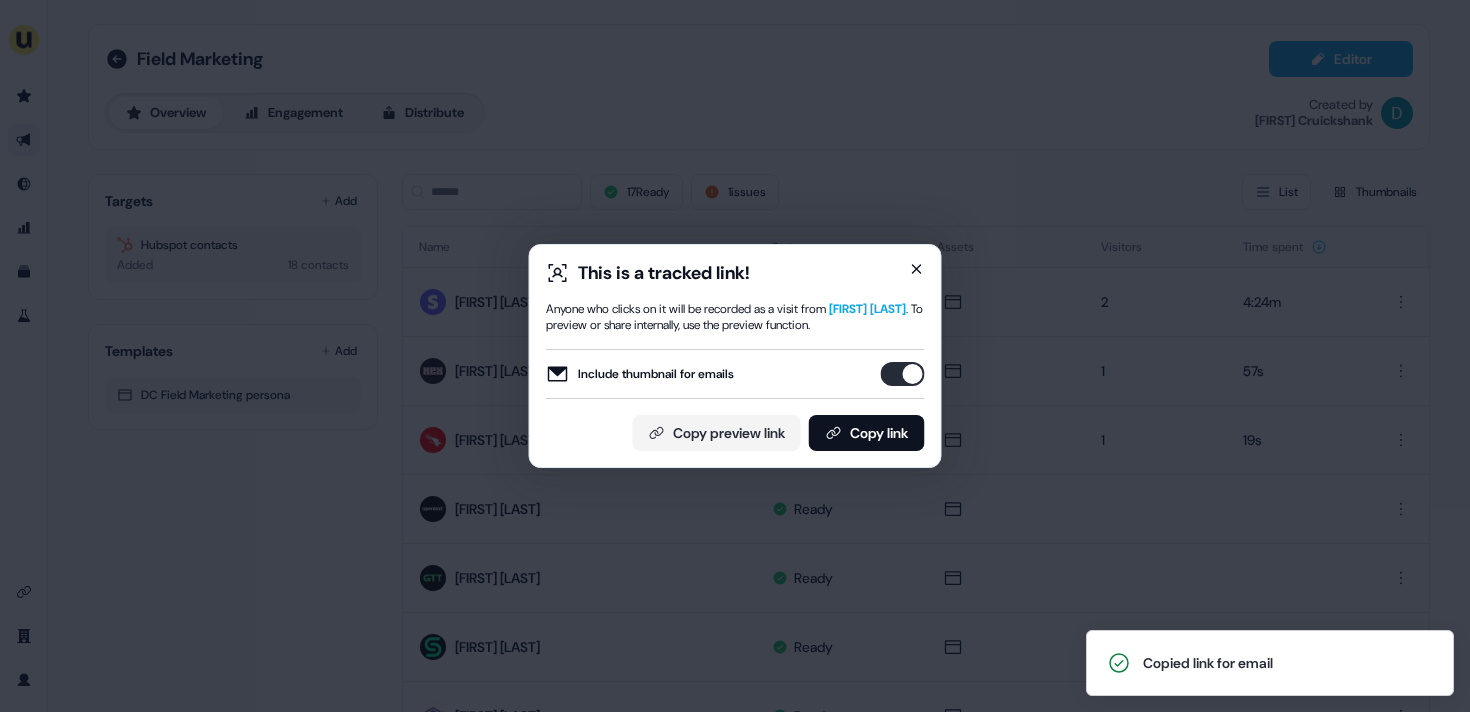 scroll, scrollTop: 0, scrollLeft: 0, axis: both 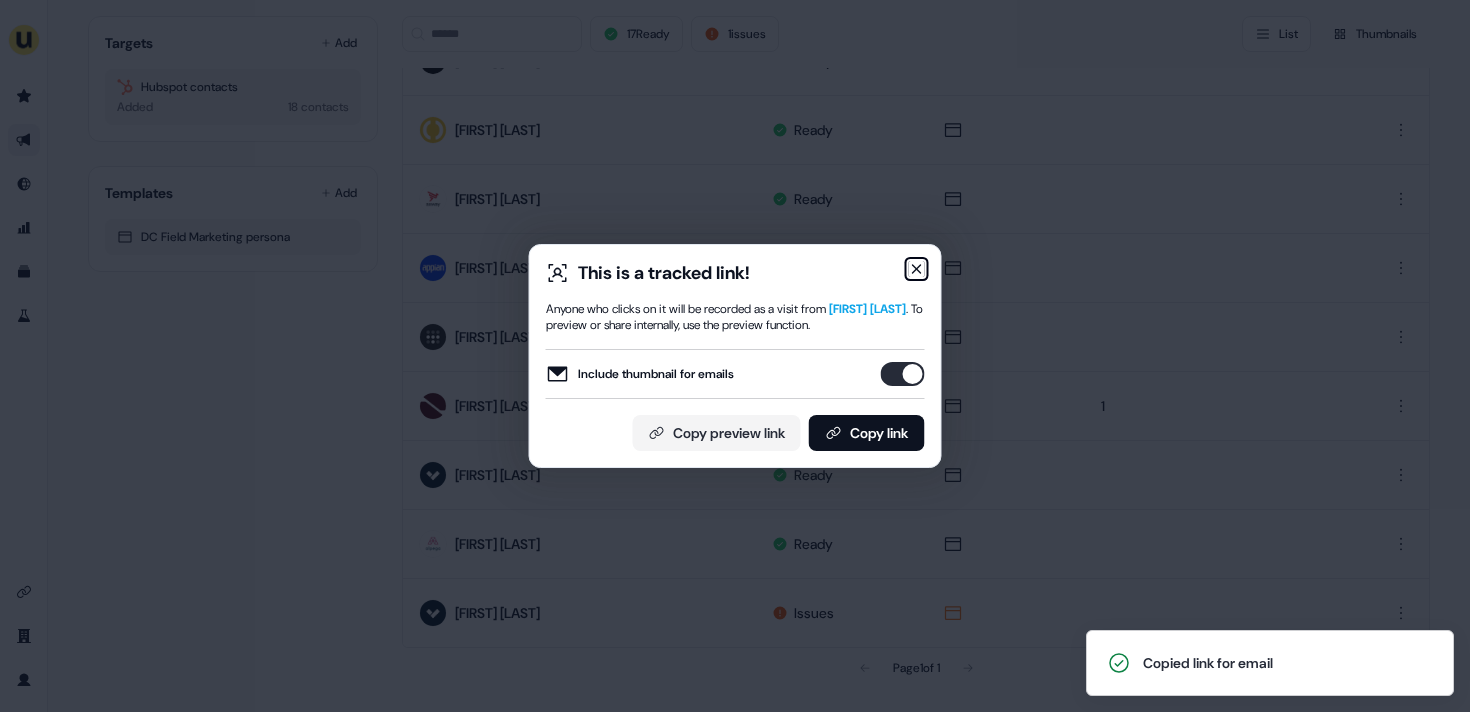 click 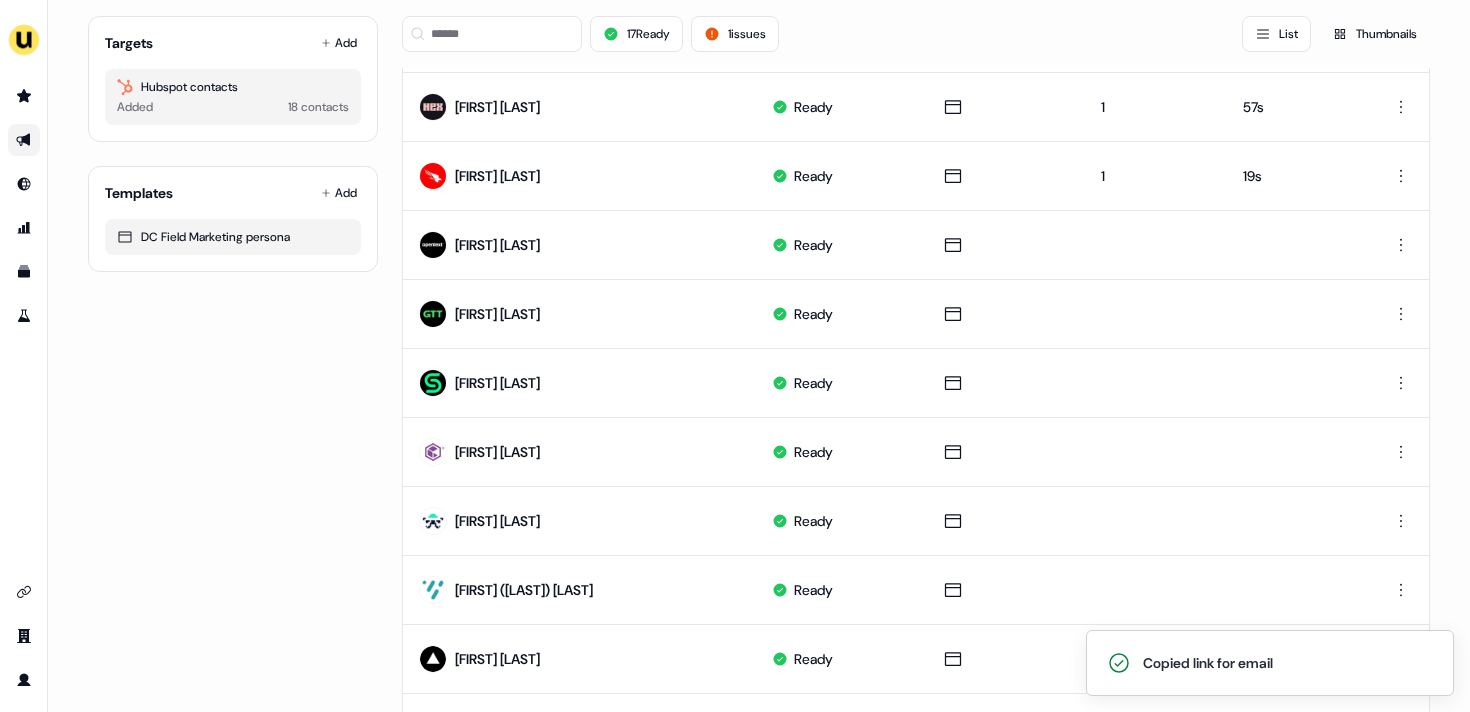 scroll, scrollTop: 105, scrollLeft: 0, axis: vertical 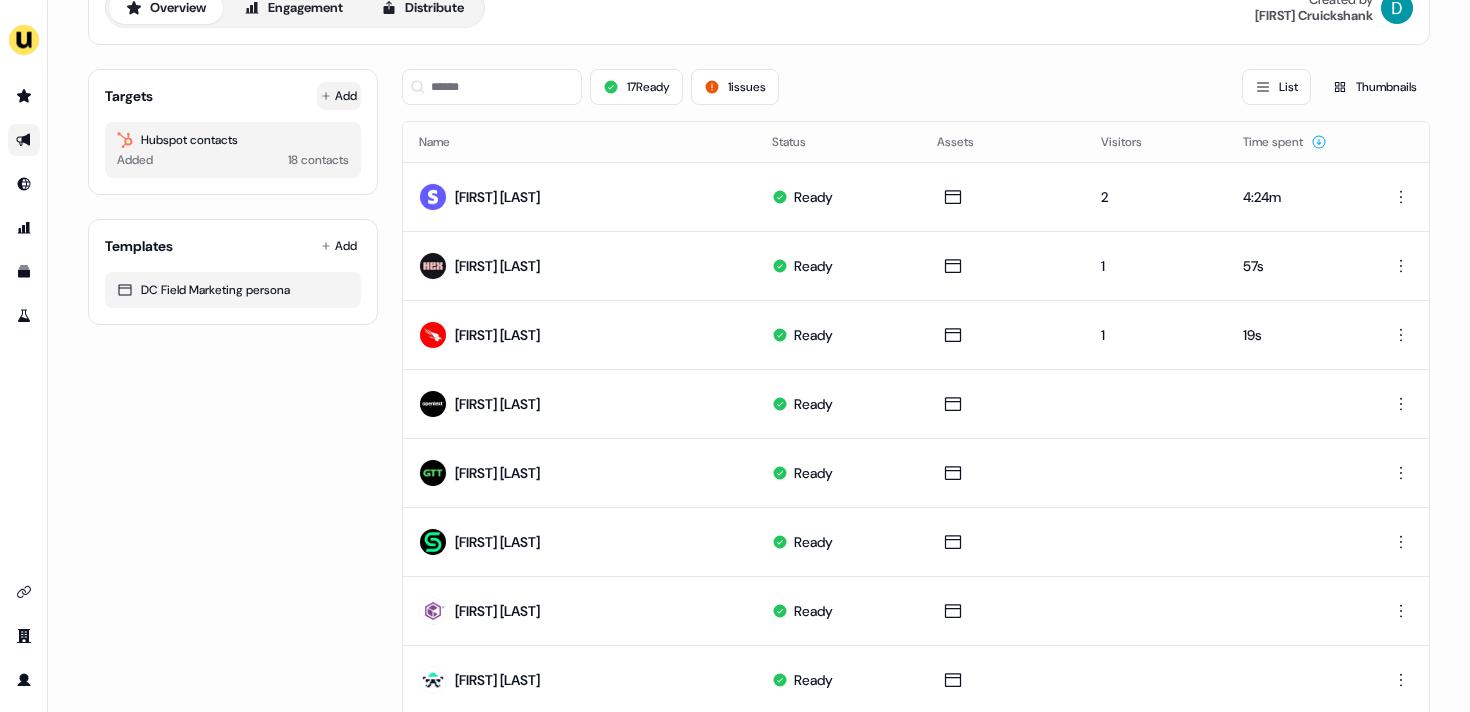 click on "Add" at bounding box center (339, 96) 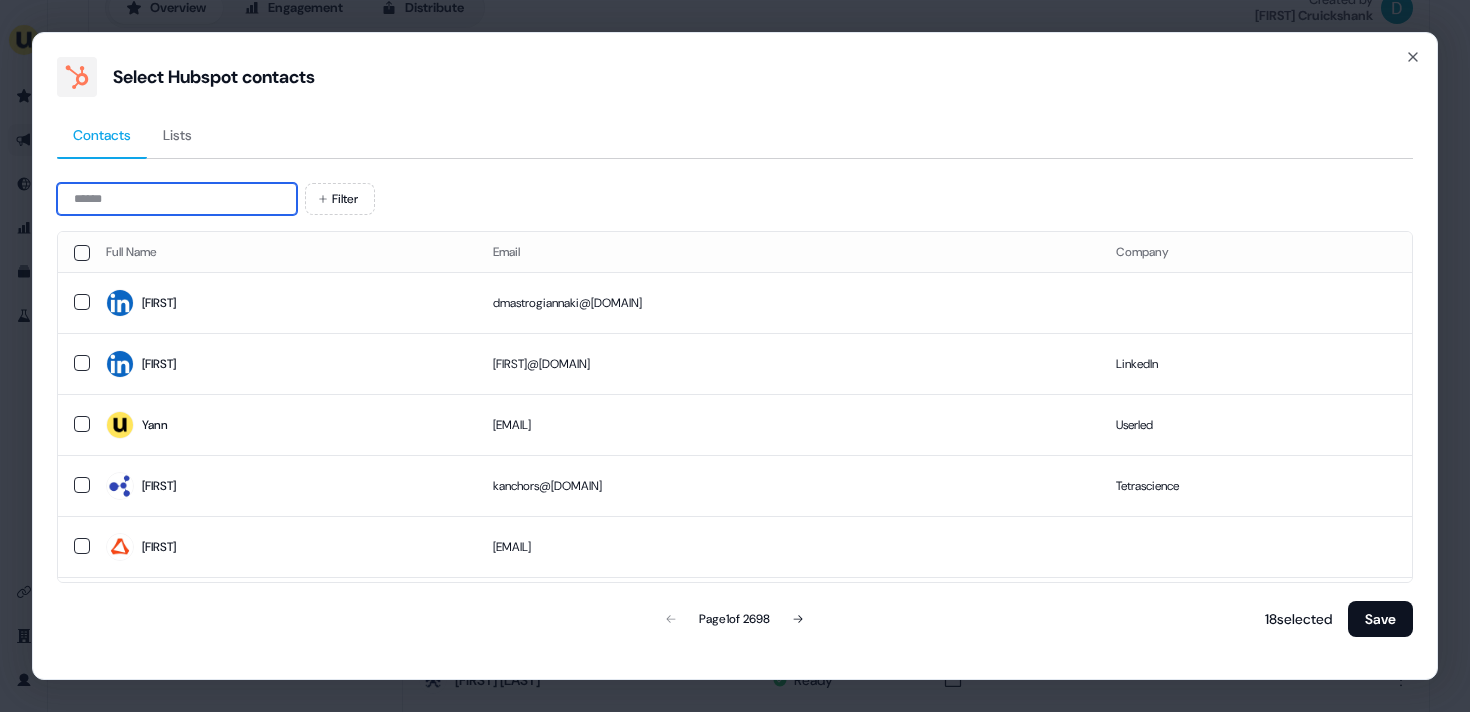 click at bounding box center (177, 199) 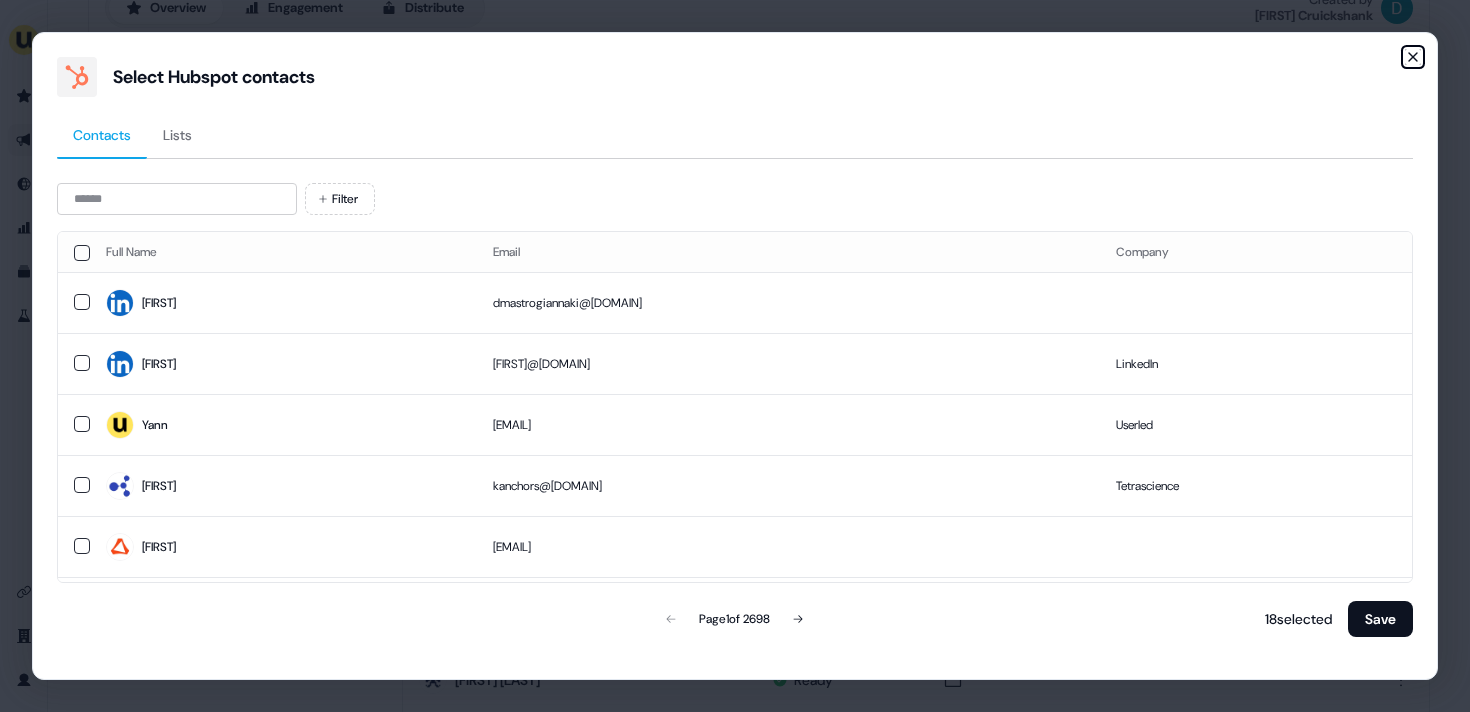 click 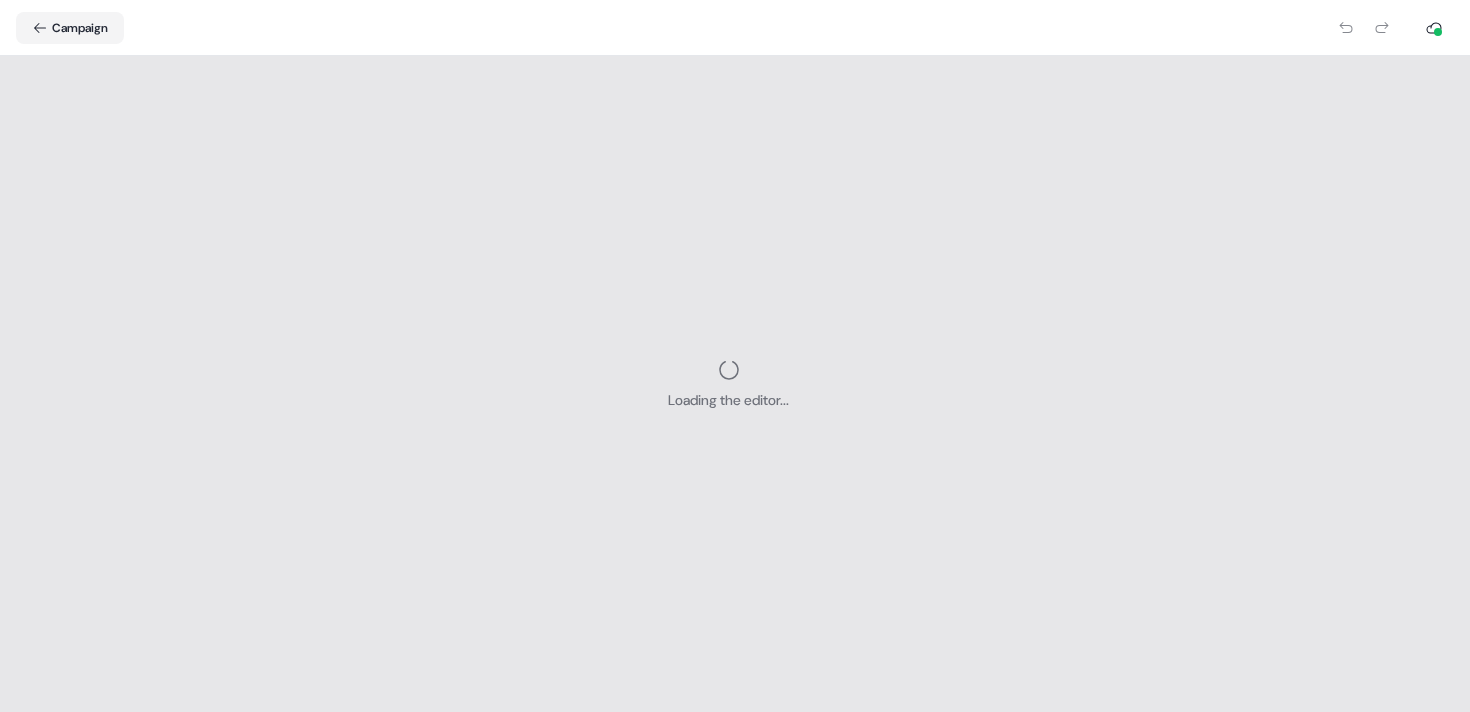 scroll, scrollTop: 0, scrollLeft: 0, axis: both 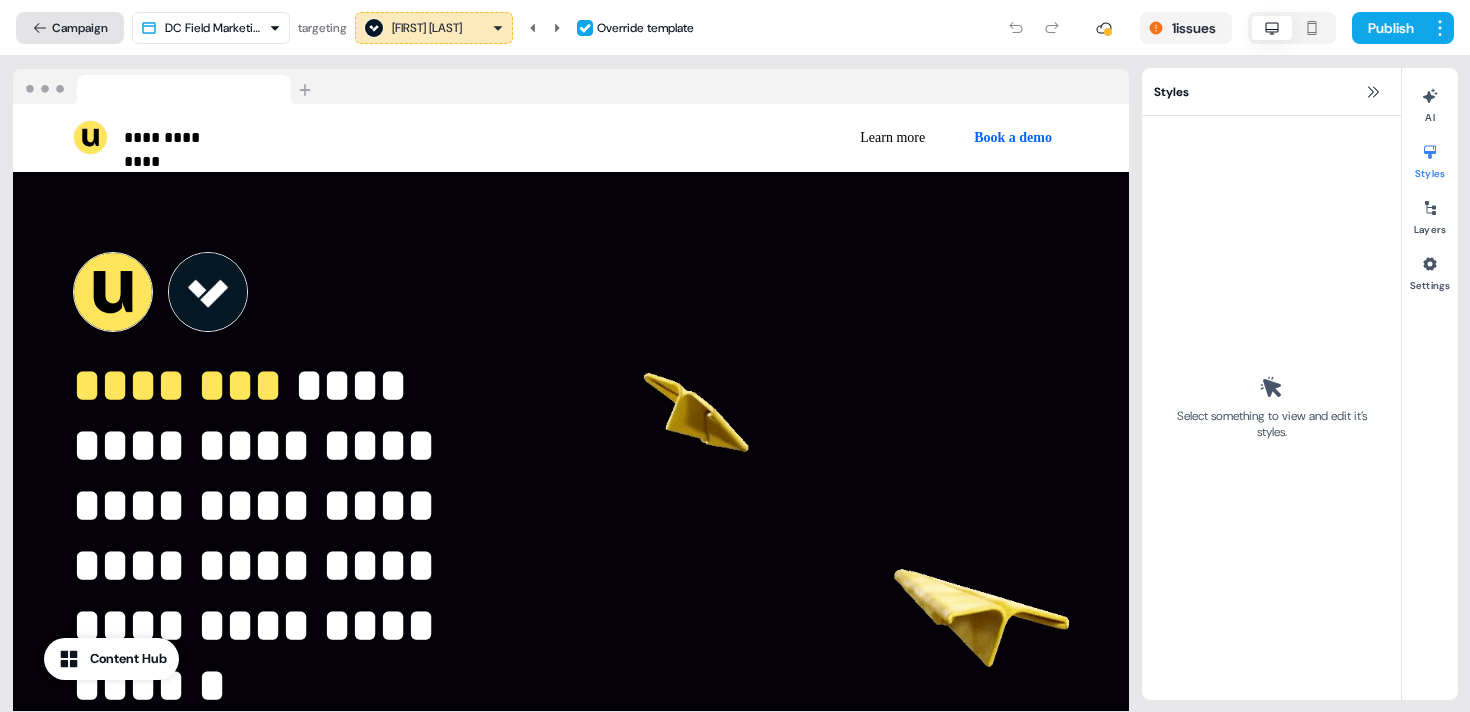 click 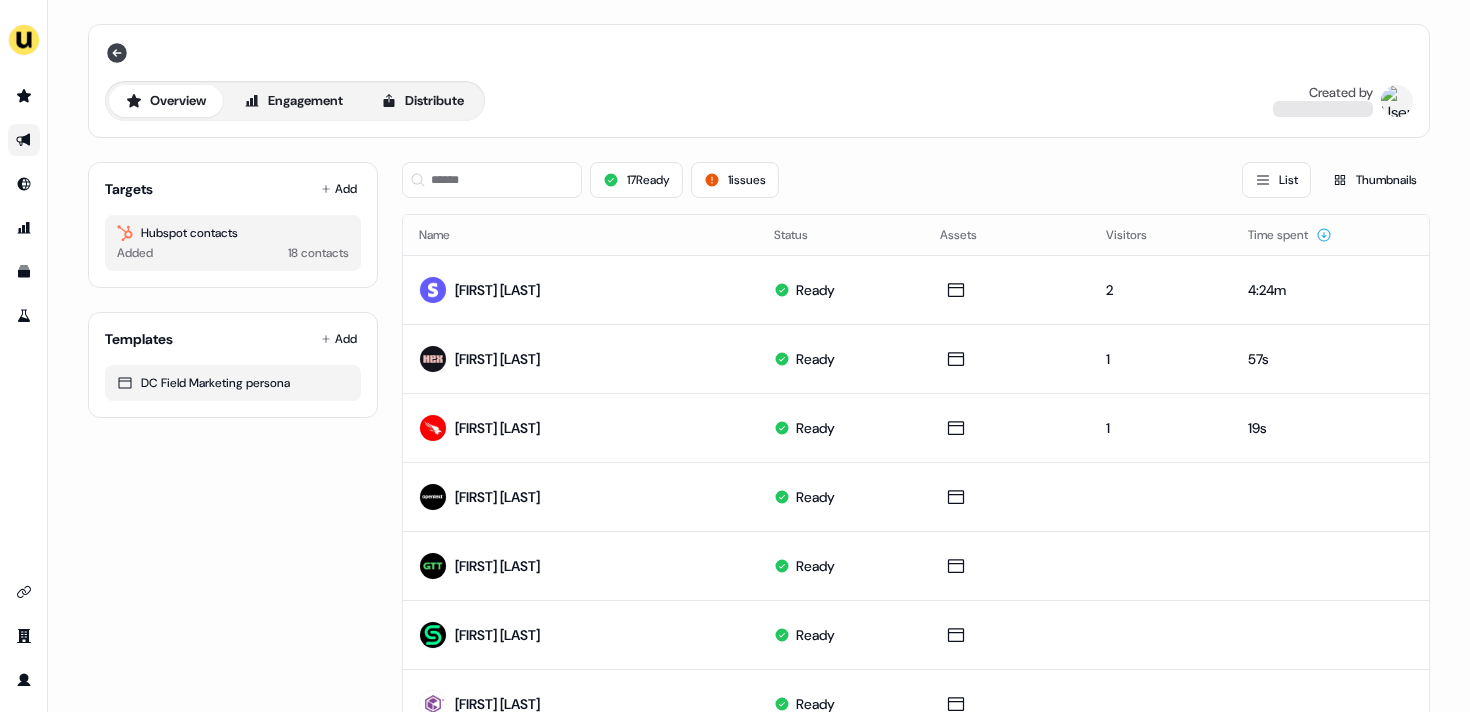 click 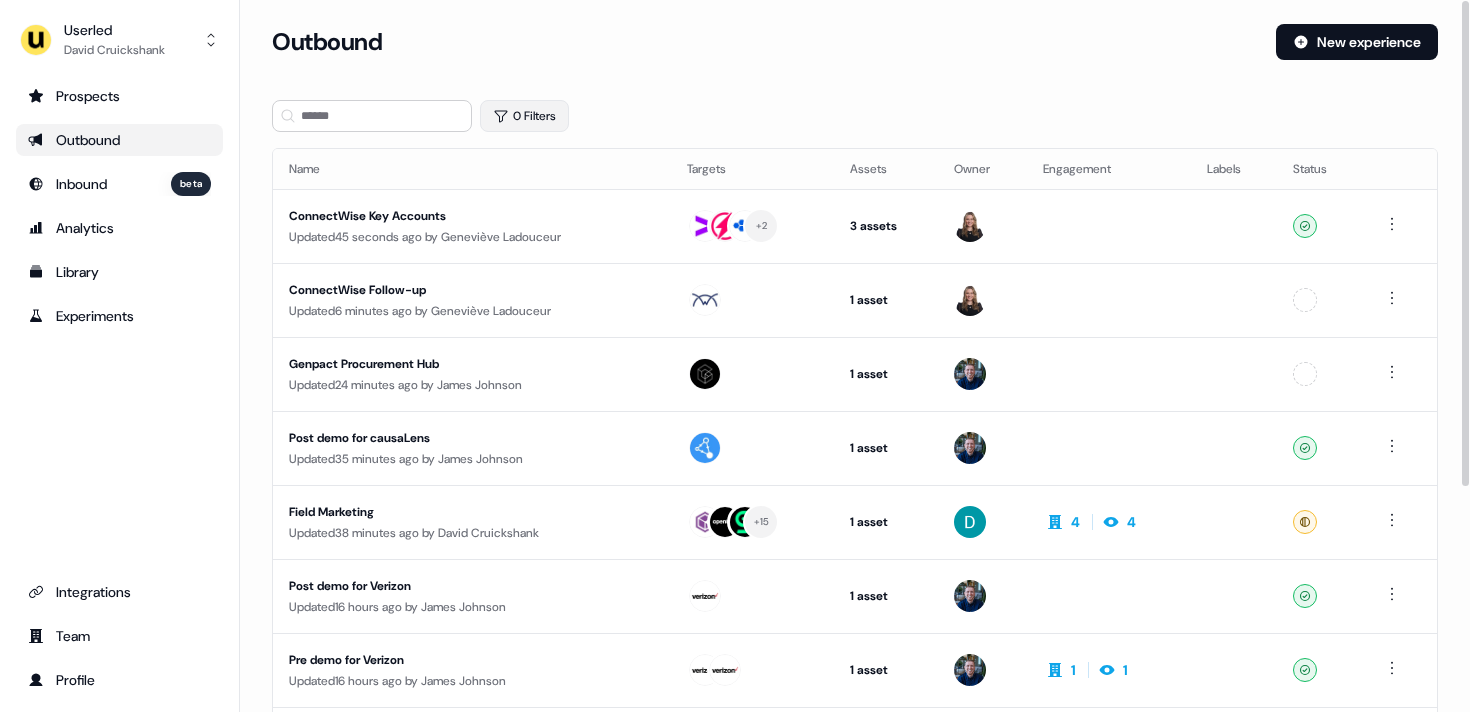 click on "0   Filters" at bounding box center (524, 116) 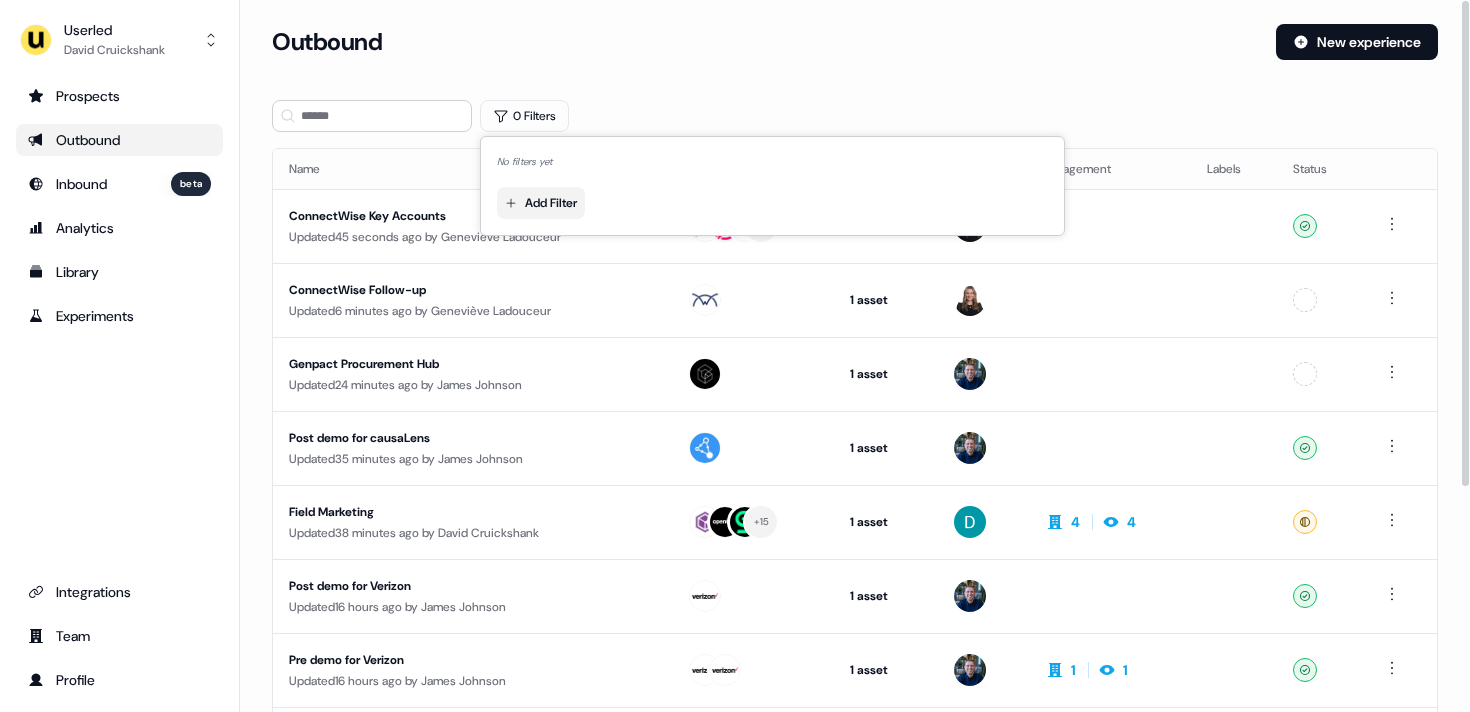 click on "For the best experience switch devices to a bigger screen. Go to Userled.io Userled David Cruickshank Prospects Outbound Inbound beta Analytics Library Experiments Integrations Team Profile Loading... Outbound New experience 0   Filters Name Targets Assets Owner Engagement Labels Status ConnectWise Key Accounts Updated  45 seconds ago   by   Geneviève Ladouceur + 2 3   assets Outreach (Starter), LinkedIn Landscape, LinkedIn Square Ready ConnectWise Follow-up Updated  6 minutes ago   by   Geneviève Ladouceur 1   asset Post-demo follow-up Unconfigured Genpact Procurement Hub Updated  24 minutes ago   by   James Johnson 1   asset Web page Unconfigured Post demo for causaLens  Updated  35 minutes ago   by   James Johnson 1   asset Post-demo follow-up Ready Field Marketing Updated  38 minutes ago   by   David Cruickshank + 15 1   asset Outreach (Starter) 4 4 Ready Post demo for Verizon Updated  16 hours ago   by   James Johnson 1   asset Post-demo follow-up Ready Pre demo for Verizon Updated  16 hours ago" at bounding box center [735, 356] 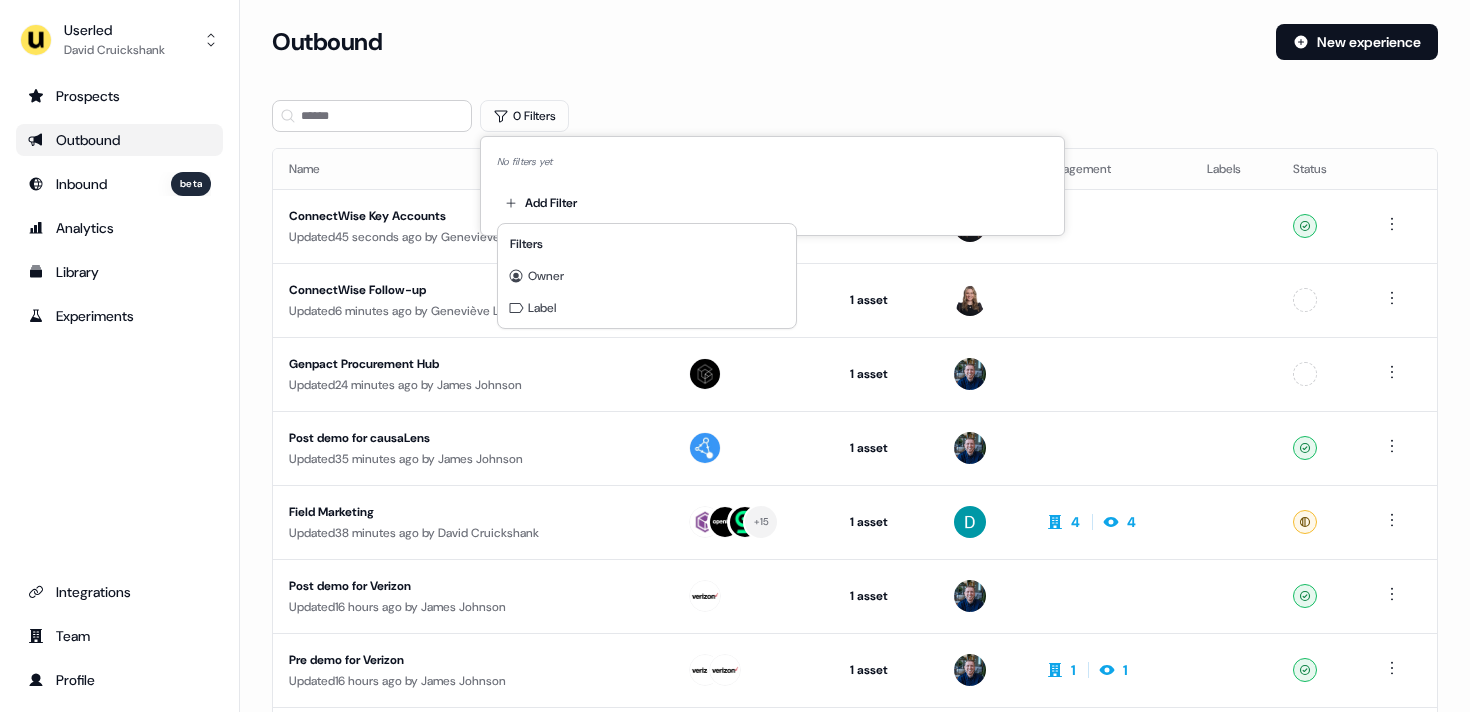 click on "Filters" at bounding box center (647, 244) 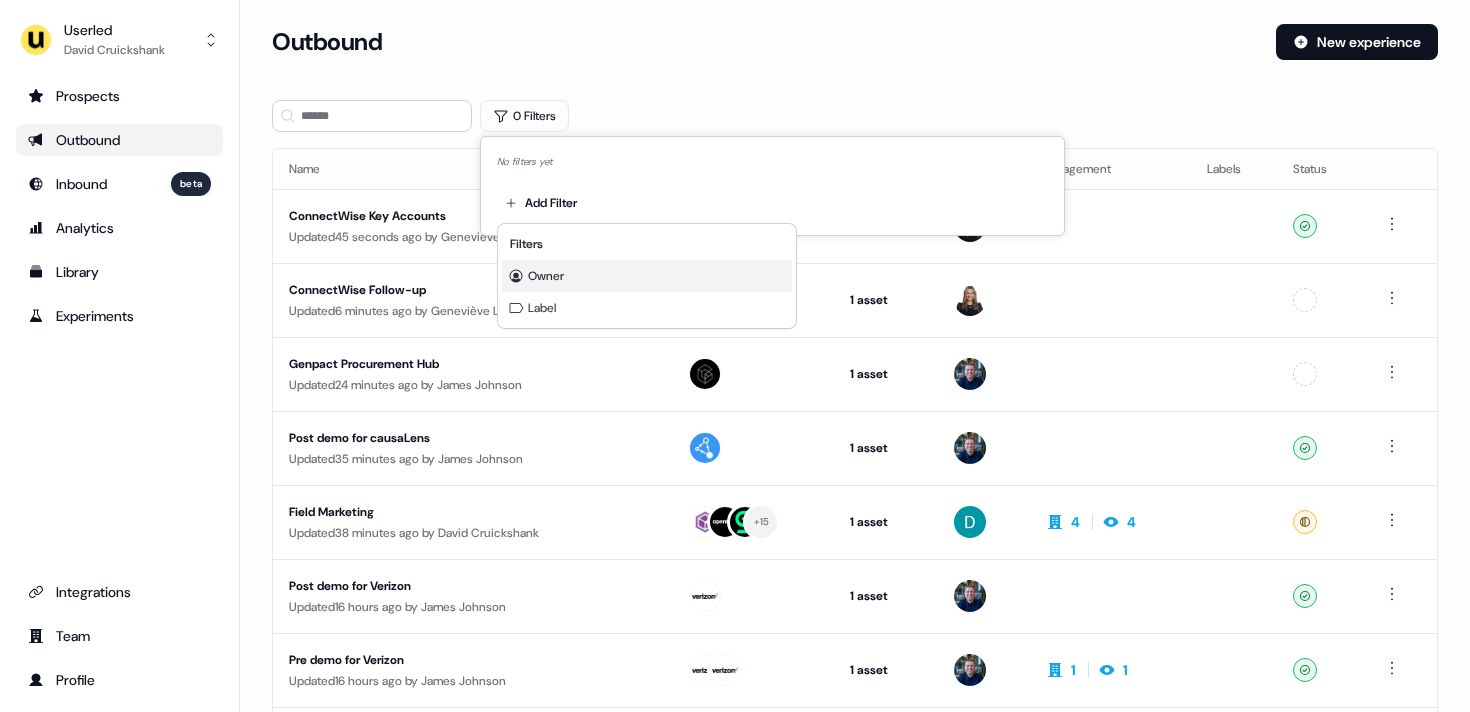 click on "Owner" at bounding box center (647, 276) 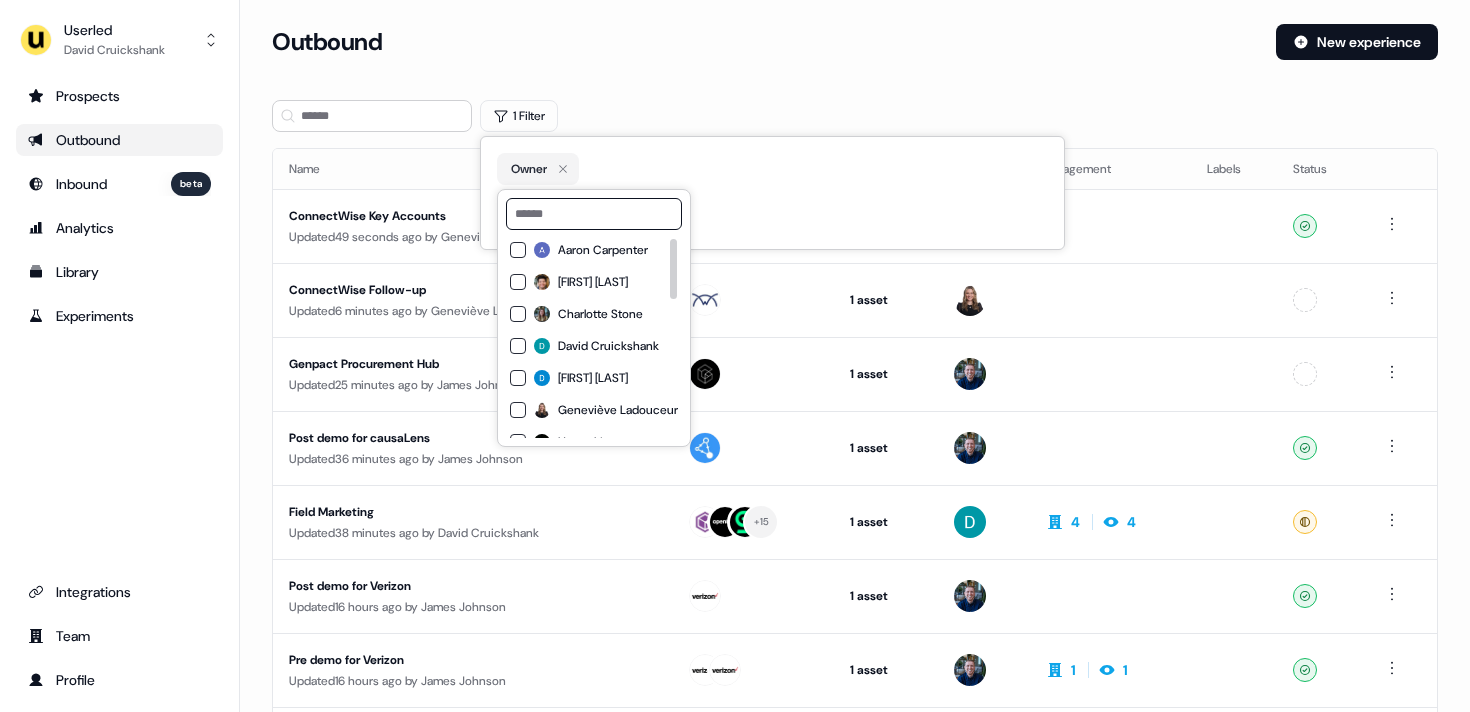 click on "David Cruickshank" at bounding box center (608, 346) 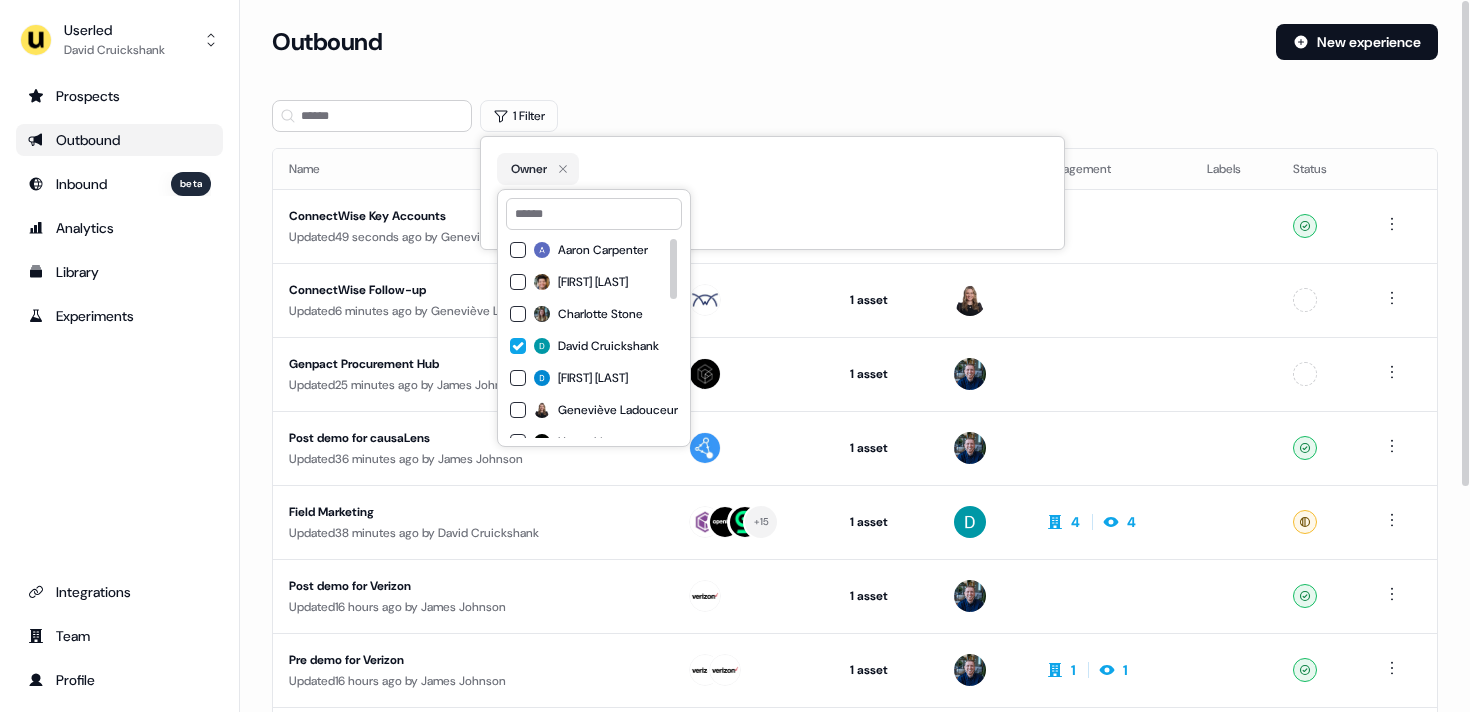 click on "Loading... Outbound New experience 1   Filter Name Targets Assets Owner Engagement Labels Status ConnectWise Key Accounts Updated  49 seconds ago   by   Geneviève Ladouceur + 2 3   assets Outreach (Starter), LinkedIn Landscape, LinkedIn Square Ready ConnectWise Follow-up Updated  6 minutes ago   by   Geneviève Ladouceur 1   asset Post-demo follow-up Unconfigured Genpact Procurement Hub Updated  25 minutes ago   by   James Johnson 1   asset Web page Unconfigured Post demo for causaLens  Updated  36 minutes ago   by   James Johnson 1   asset Post-demo follow-up Ready Field Marketing Updated  38 minutes ago   by   David Cruickshank + 15 1   asset Outreach (Starter) 4 4 Ready Post demo for Verizon Updated  16 hours ago   by   James Johnson 1   asset Post-demo follow-up Ready Pre demo for Verizon Updated  16 hours ago   by   James Johnson 1   asset Outreach (Starter) 1 1 Ready DC 1:1 page with benefits Updated  16 hours ago   by   David Cruickshank + 30 1   asset Outreach (Starter) 4 4 Ready Updated" at bounding box center (855, 533) 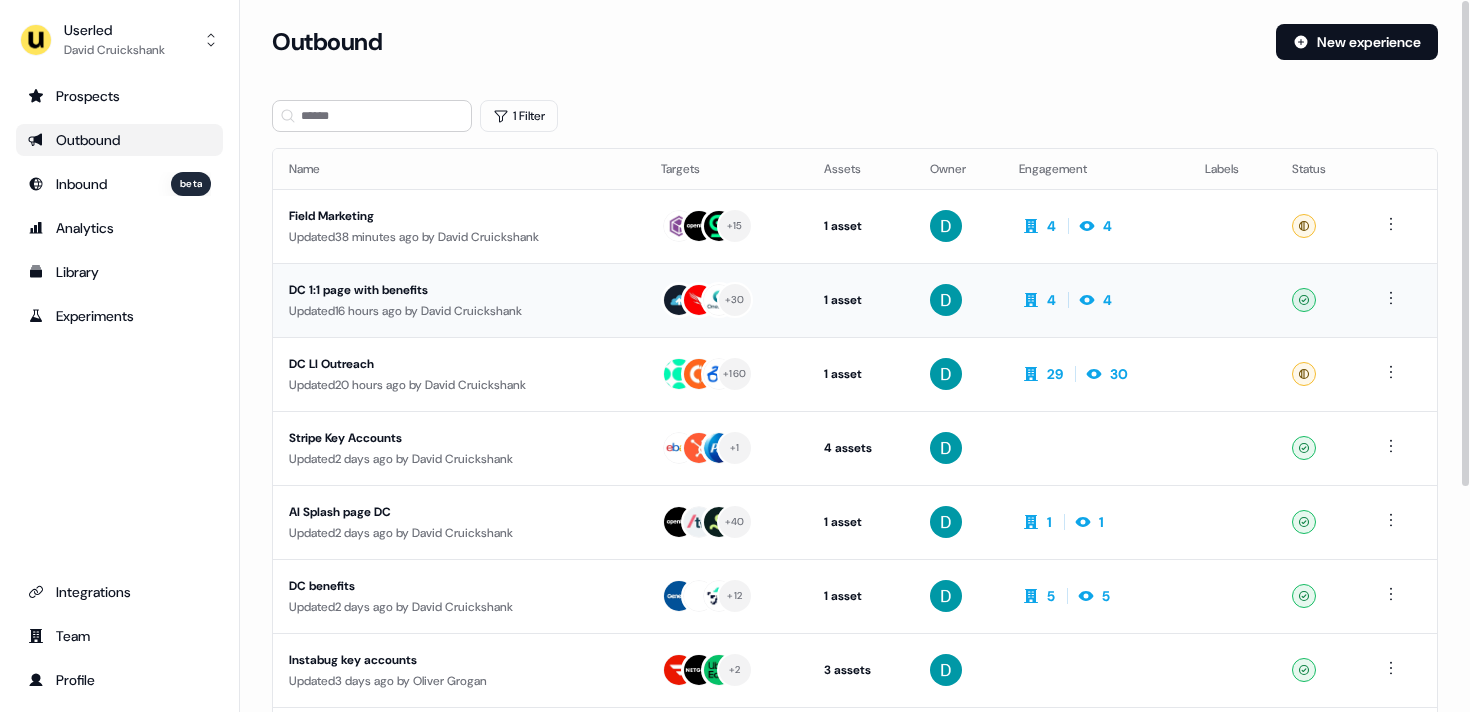 click on "Updated  16 hours ago   by   David Cruickshank" at bounding box center [459, 311] 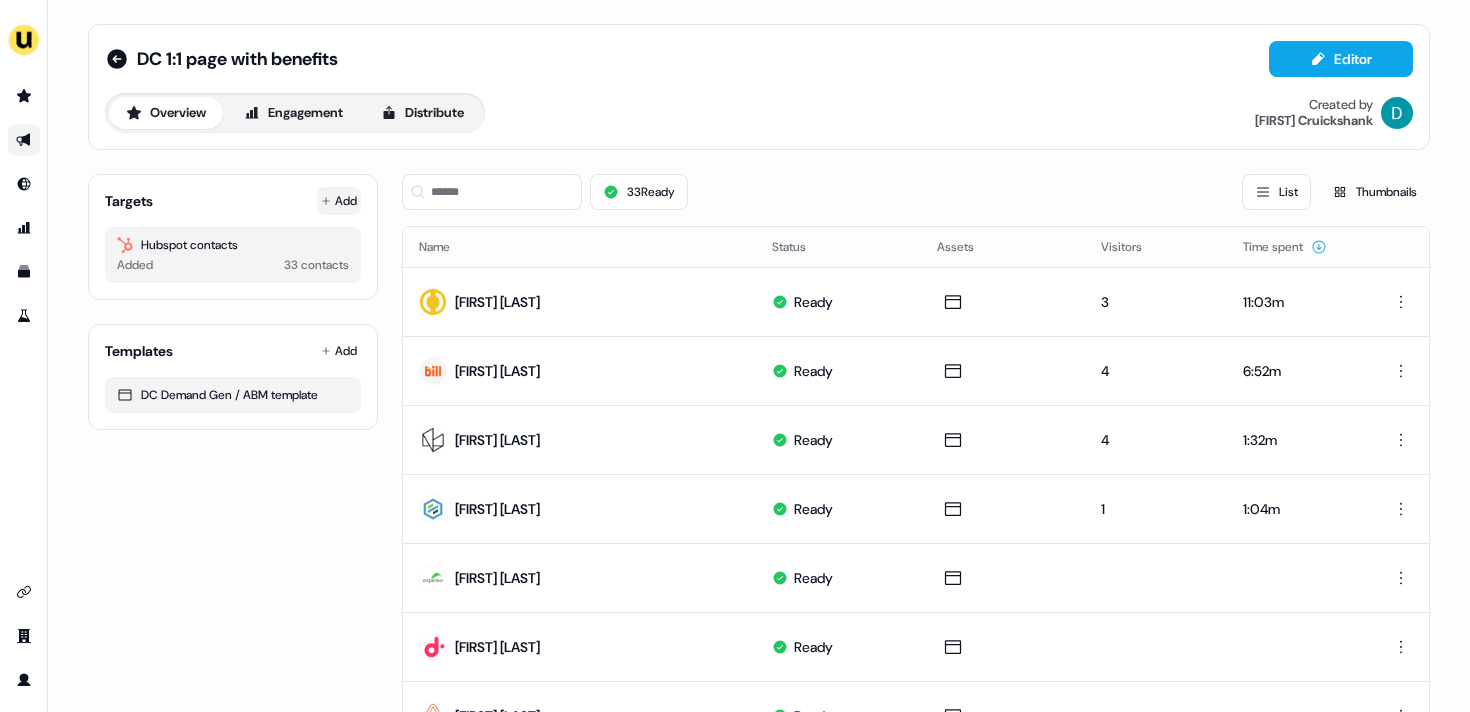 click on "Add" at bounding box center [339, 201] 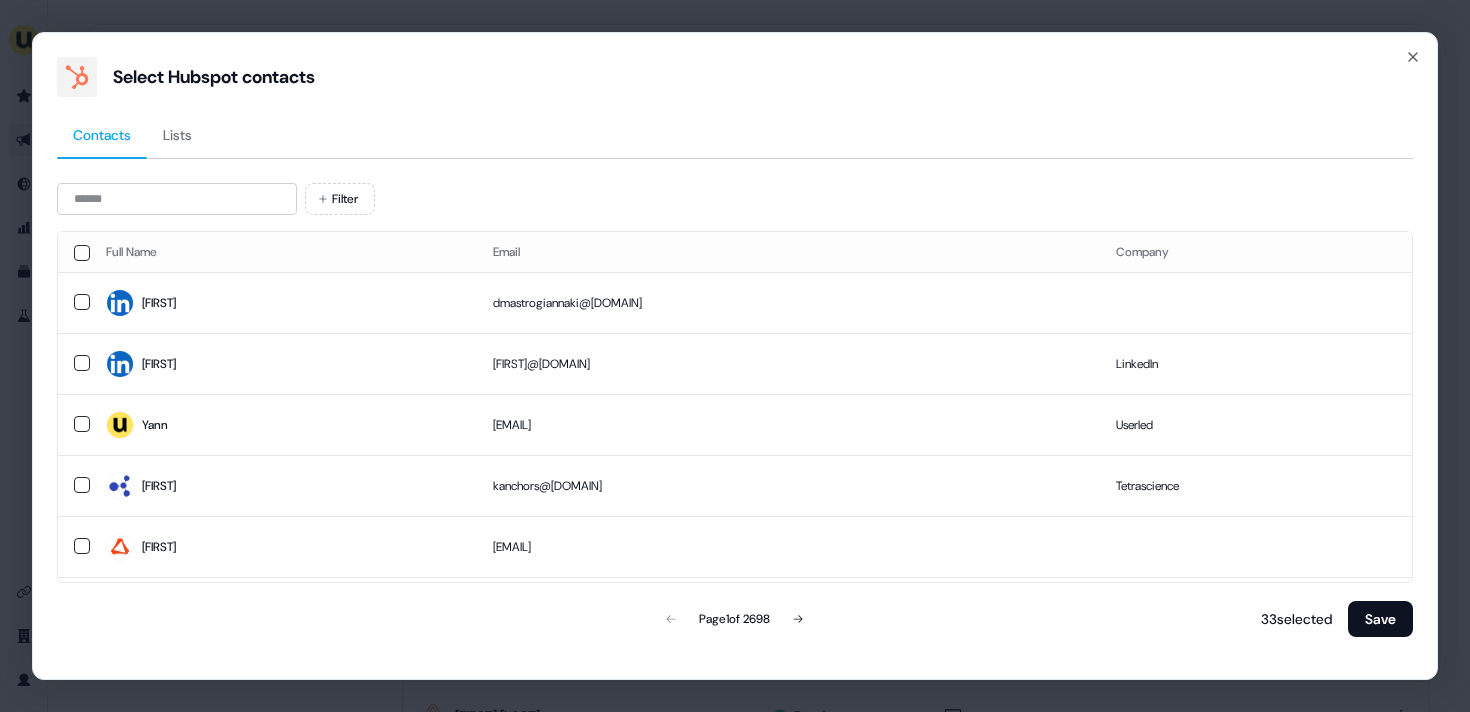 click on "Filter Full Name Email Company Dimitra dmastrogiannaki@linkedin.com Ellen ehessels@linkedin.com LinkedIn Yann yann@userled.io Userled Kim kanchors@tetrascience.com Tetrascience Pete peter@altair.com Charlotte charlotte.hartmann@altair.com Mirko bromberger@altair.com Yula yula@altair.com Alexandra ageguchadze@altair.com Vidushi Page  1  of 2698 33  selected Save" at bounding box center [735, 411] 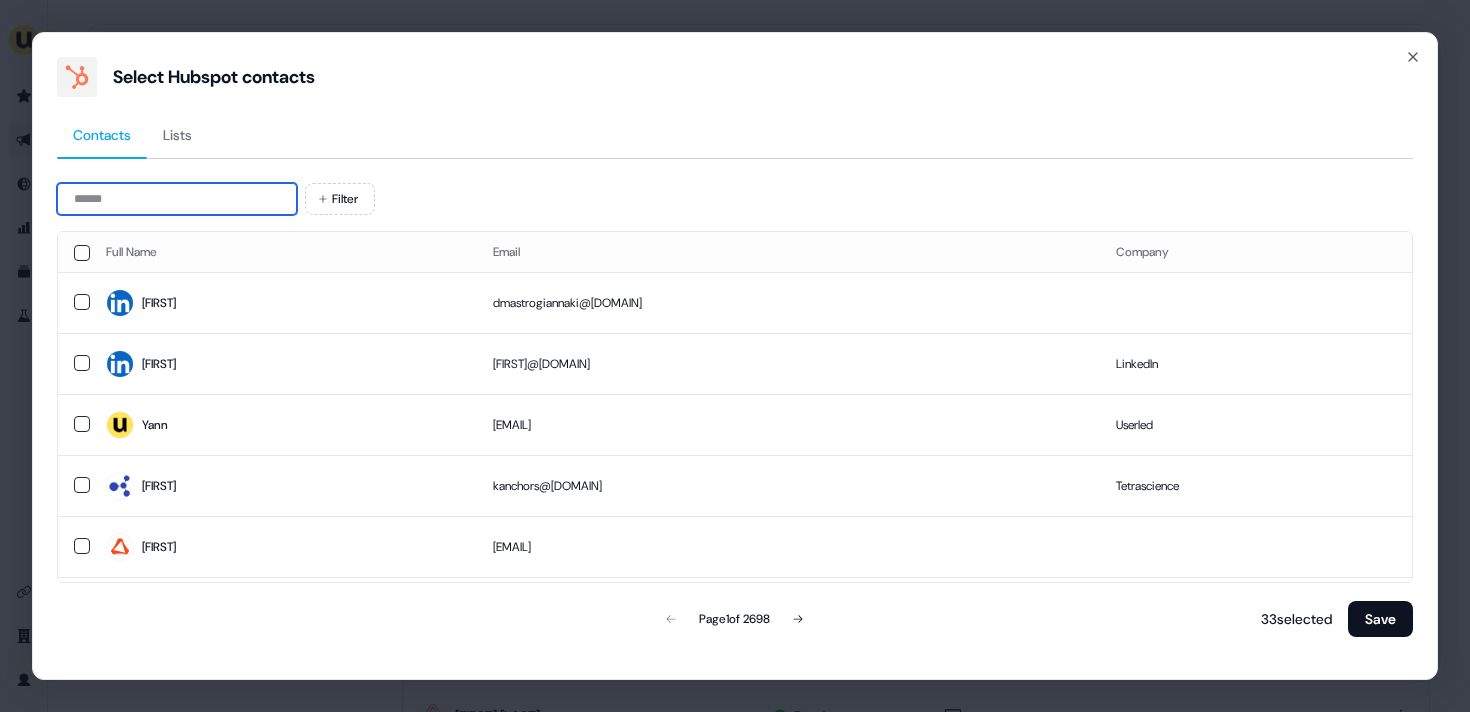 click at bounding box center [177, 199] 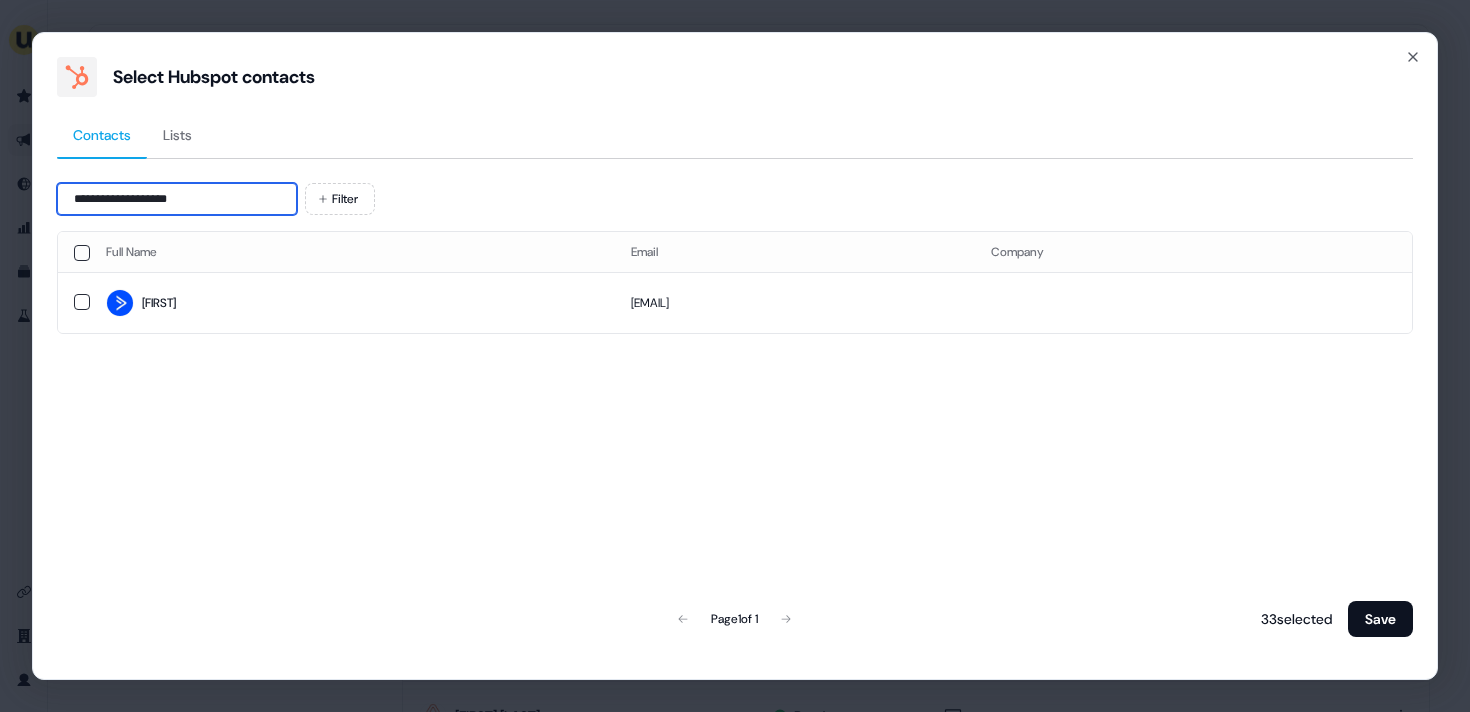 type on "**********" 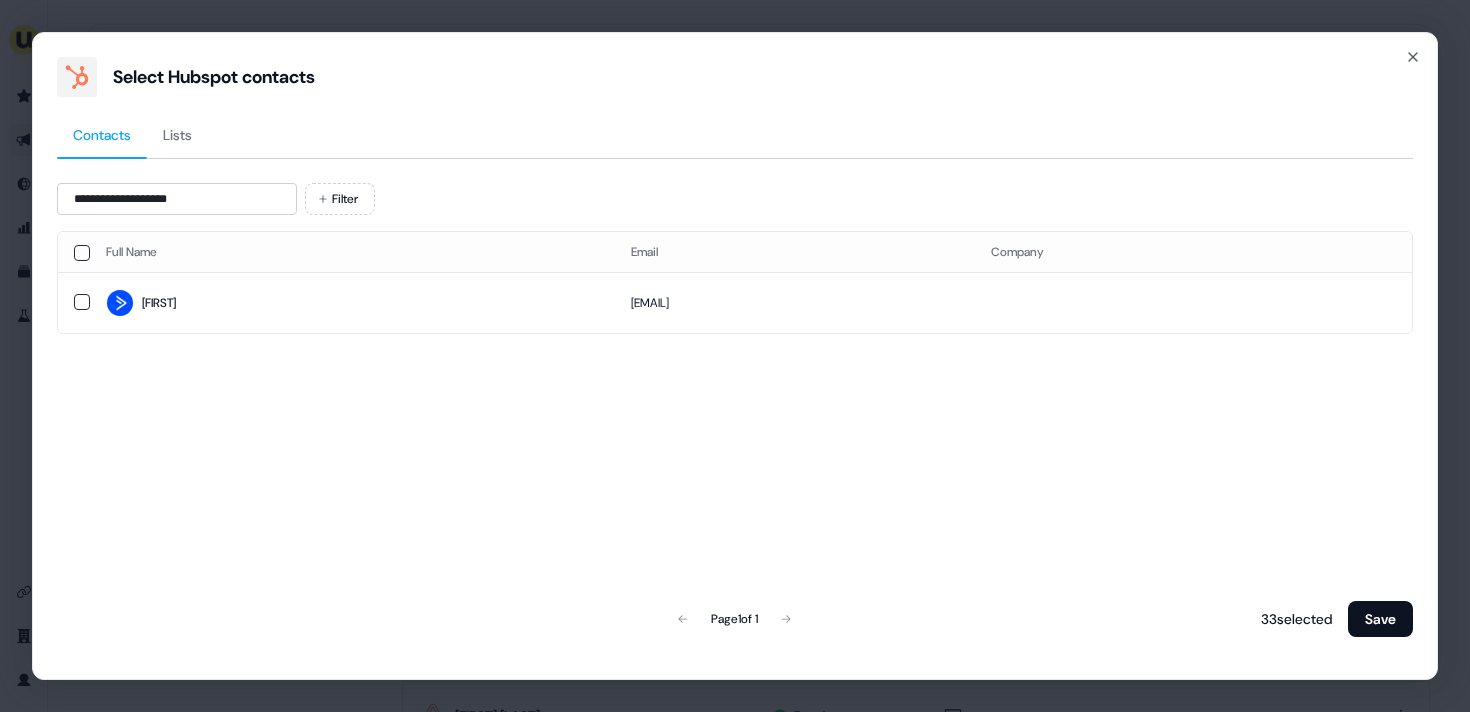 click on "cangelis@activecampaign.com" at bounding box center (795, 302) 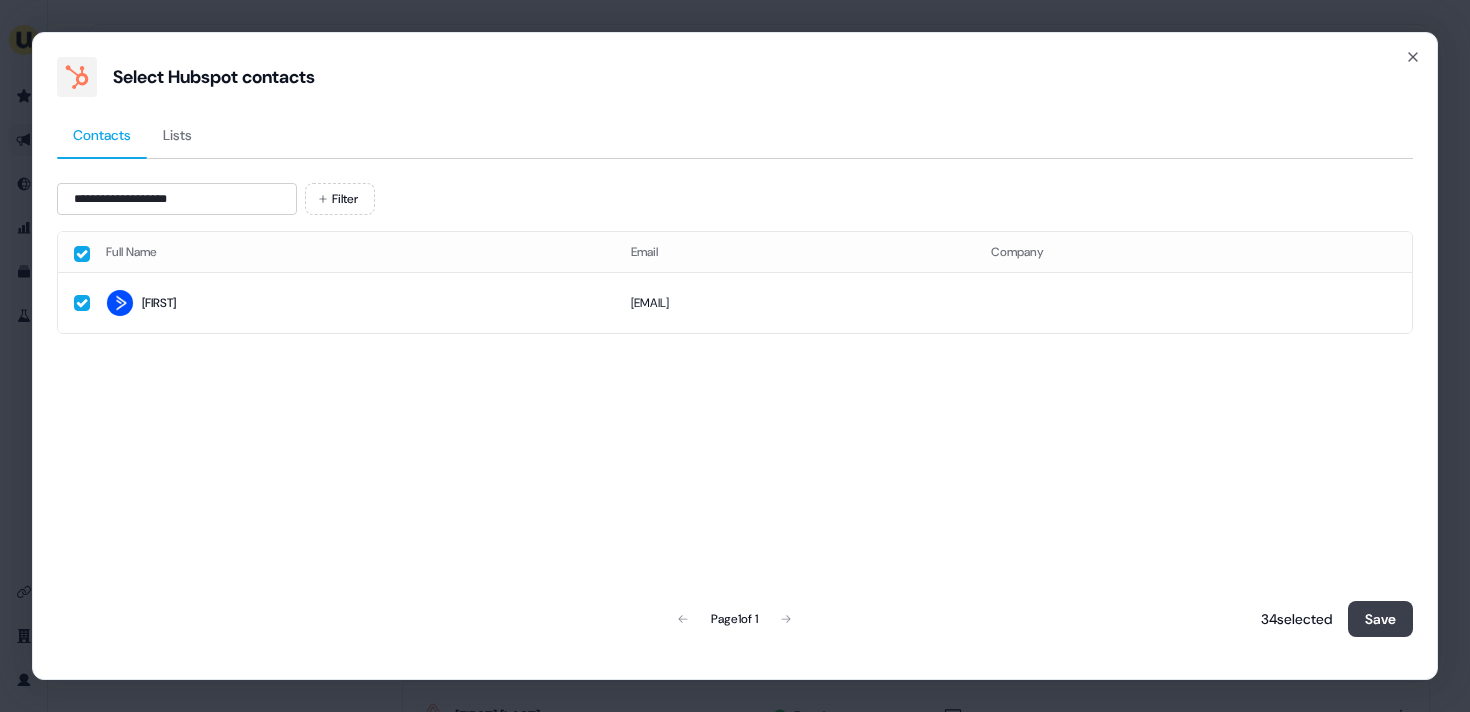 click on "Save" at bounding box center (1380, 619) 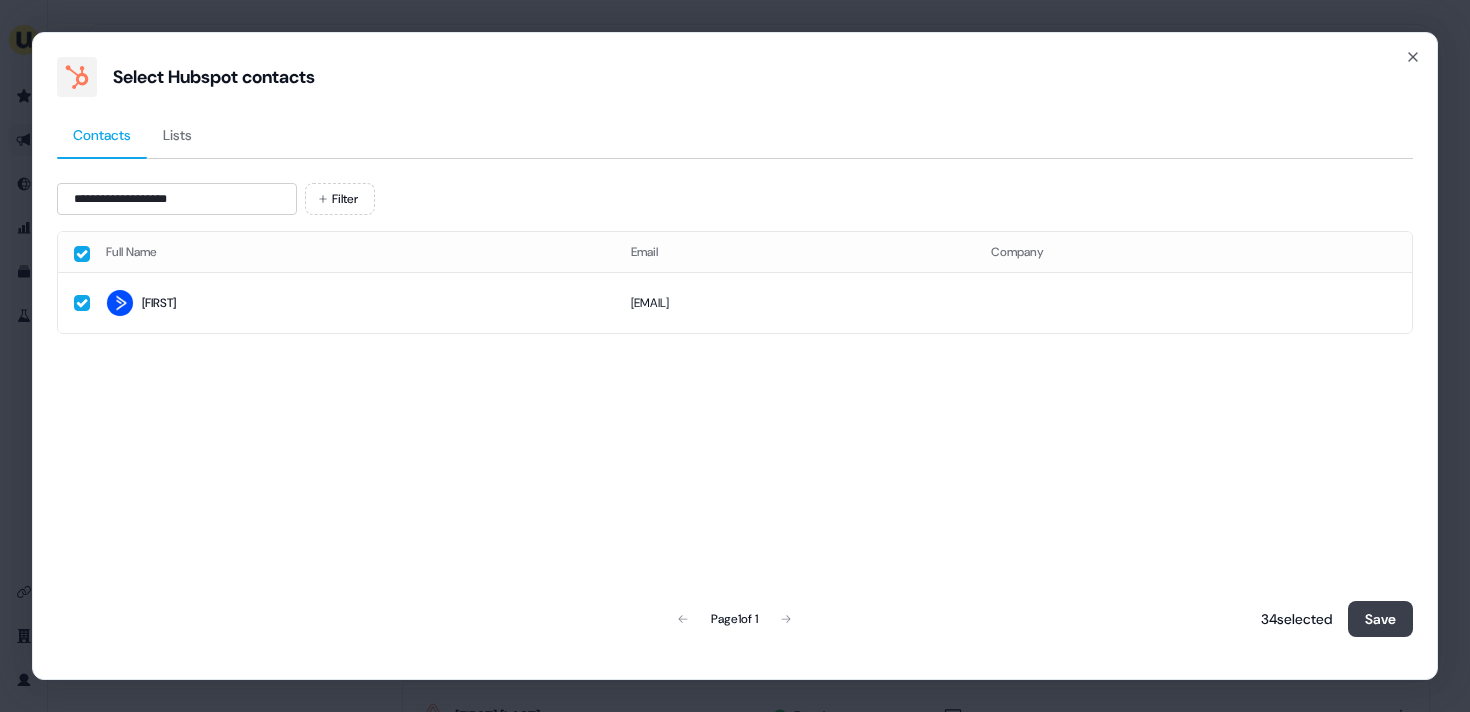 click on "Save" at bounding box center [1380, 619] 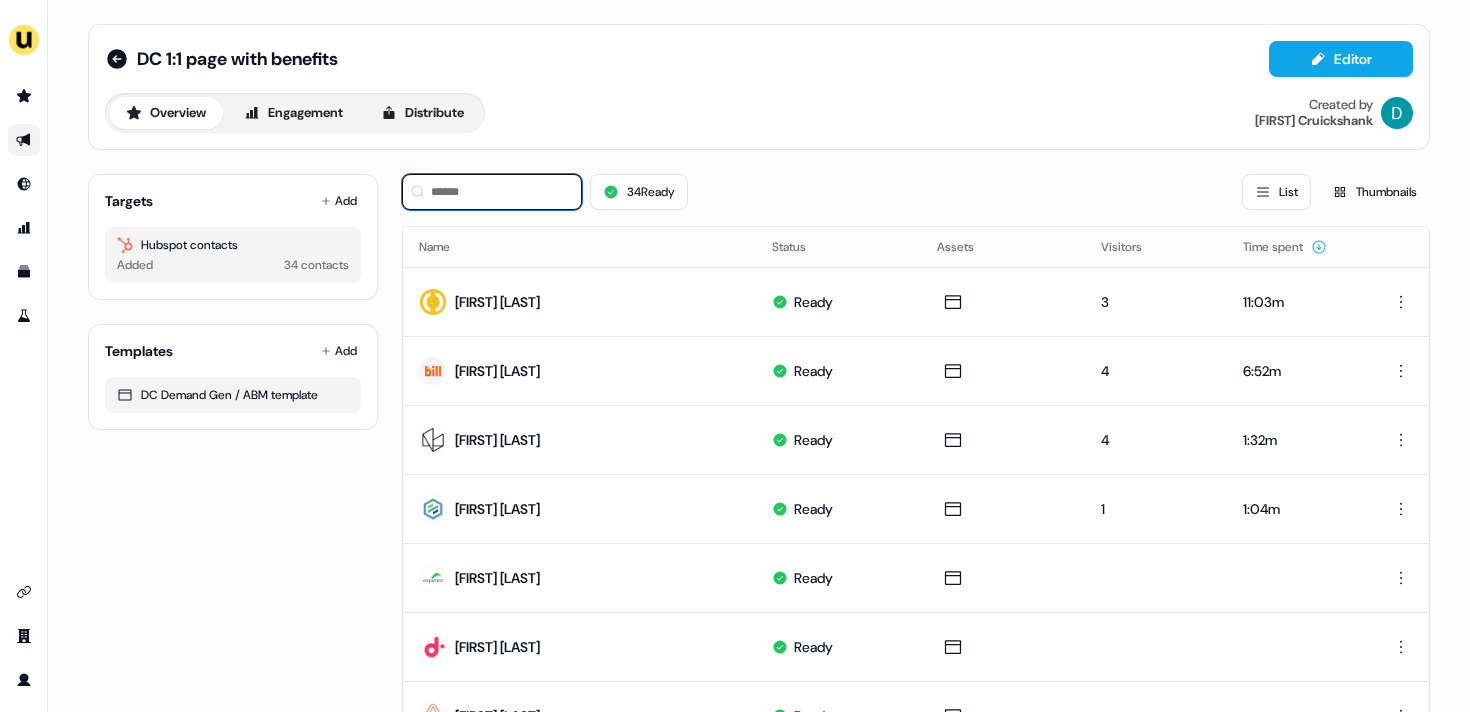 click at bounding box center [492, 192] 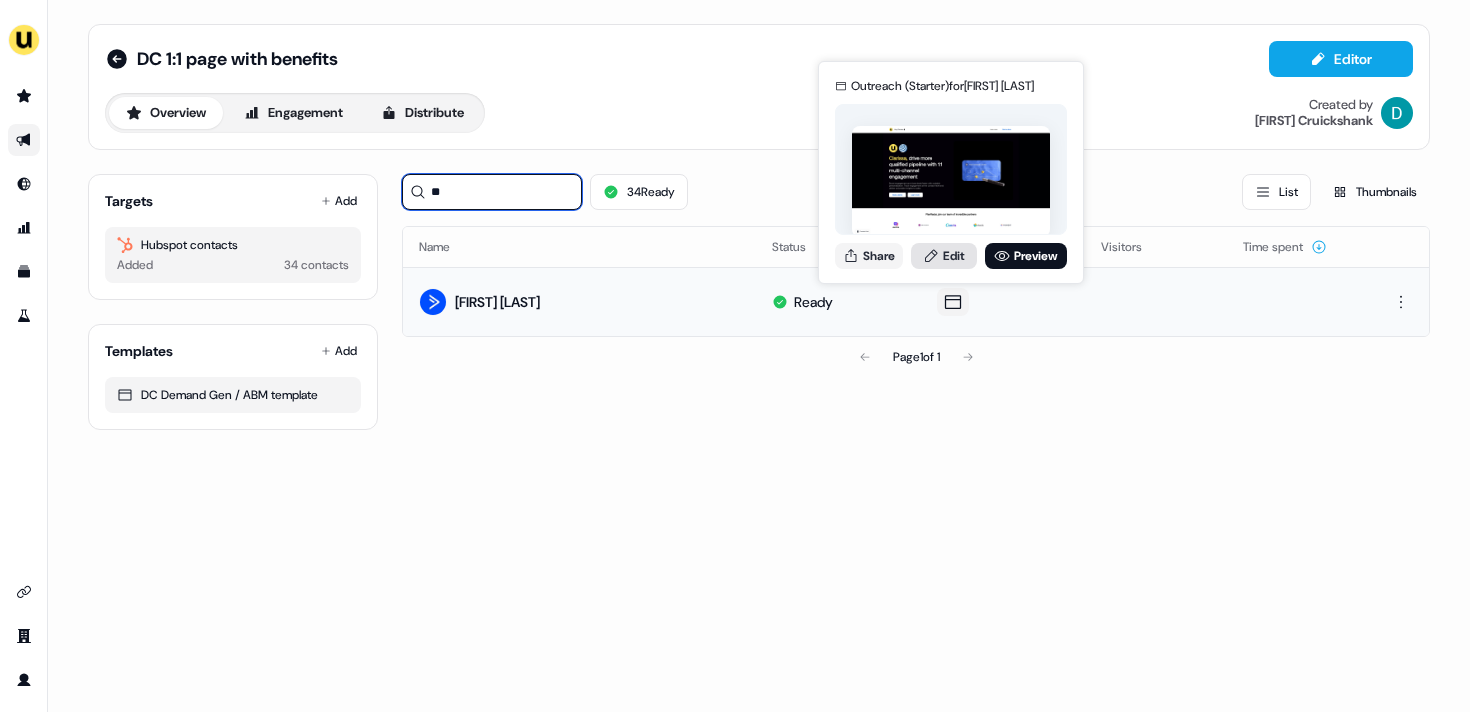 type on "**" 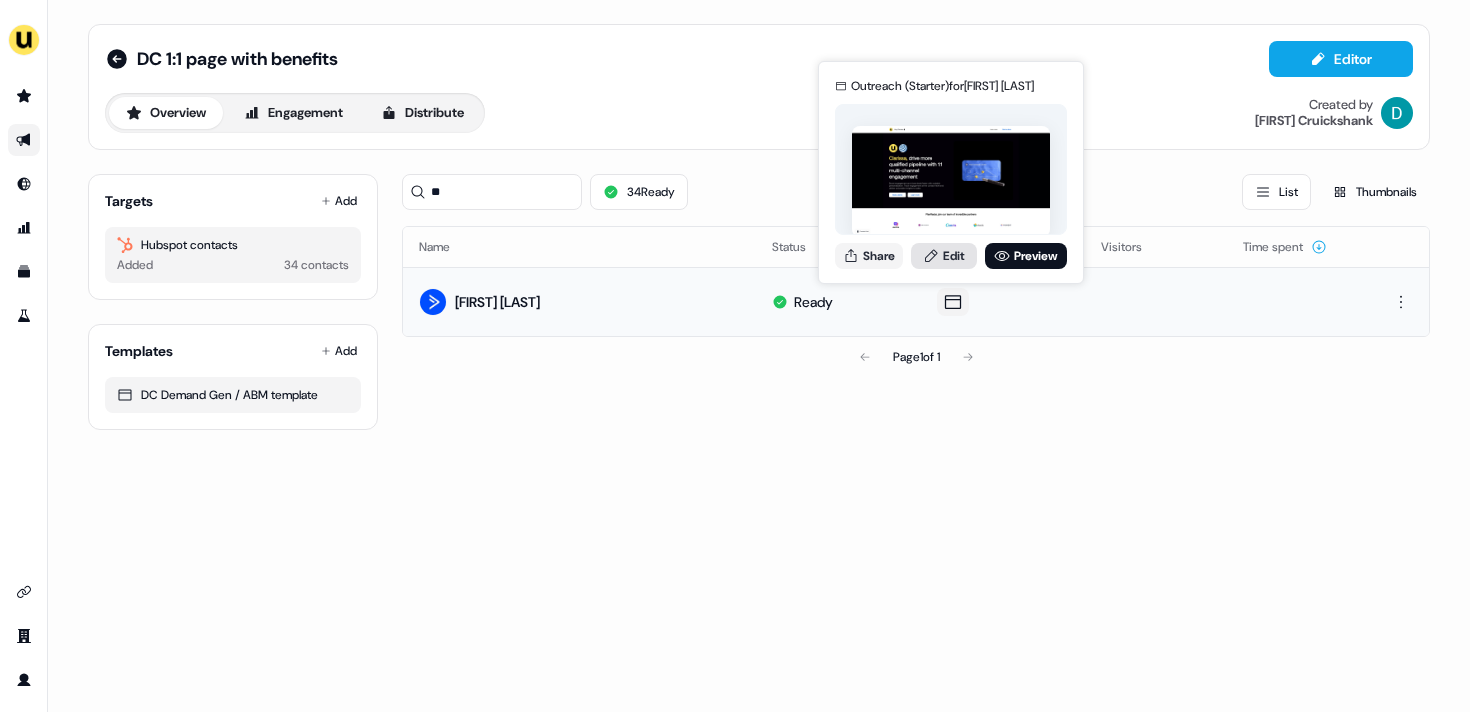 click on "Edit" at bounding box center (944, 256) 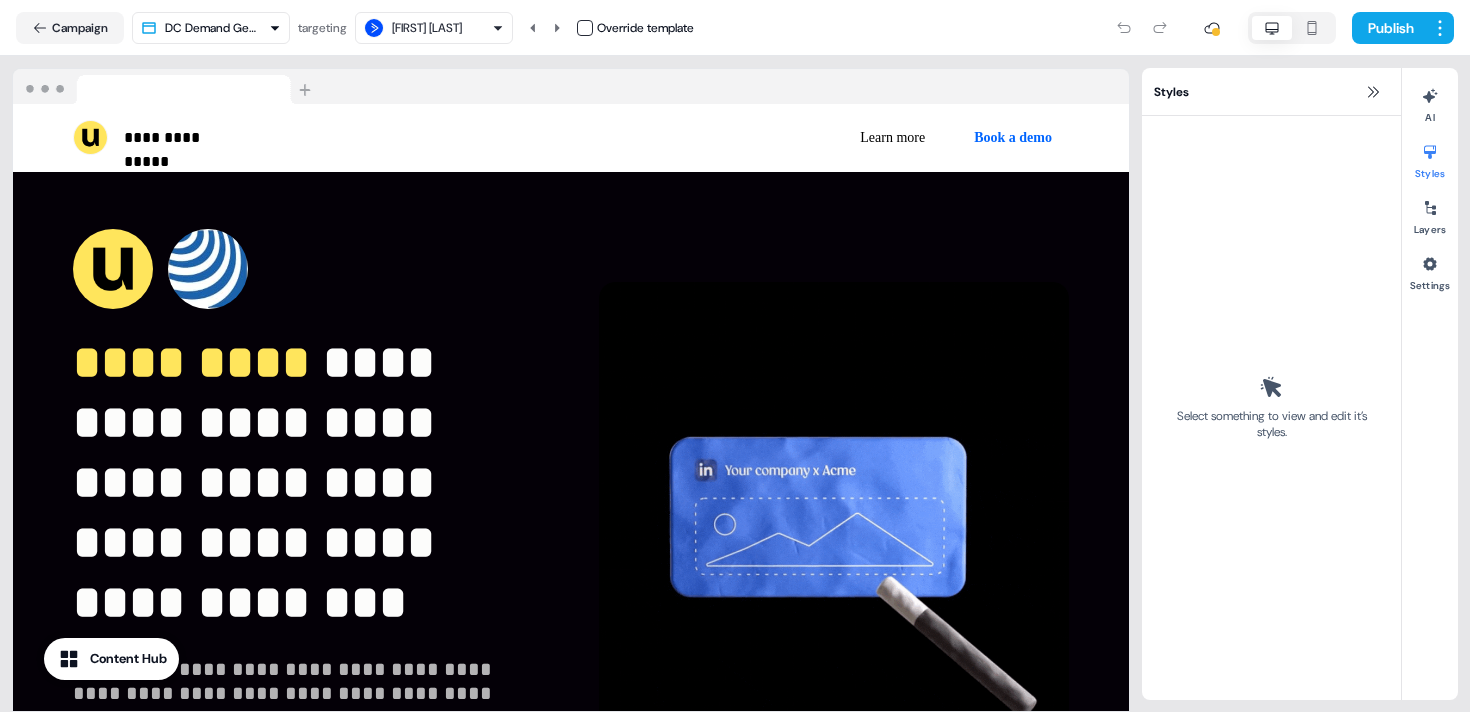 scroll, scrollTop: 31, scrollLeft: 0, axis: vertical 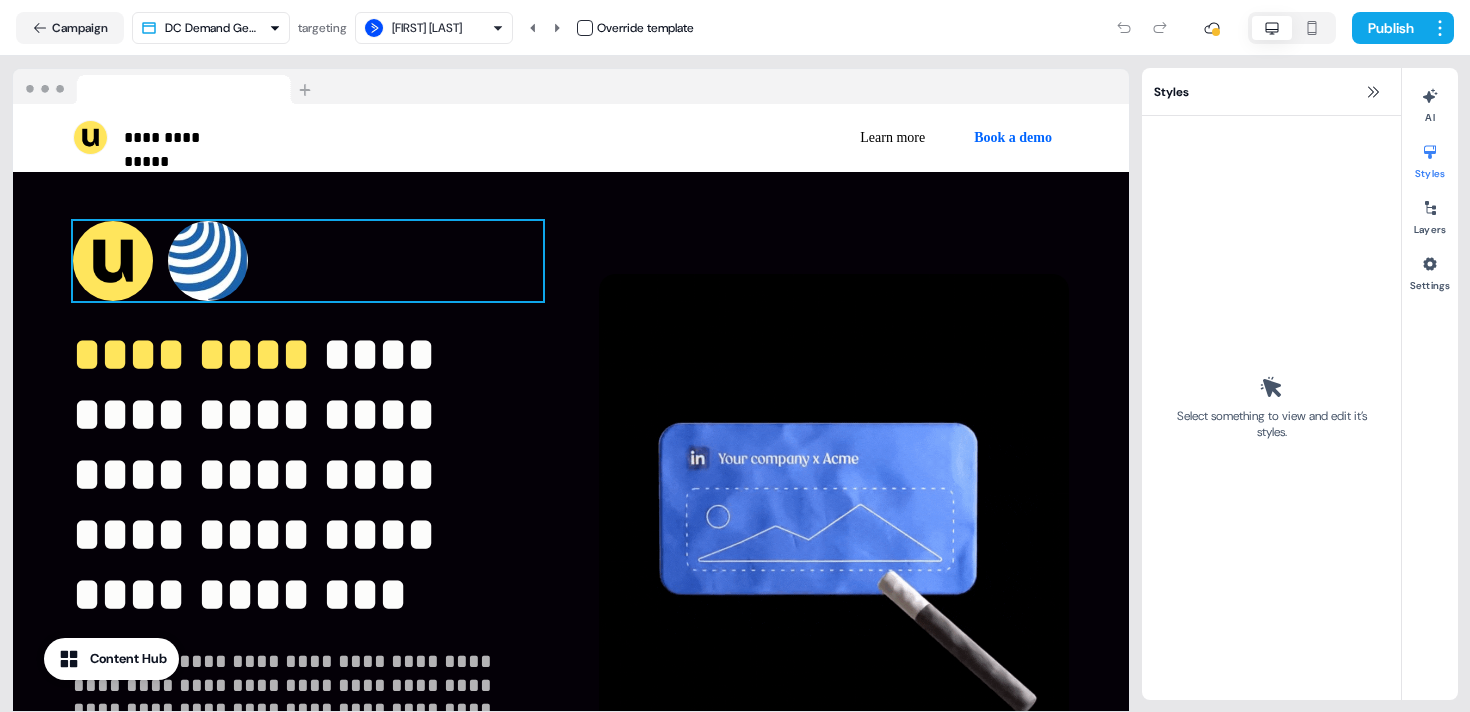 click at bounding box center (208, 261) 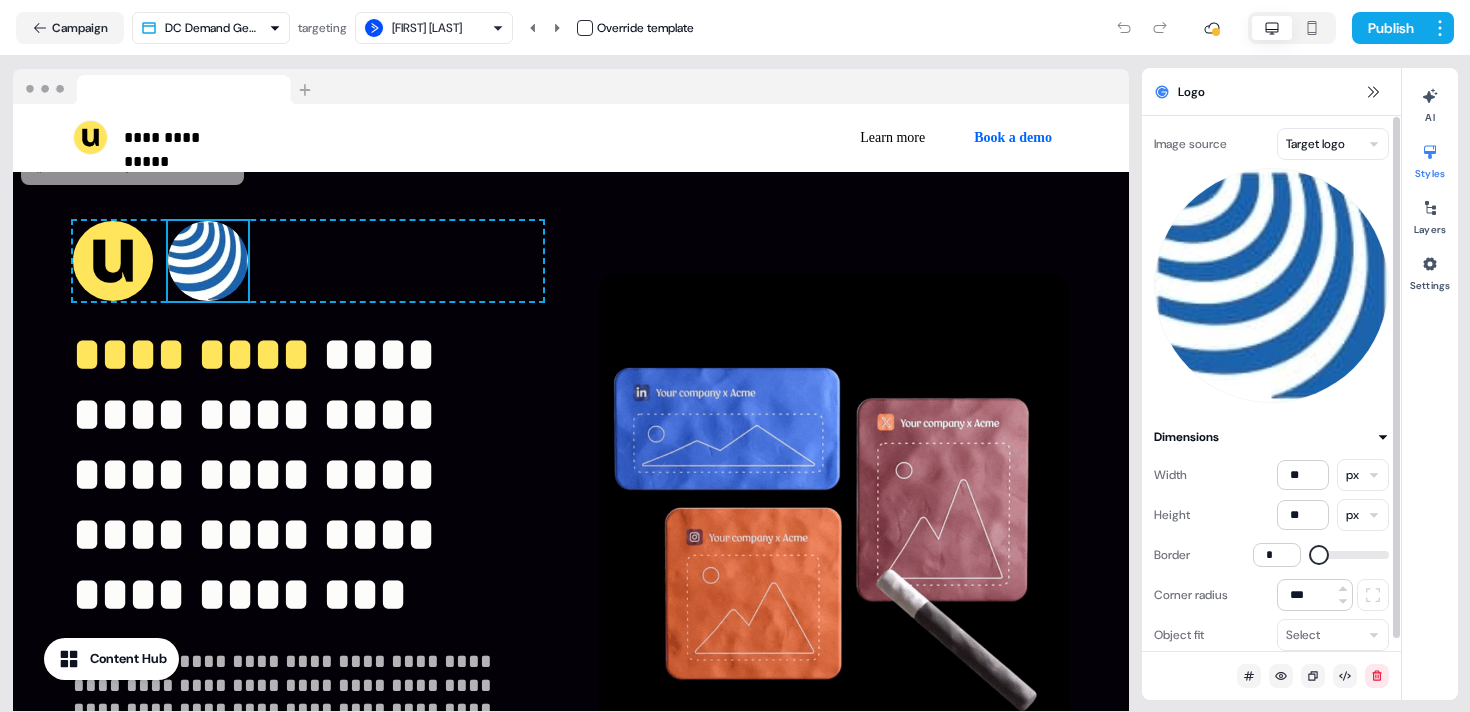 click on "**********" at bounding box center (735, 356) 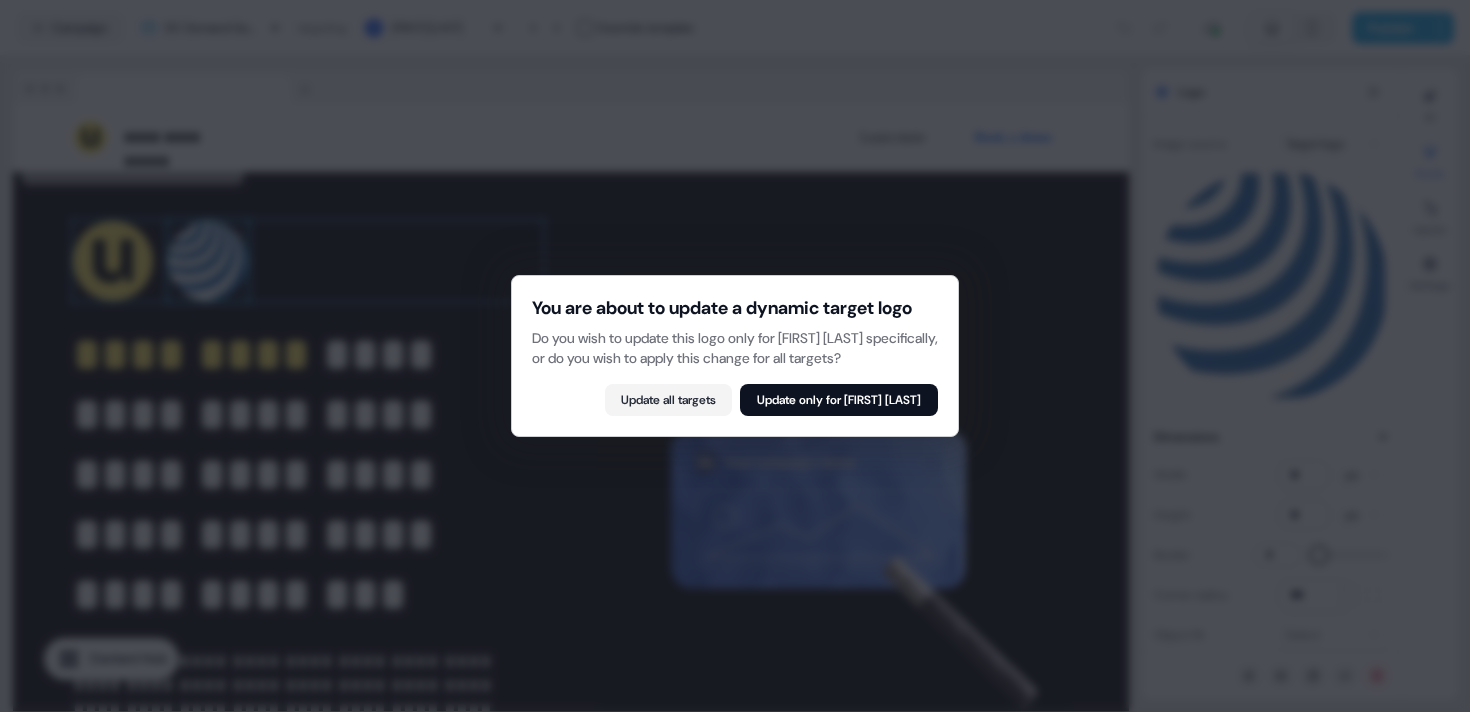 click on "You are about to update a dynamic target logo Do you wish to update this logo only for Clarissa De Angelis specifically, or do you wish to apply this change for all targets? Update all targets Update only for Clarissa De Angelis" at bounding box center (735, 356) 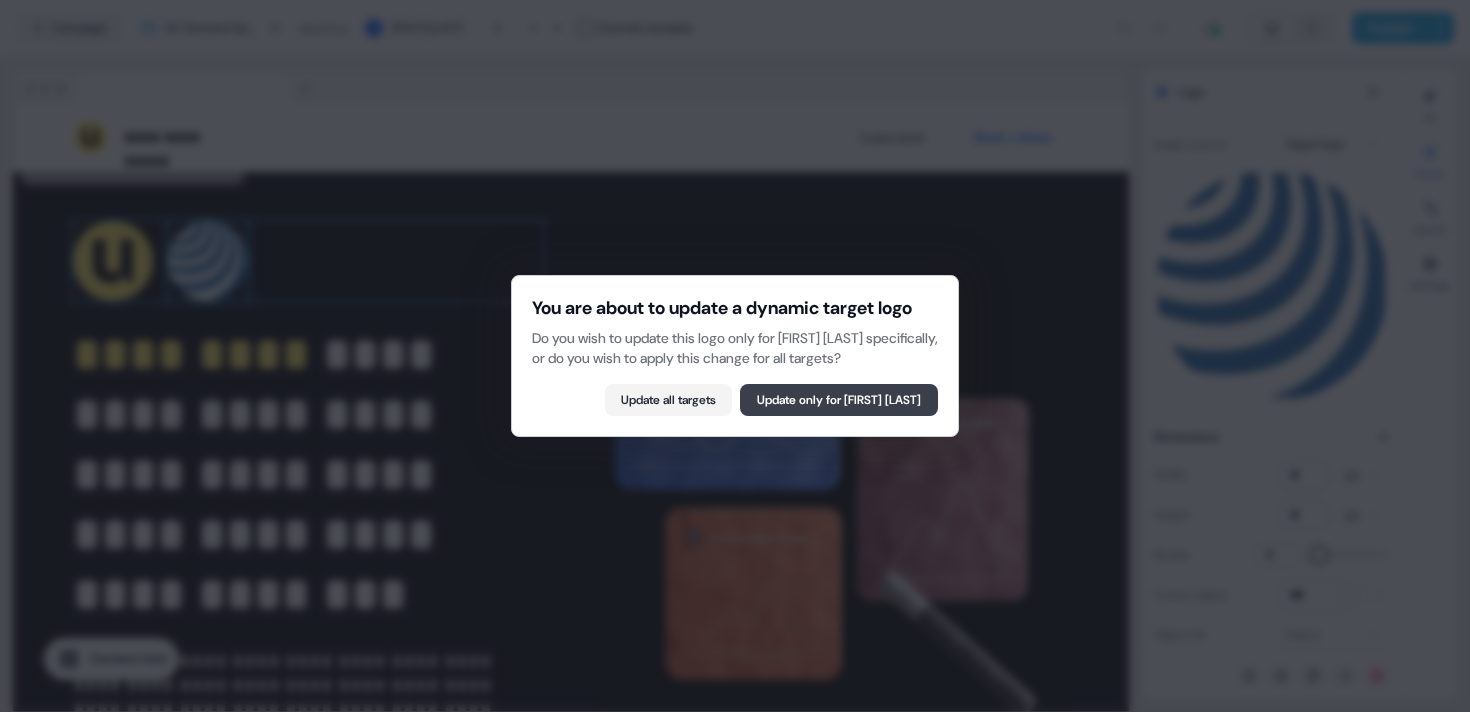 click on "Update only for Clarissa De Angelis" at bounding box center [839, 400] 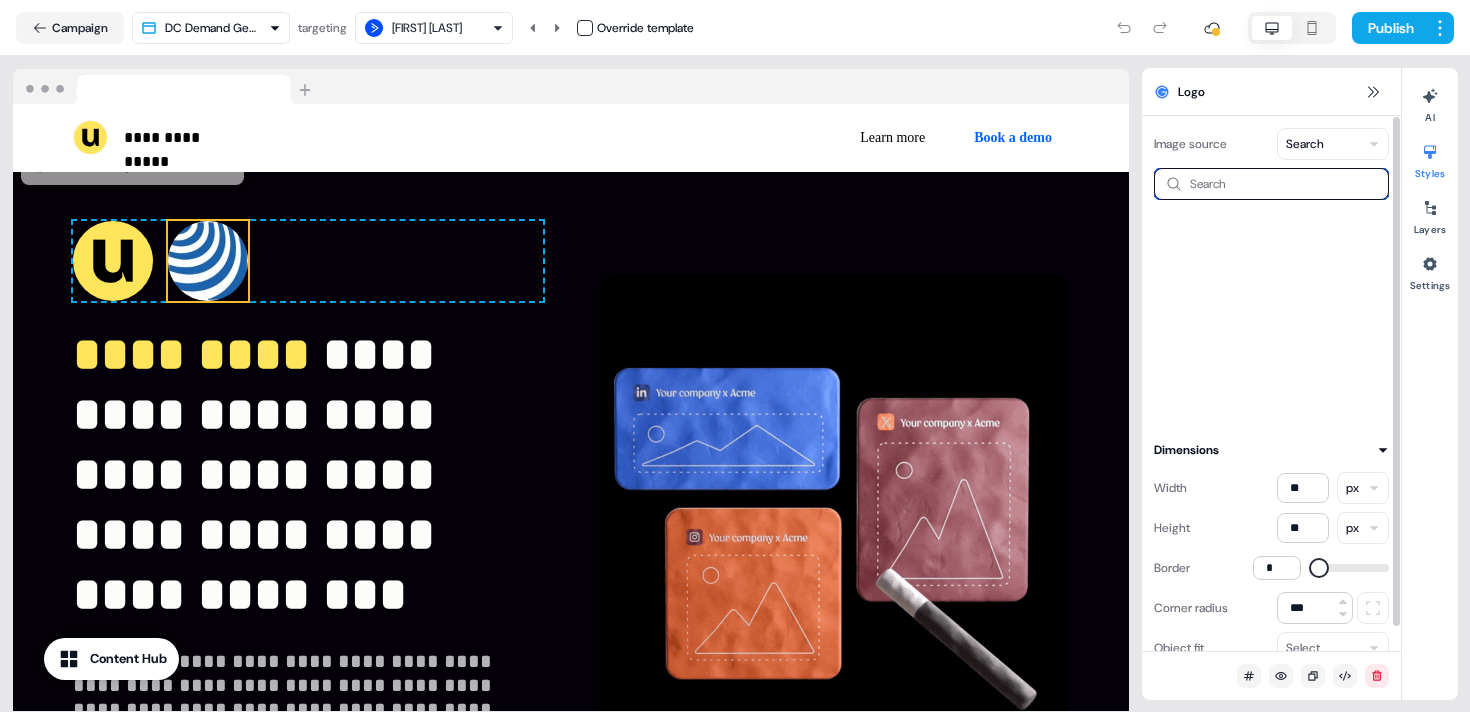 click at bounding box center [1271, 184] 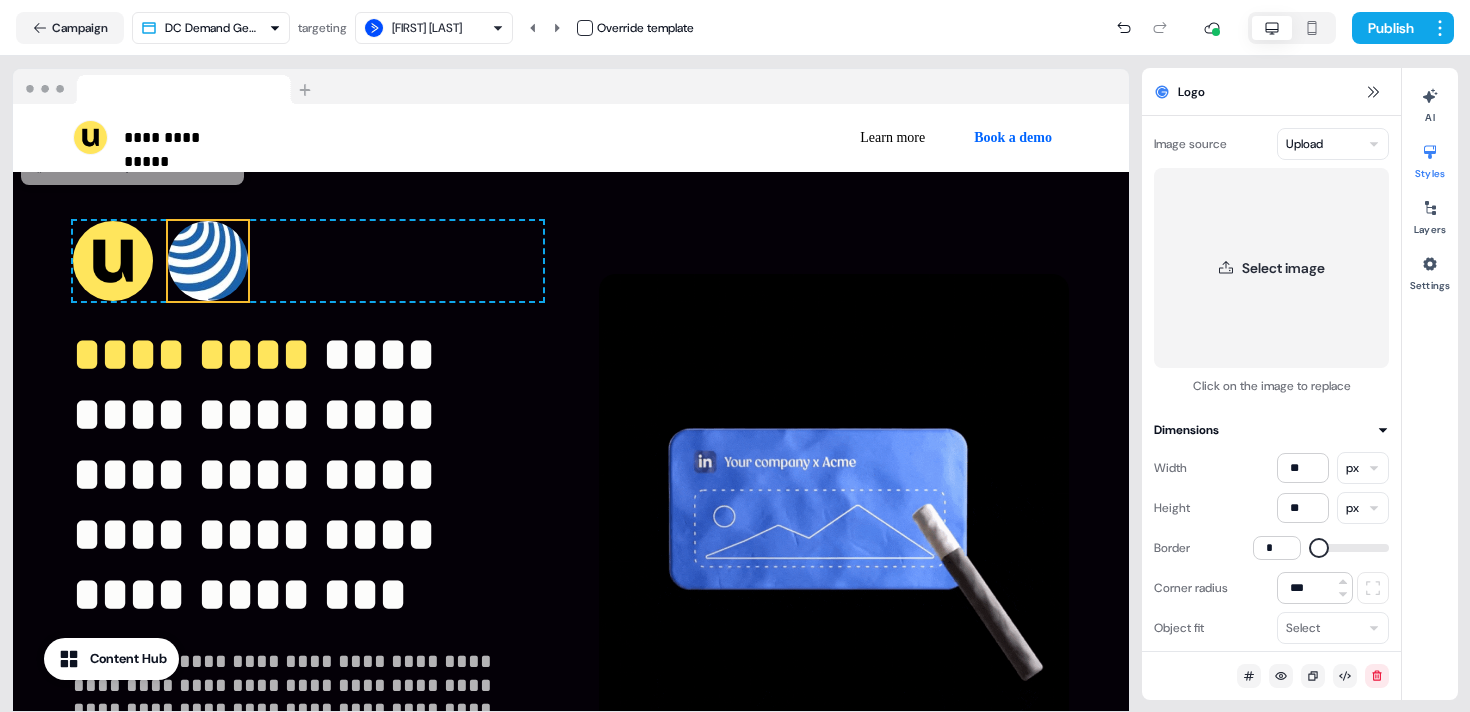 scroll, scrollTop: 31, scrollLeft: 0, axis: vertical 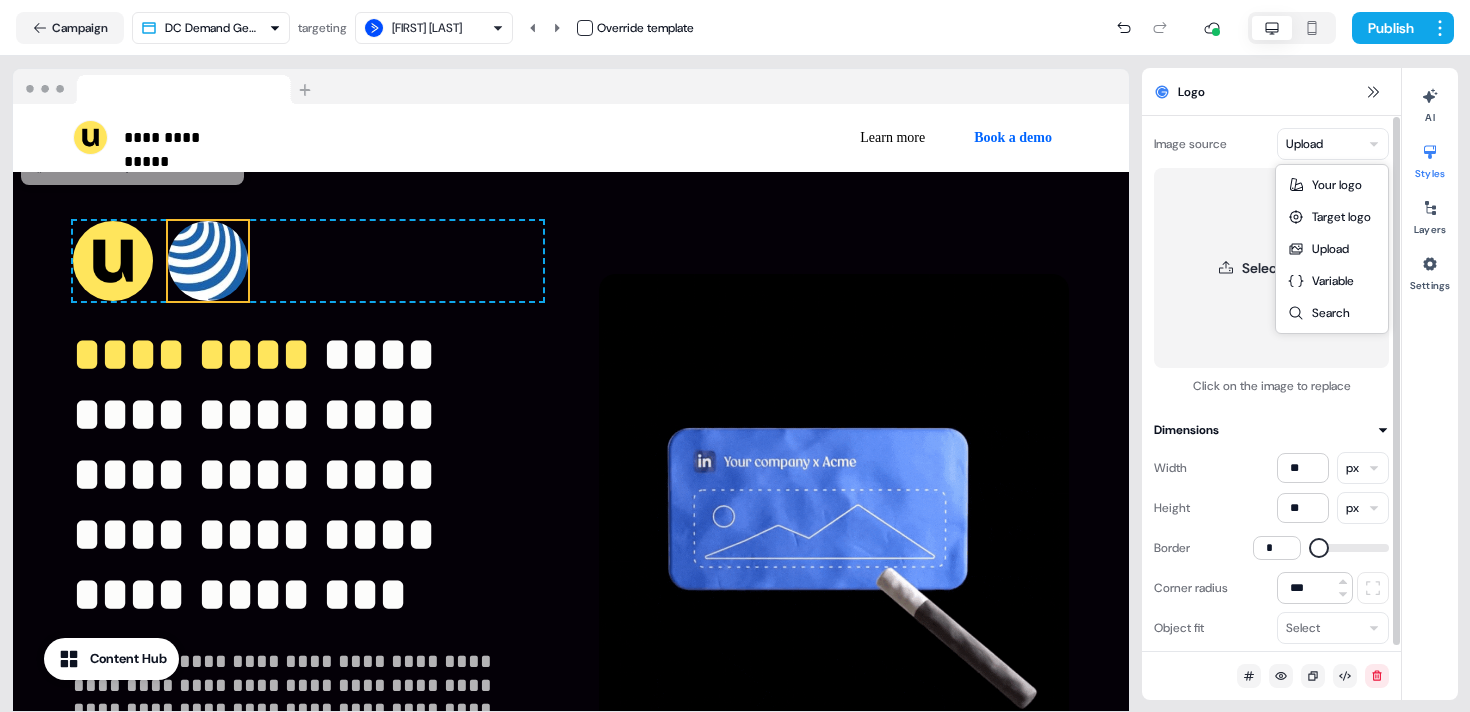 click on "**********" at bounding box center [735, 356] 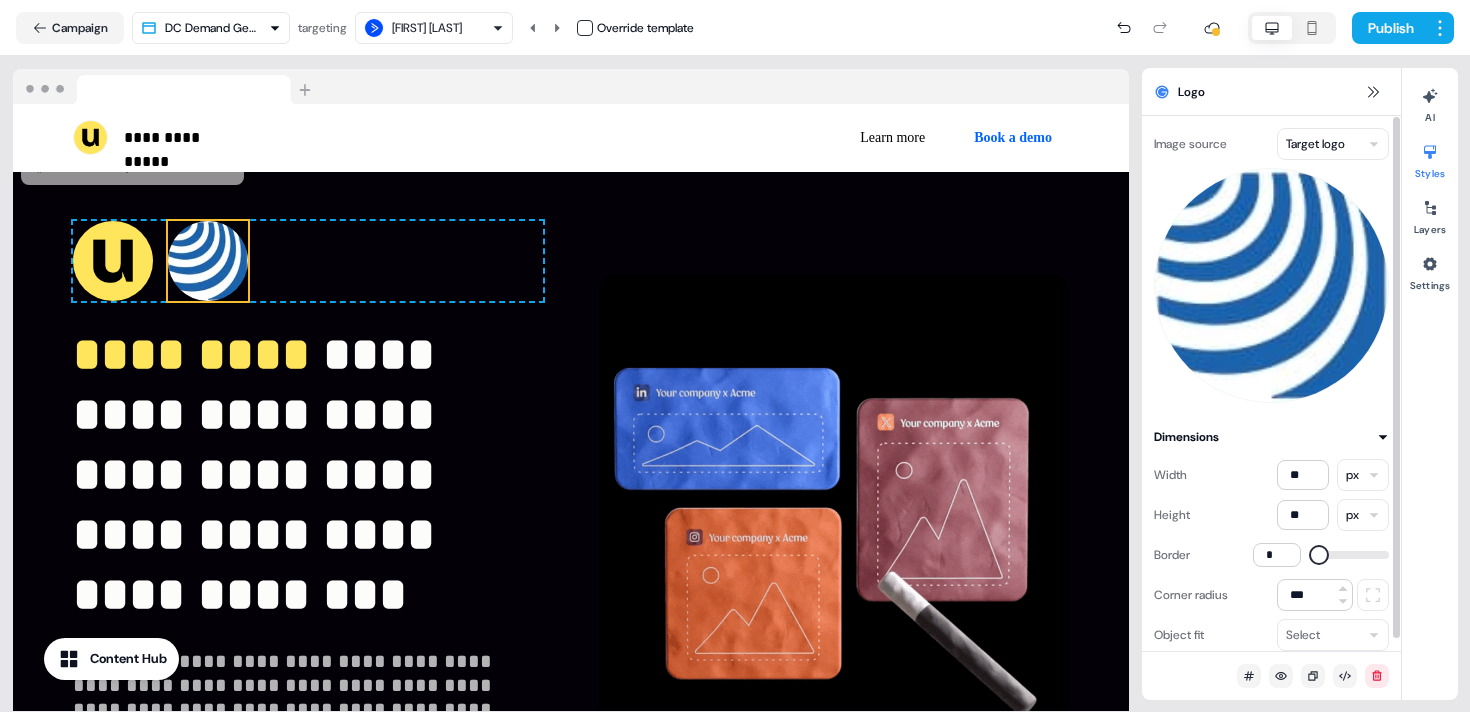 click on "**********" at bounding box center [735, 356] 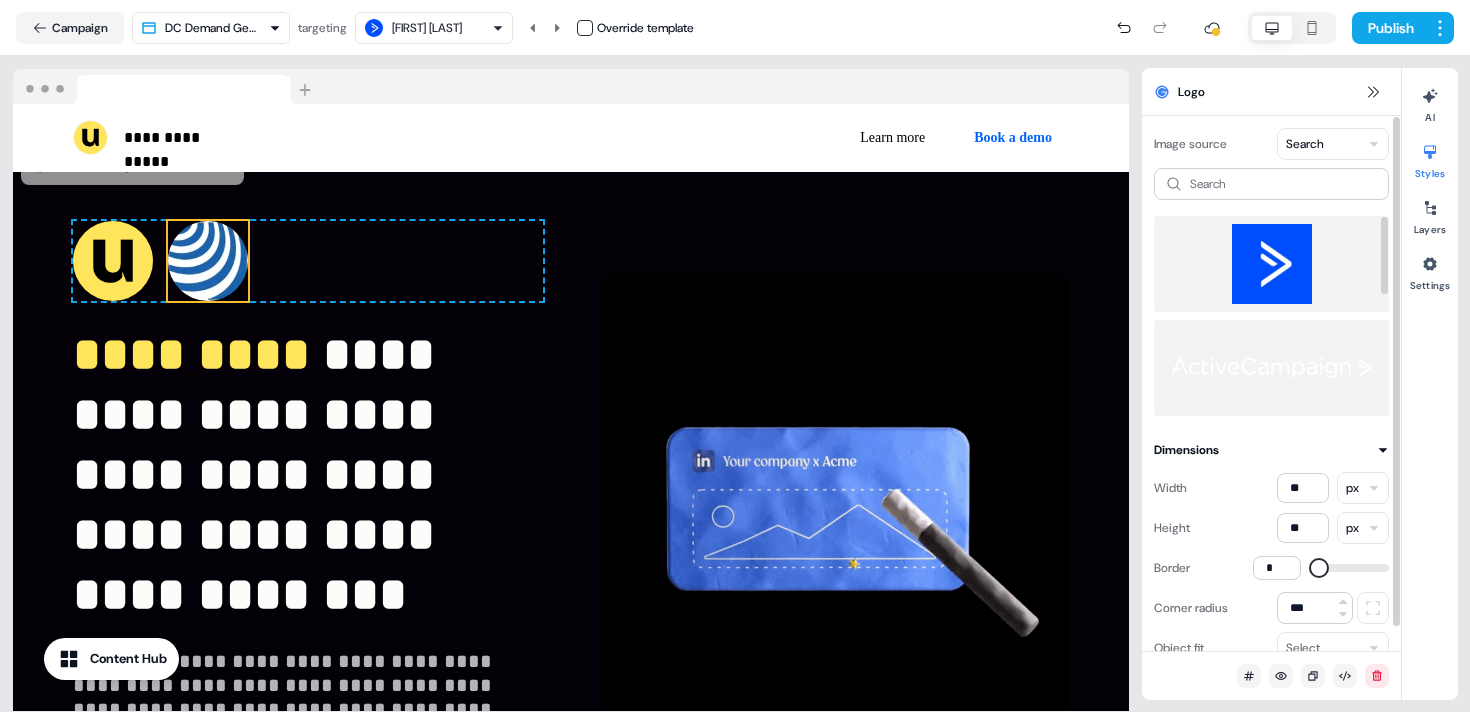 click at bounding box center [1271, 264] 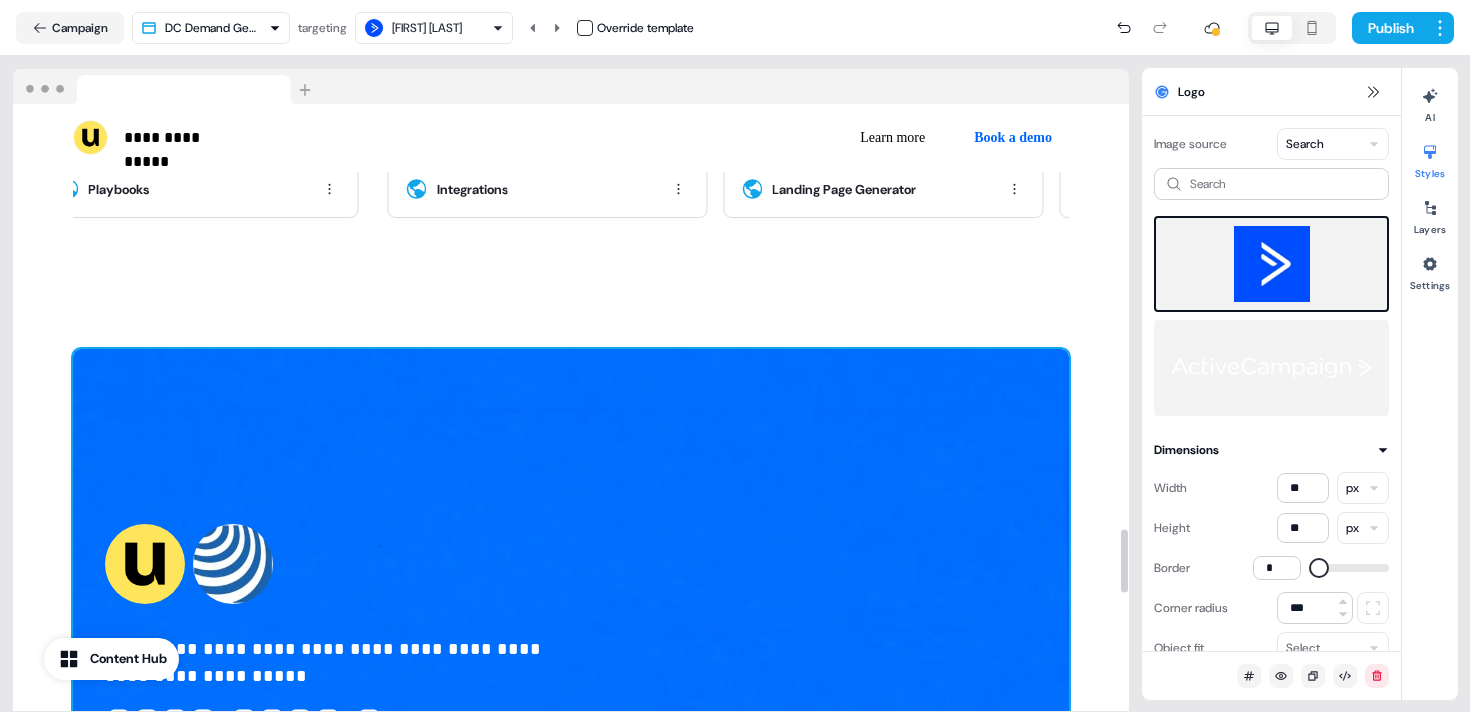 scroll, scrollTop: 4056, scrollLeft: 0, axis: vertical 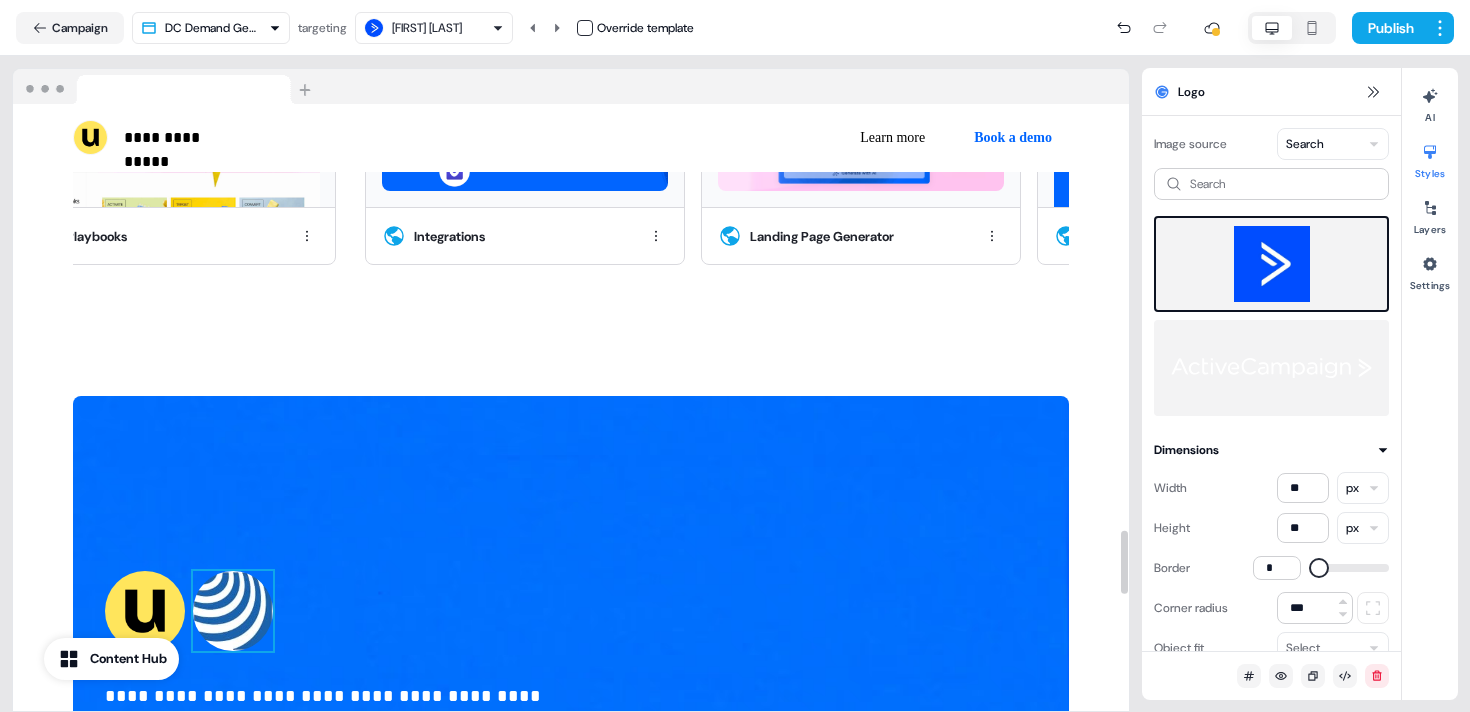 click at bounding box center [233, 611] 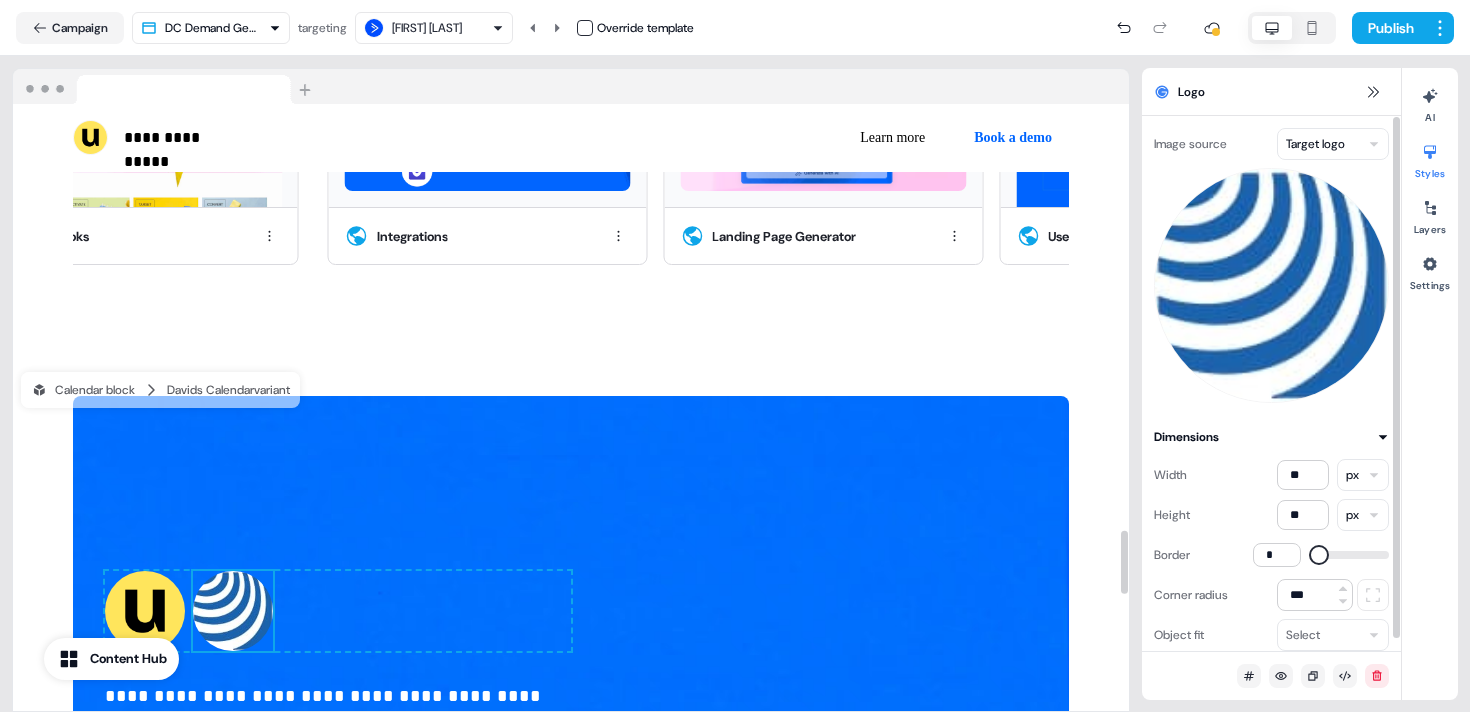 click on "Image source Target logo Dimensions Width ** px Height ** px Border * Corner radius *** Object fit Select" at bounding box center [1271, 383] 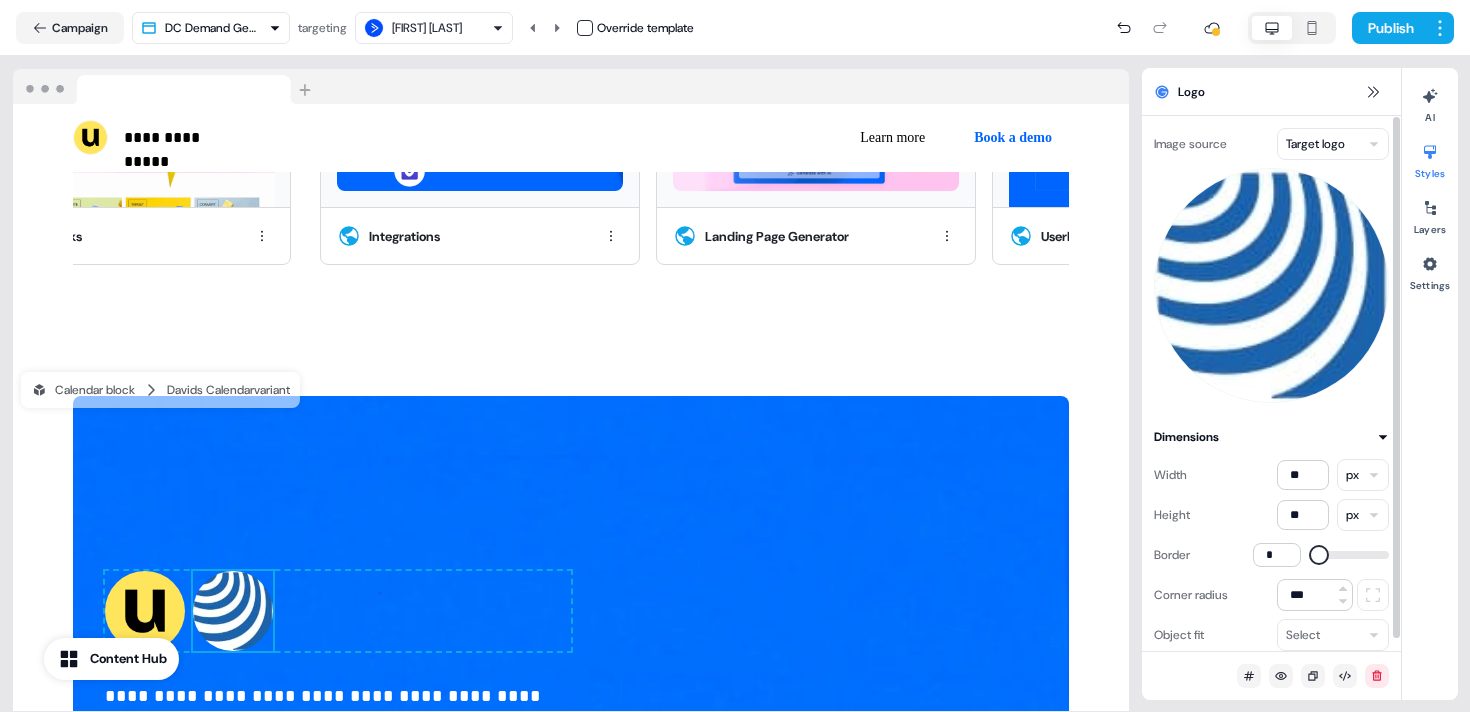 click on "**********" at bounding box center (735, 356) 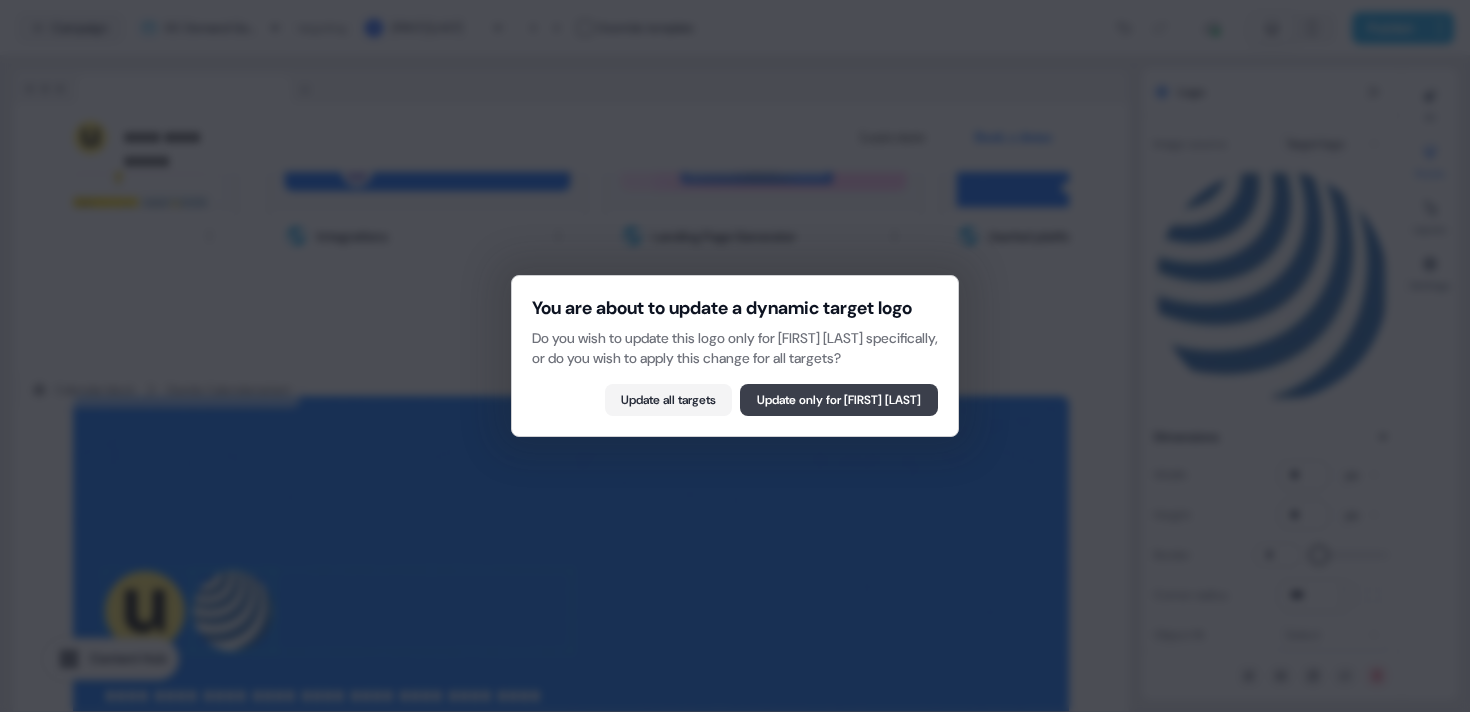 click on "Update only for Clarissa De Angelis" at bounding box center (839, 400) 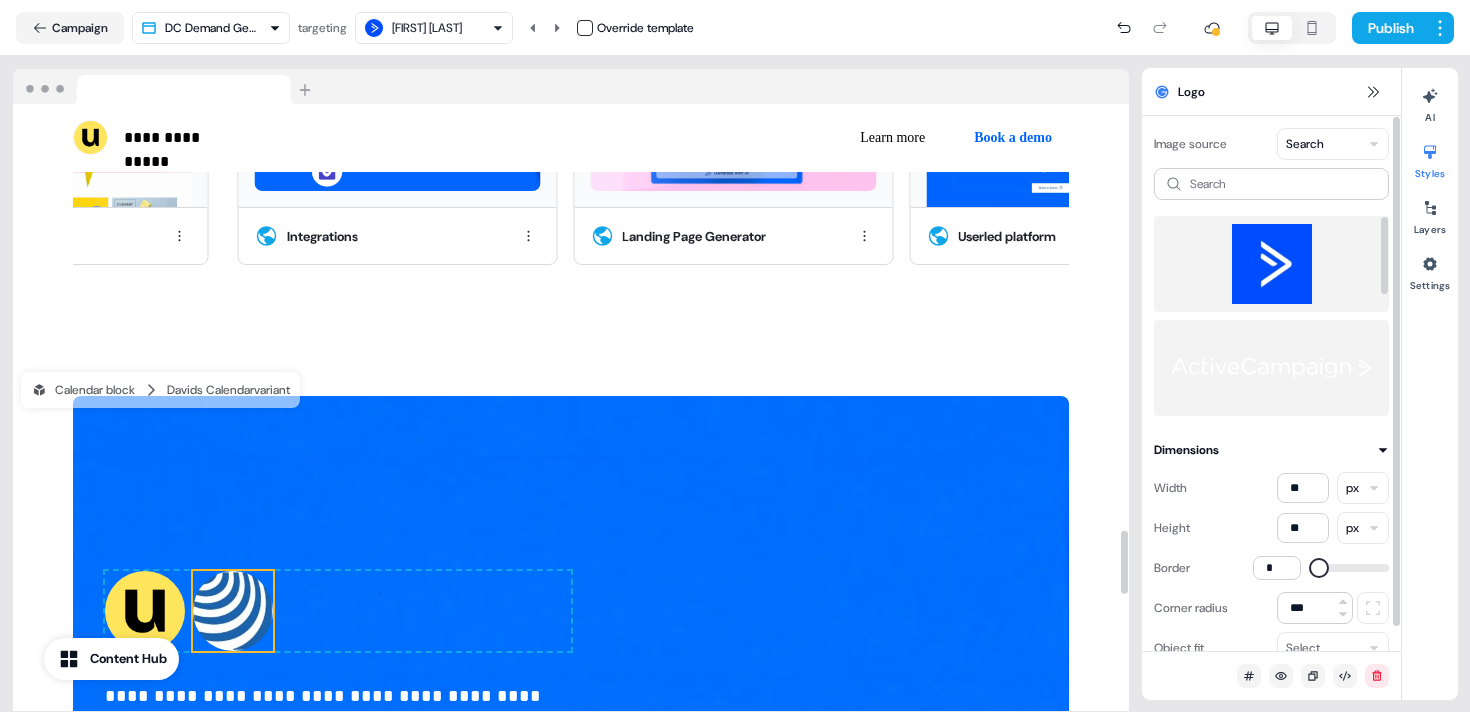 click at bounding box center (1271, 264) 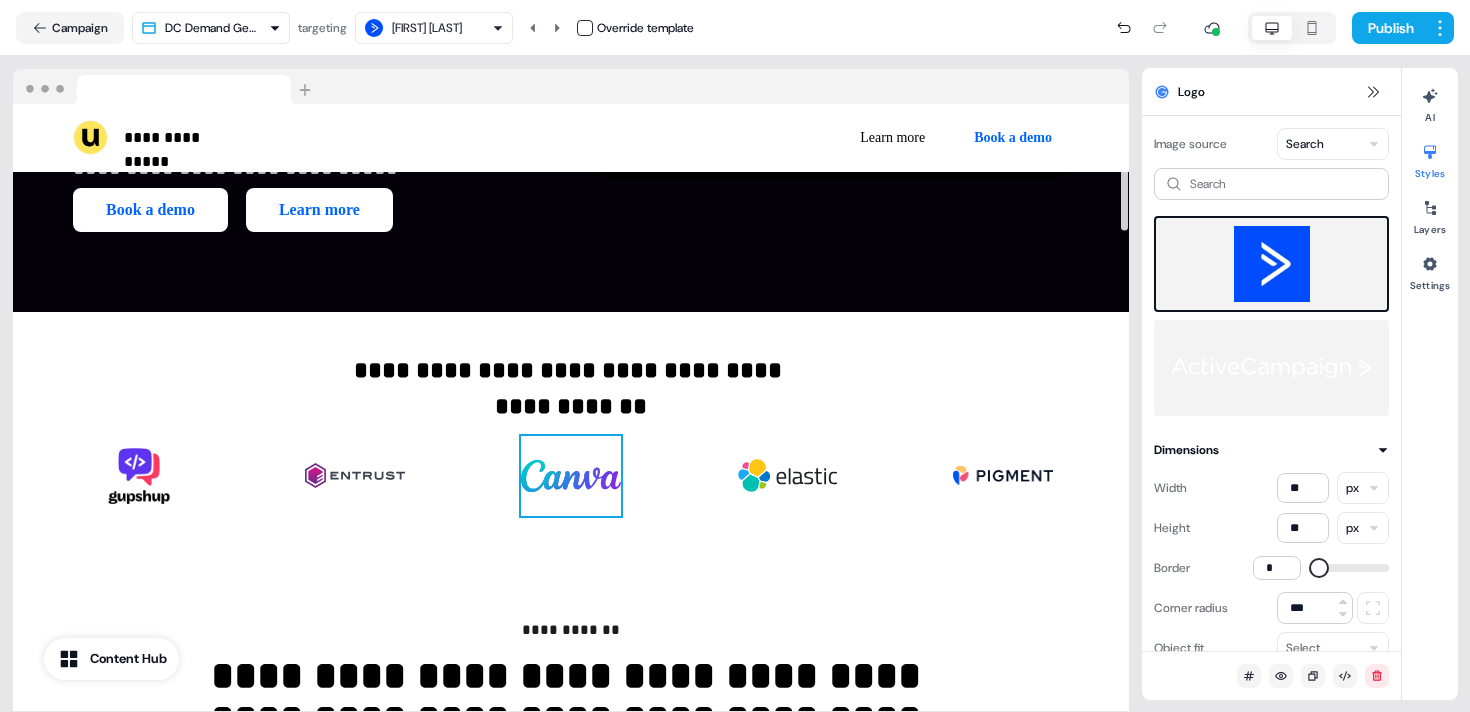 scroll, scrollTop: 596, scrollLeft: 0, axis: vertical 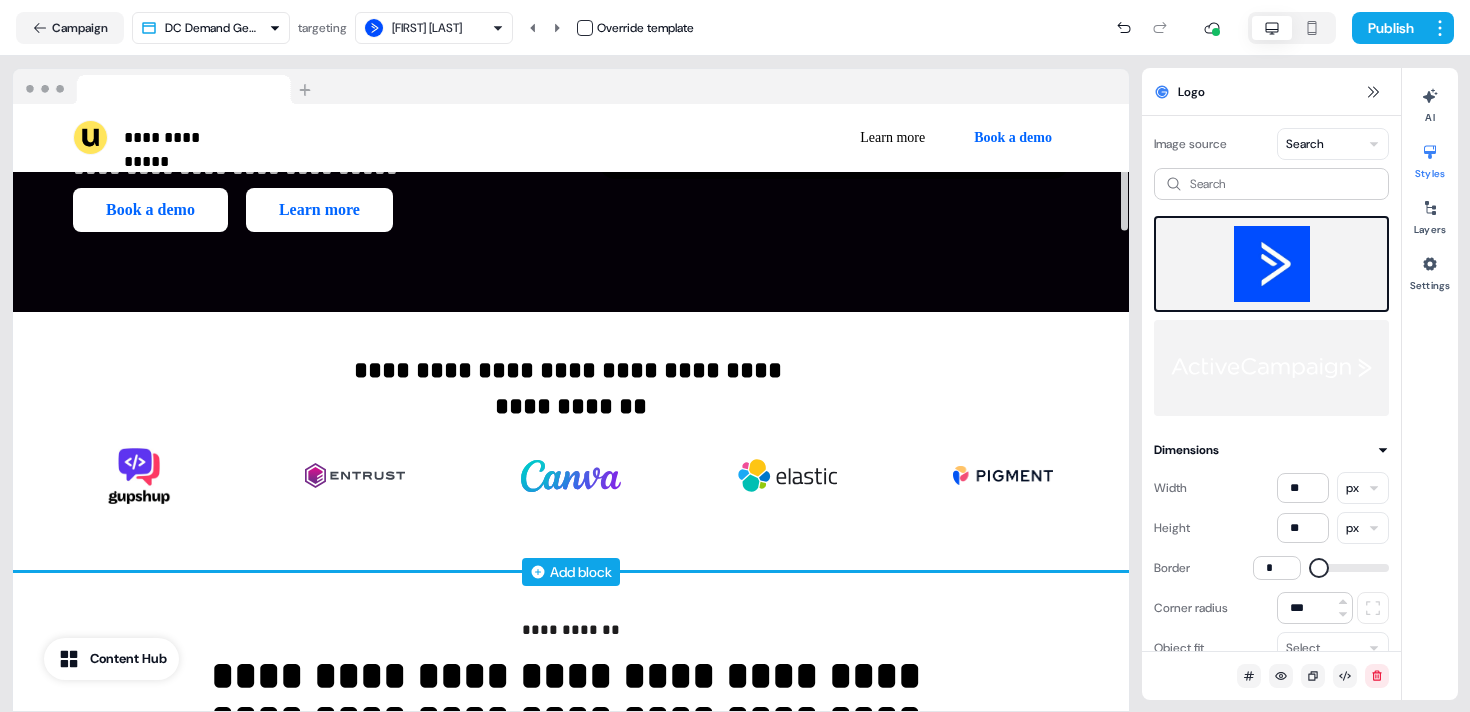 click on "Add block" at bounding box center [581, 572] 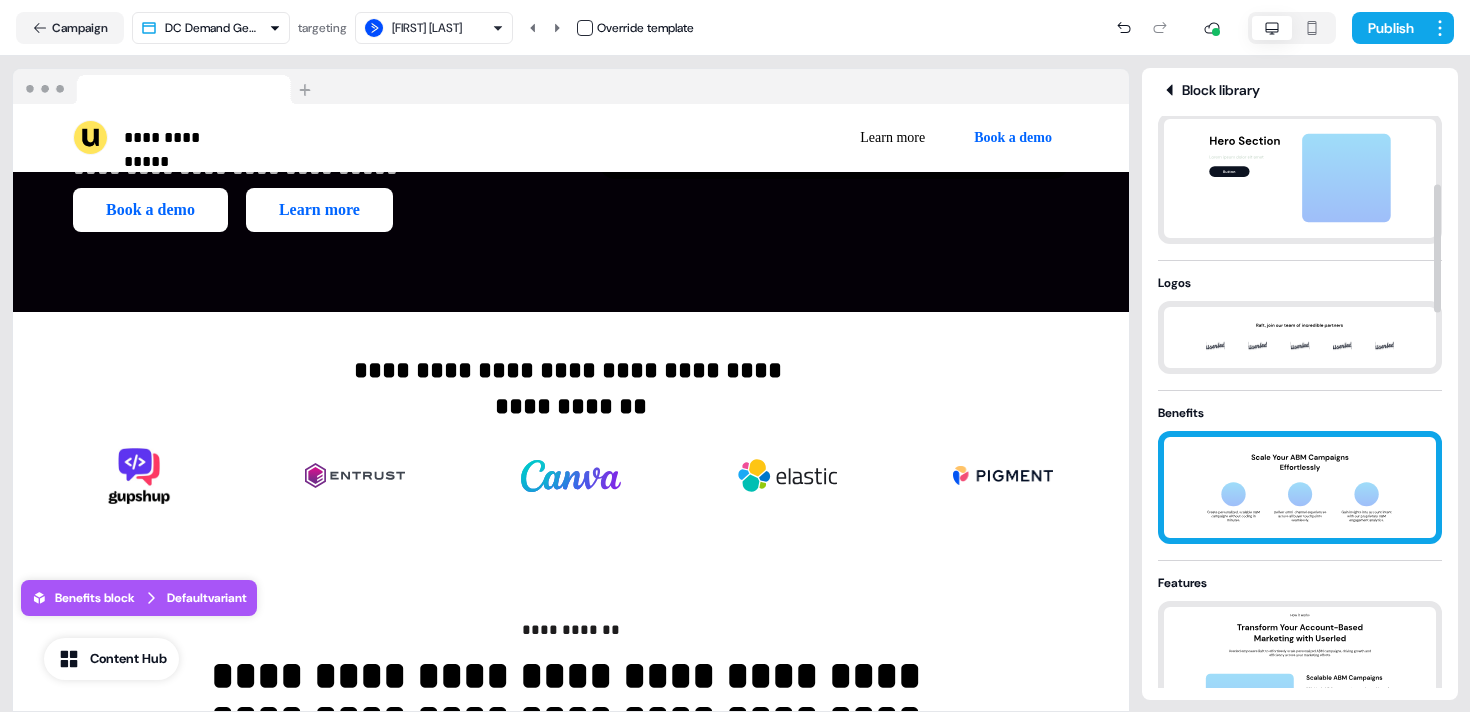 scroll, scrollTop: 301, scrollLeft: 0, axis: vertical 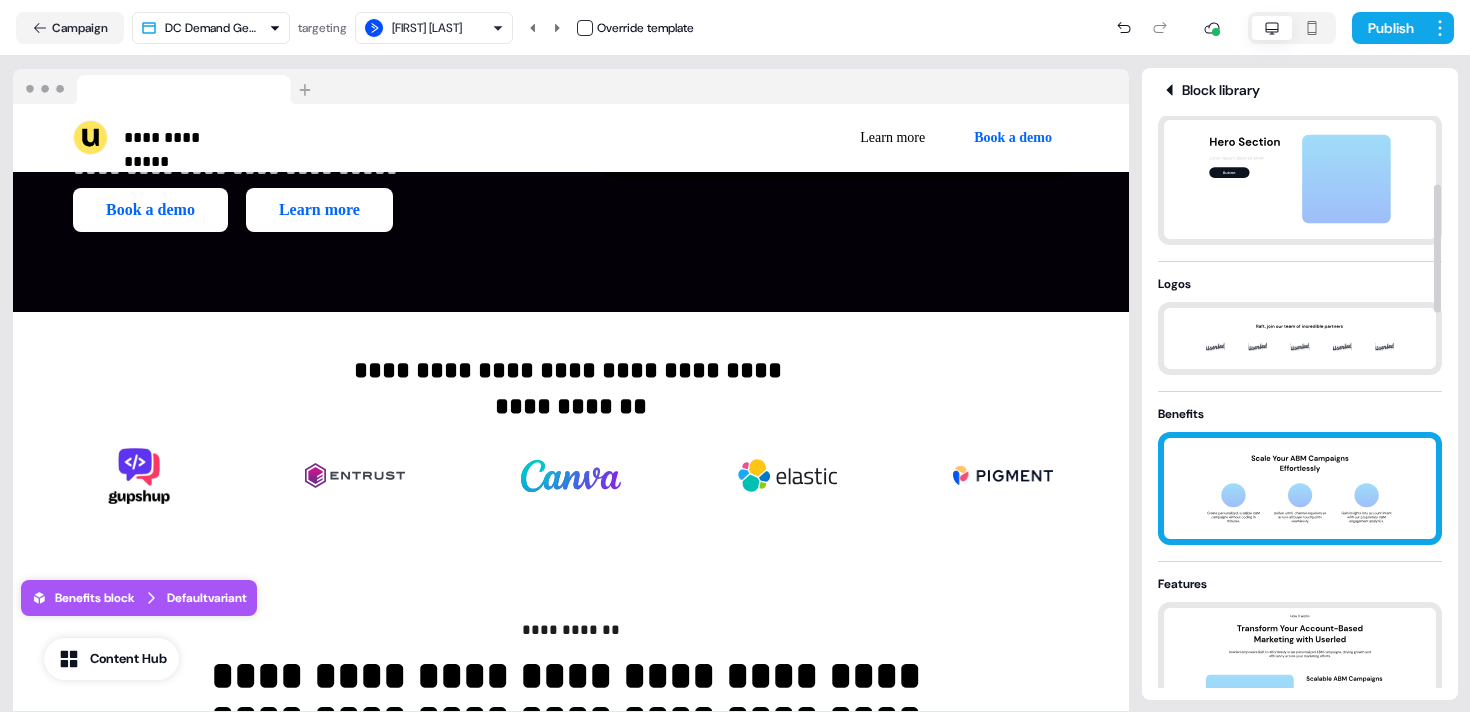 click at bounding box center (1300, 488) 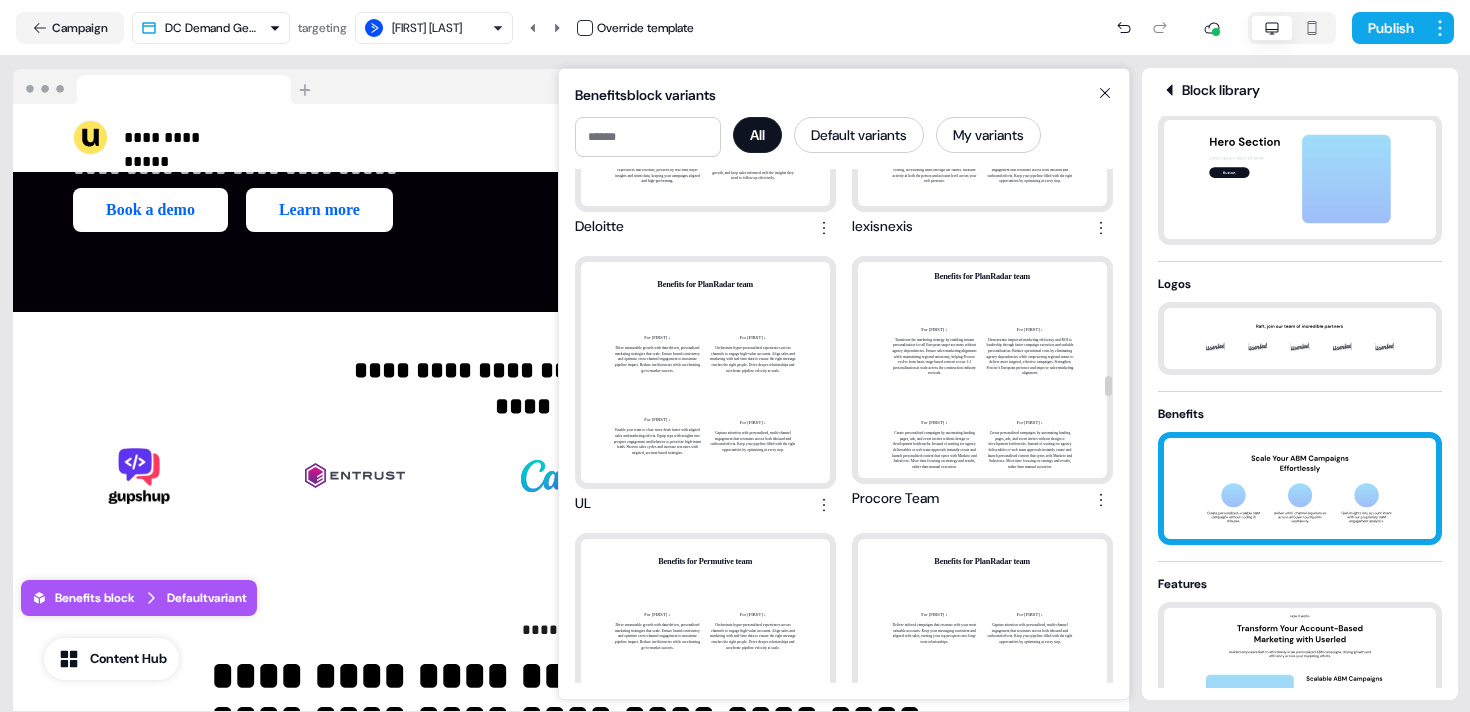 scroll, scrollTop: 5490, scrollLeft: 0, axis: vertical 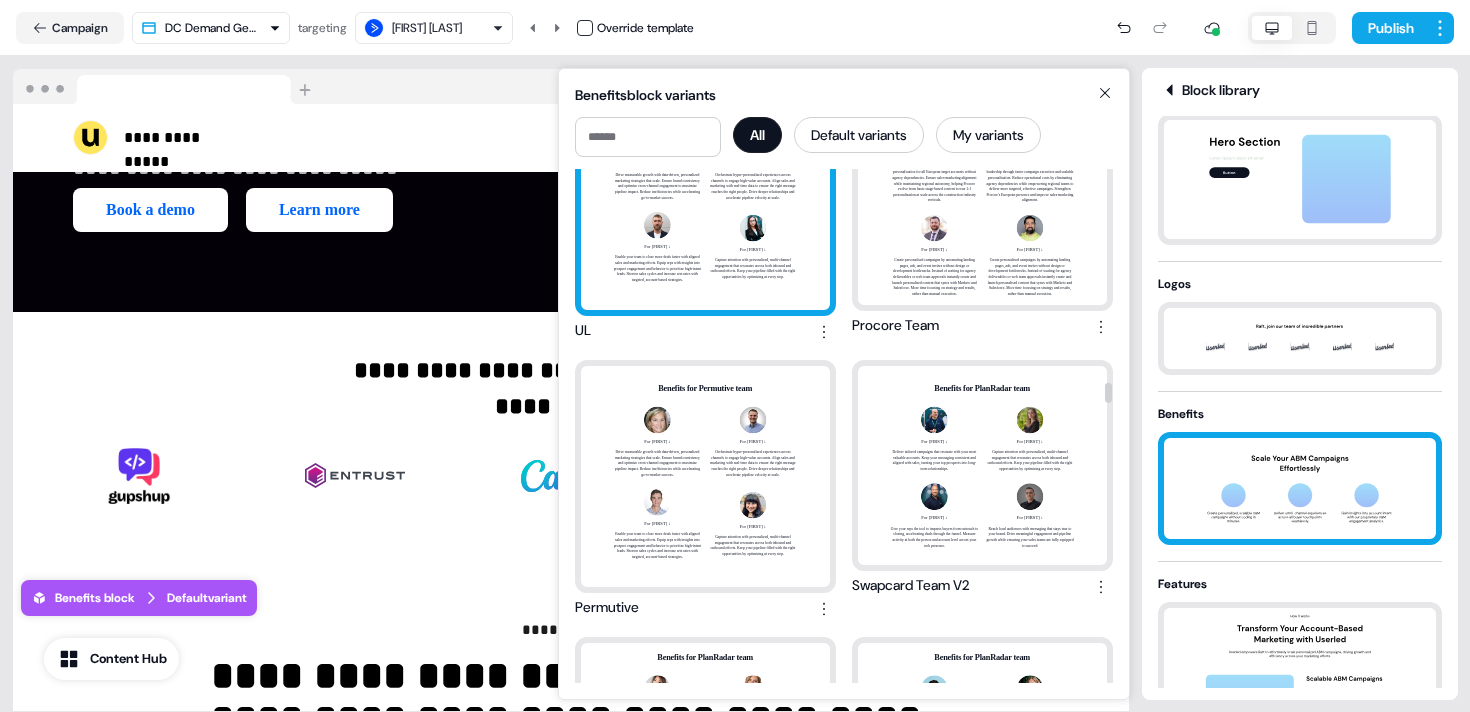 click on "Benefits for PlanRadar team For Kari ↓ Drive measurable growth with data-driven, personalized marketing strategies that scale. Ensure brand consistency and optimize cross-channel engagement to maximize pipeline impact. Reduce inefficiencies while accelerating go-to-market success. For Mariachiara ↓ Orchestrate hyper-personalized experiences across channels to engage high-value accounts. Align sales and marketing with real-time data to ensure the right message reaches the right people. Drive deeper relationships and accelerate pipeline velocity at scale. For Jonas ↓ Enable your team to close more deals faster with aligned sales and marketing efforts. Equip reps with insights into prospect engagement and behavior to prioritize high-intent leads. Shorten sales cycles and increase win rates with targeted, account-based strategies. For Tatiana ↓" at bounding box center [705, 199] 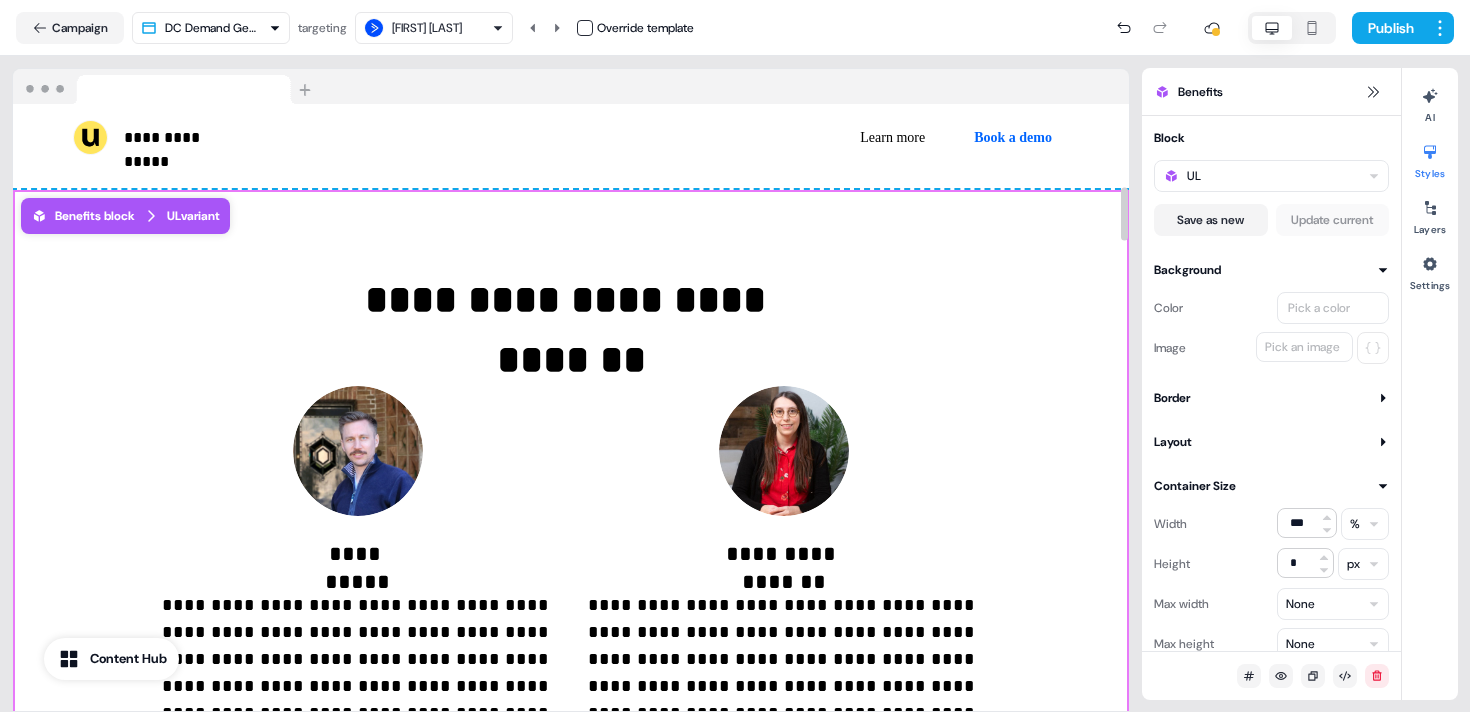 scroll, scrollTop: 1014, scrollLeft: 0, axis: vertical 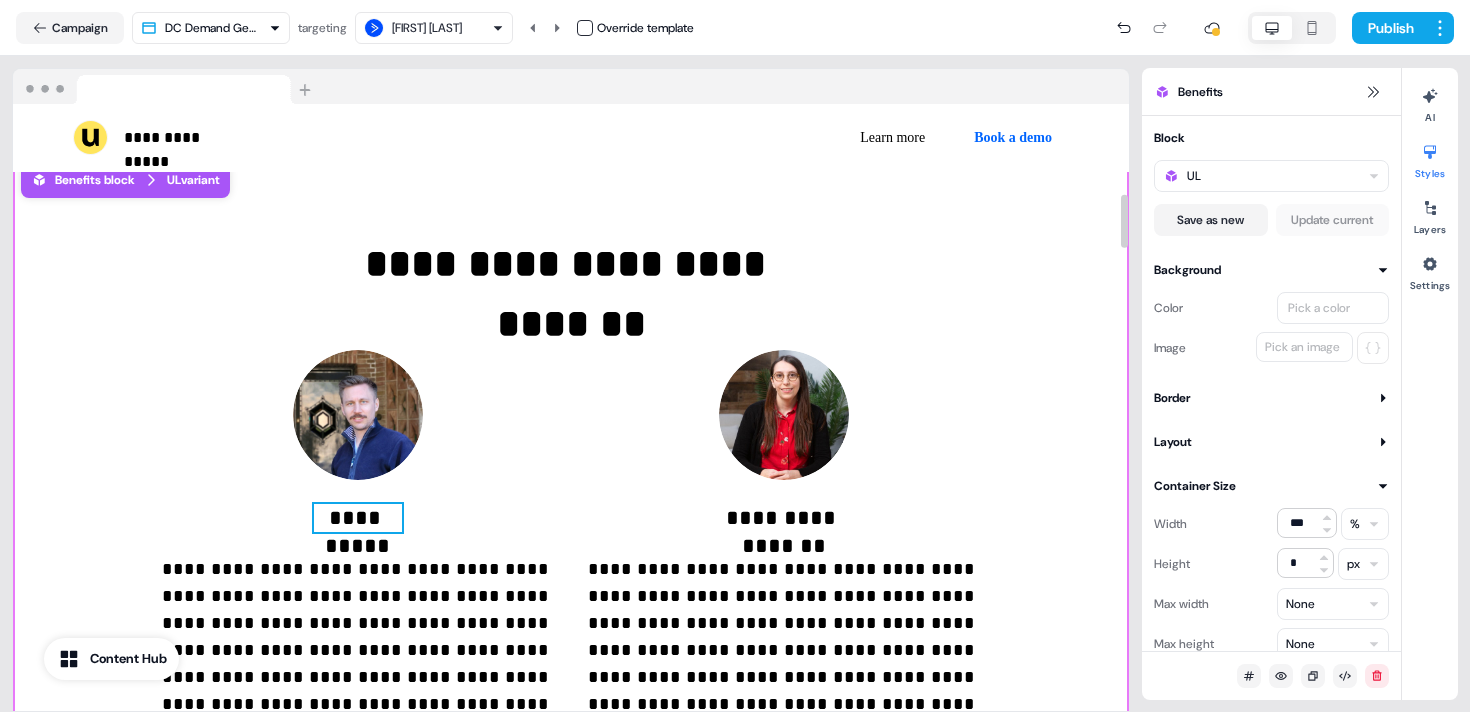 click on "**********" at bounding box center (358, 518) 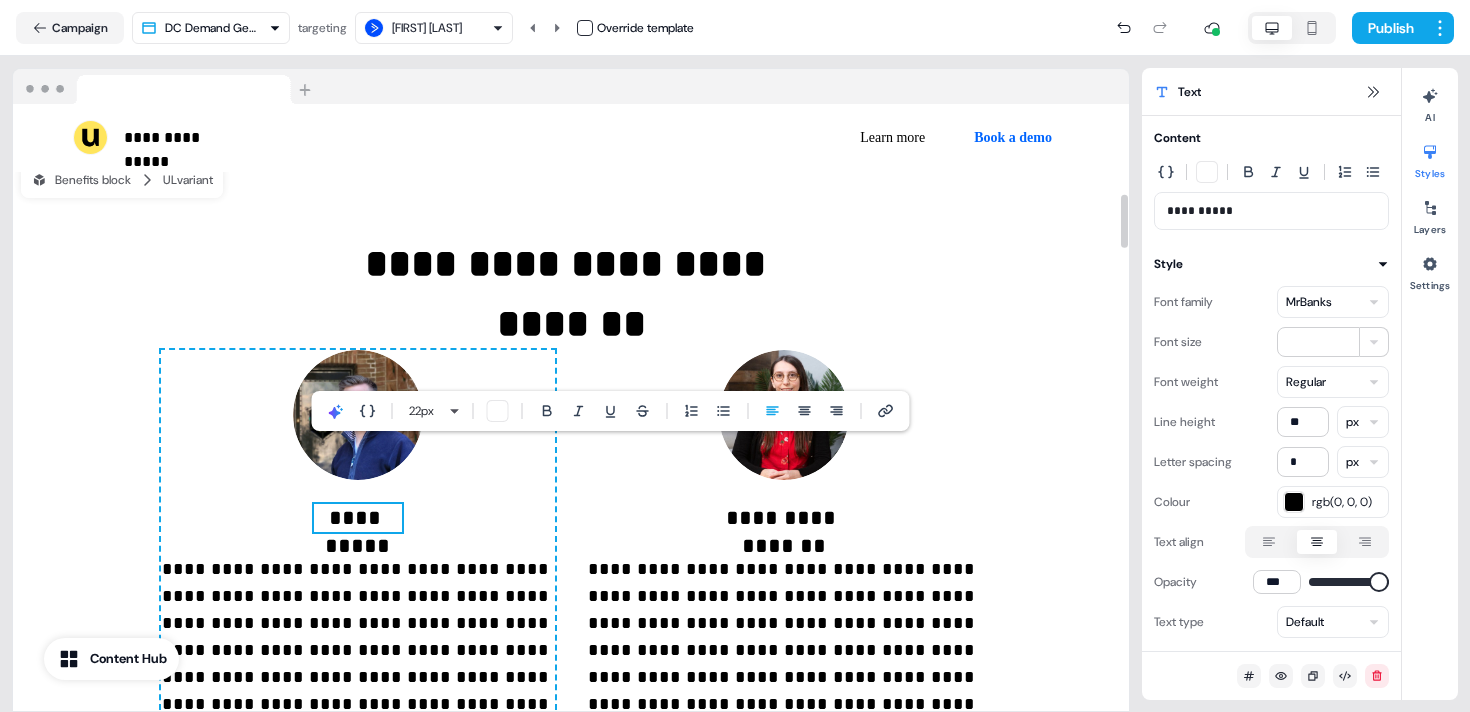 click on "**********" at bounding box center [358, 518] 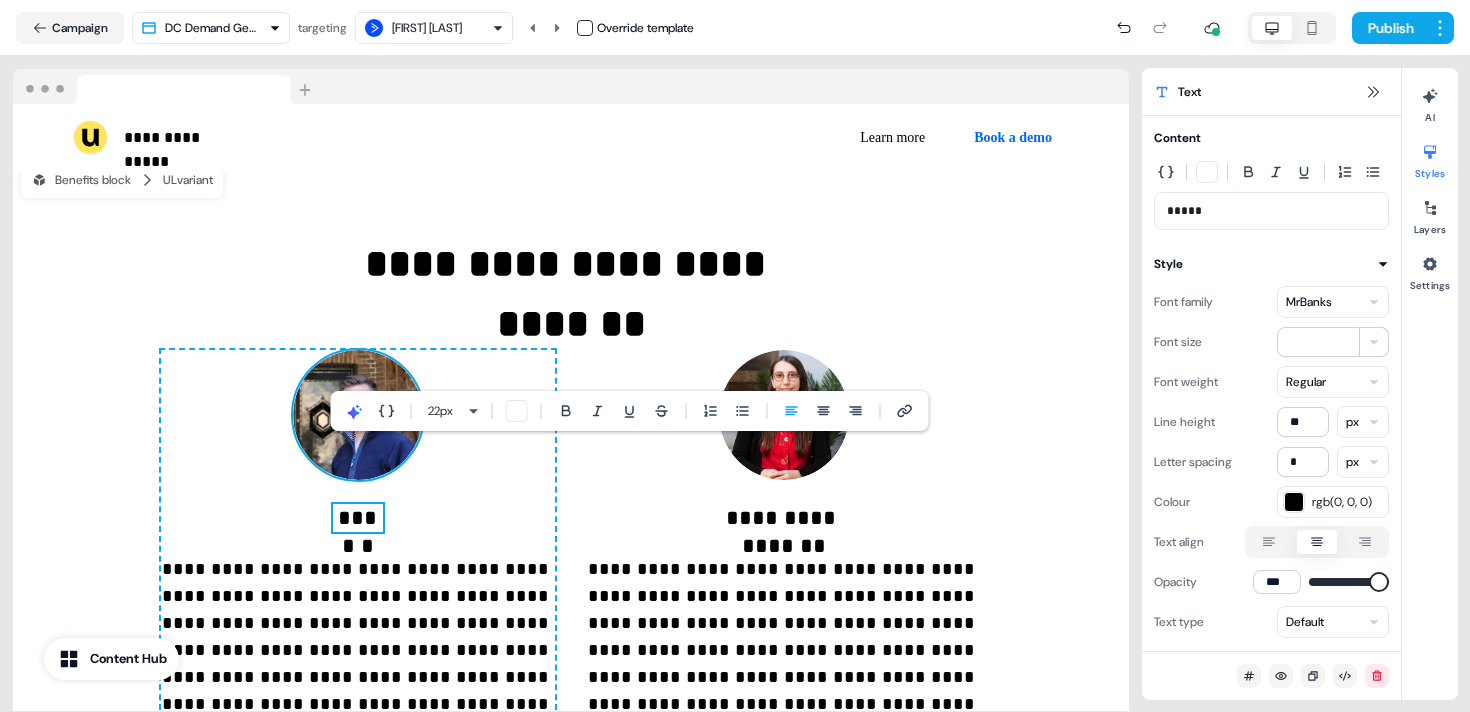 click at bounding box center [358, 415] 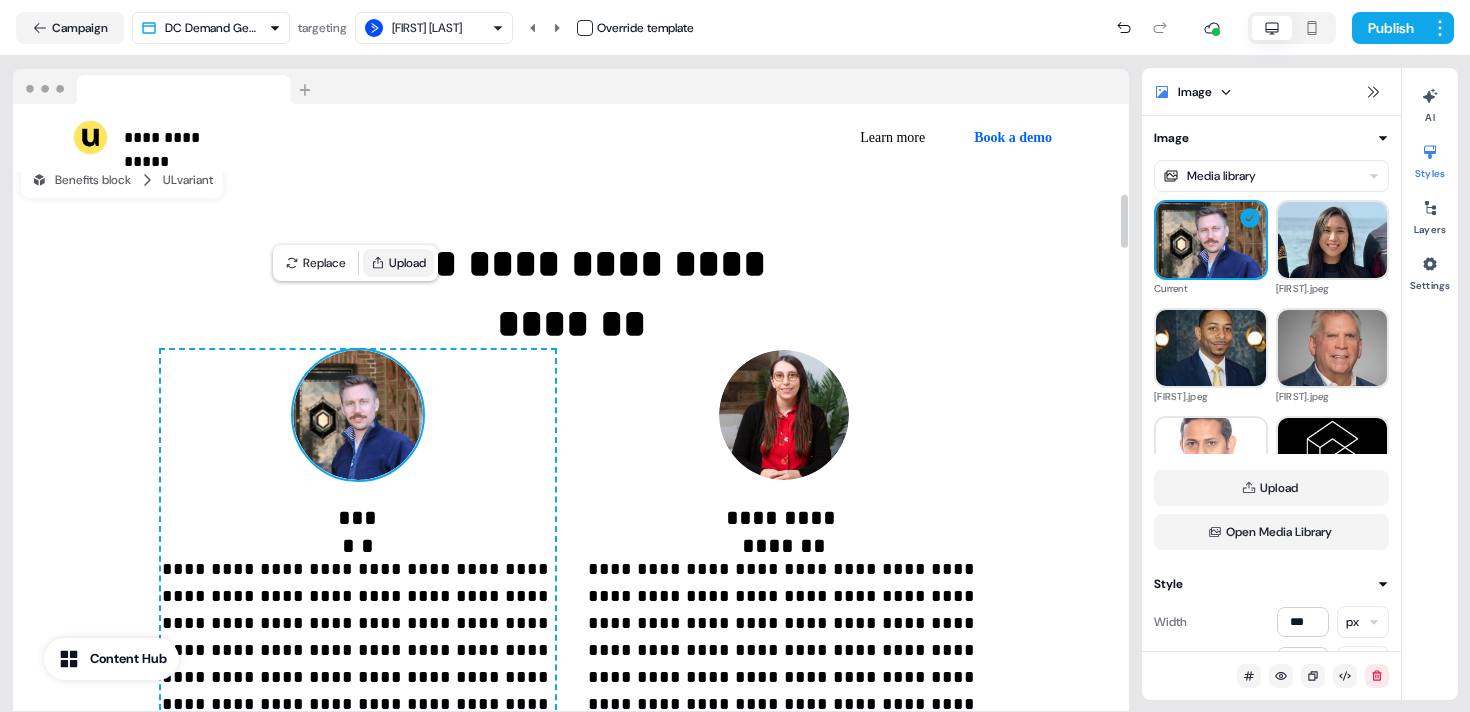 click on "Upload" at bounding box center [398, 263] 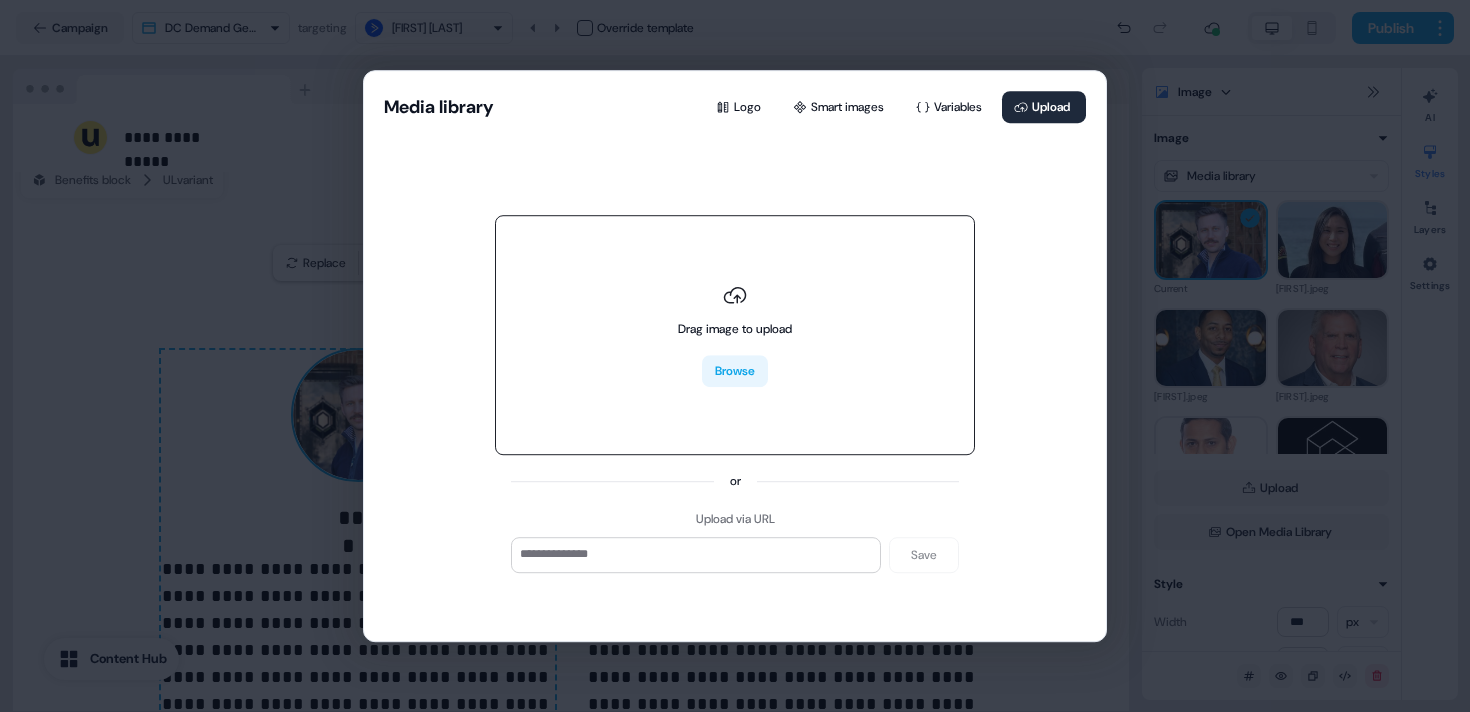 click on "Browse" at bounding box center (735, 371) 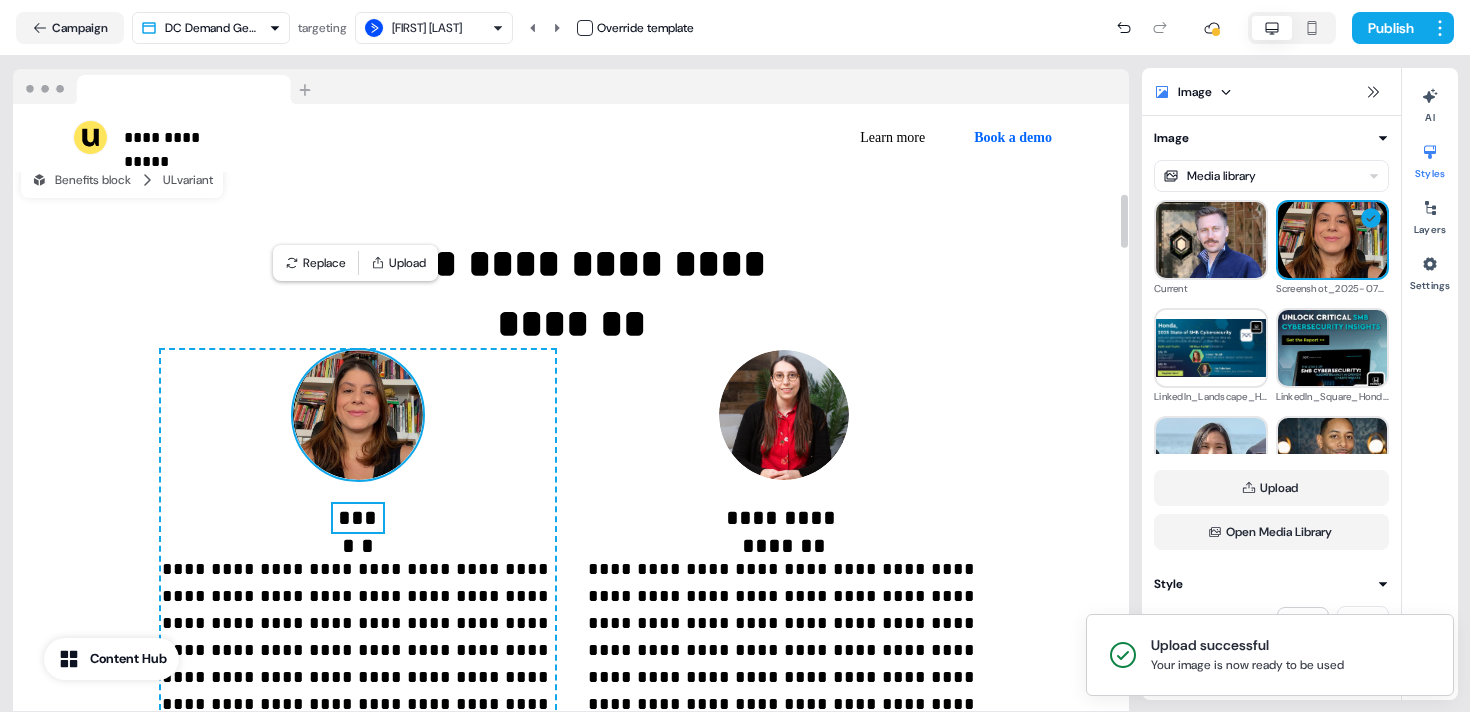 click on "******" at bounding box center (358, 518) 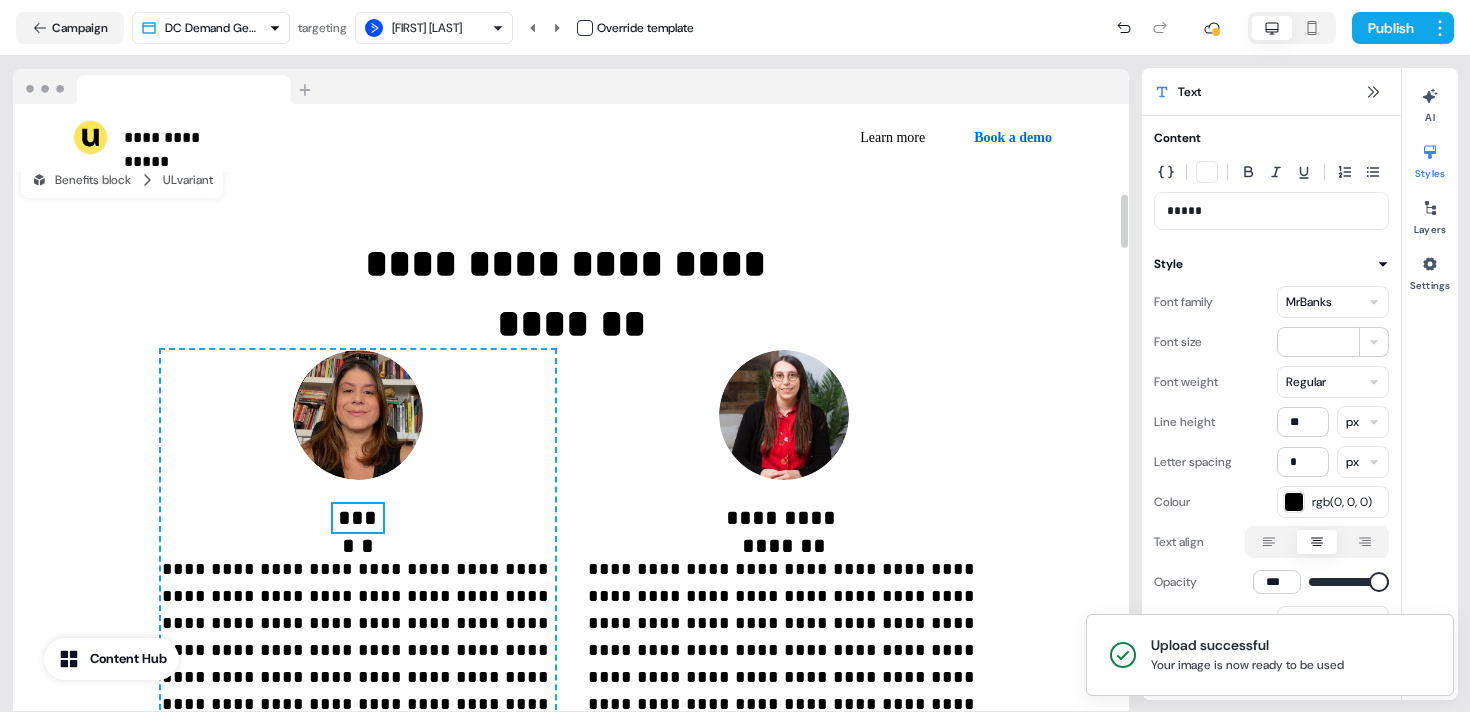 click on "******" at bounding box center (358, 518) 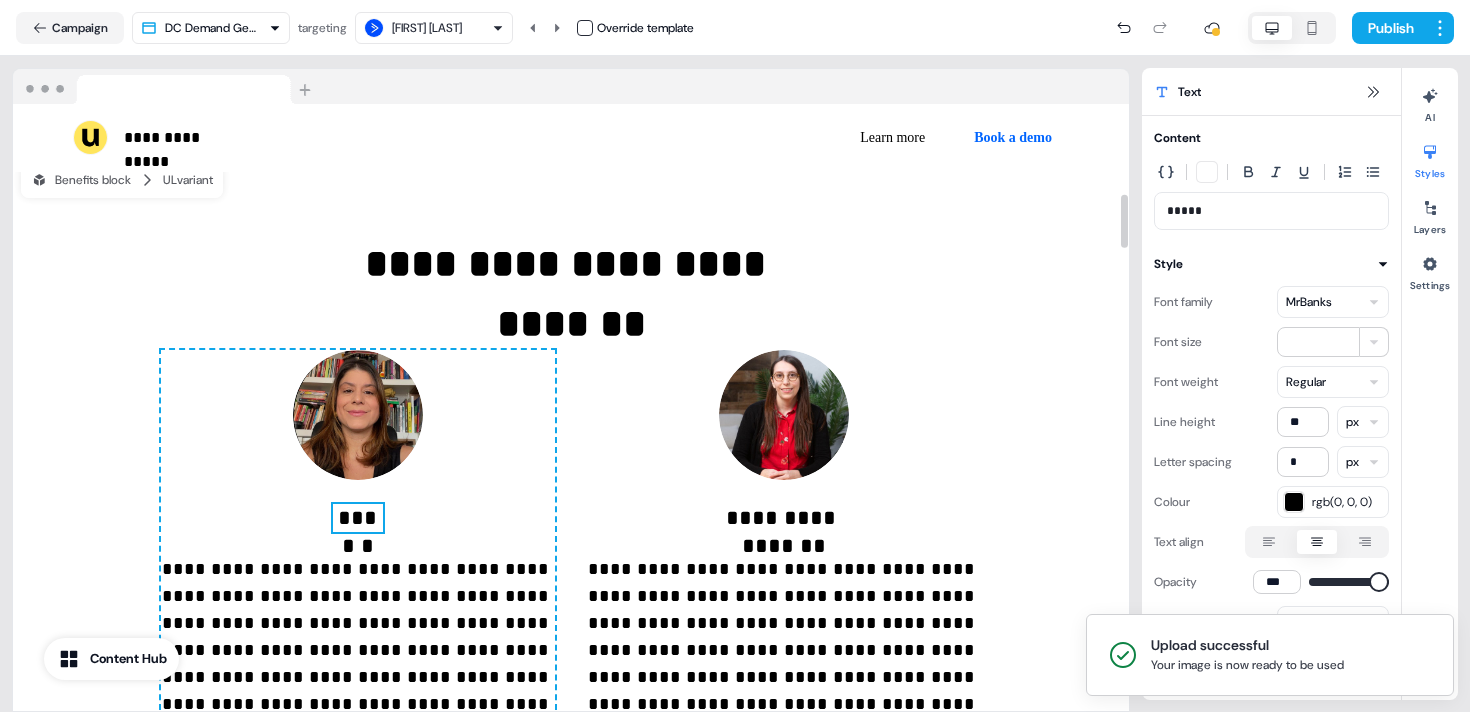 click on "******" at bounding box center [358, 518] 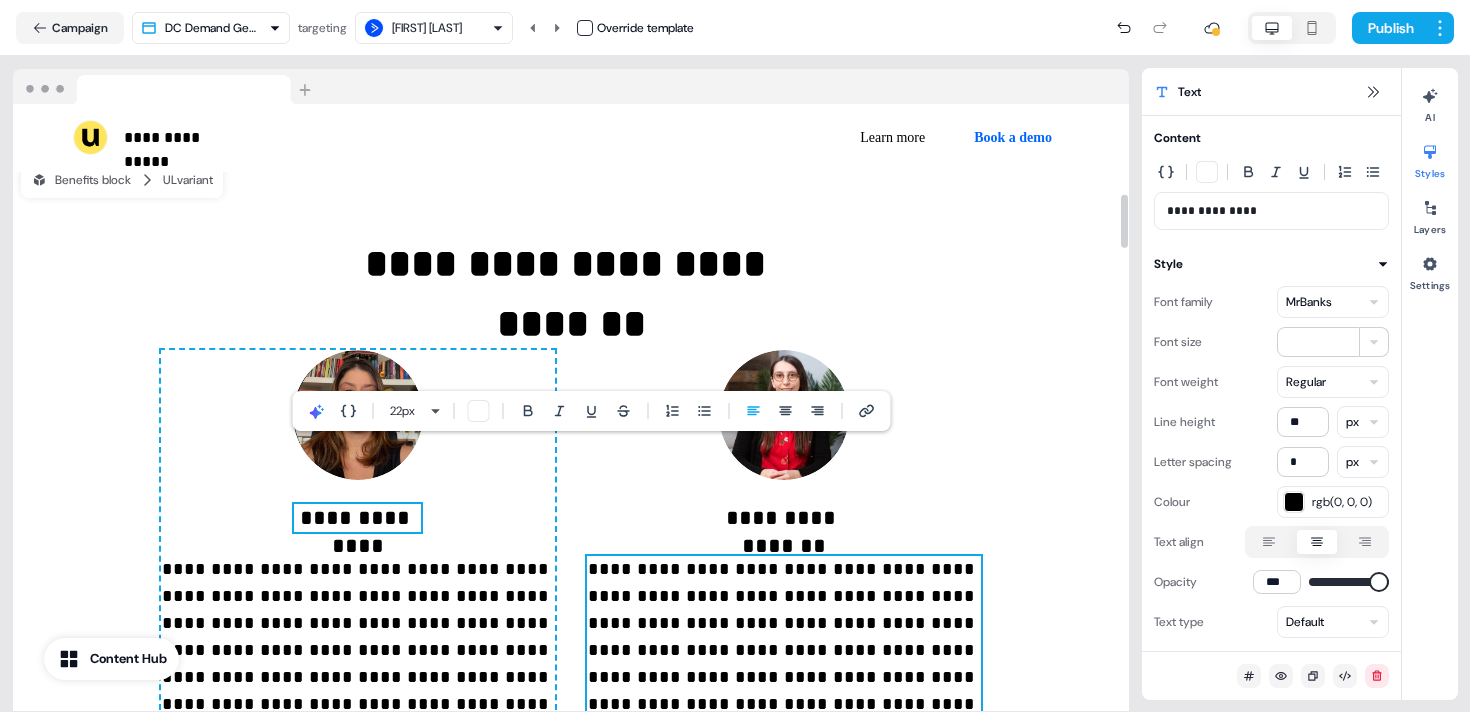 click on "**********" at bounding box center [784, 637] 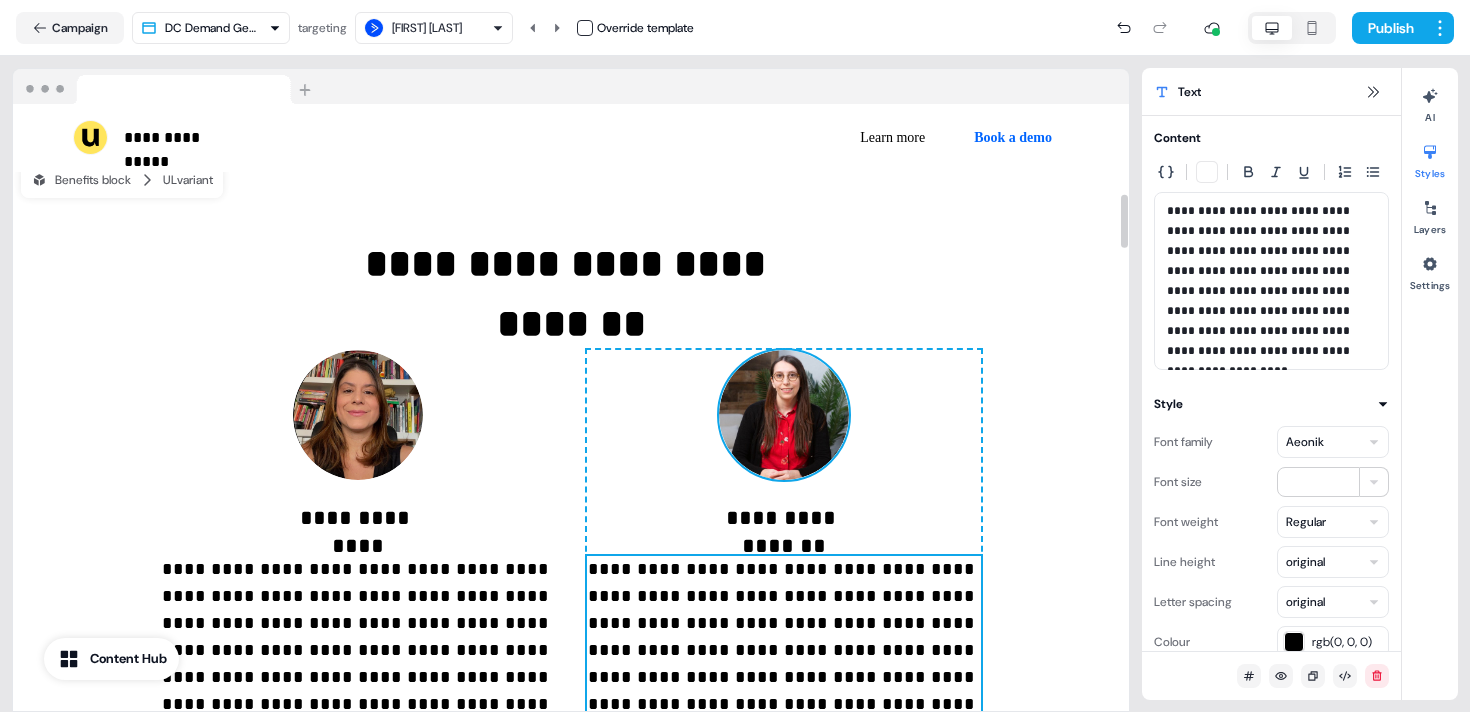 click at bounding box center (784, 415) 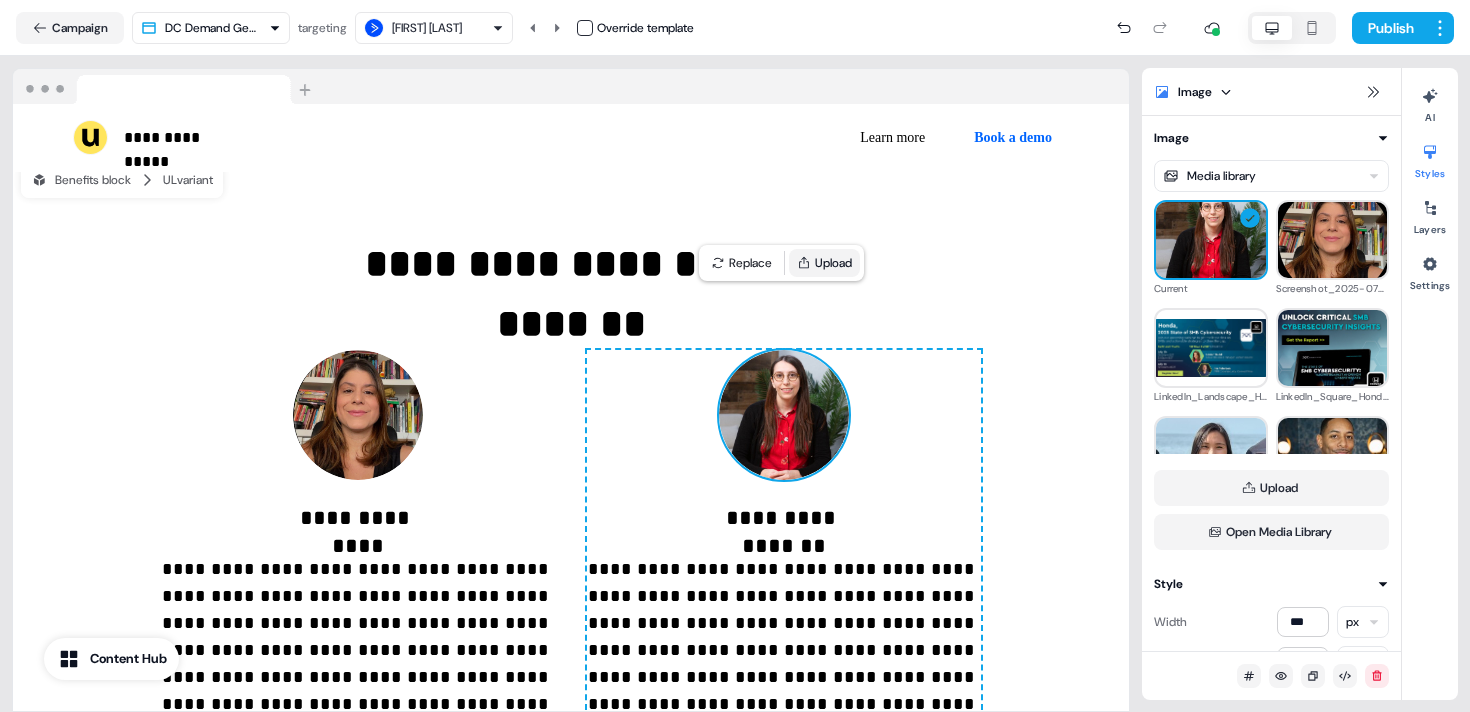 click on "Upload" at bounding box center [824, 263] 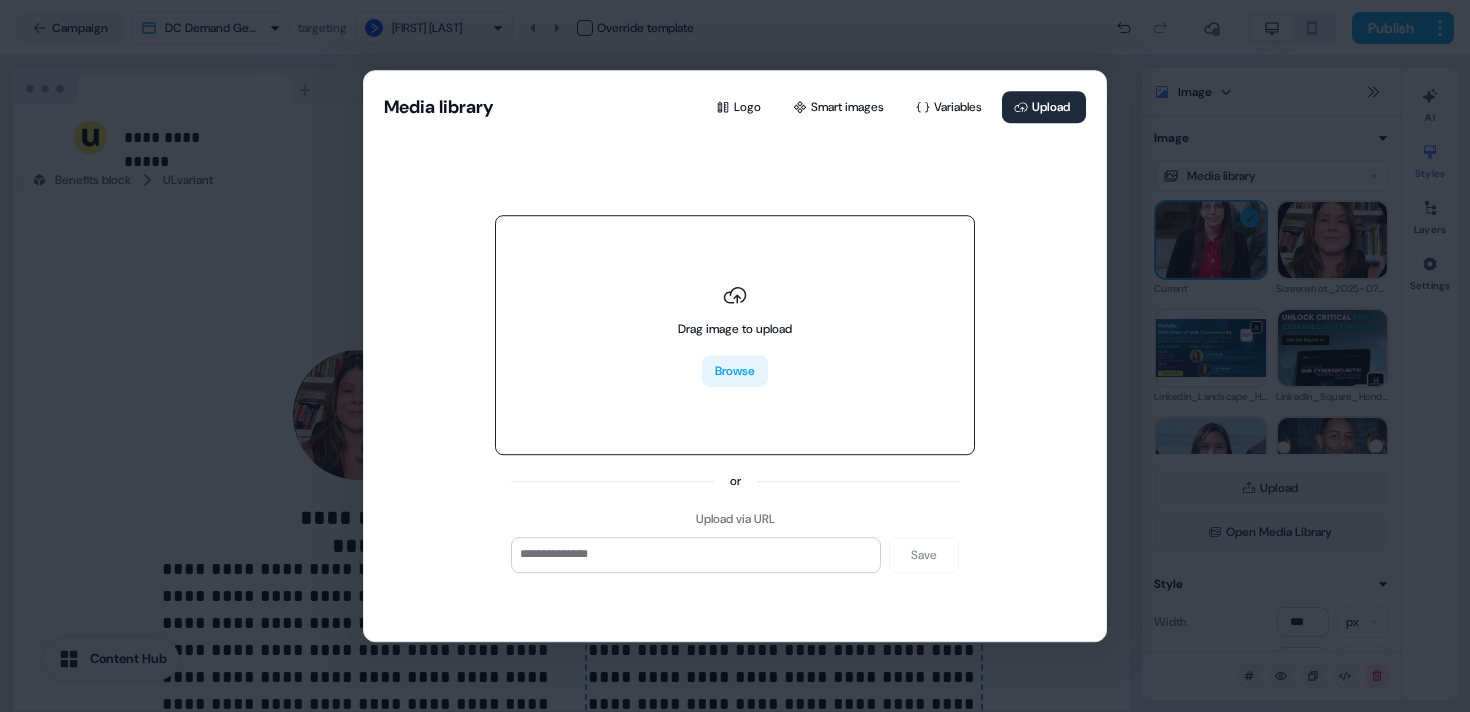 click on "Browse" at bounding box center [735, 371] 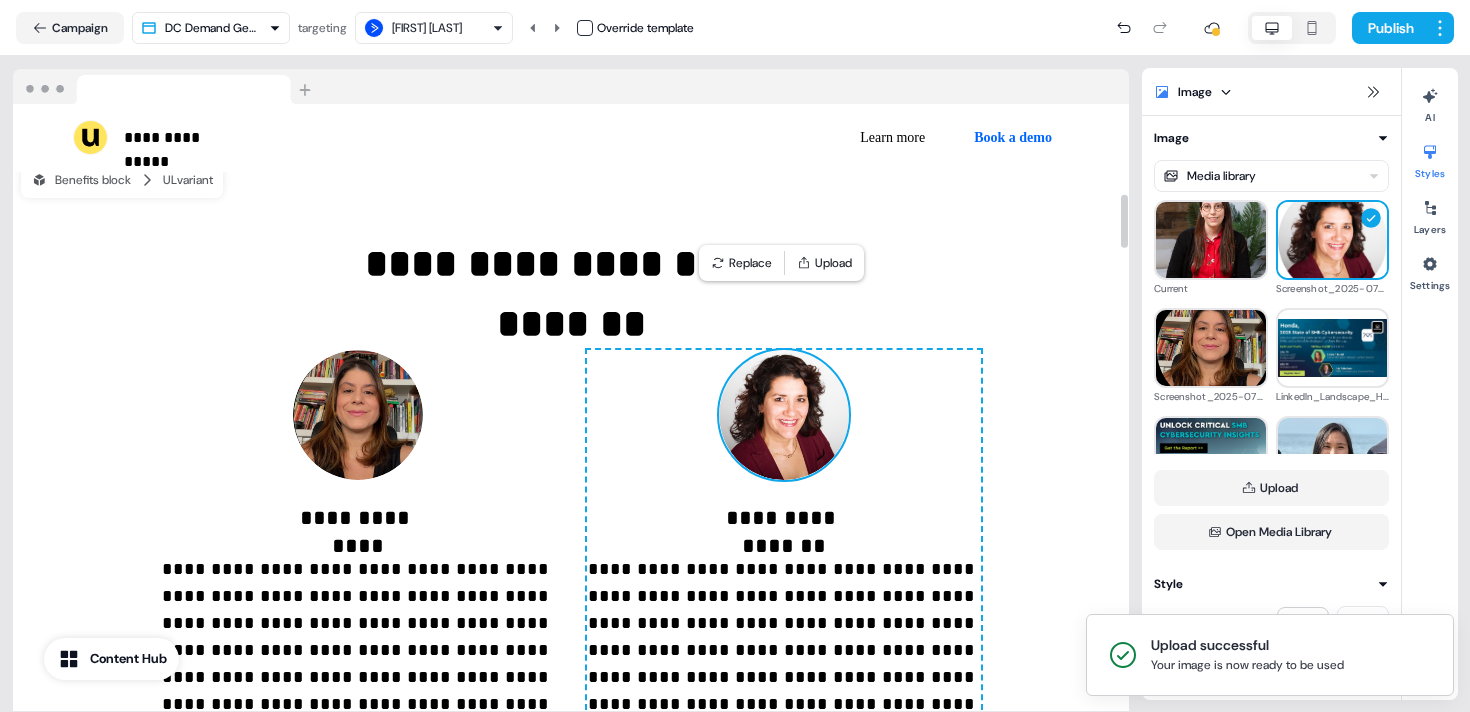 click on "**********" at bounding box center (784, 518) 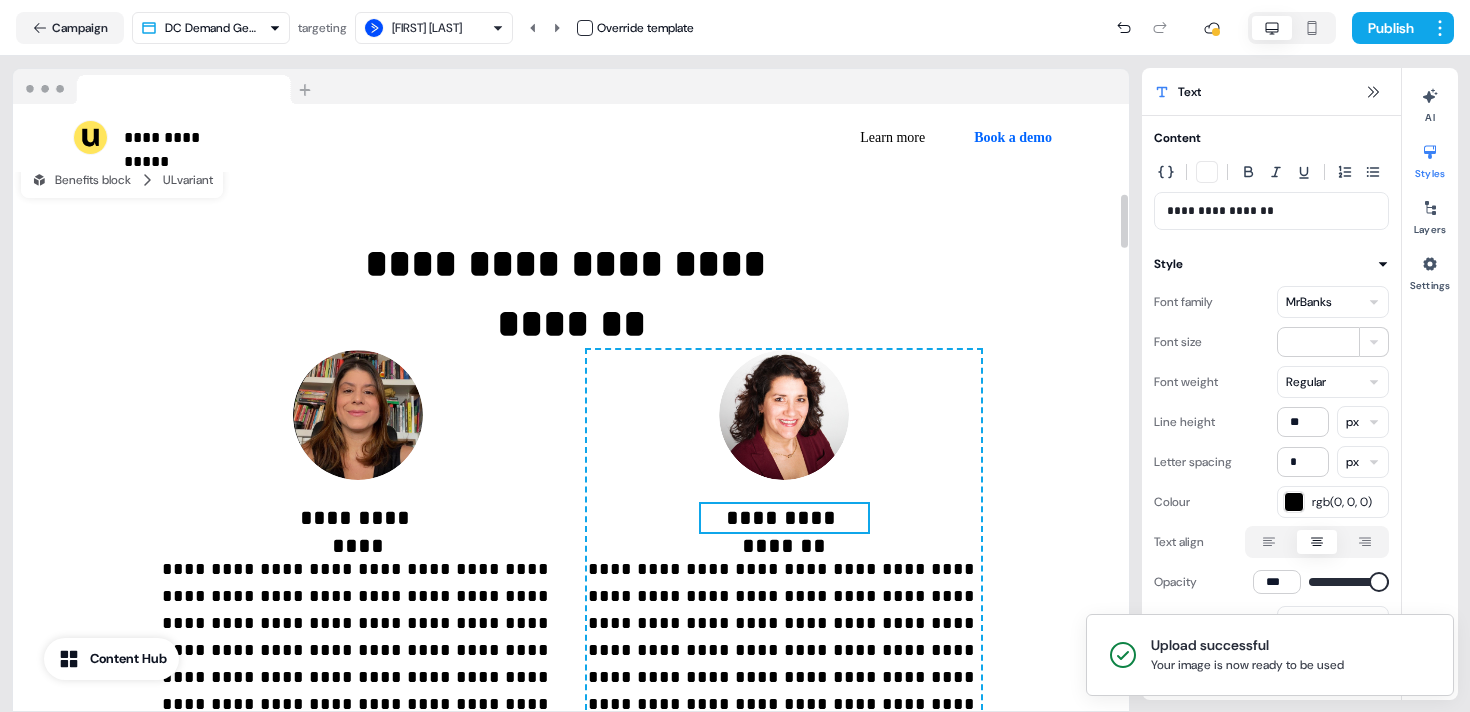 click on "**********" at bounding box center [784, 518] 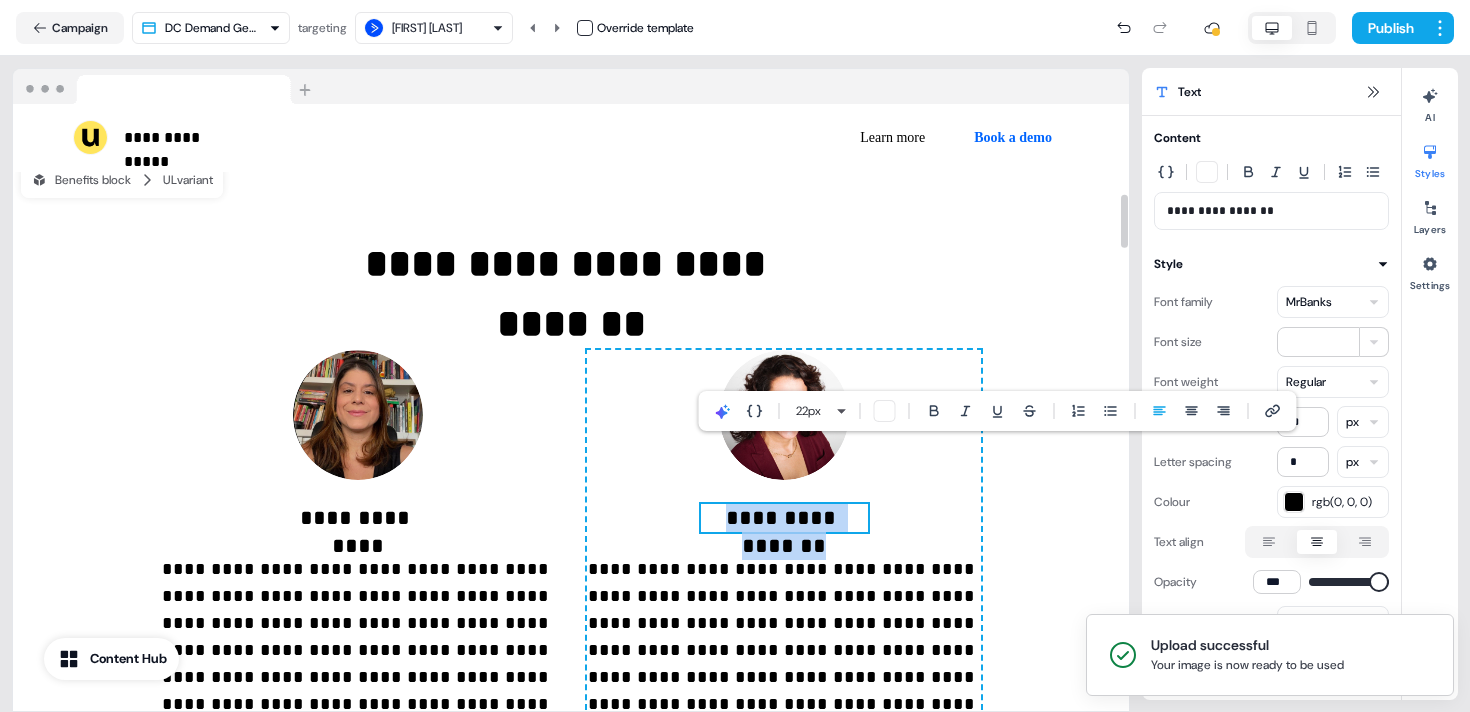 click on "**********" at bounding box center [784, 518] 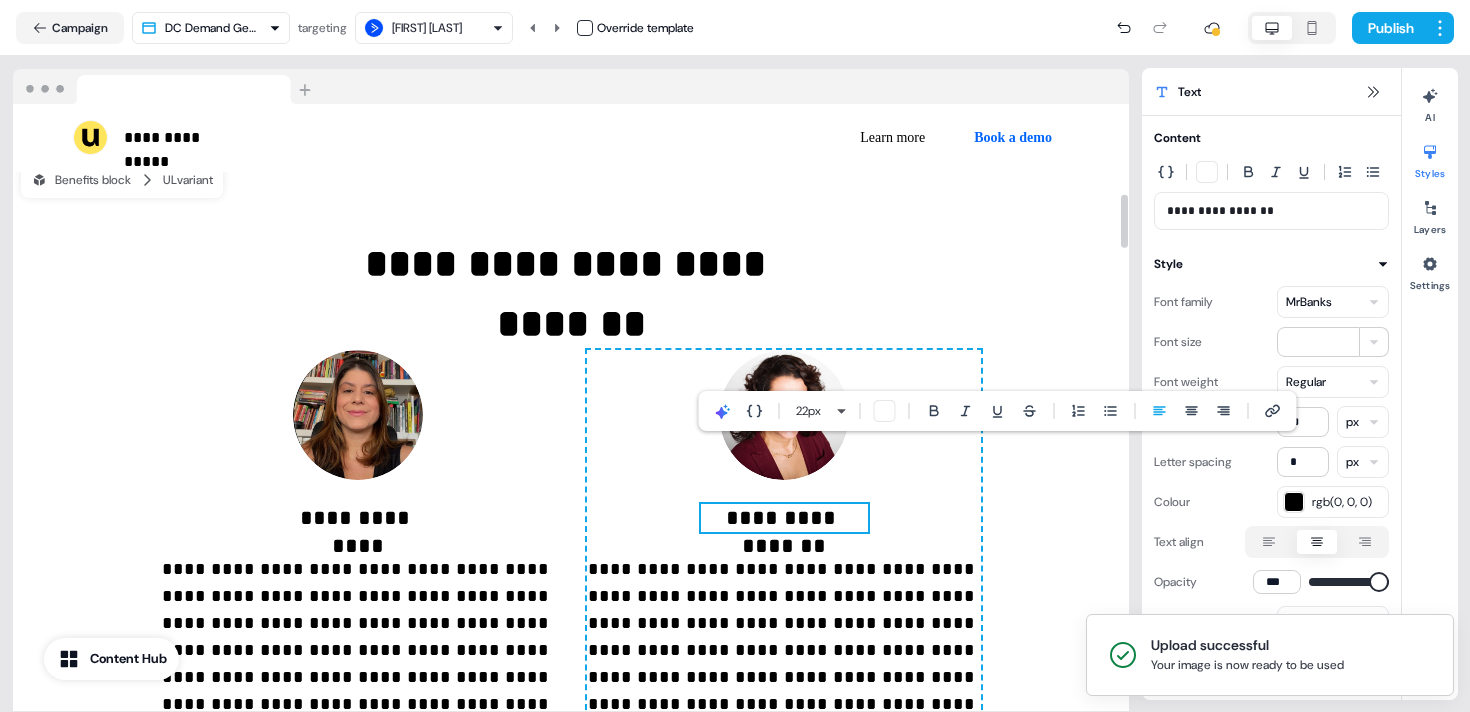 click on "**********" at bounding box center [784, 518] 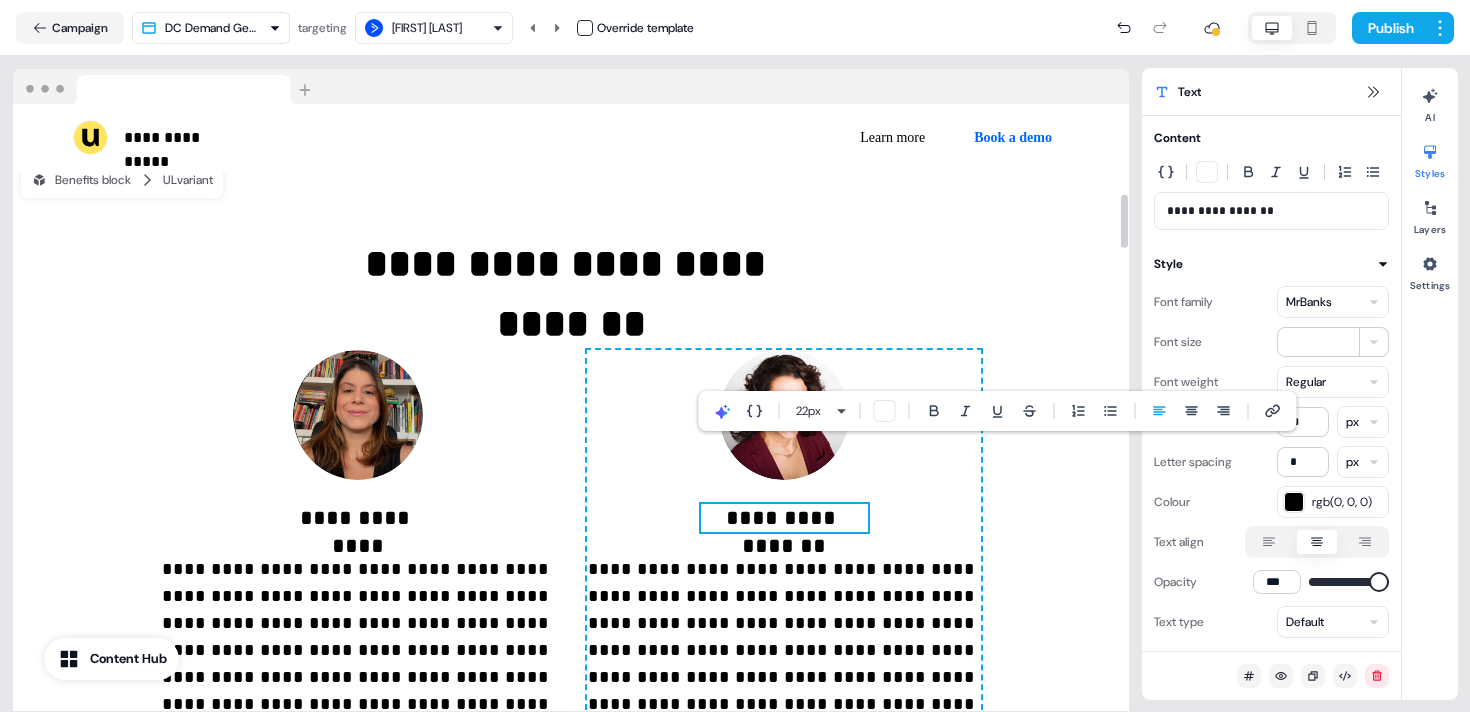 type 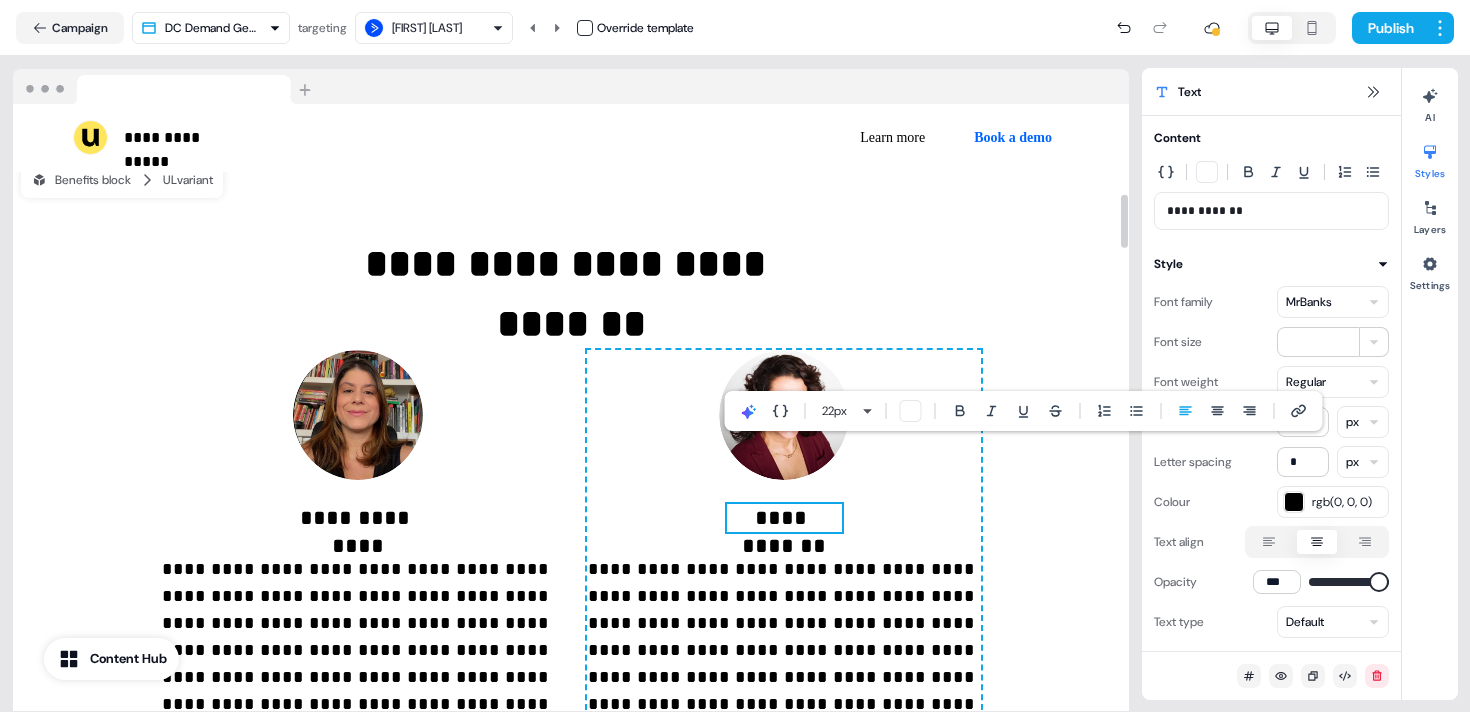 click on "**********" at bounding box center (571, 688) 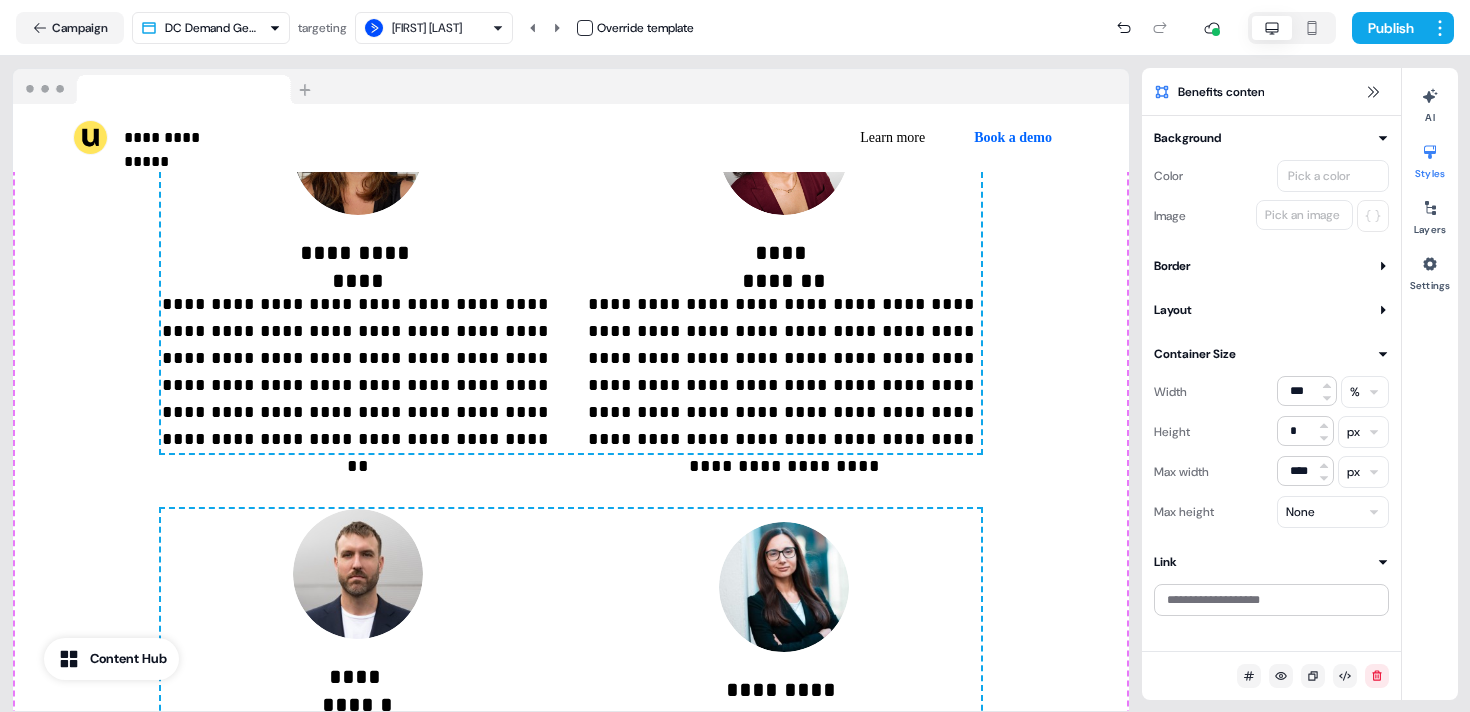 scroll, scrollTop: 1280, scrollLeft: 0, axis: vertical 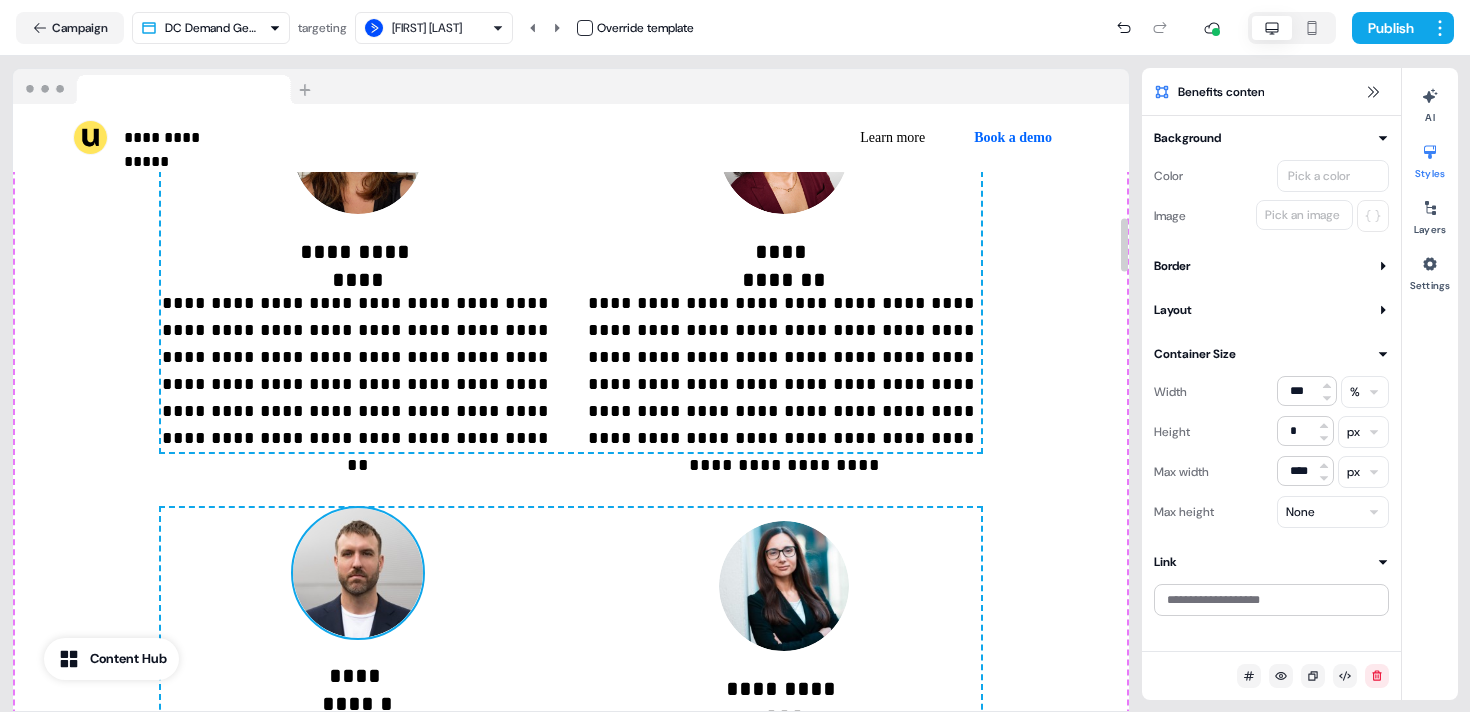 click at bounding box center (358, 573) 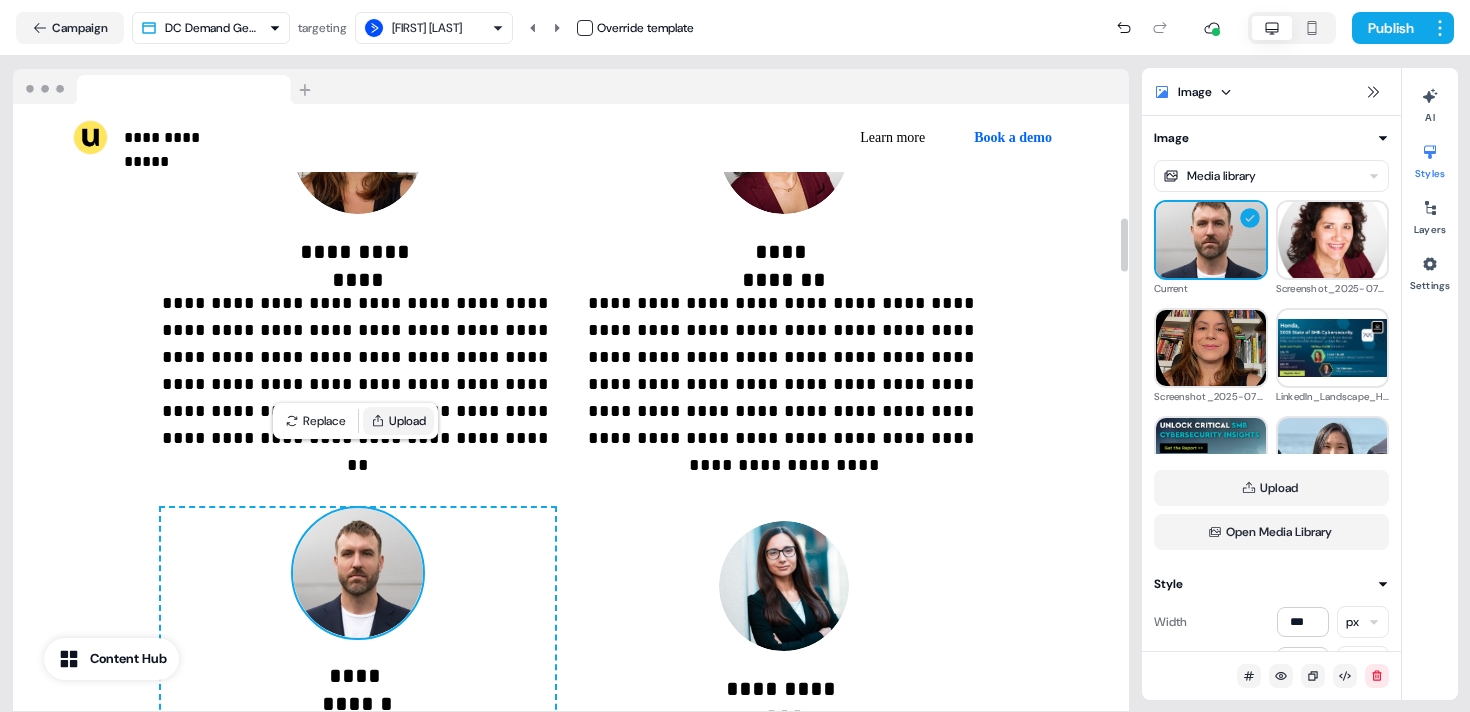 click on "Upload" at bounding box center [398, 421] 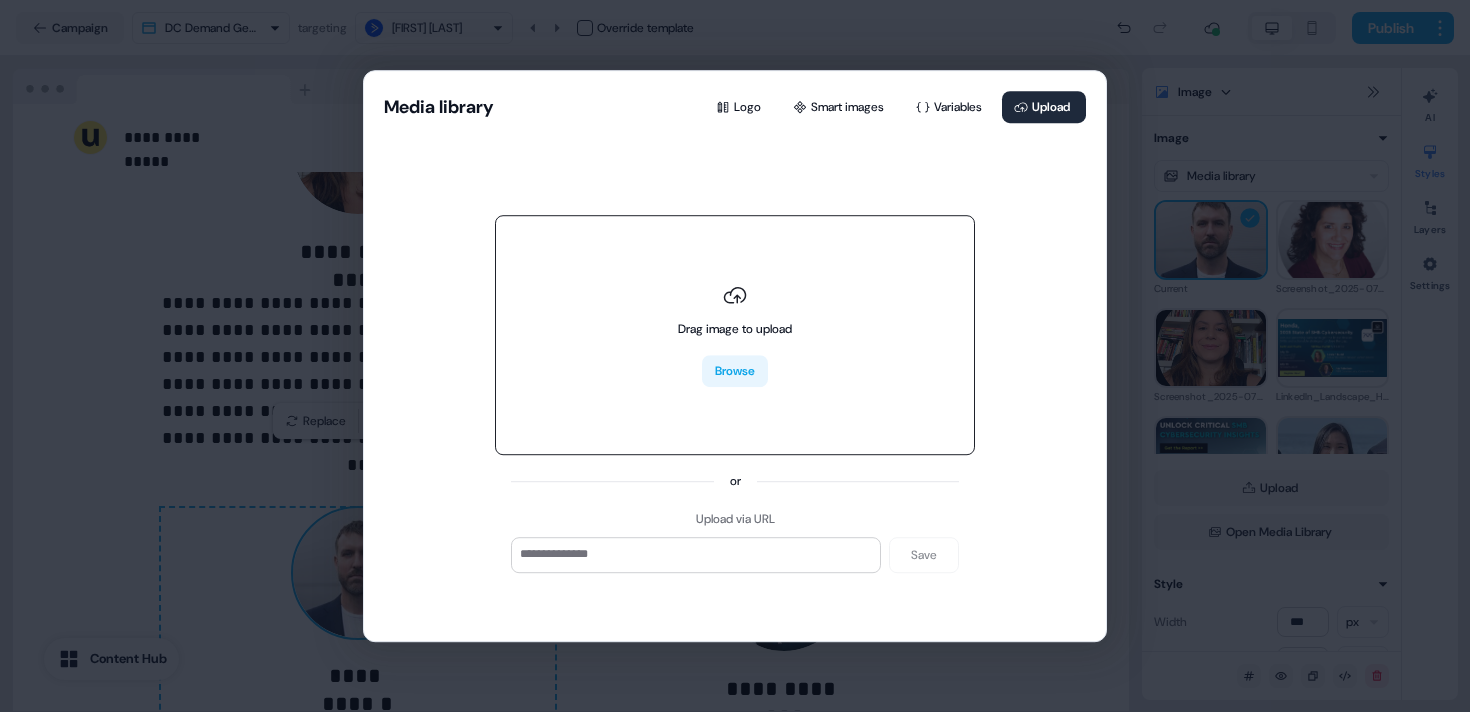 click on "Browse" at bounding box center (735, 371) 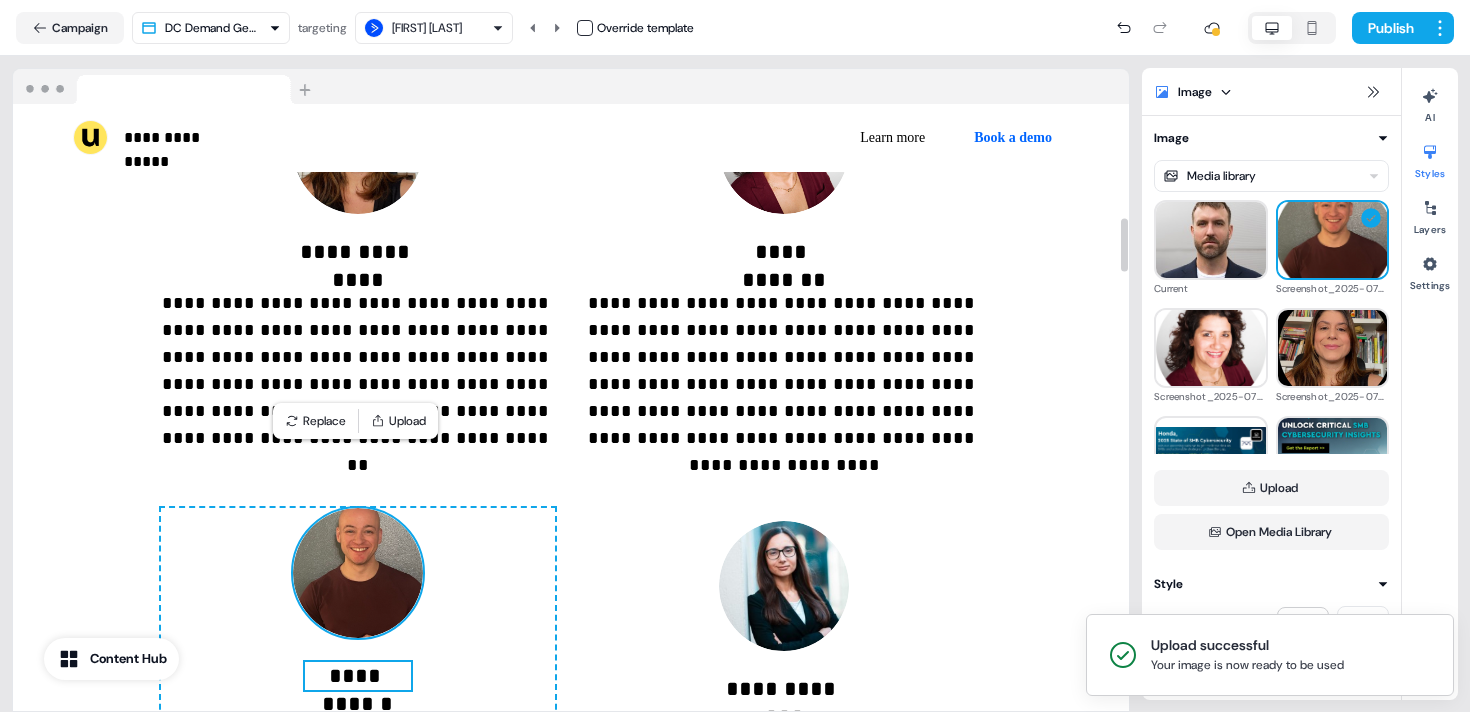 click on "**********" at bounding box center (358, 676) 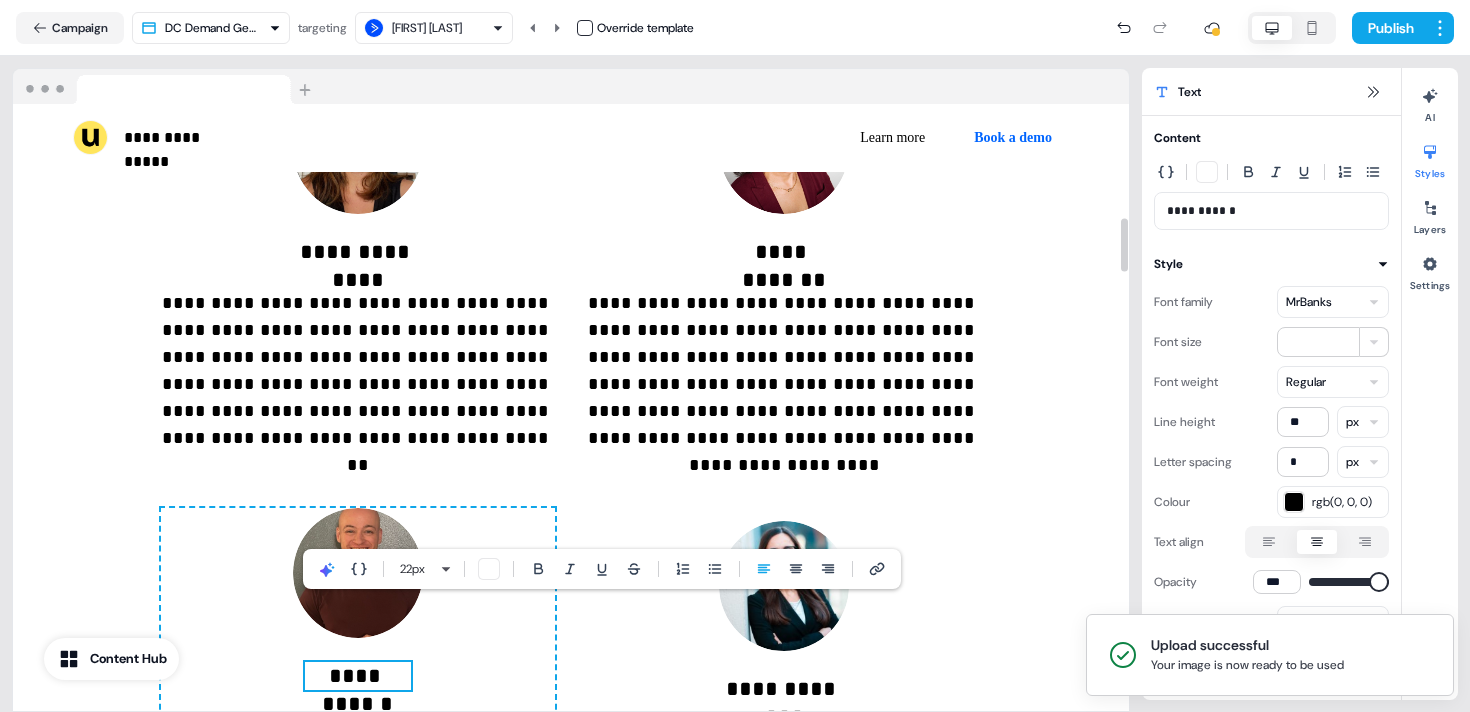click on "**********" at bounding box center [358, 676] 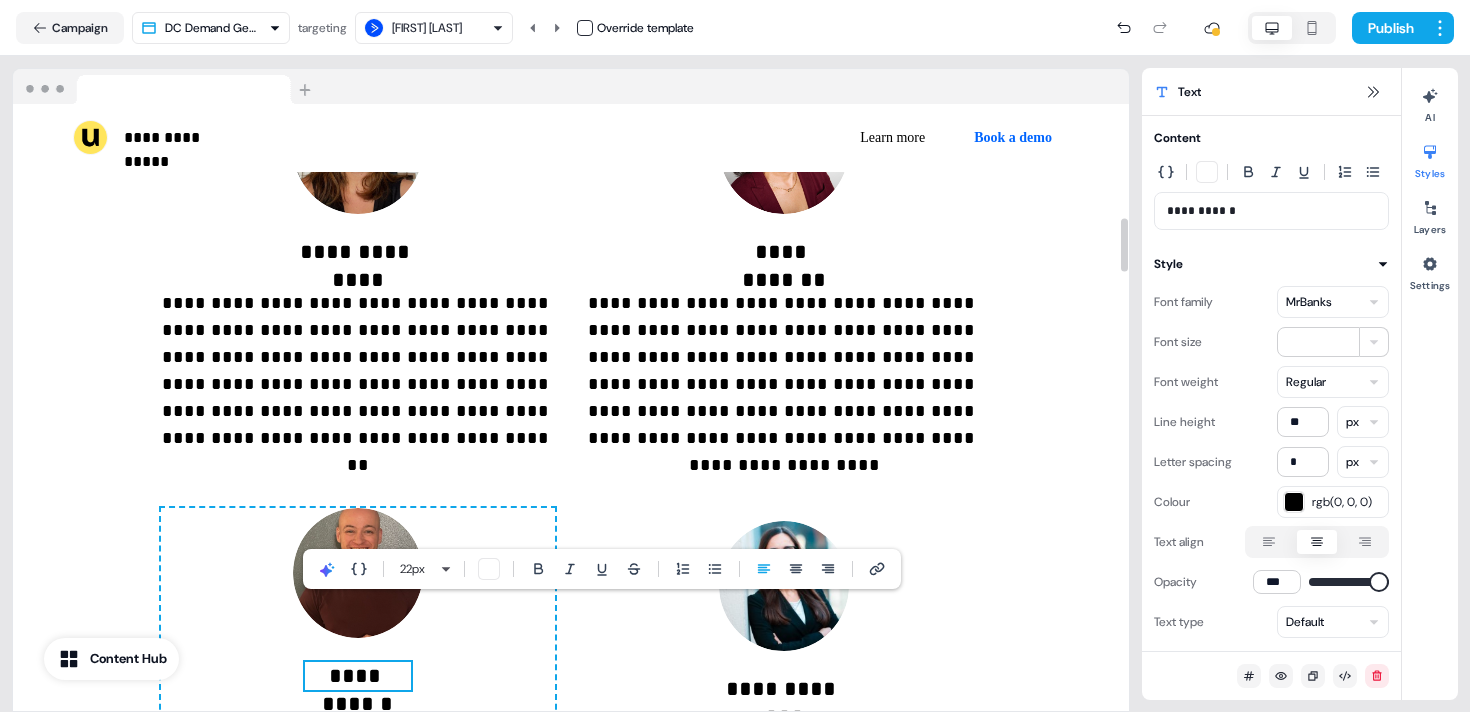 type 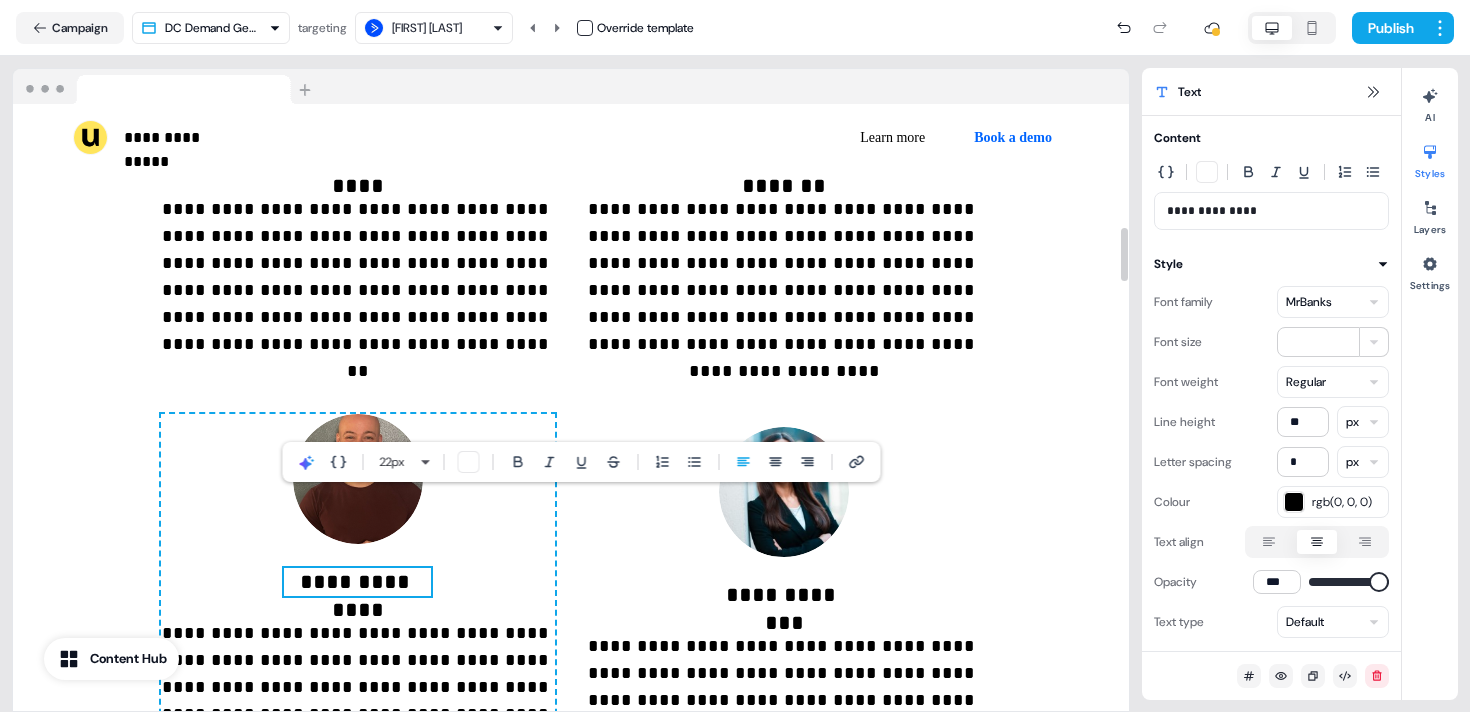 scroll, scrollTop: 1387, scrollLeft: 0, axis: vertical 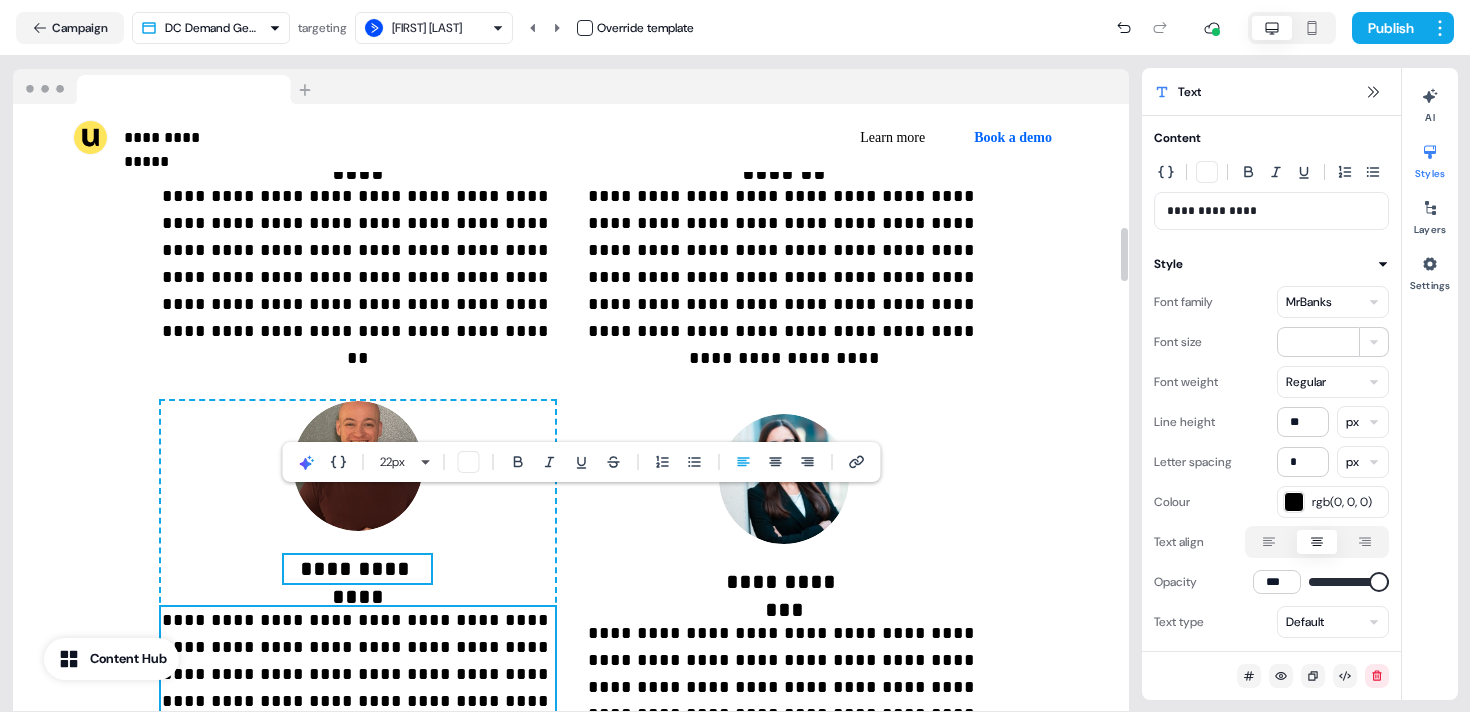 click on "**********" at bounding box center [358, 688] 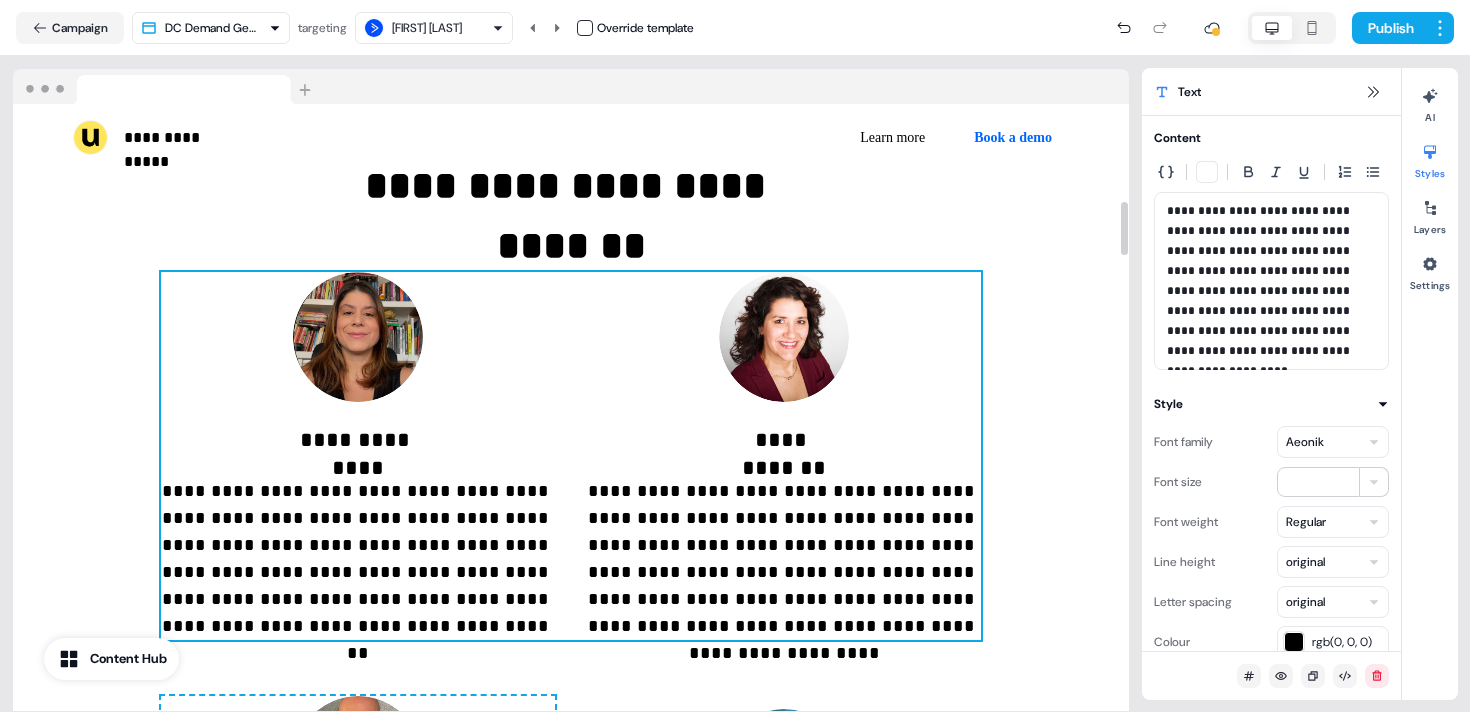 scroll, scrollTop: 1091, scrollLeft: 0, axis: vertical 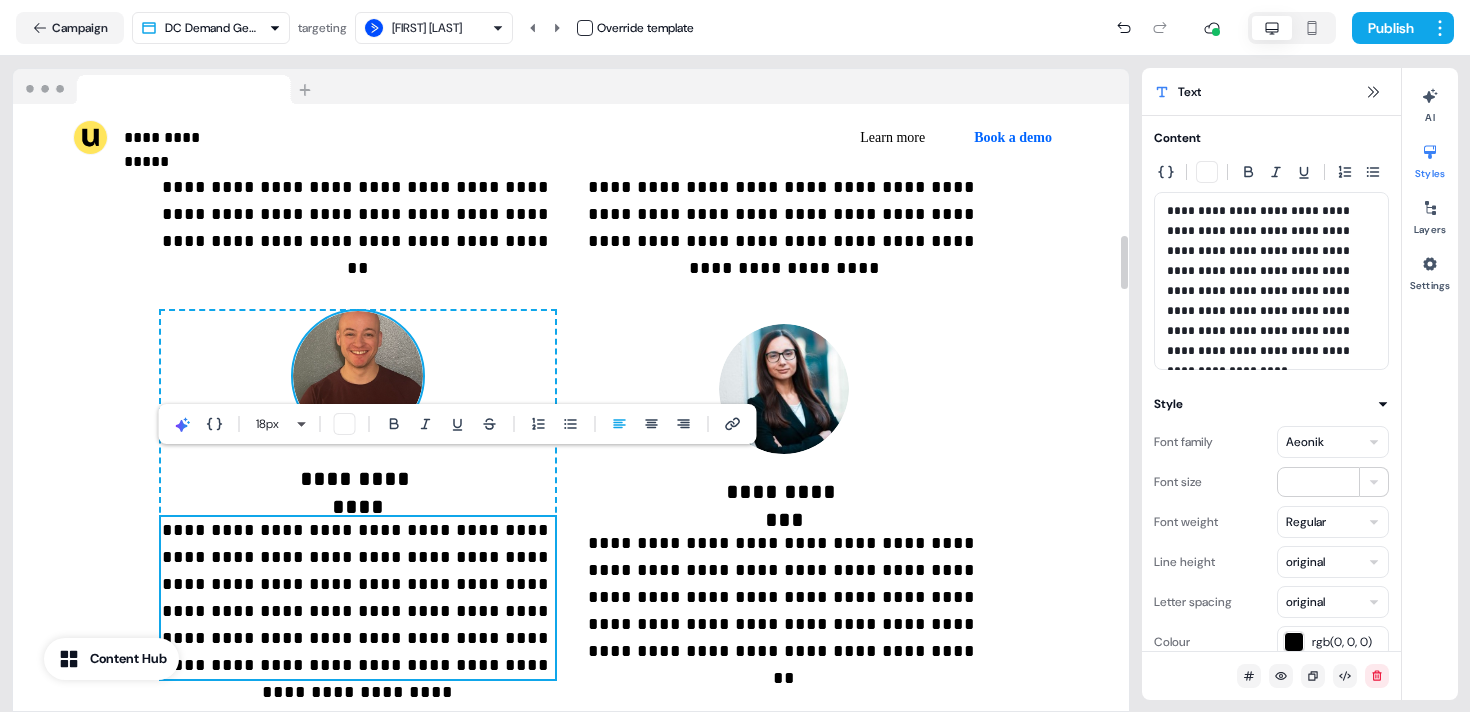 click on "**********" at bounding box center [358, 598] 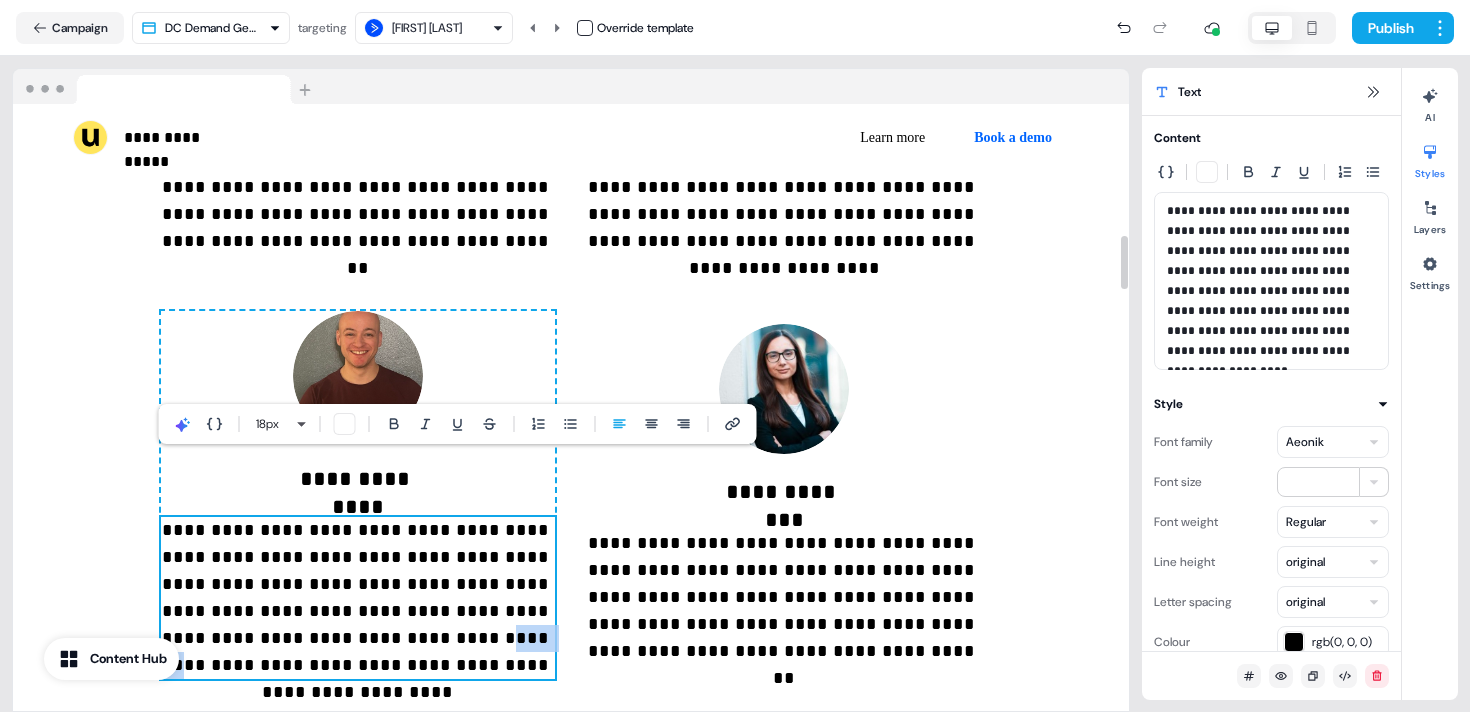 click on "**********" at bounding box center (358, 598) 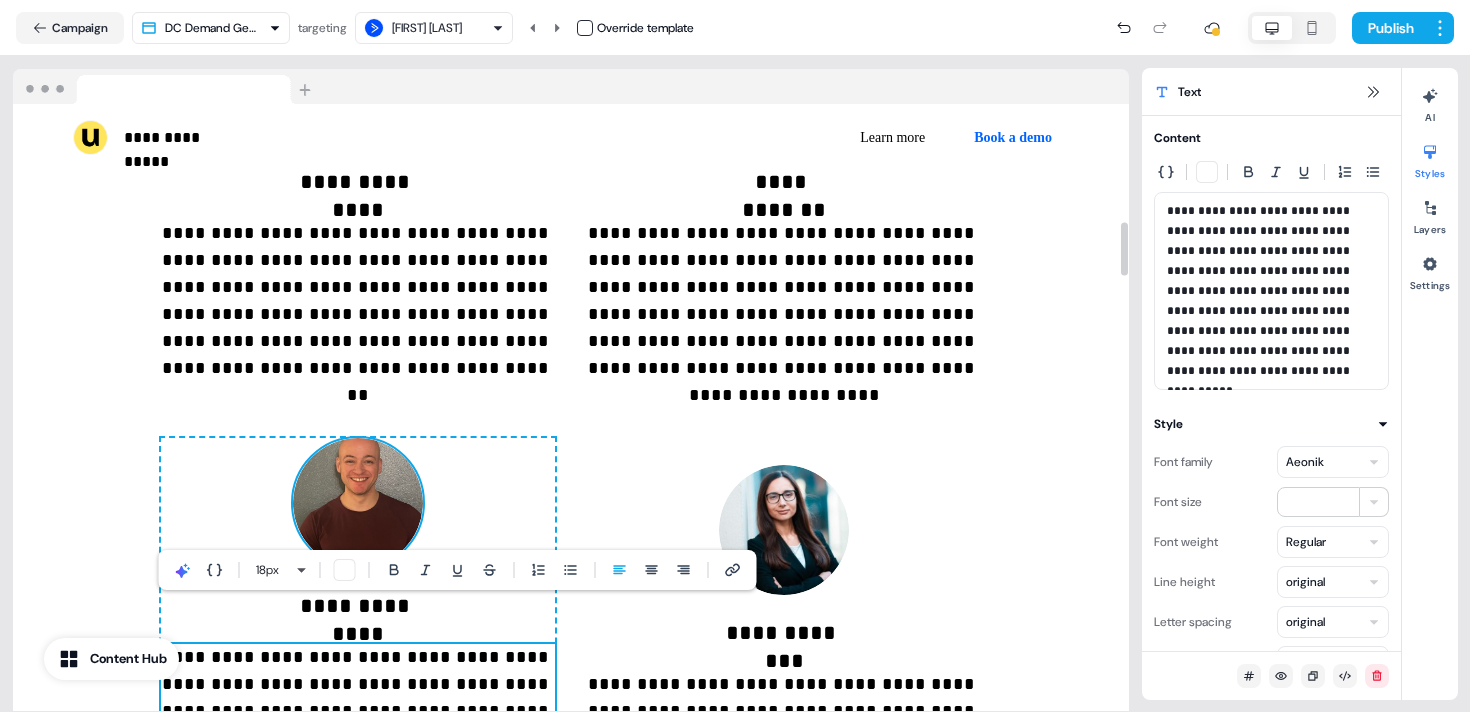scroll, scrollTop: 1330, scrollLeft: 0, axis: vertical 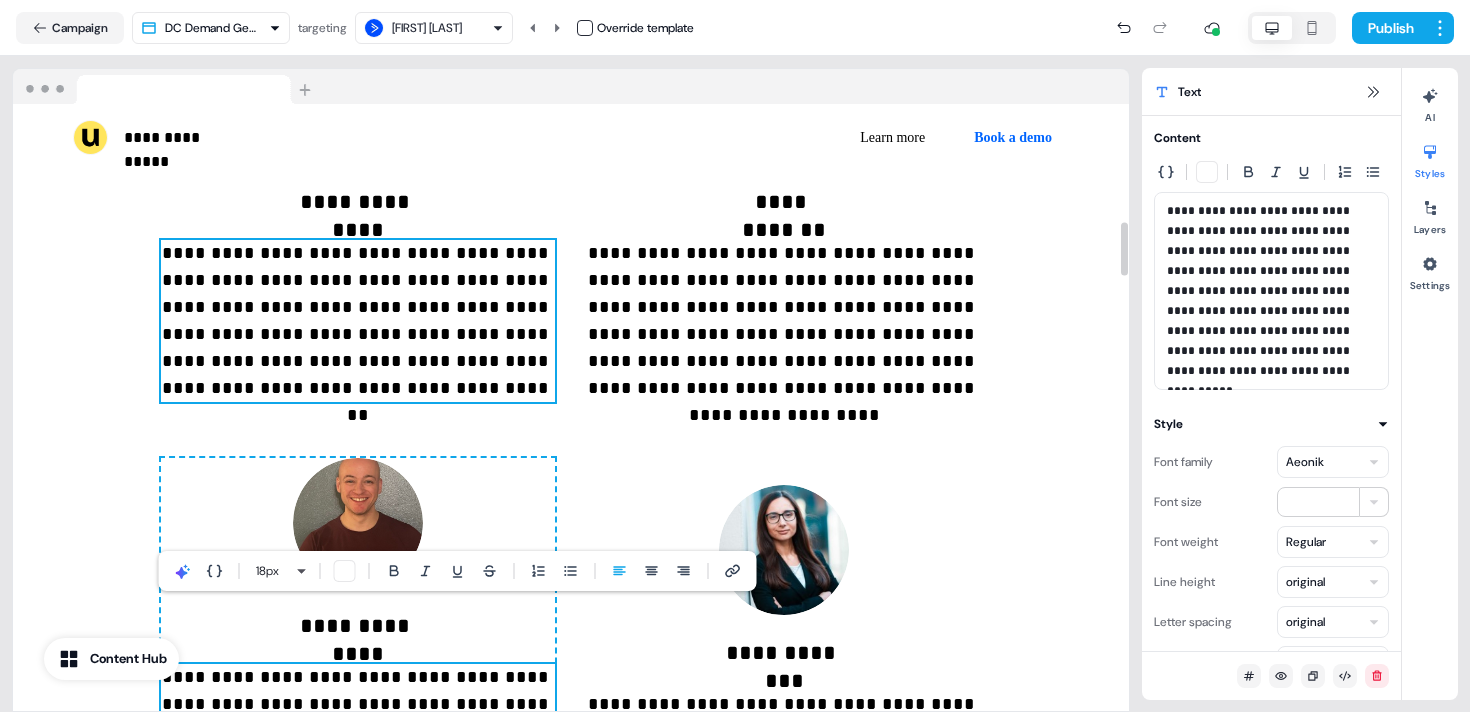 click on "**********" at bounding box center (358, 321) 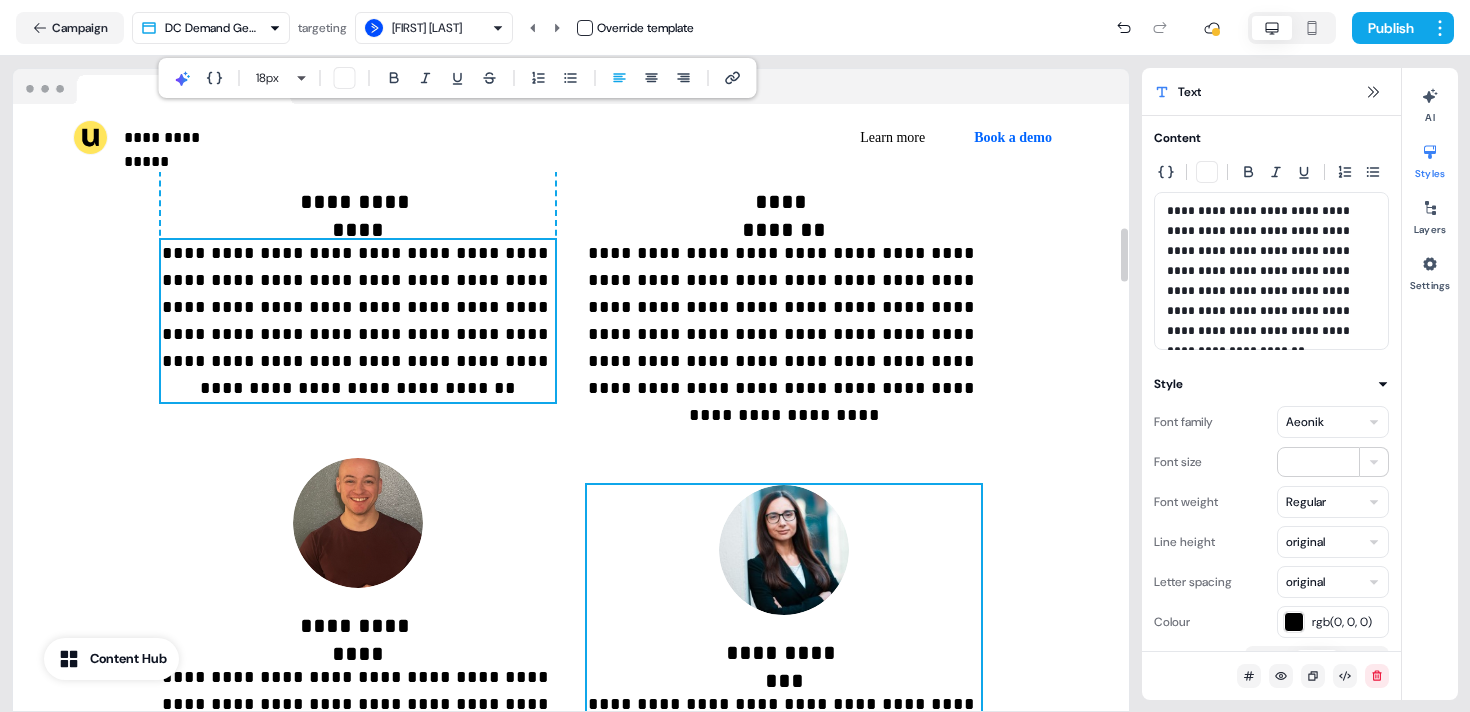 scroll, scrollTop: 1423, scrollLeft: 0, axis: vertical 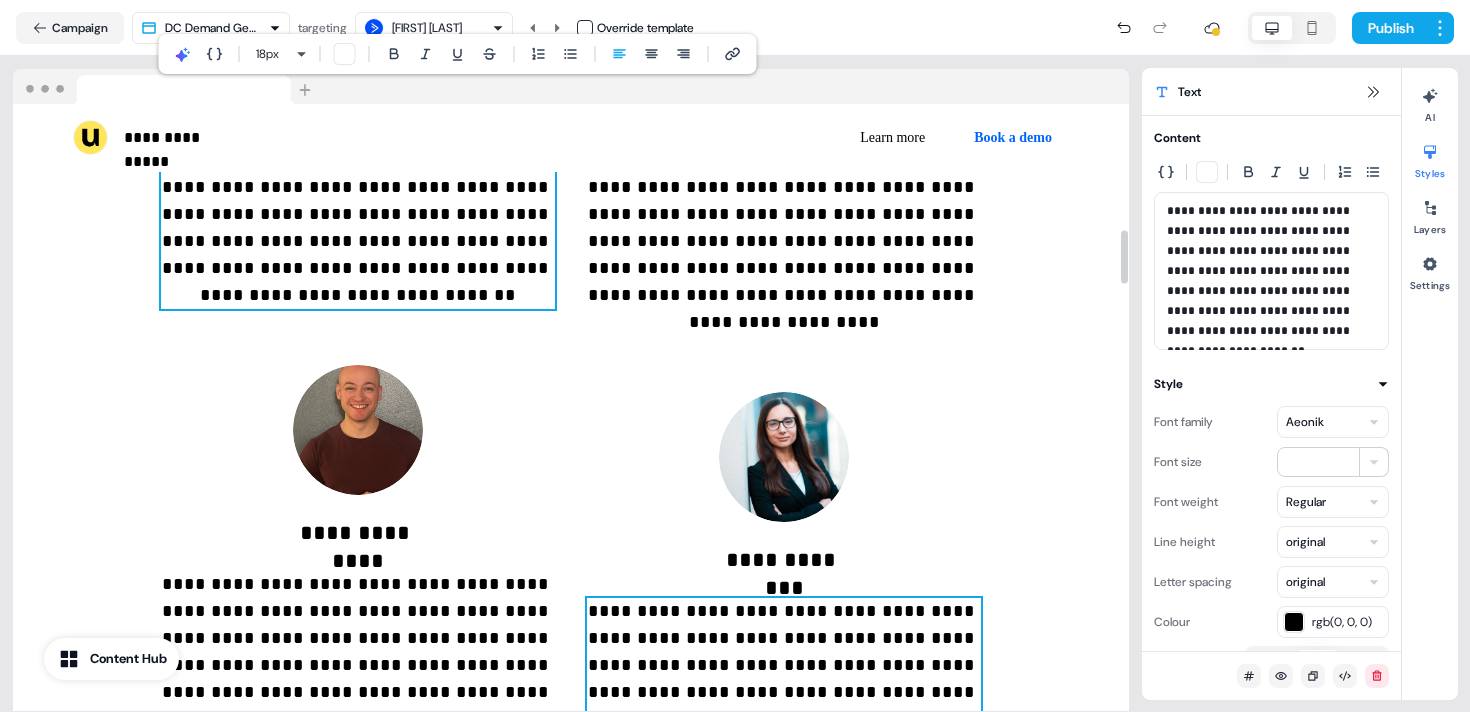 click on "**********" at bounding box center [784, 665] 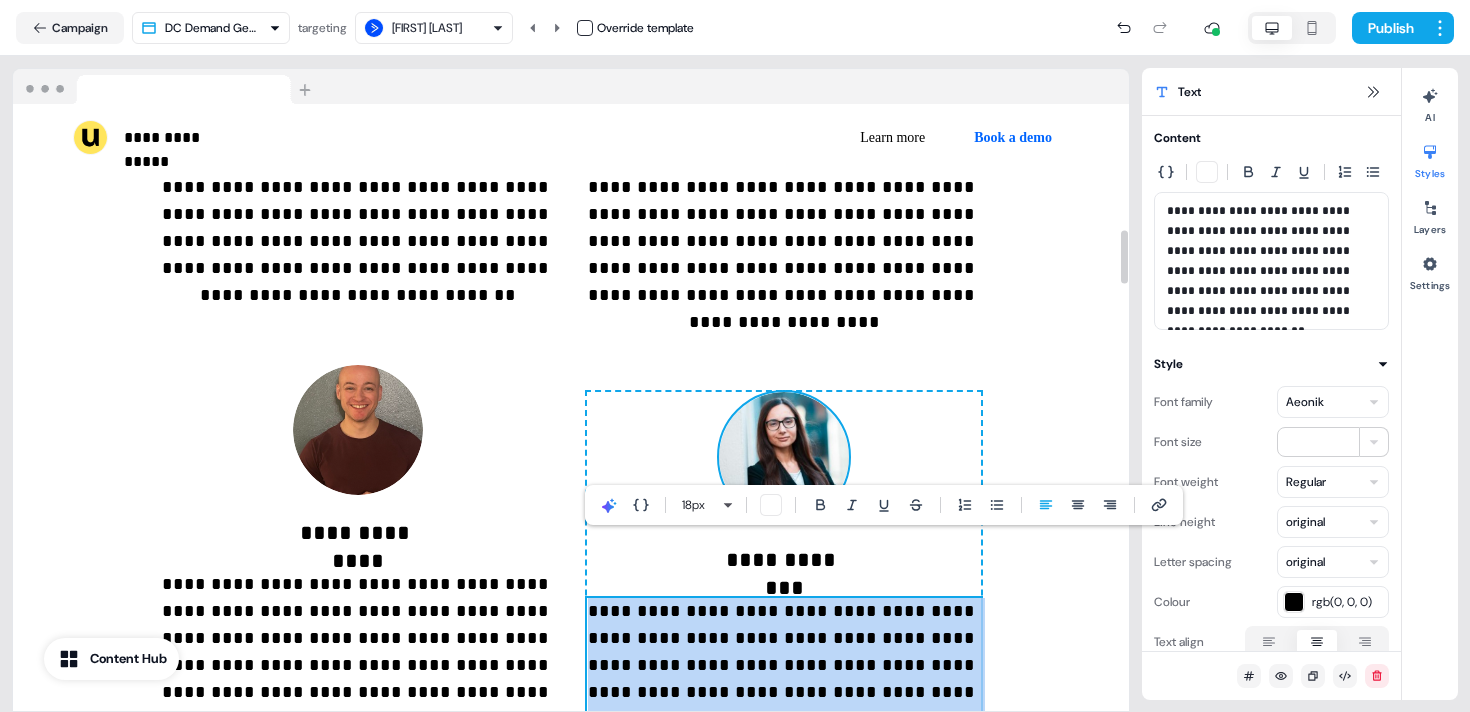 click at bounding box center (784, 457) 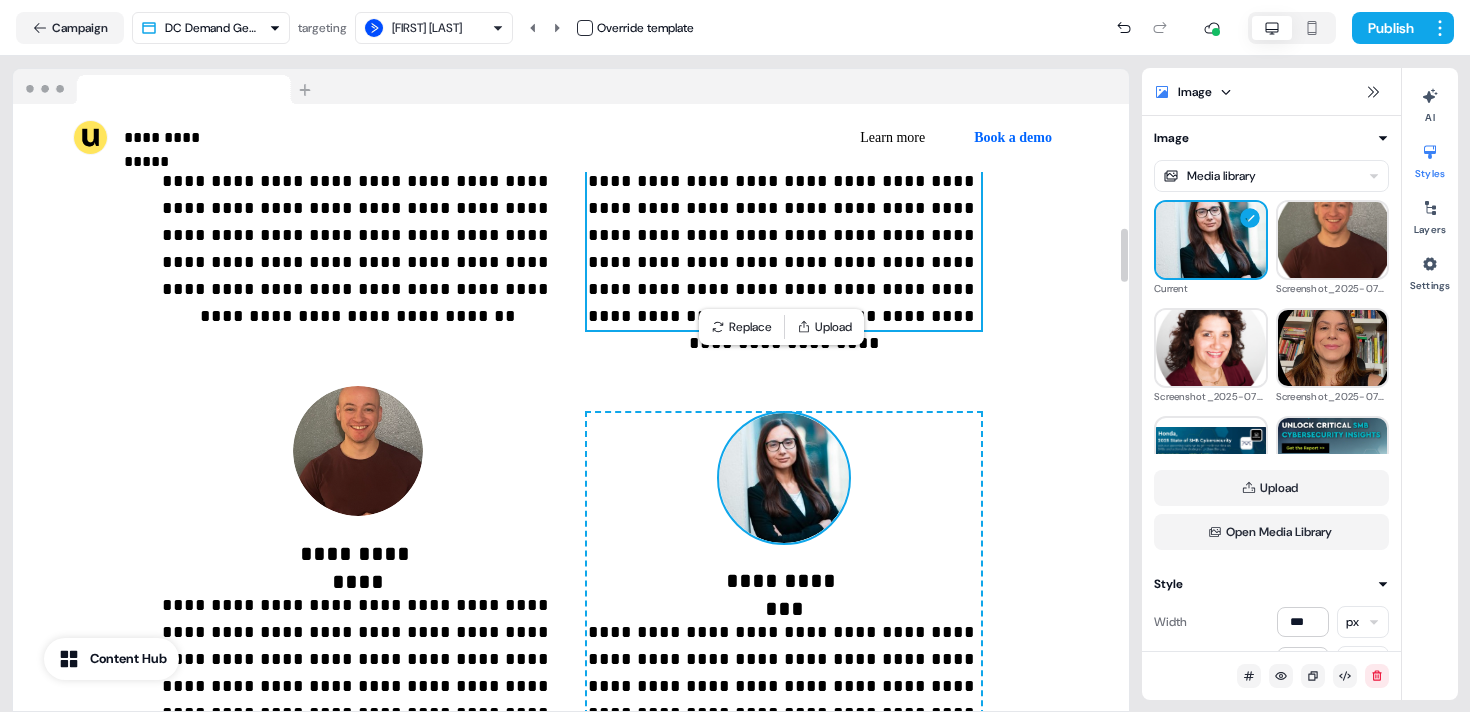 scroll, scrollTop: 1401, scrollLeft: 0, axis: vertical 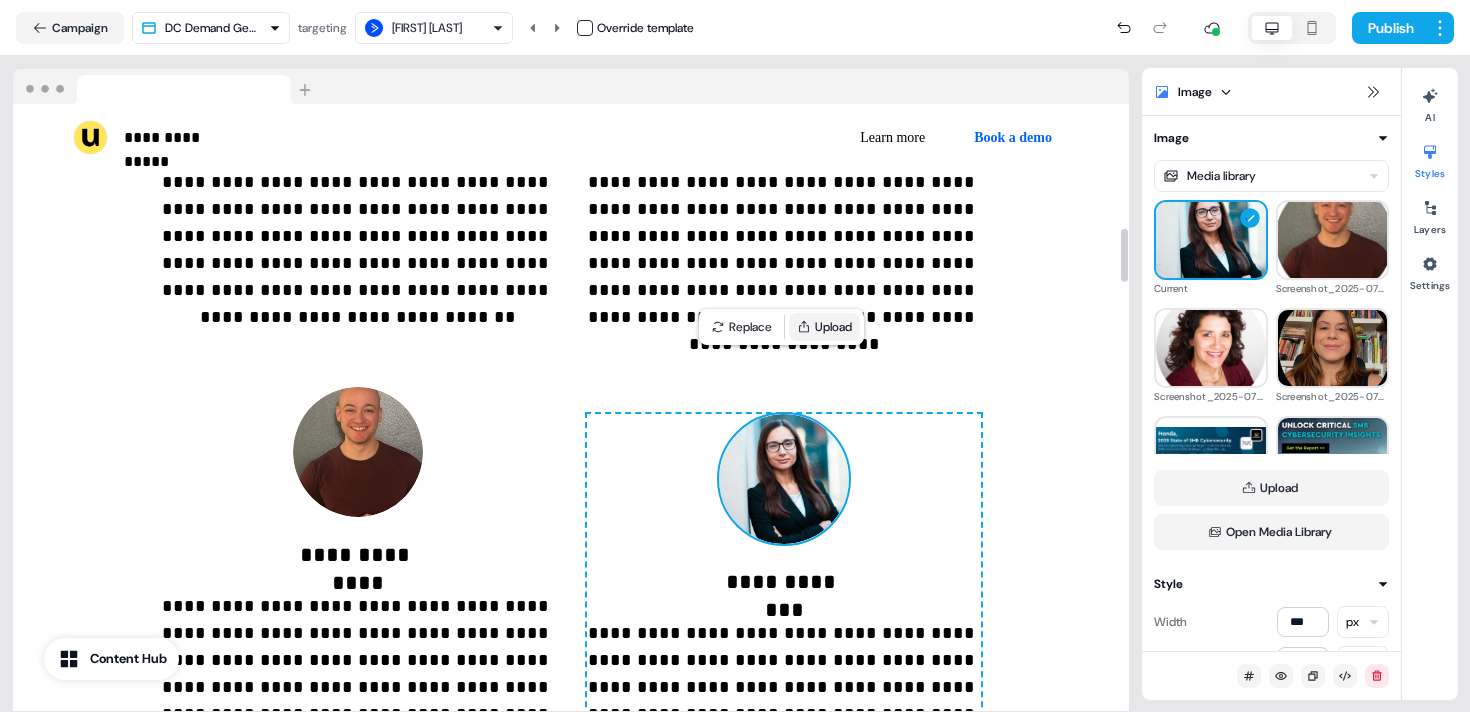 click on "Upload" at bounding box center (824, 327) 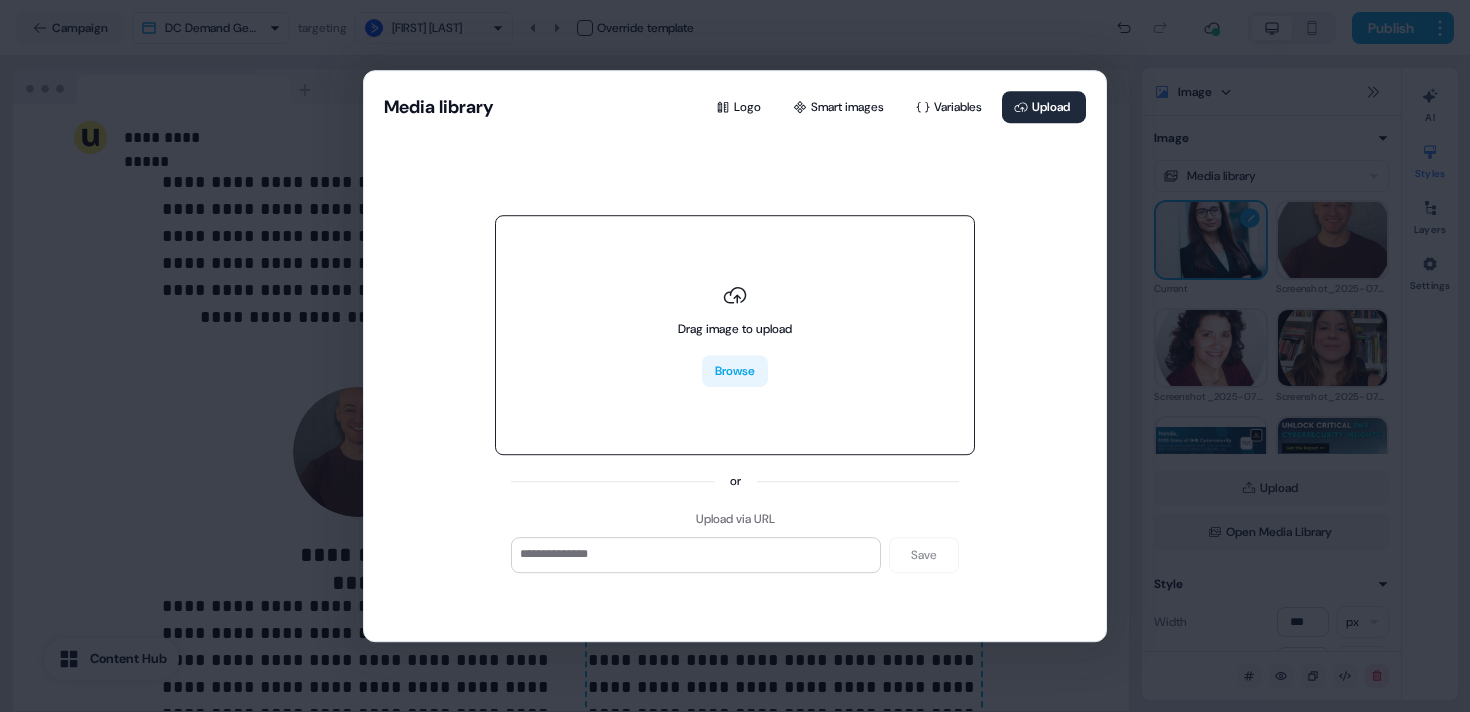 click on "Browse" at bounding box center (735, 371) 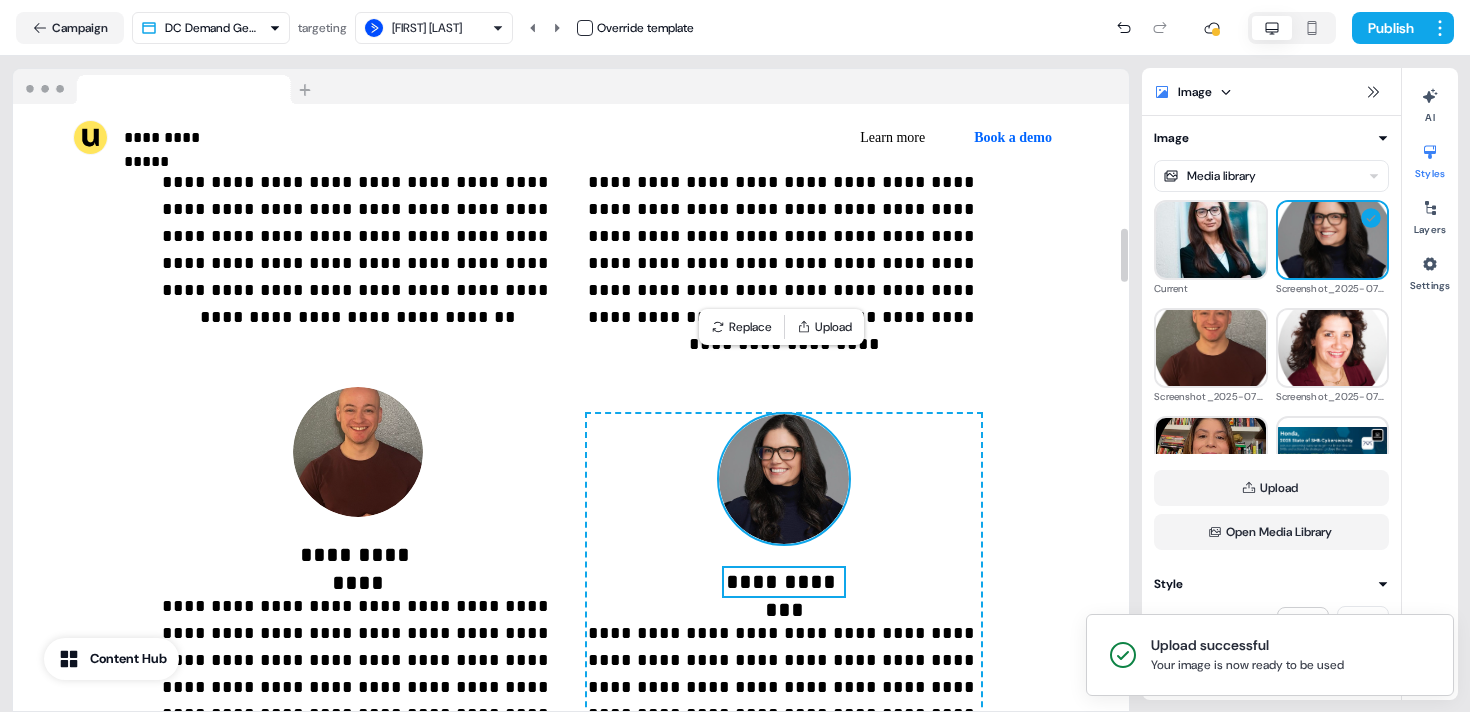 click on "**********" at bounding box center [783, 582] 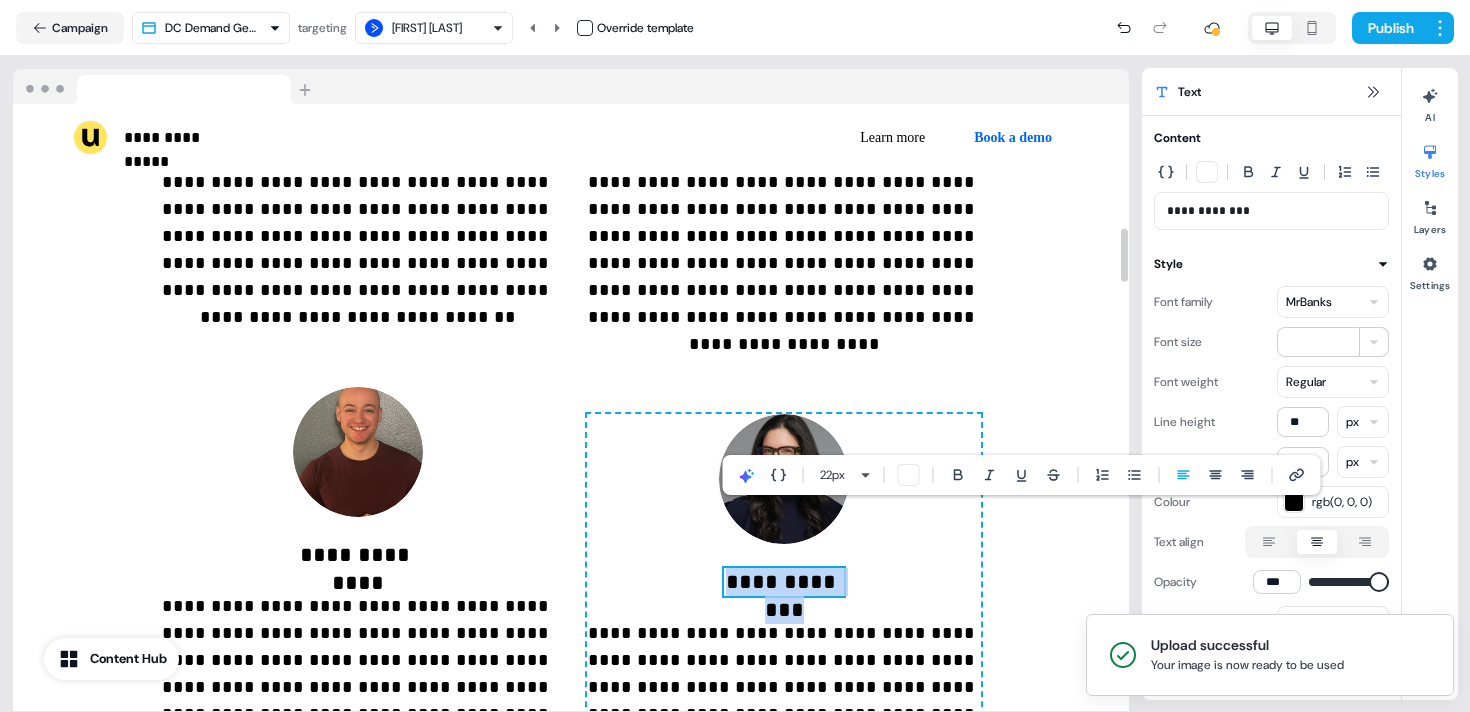 click on "**********" at bounding box center (783, 582) 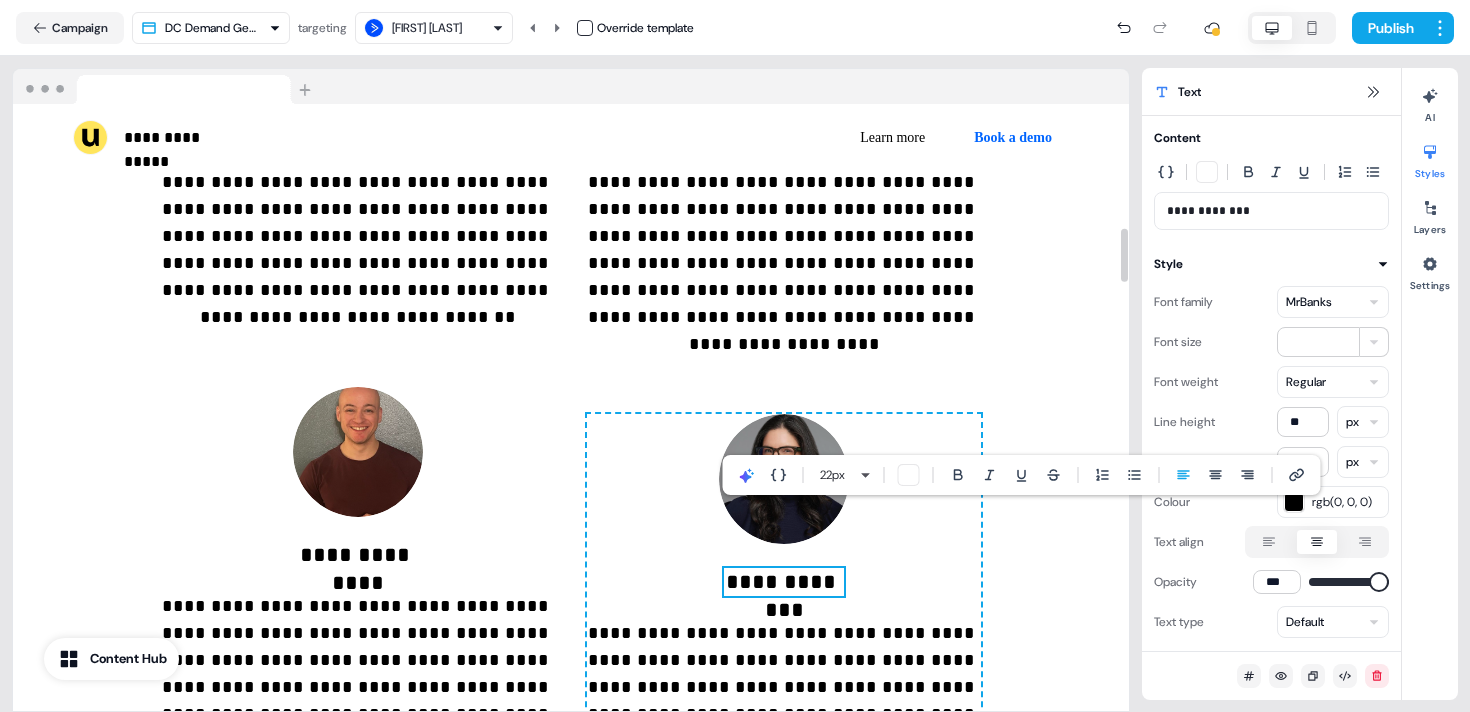 type 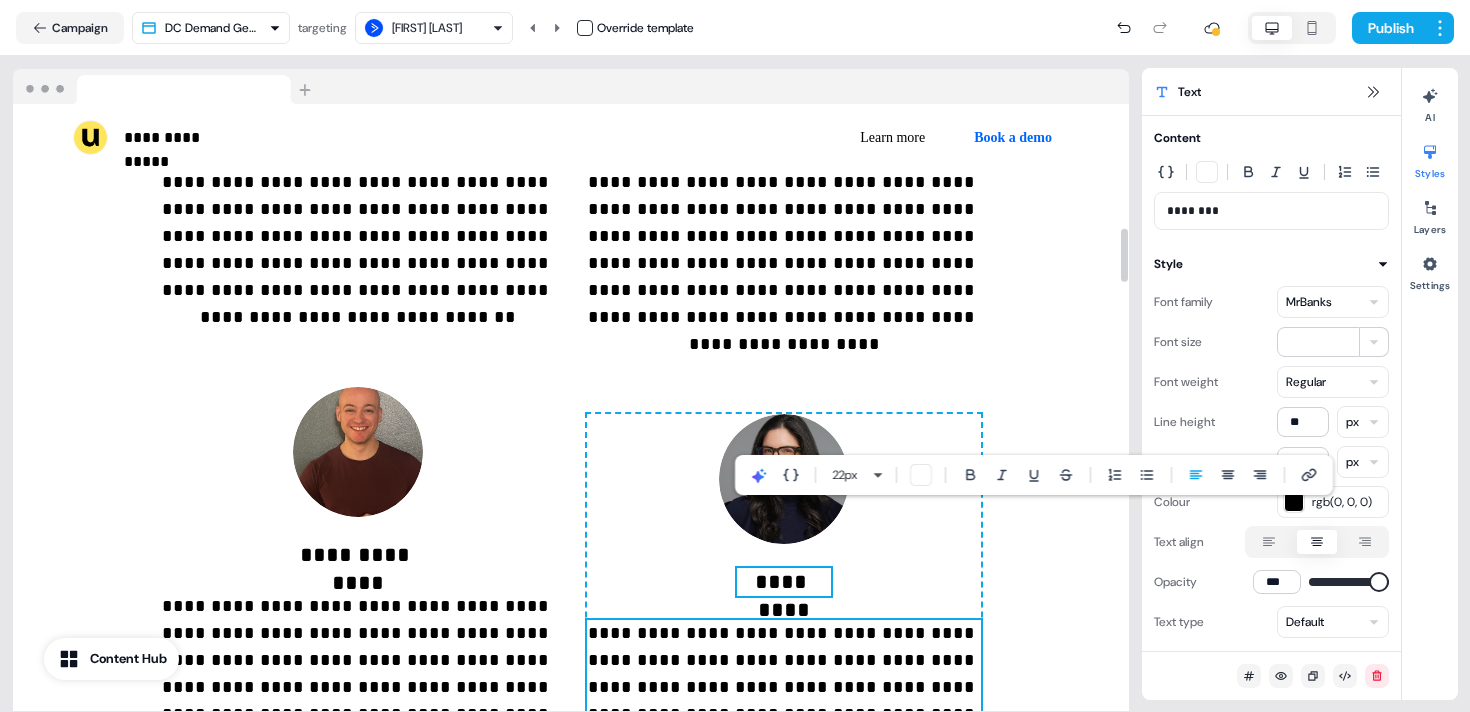 click on "**********" at bounding box center (784, 687) 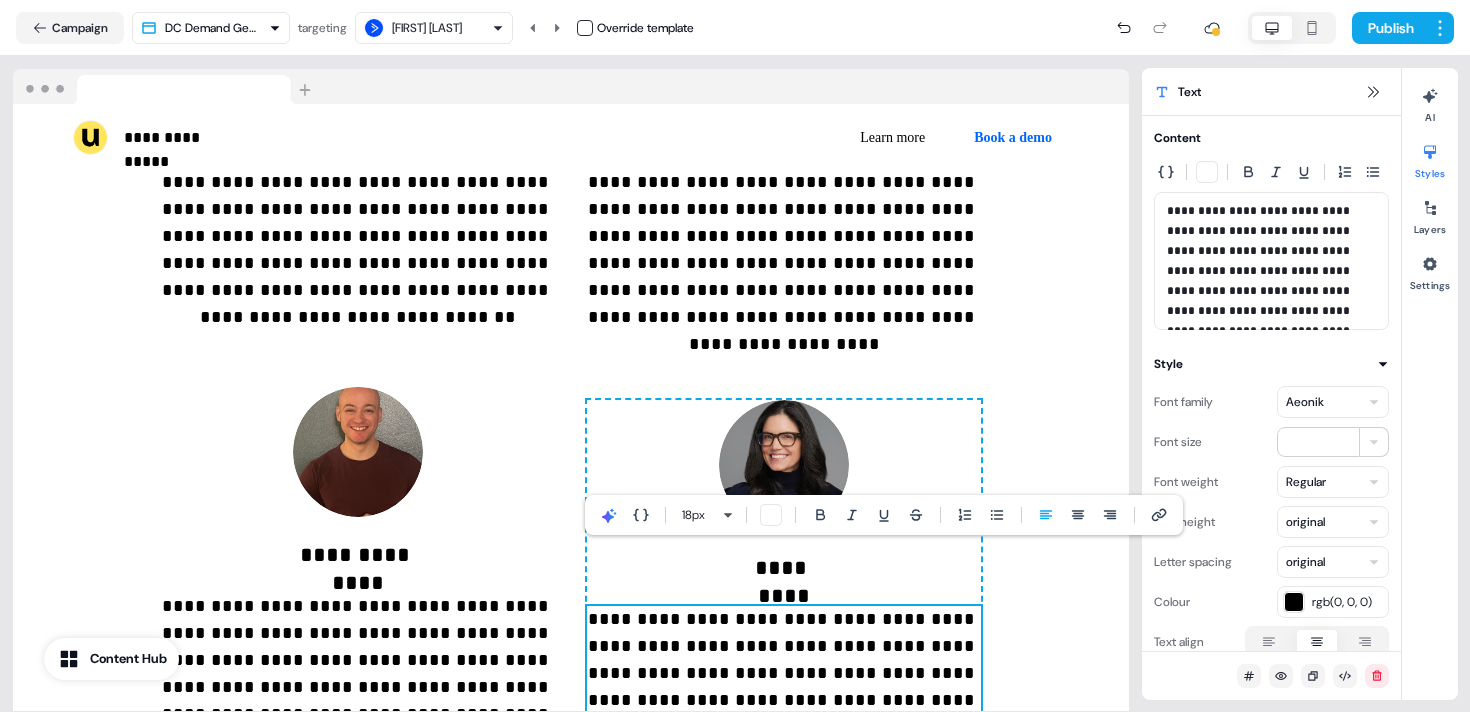 scroll, scrollTop: 1400, scrollLeft: 0, axis: vertical 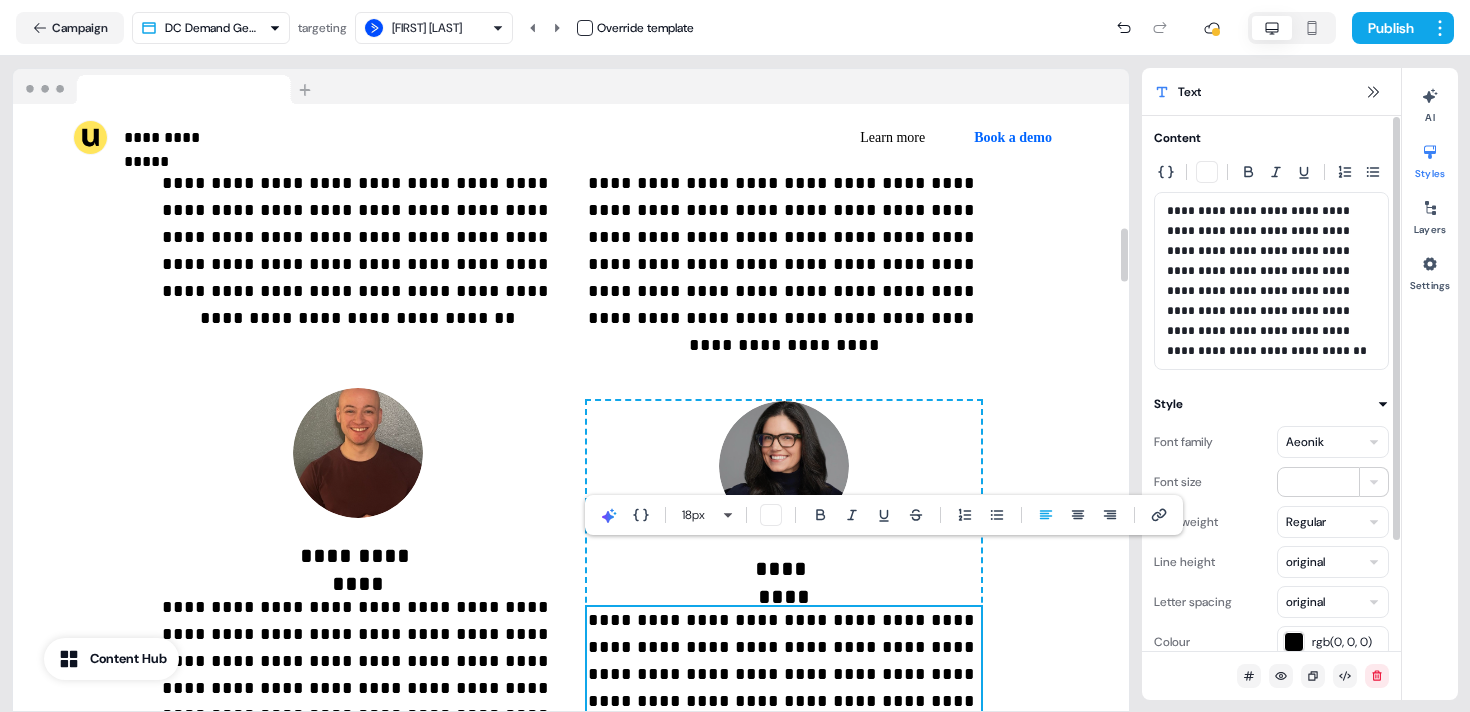 click on "**********" at bounding box center (571, 315) 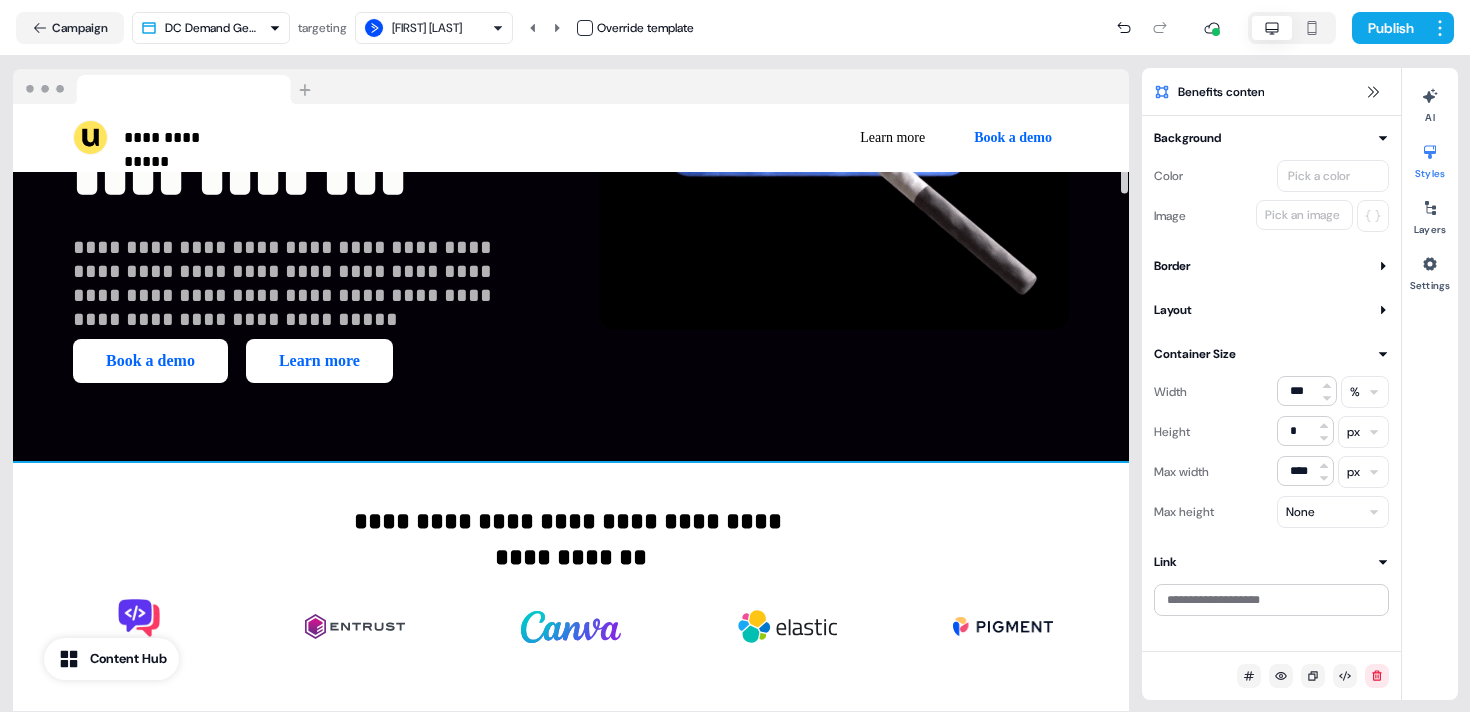 scroll, scrollTop: 393, scrollLeft: 0, axis: vertical 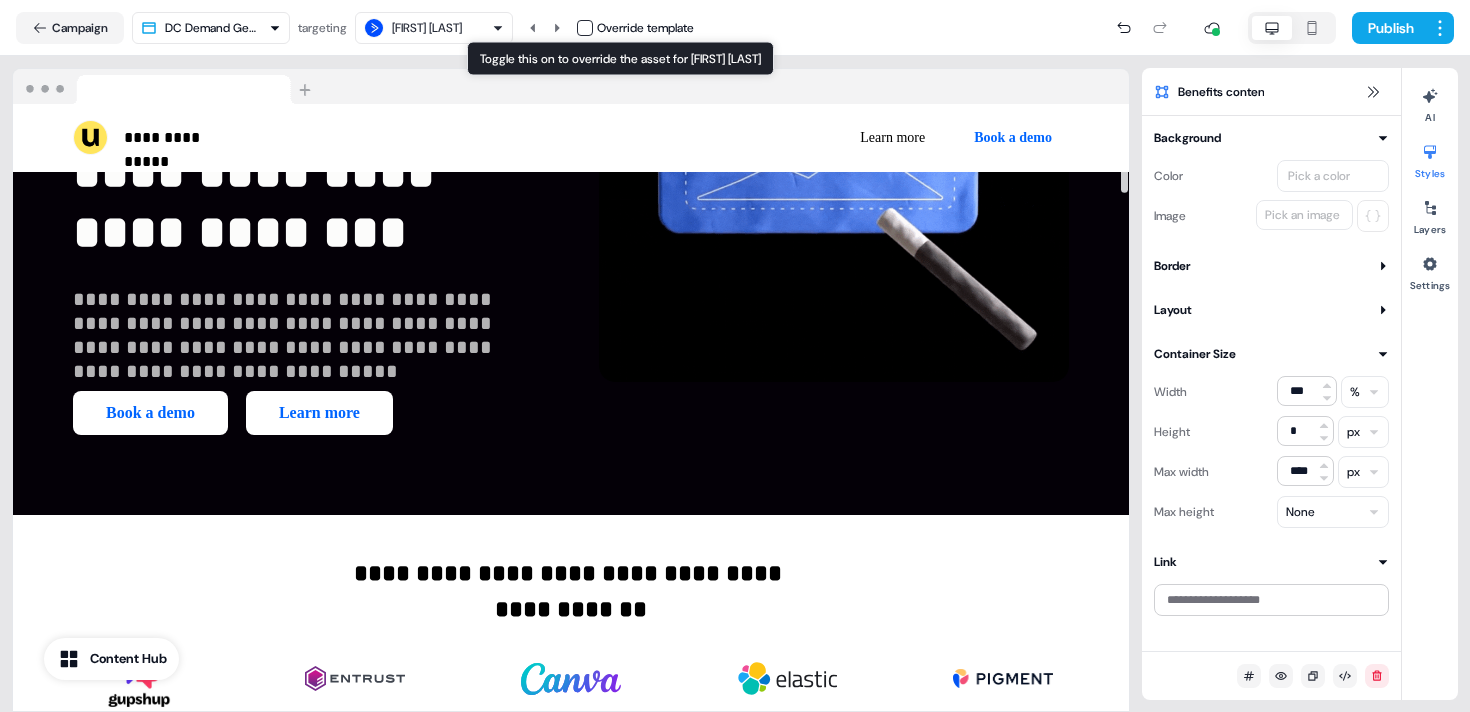 click on "Override template" at bounding box center [635, 28] 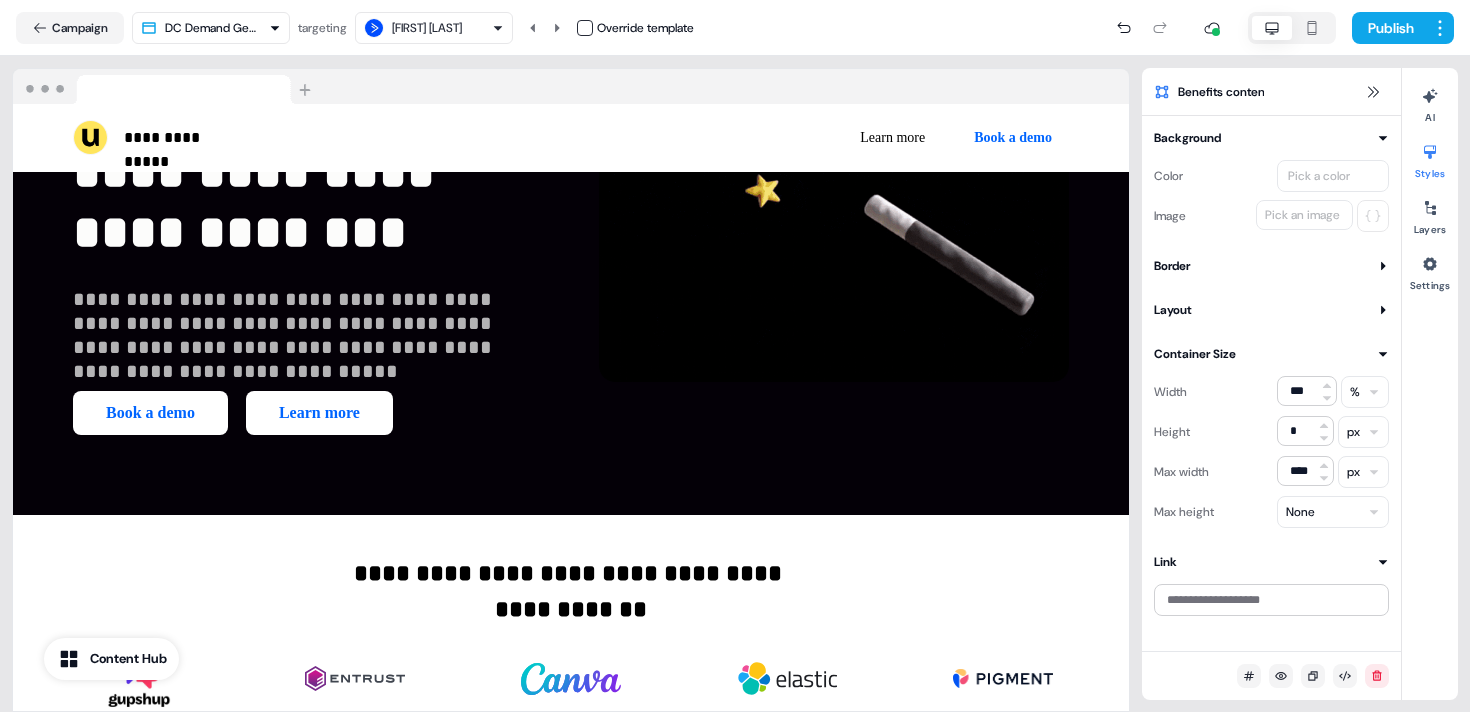 click at bounding box center (585, 28) 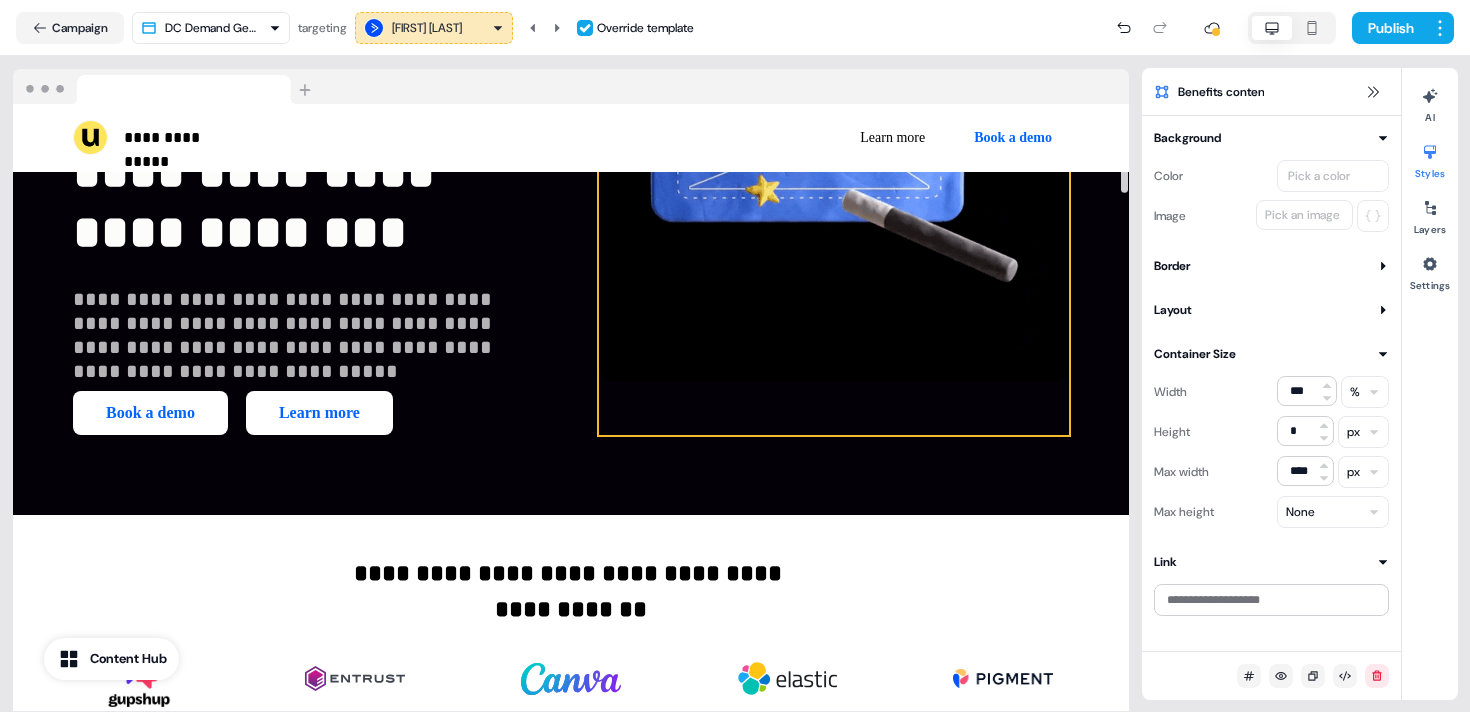 scroll, scrollTop: 582, scrollLeft: 0, axis: vertical 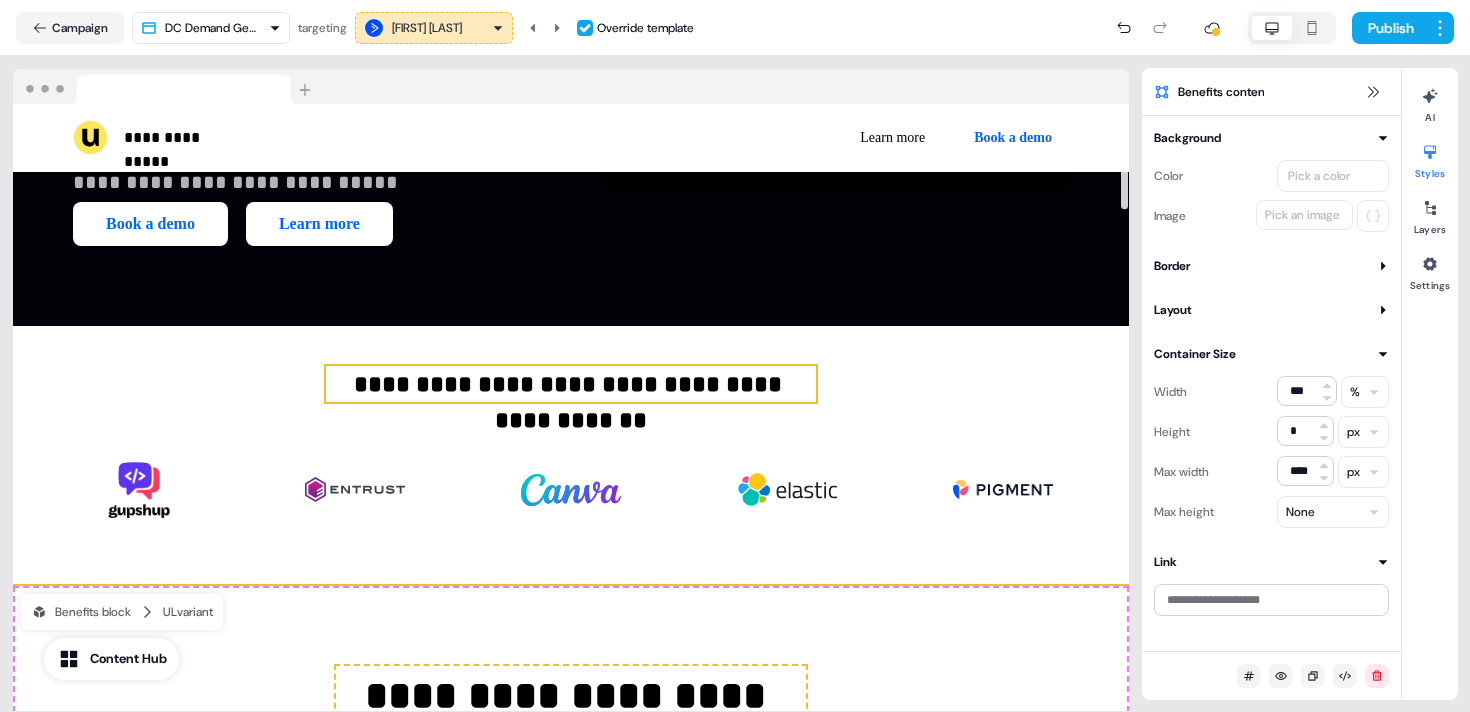 click on "**********" at bounding box center [571, 384] 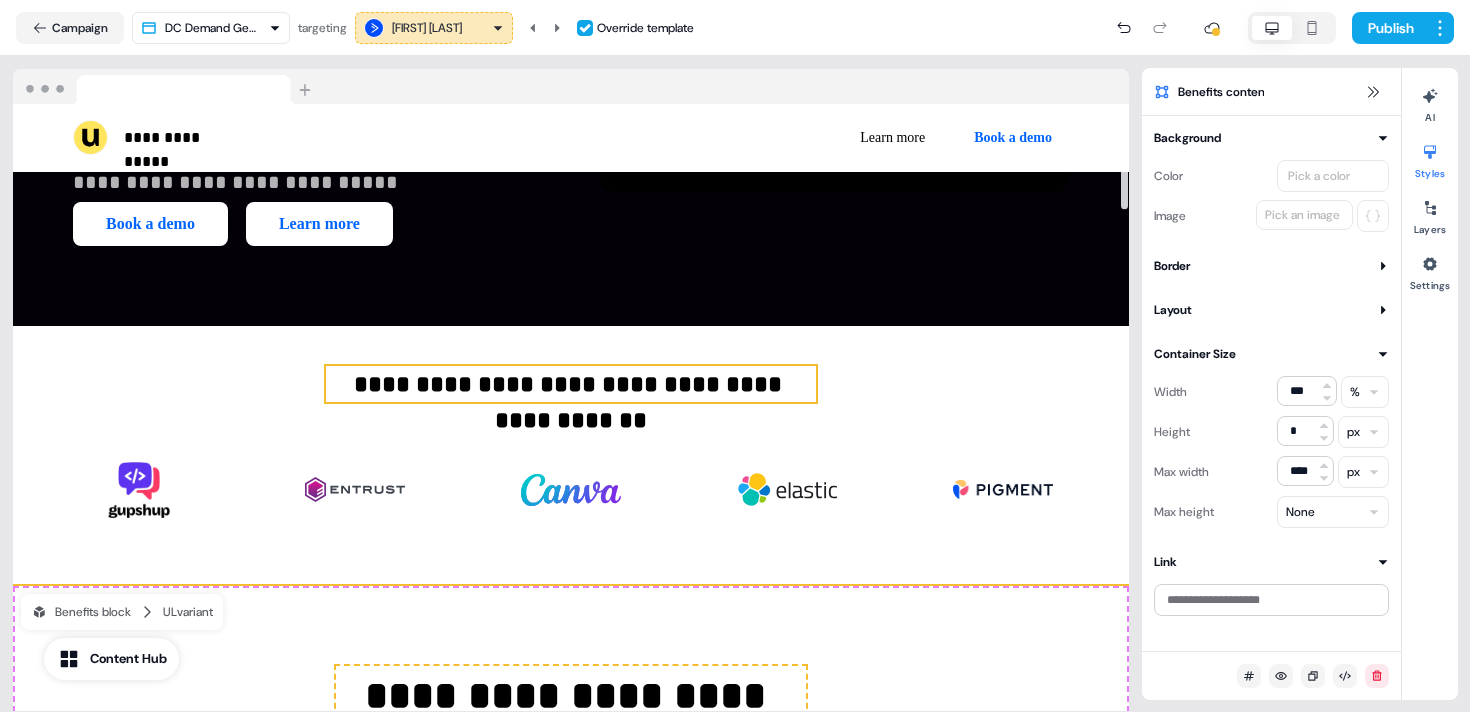 click on "**********" at bounding box center (571, 384) 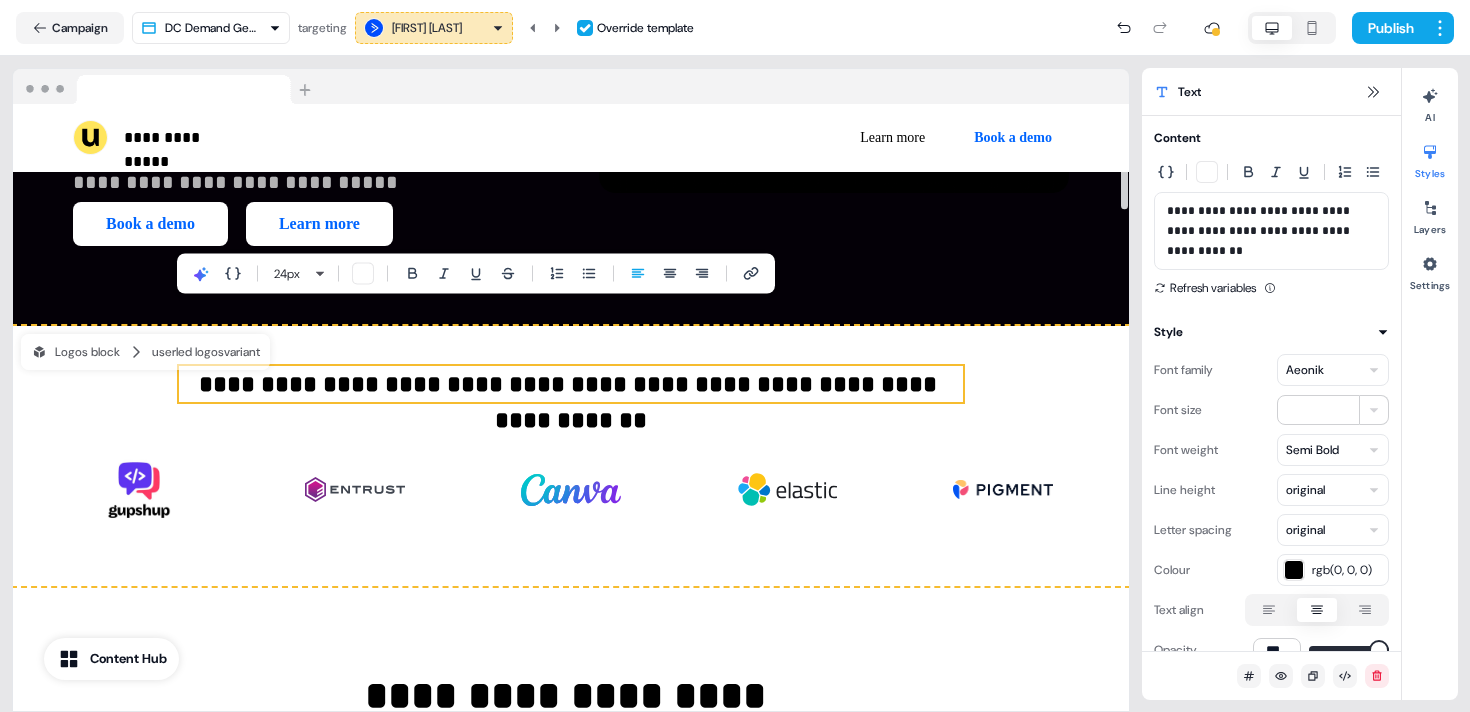 click on "**********" at bounding box center (571, 384) 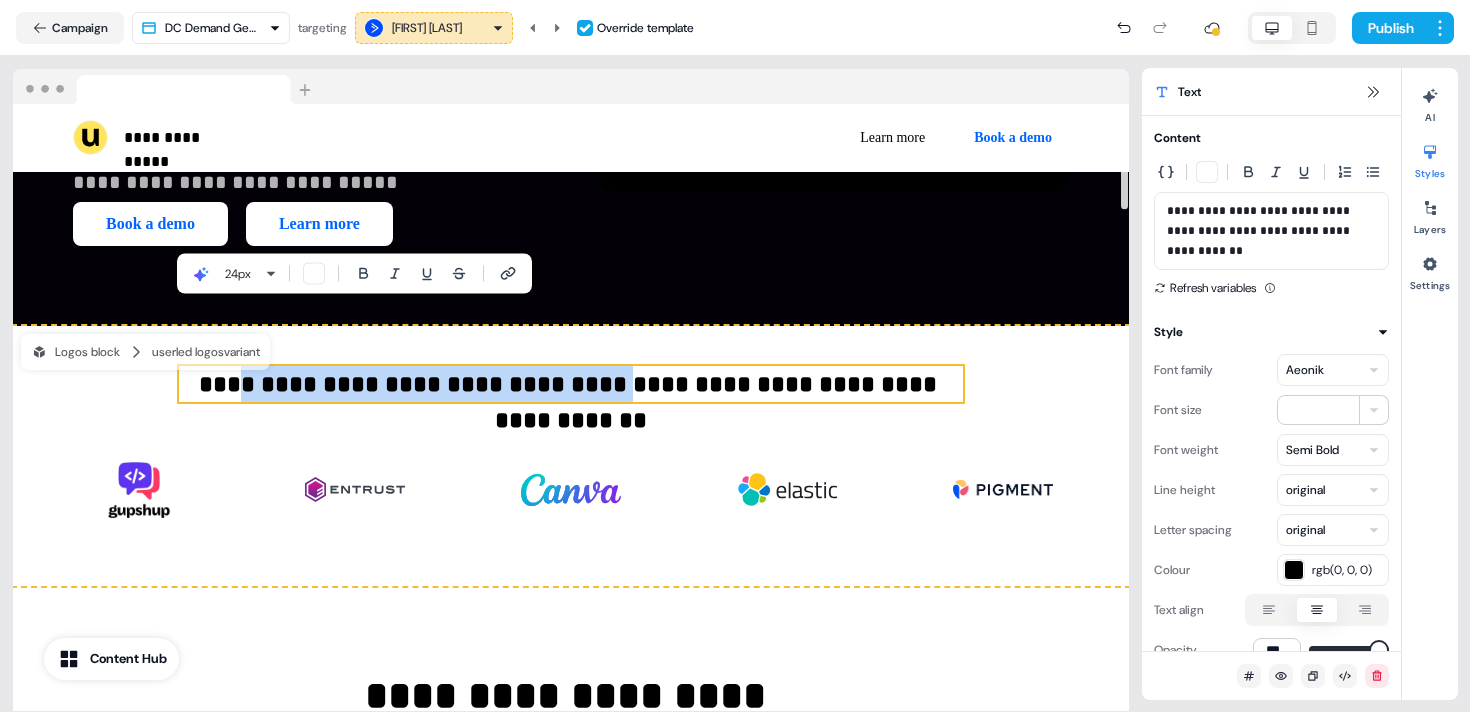 drag, startPoint x: 577, startPoint y: 325, endPoint x: 232, endPoint y: 322, distance: 345.01303 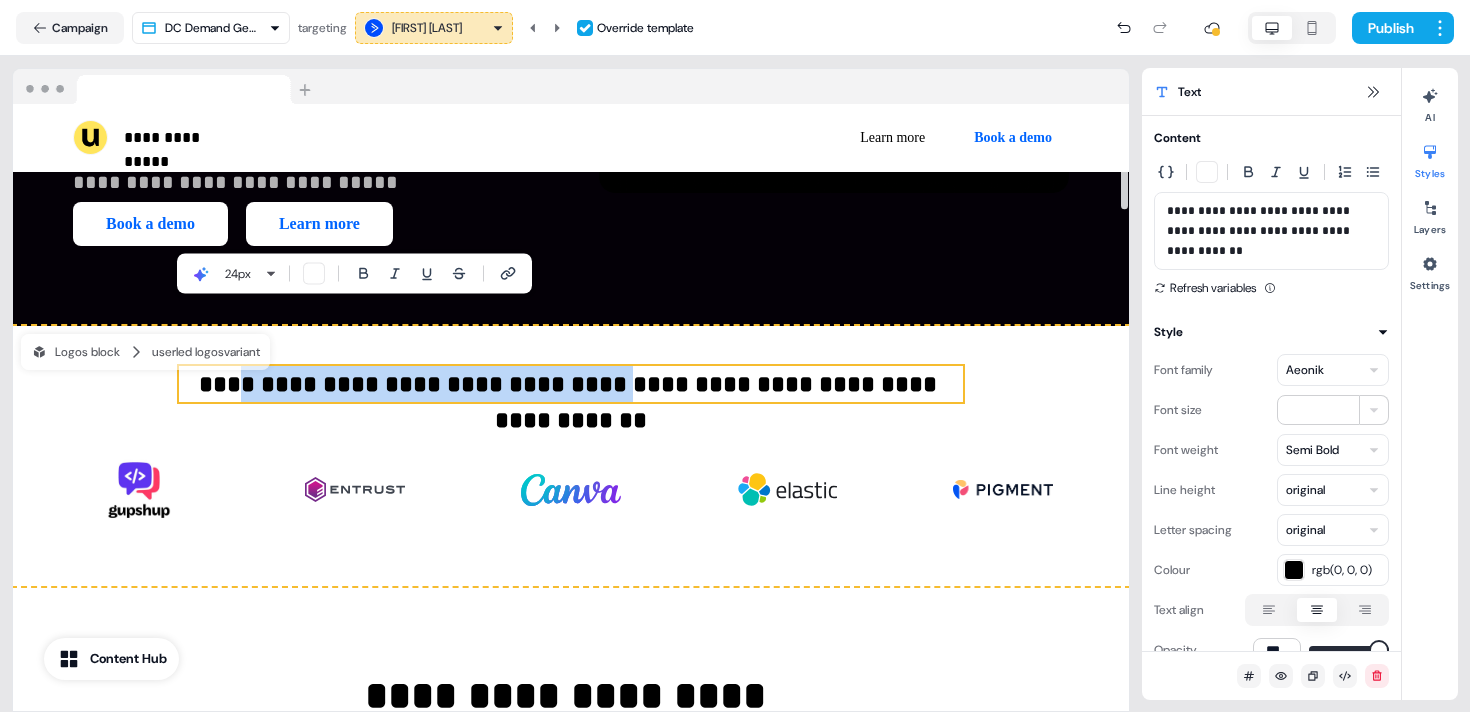 click on "**********" at bounding box center [571, 384] 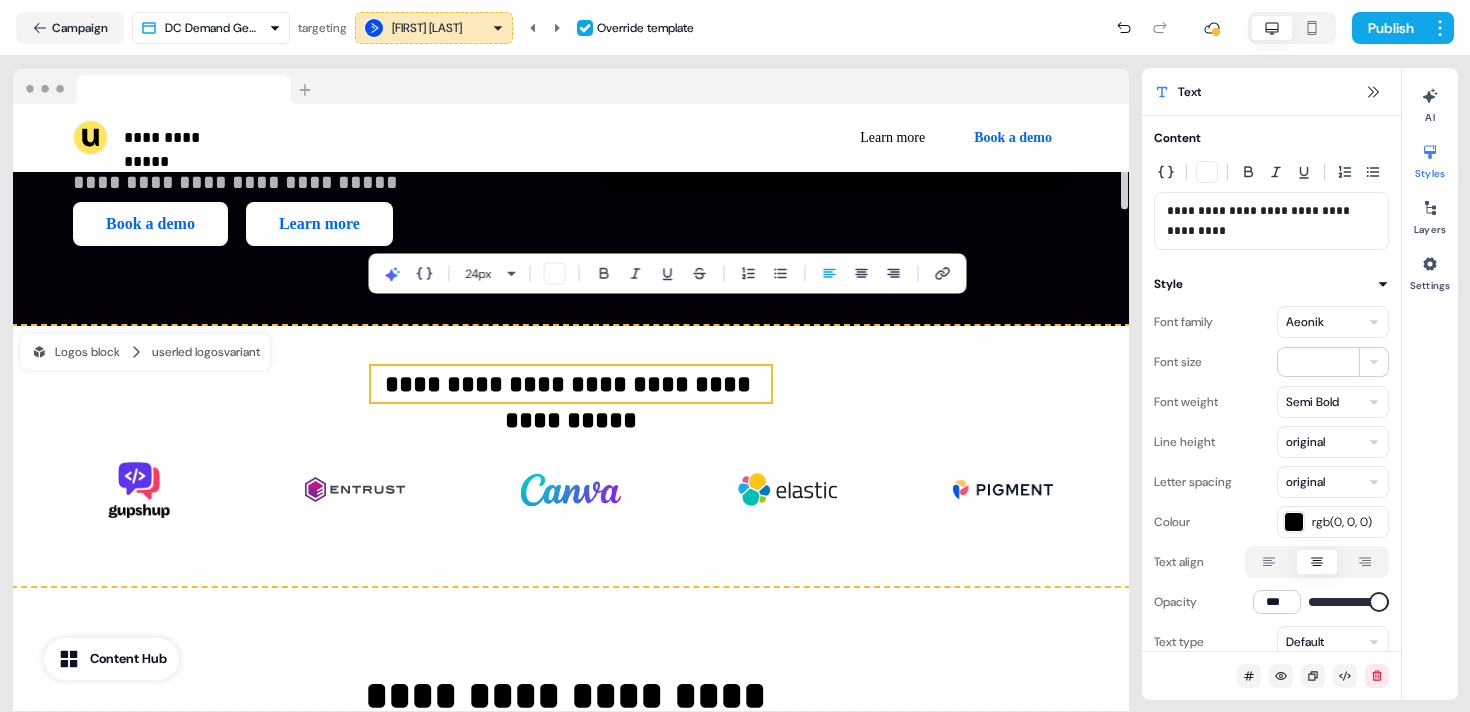 type 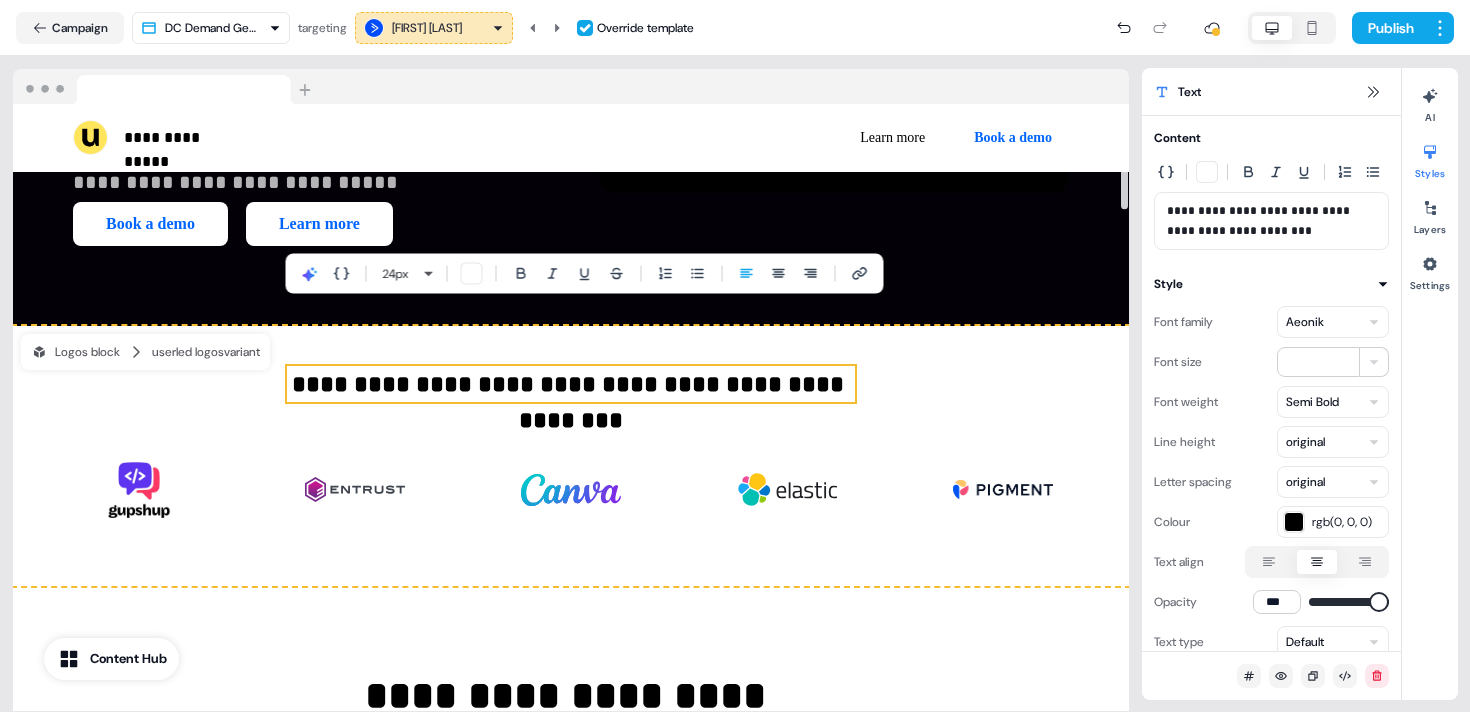 click on "**********" at bounding box center [570, 384] 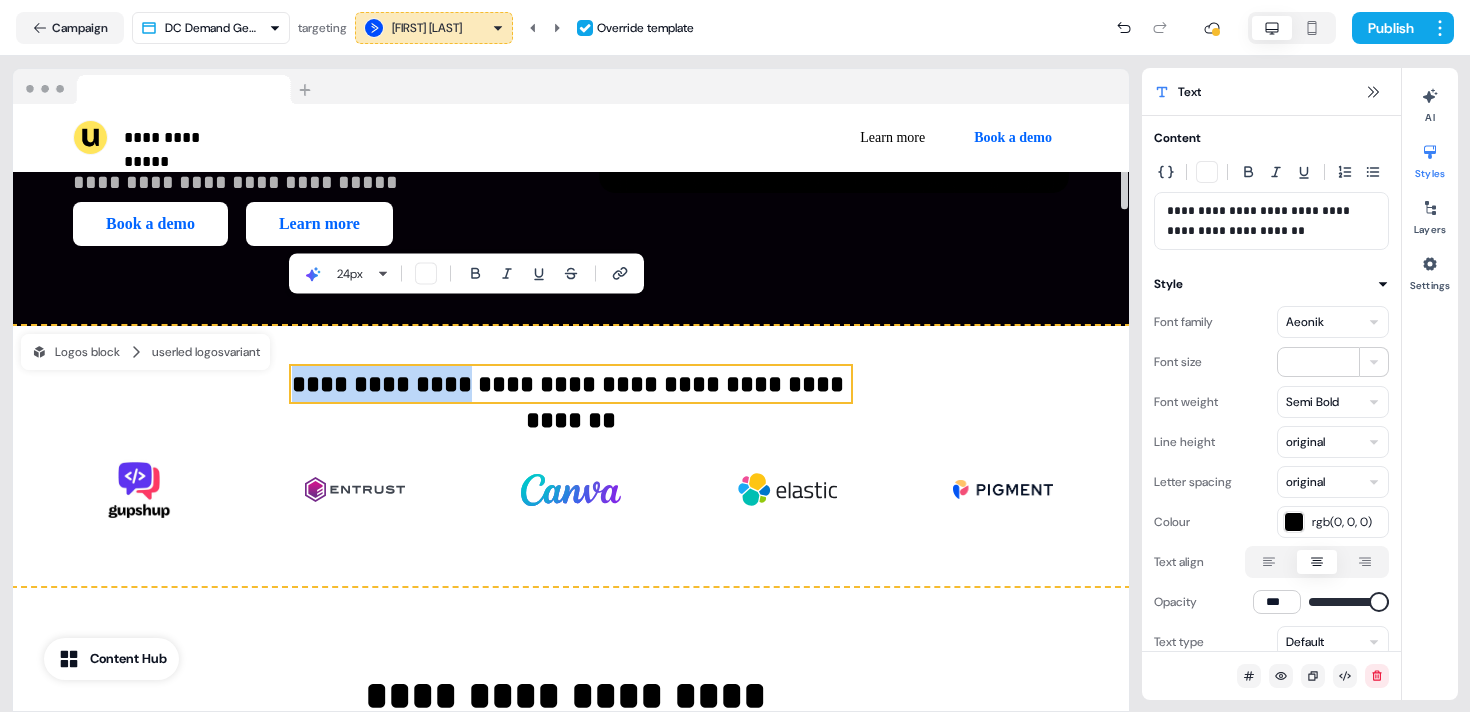 drag, startPoint x: 469, startPoint y: 321, endPoint x: 296, endPoint y: 317, distance: 173.04623 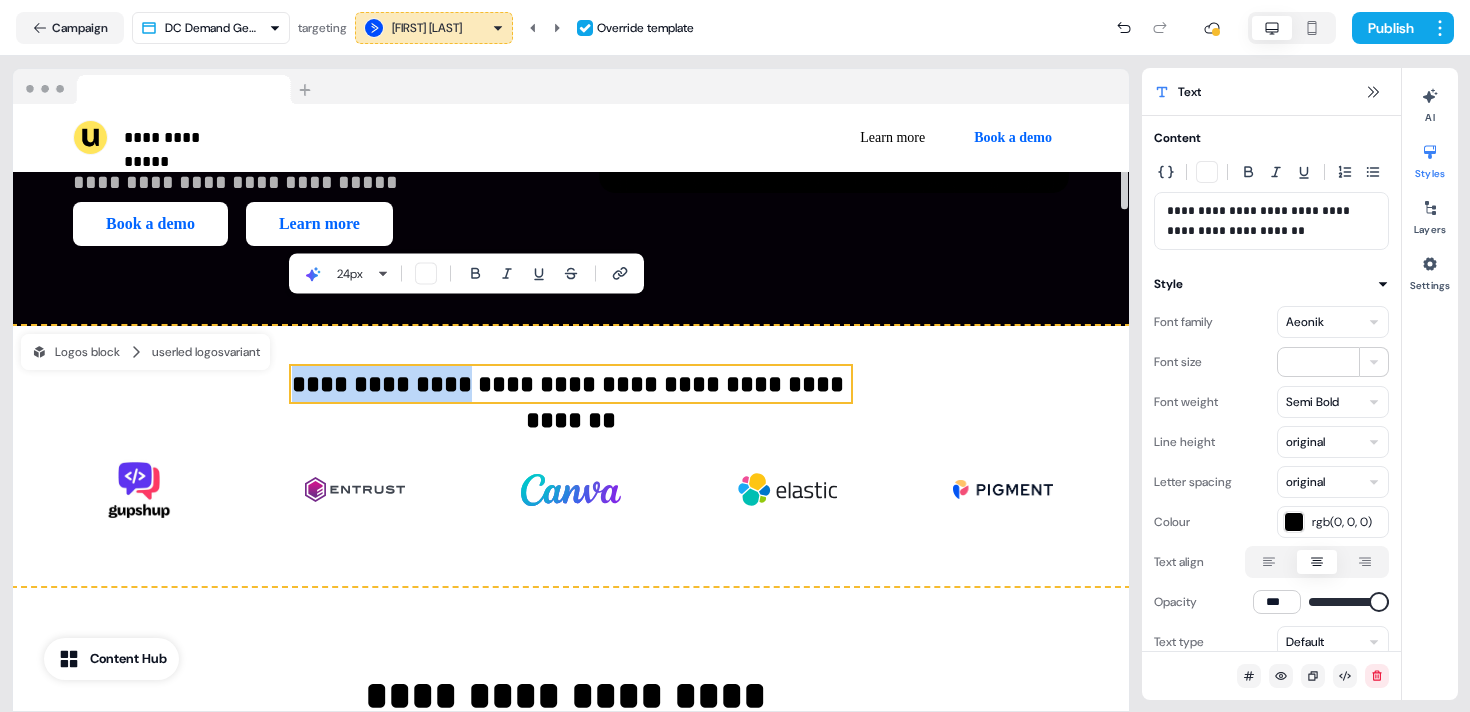click on "**********" at bounding box center [571, 384] 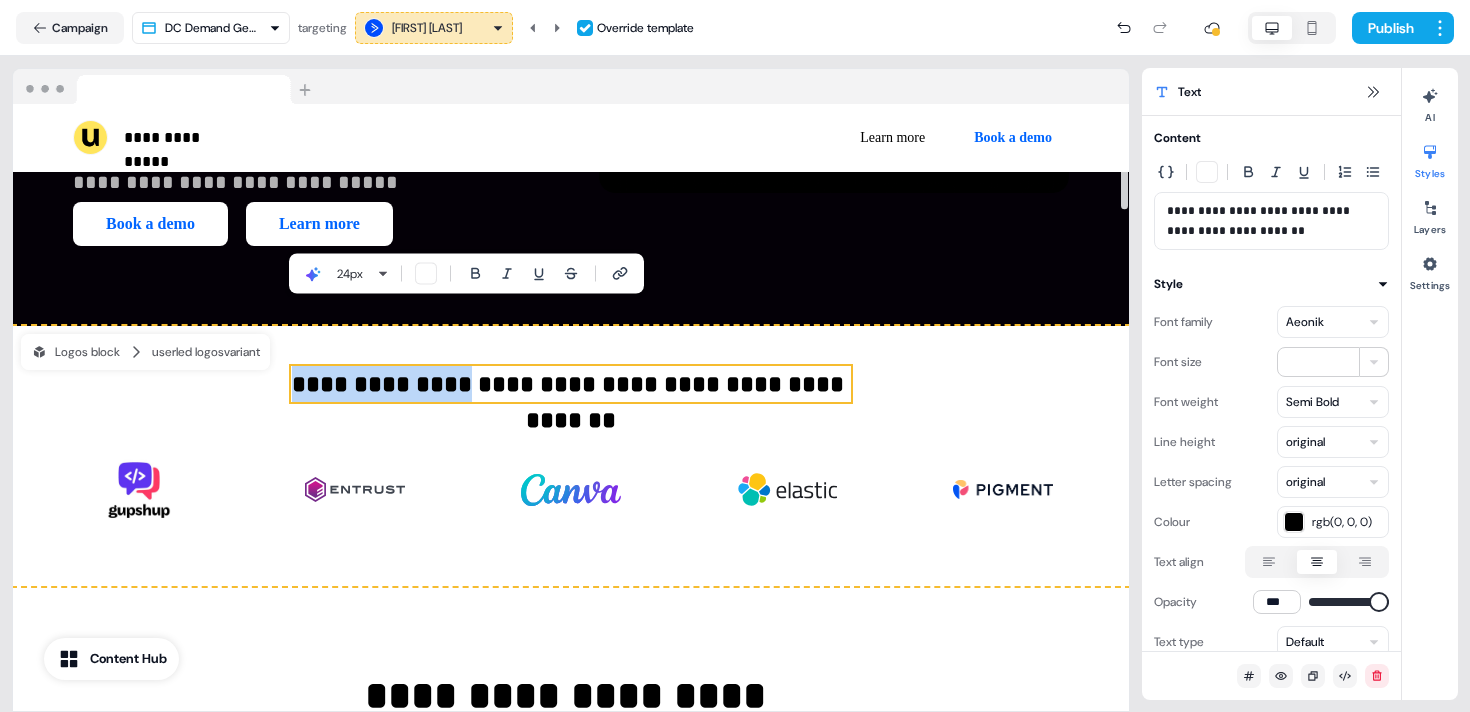 copy on "**********" 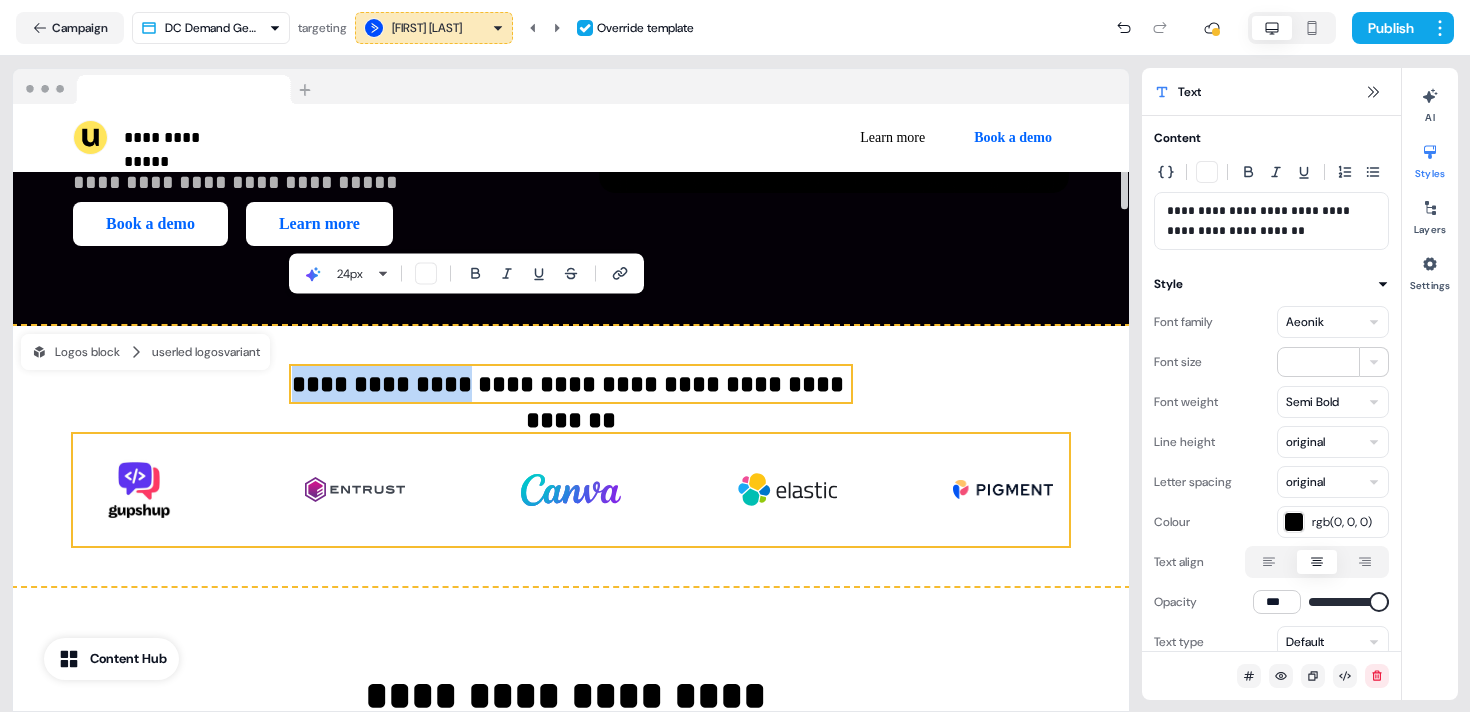 click on "To pick up a draggable item, press the space bar.
While dragging, use the arrow keys to move the item.
Press space again to drop the item in its new position, or press escape to cancel." at bounding box center [571, 490] 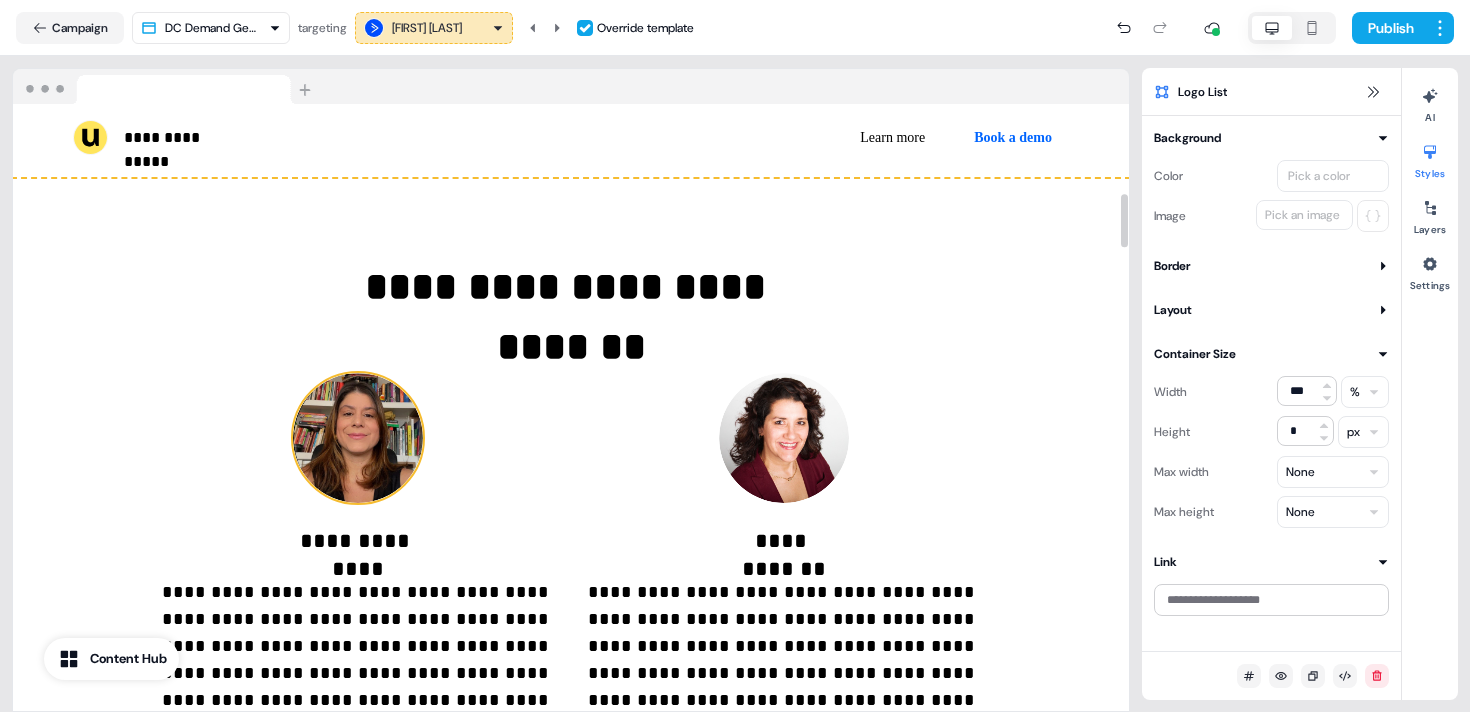 scroll, scrollTop: 977, scrollLeft: 0, axis: vertical 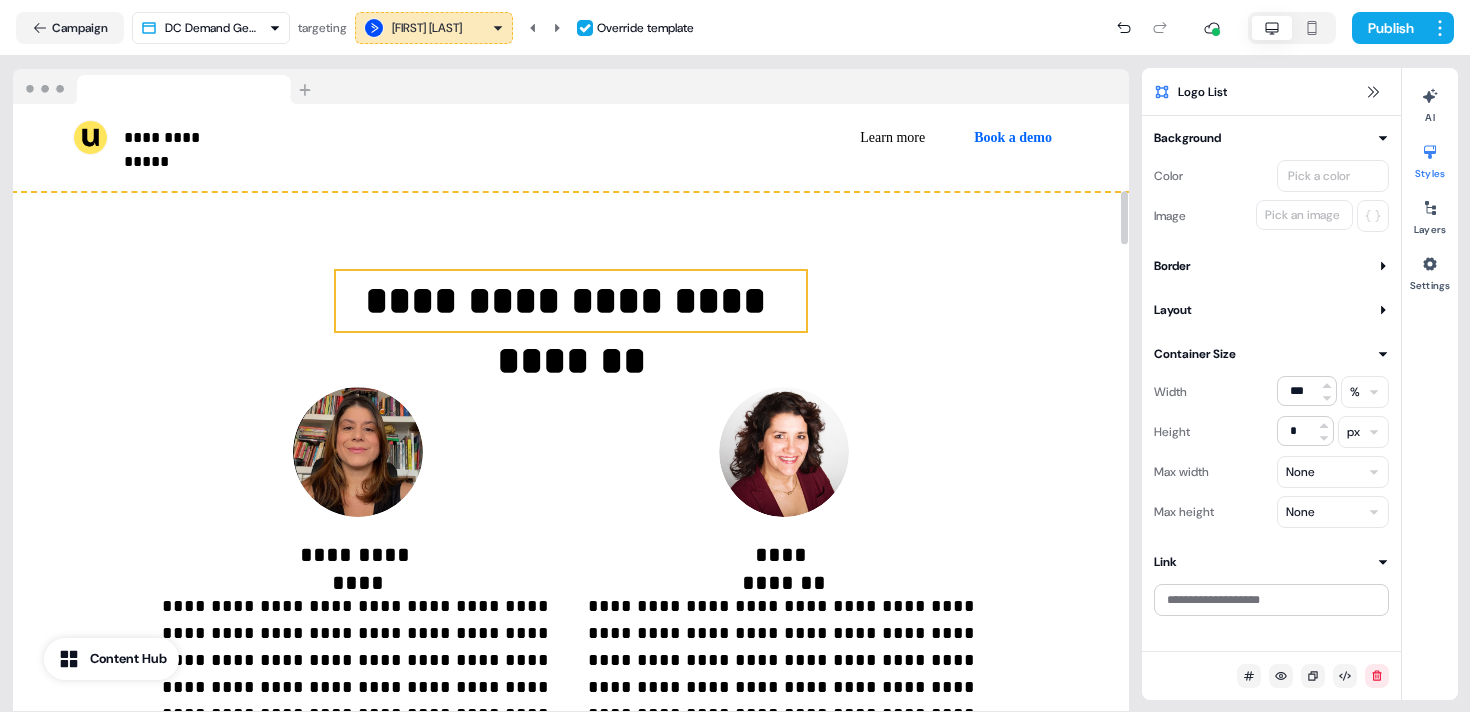 click on "**********" at bounding box center (571, 301) 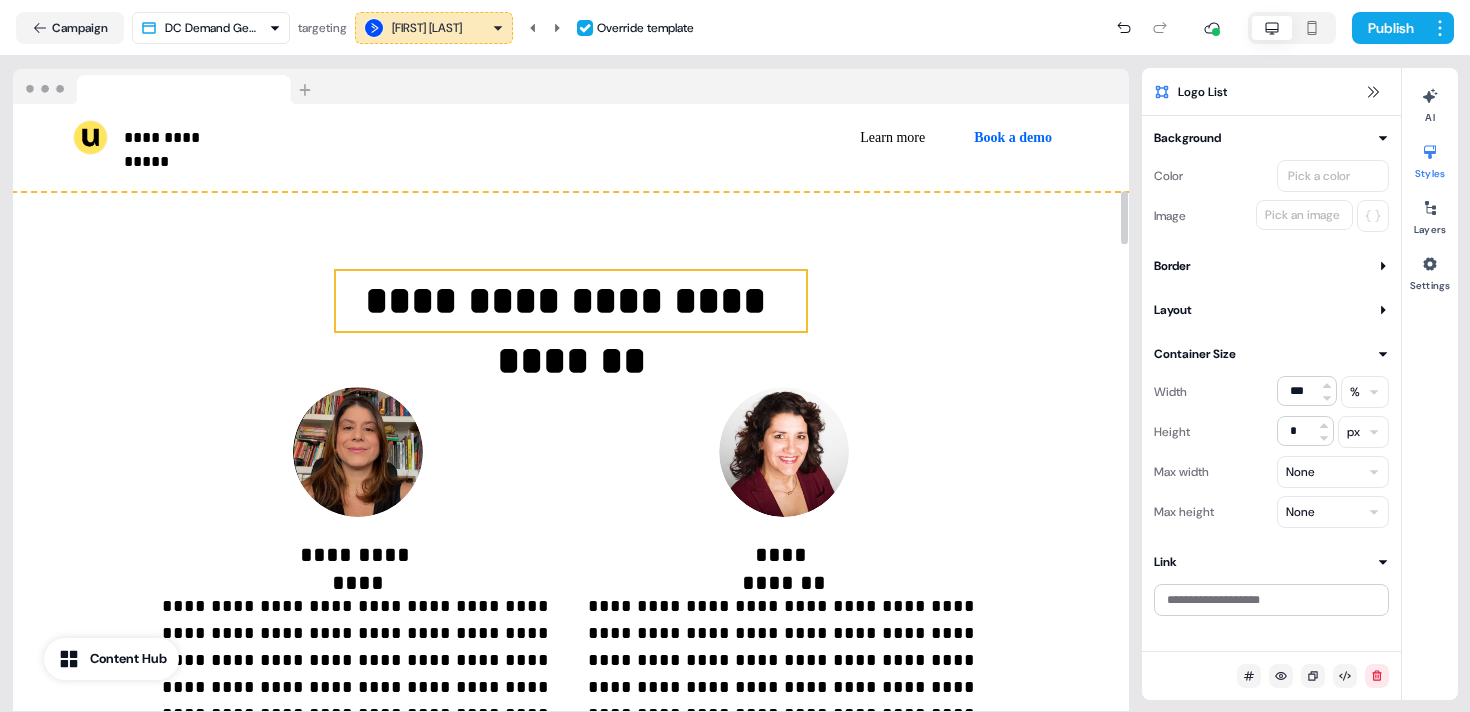 click on "**********" at bounding box center [571, 301] 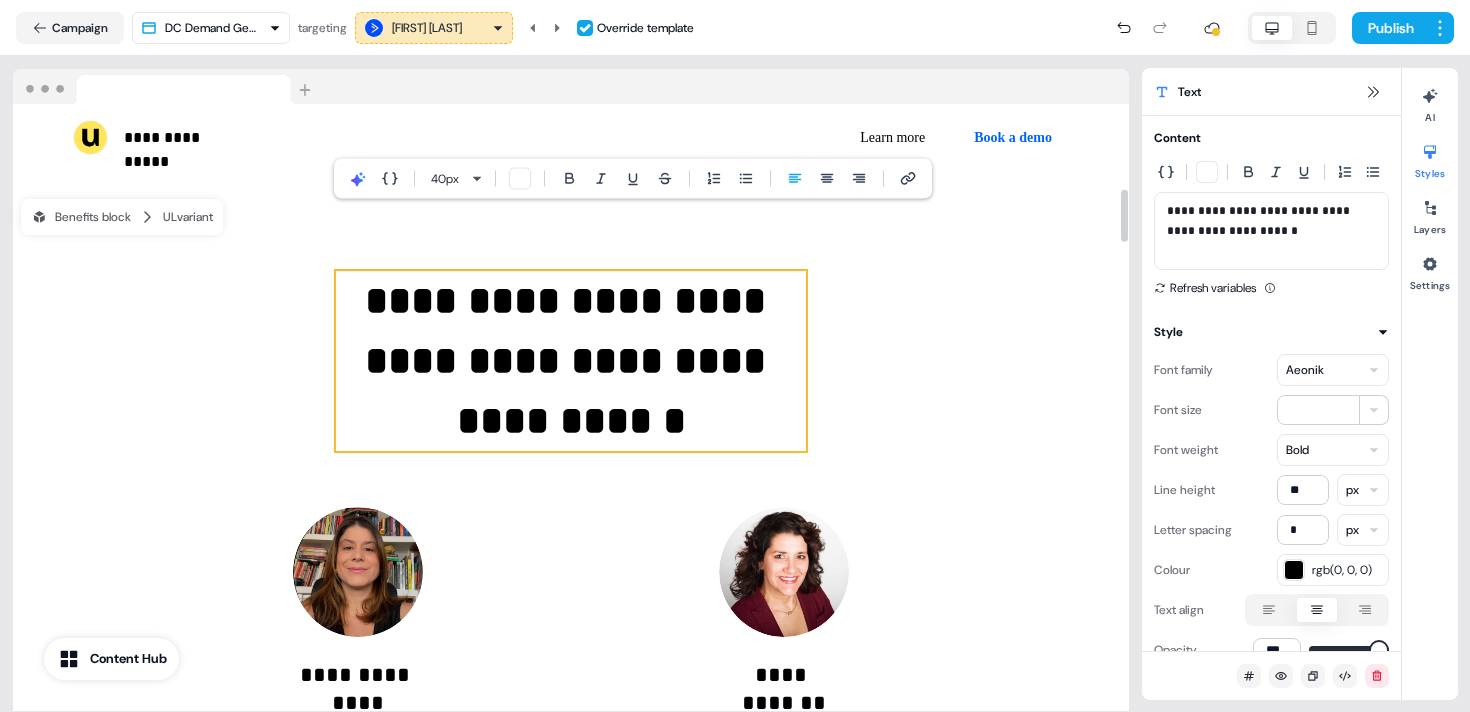 click on "**********" at bounding box center (571, 361) 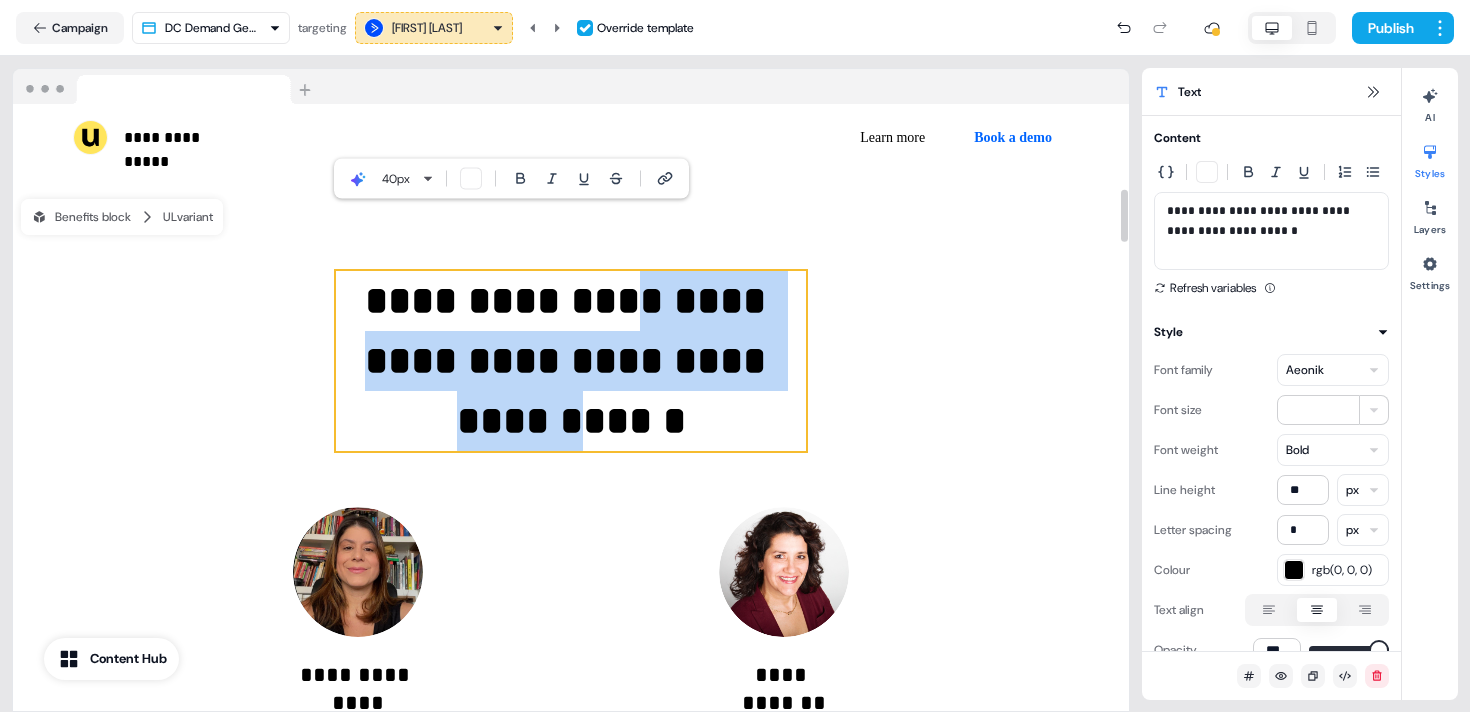 drag, startPoint x: 567, startPoint y: 367, endPoint x: 660, endPoint y: 249, distance: 150.24313 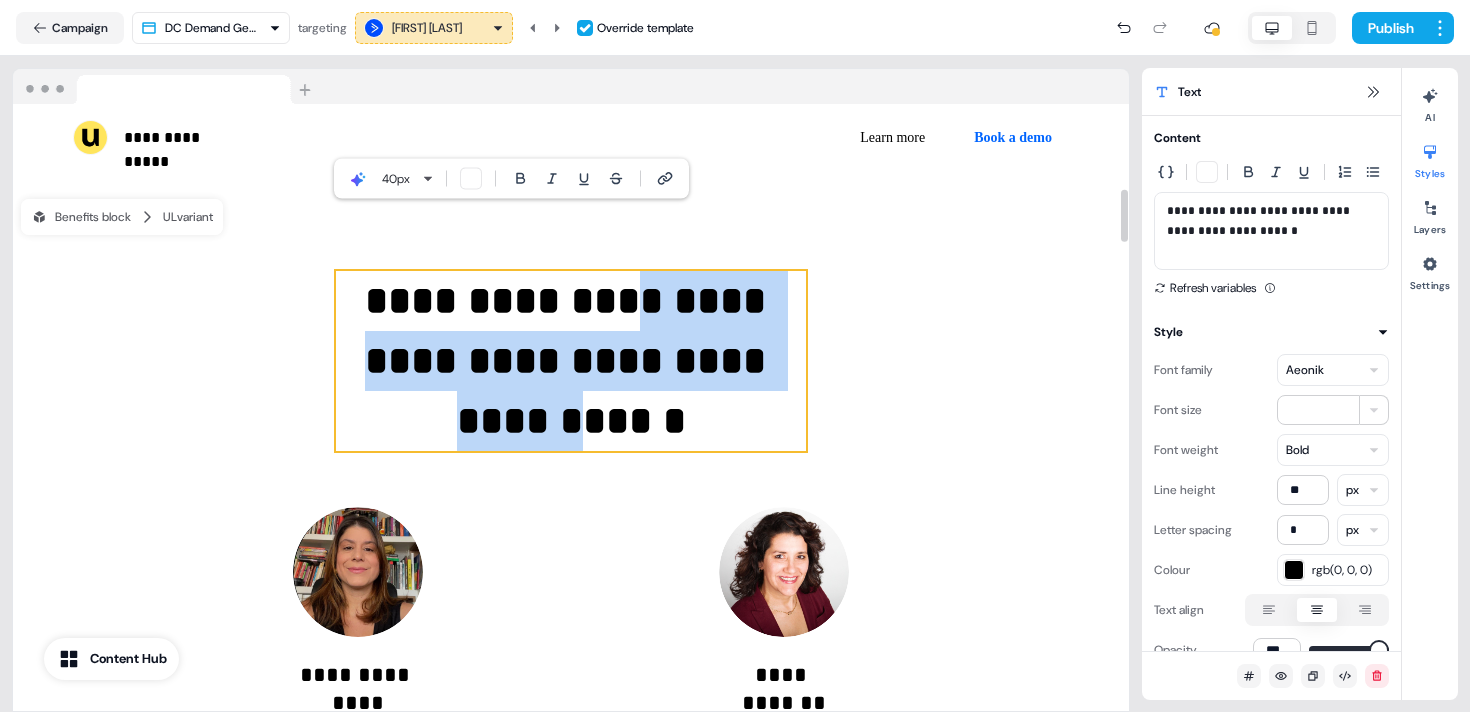 click on "**********" at bounding box center [571, 361] 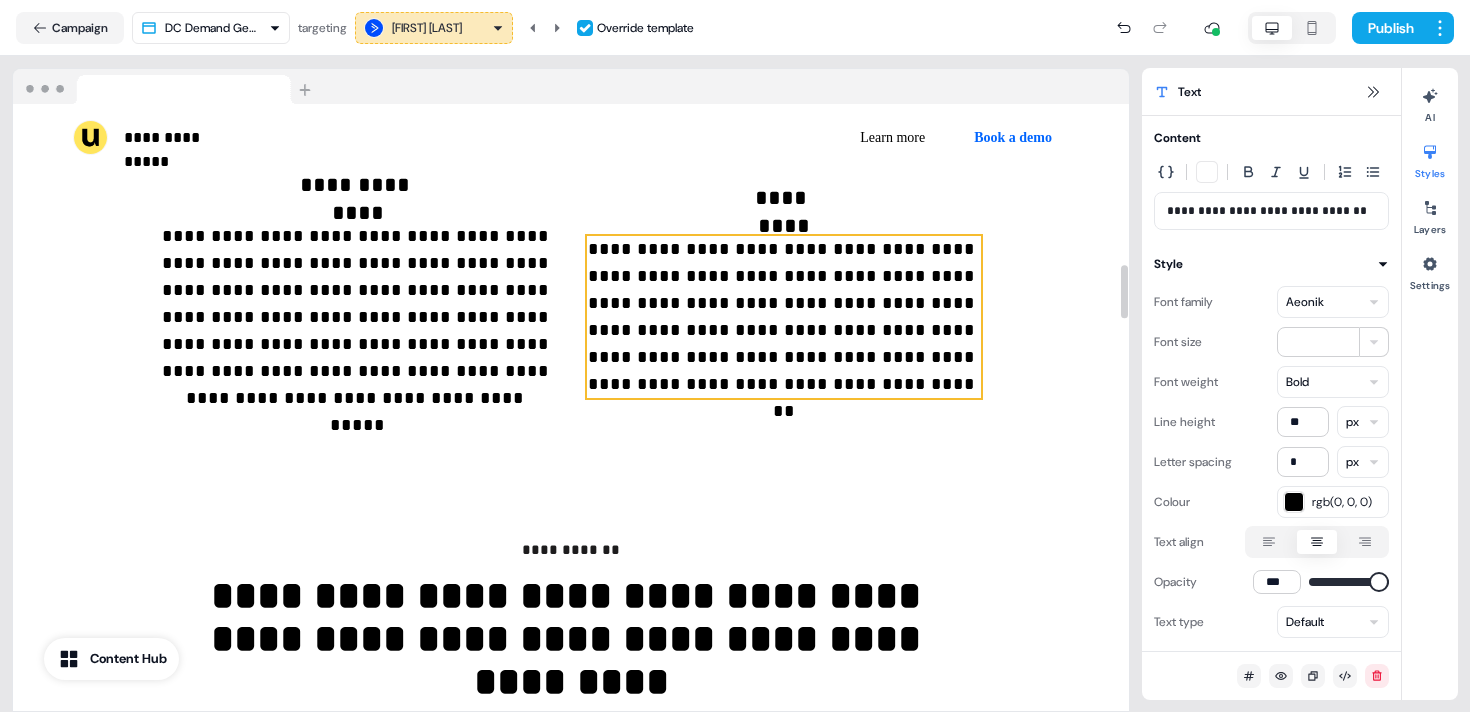scroll, scrollTop: 1828, scrollLeft: 0, axis: vertical 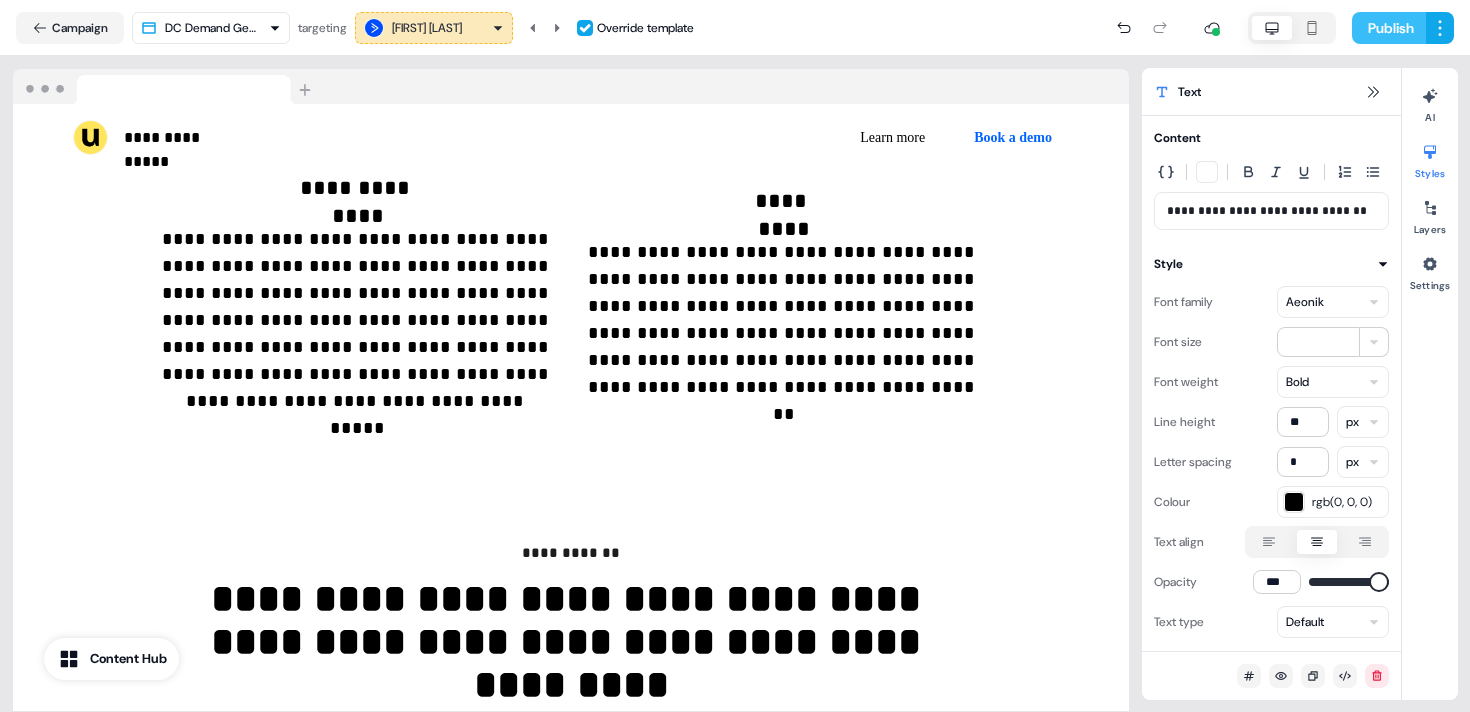 click on "Publish" at bounding box center [1389, 28] 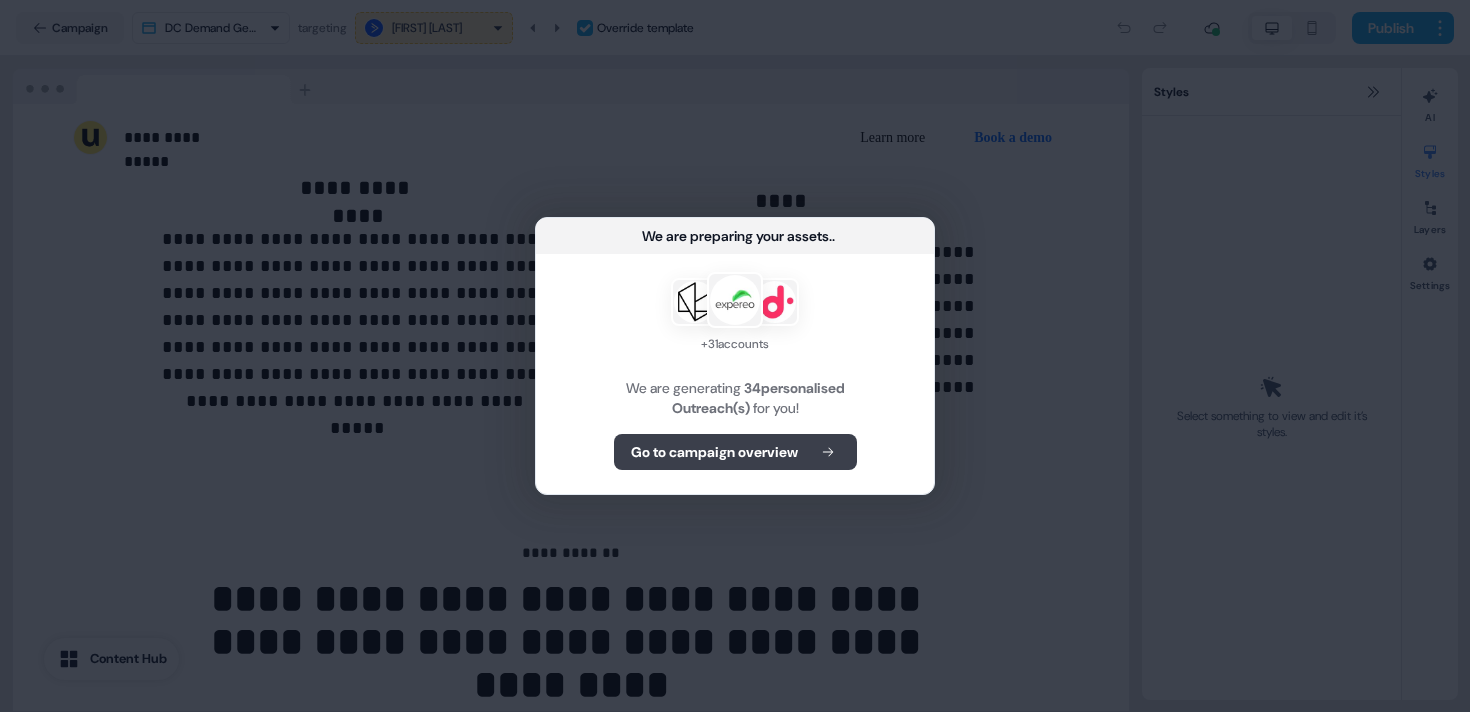 click on "Go to campaign overview" at bounding box center (714, 452) 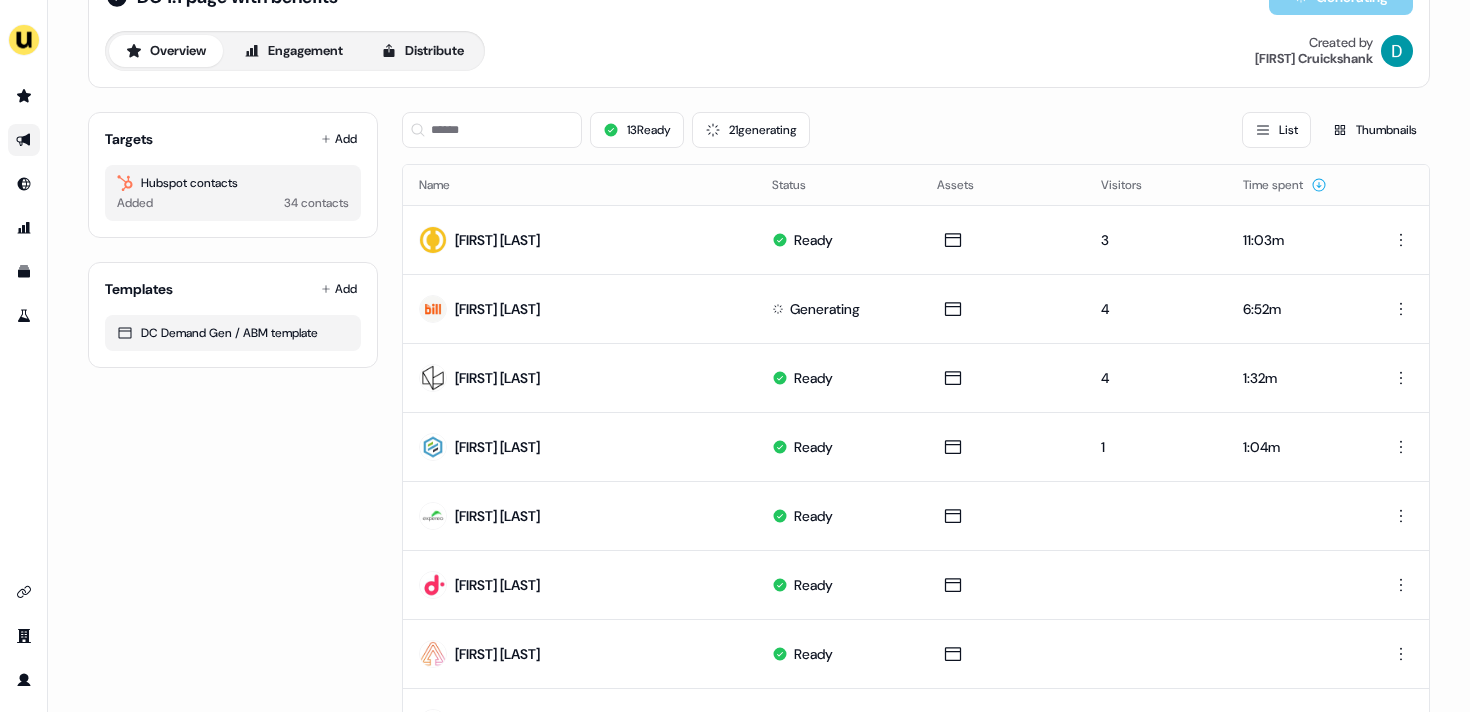 scroll, scrollTop: 0, scrollLeft: 0, axis: both 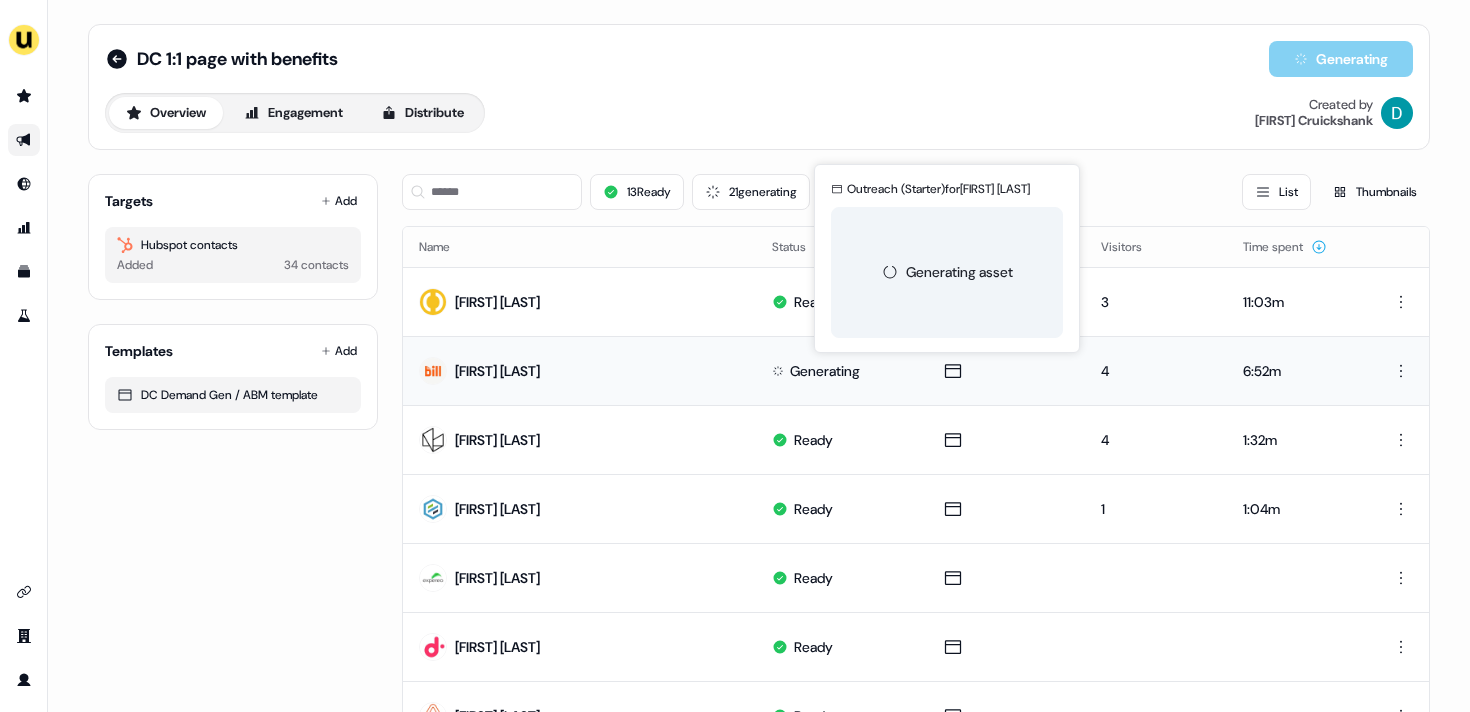 click on "Generating" at bounding box center (825, 371) 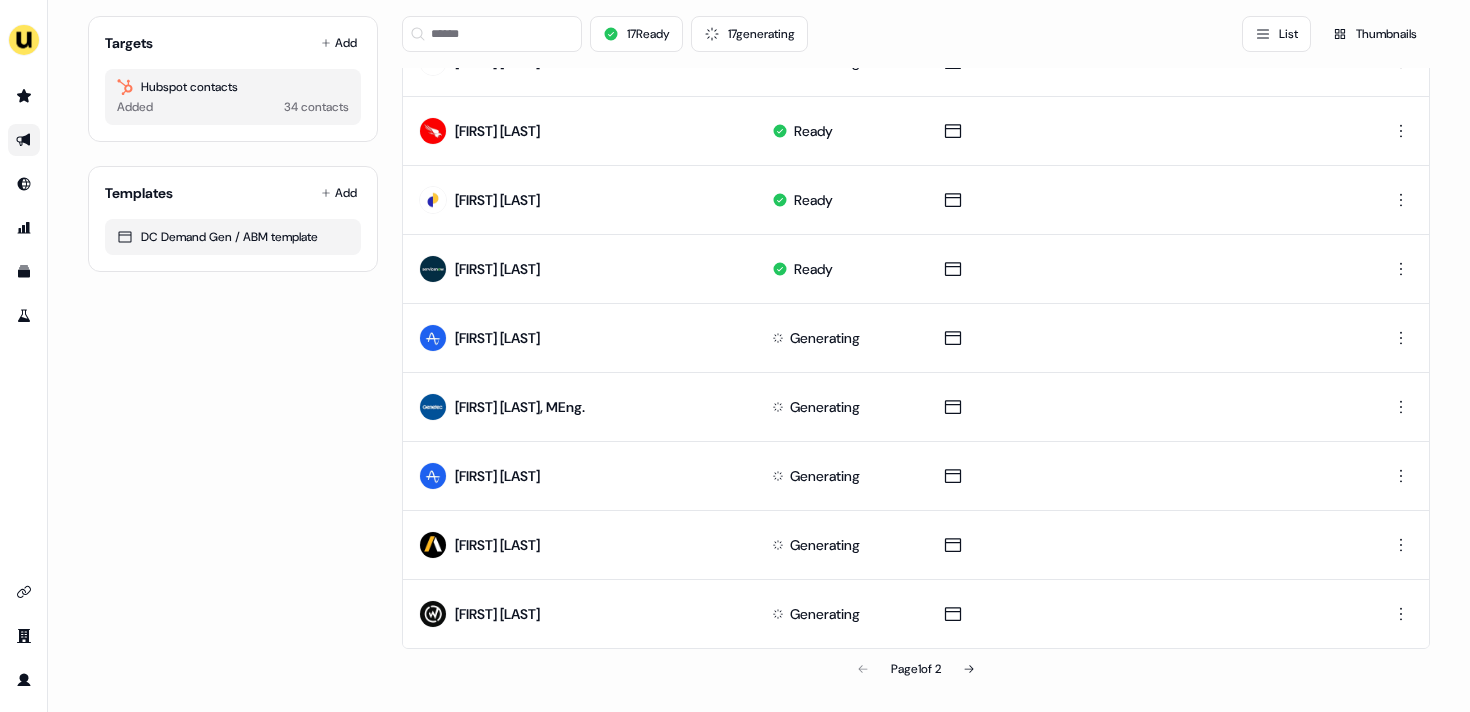 scroll, scrollTop: 0, scrollLeft: 0, axis: both 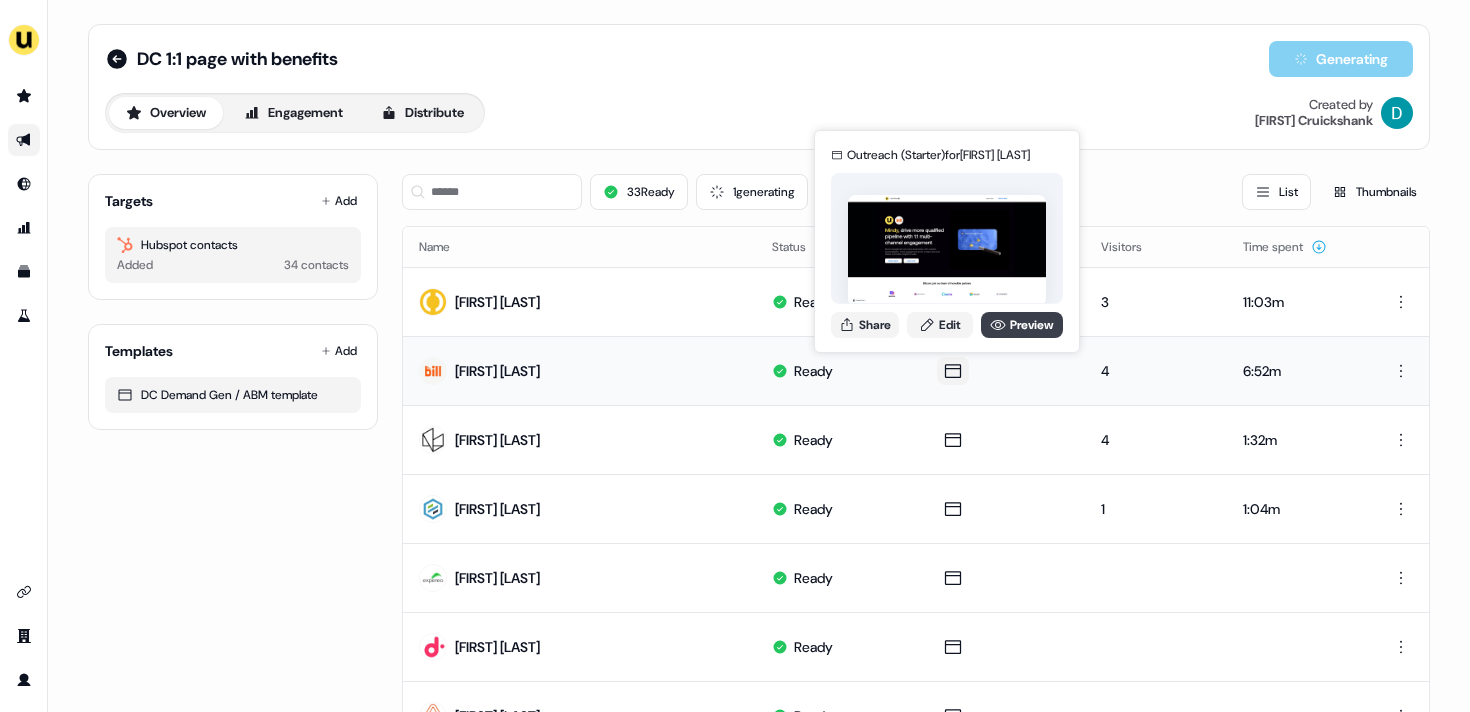 click on "Preview" at bounding box center (1022, 325) 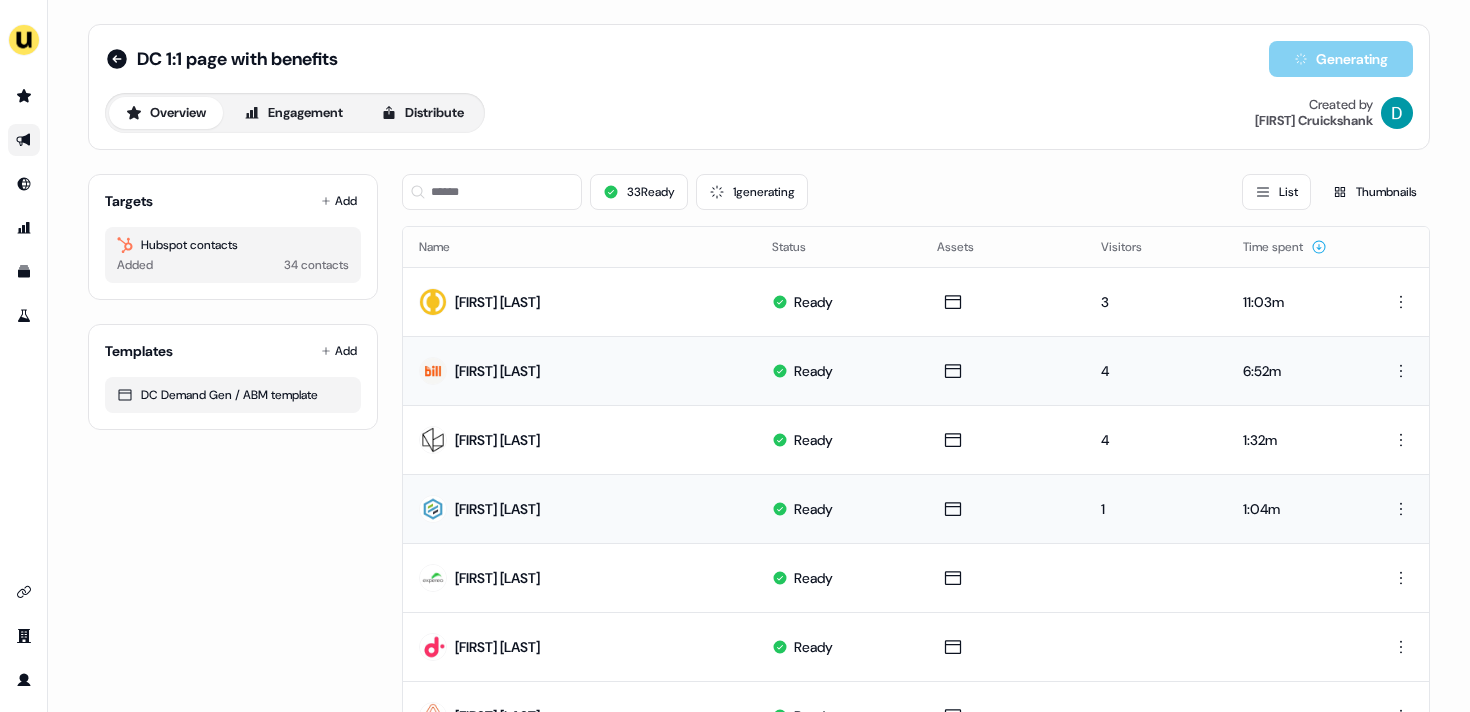 scroll, scrollTop: 8, scrollLeft: 0, axis: vertical 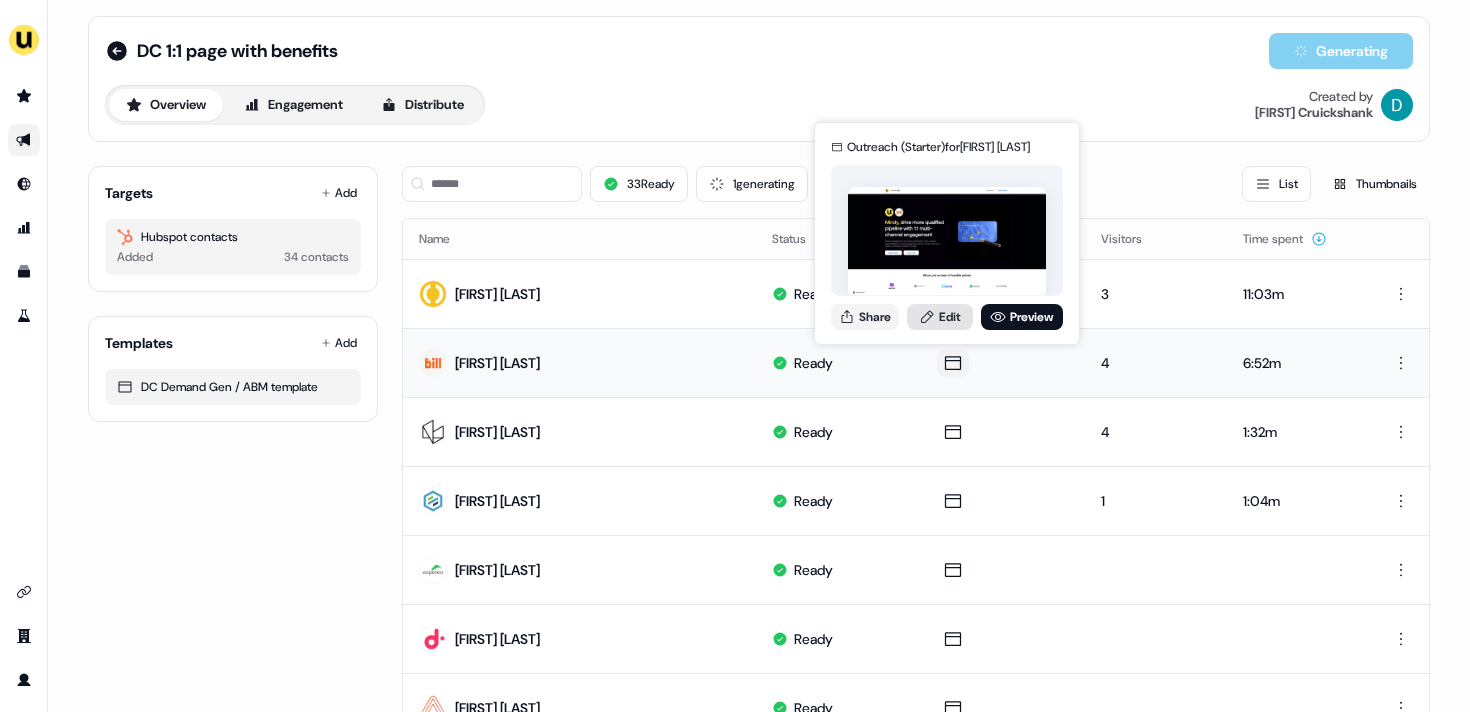 click on "Edit" at bounding box center (940, 317) 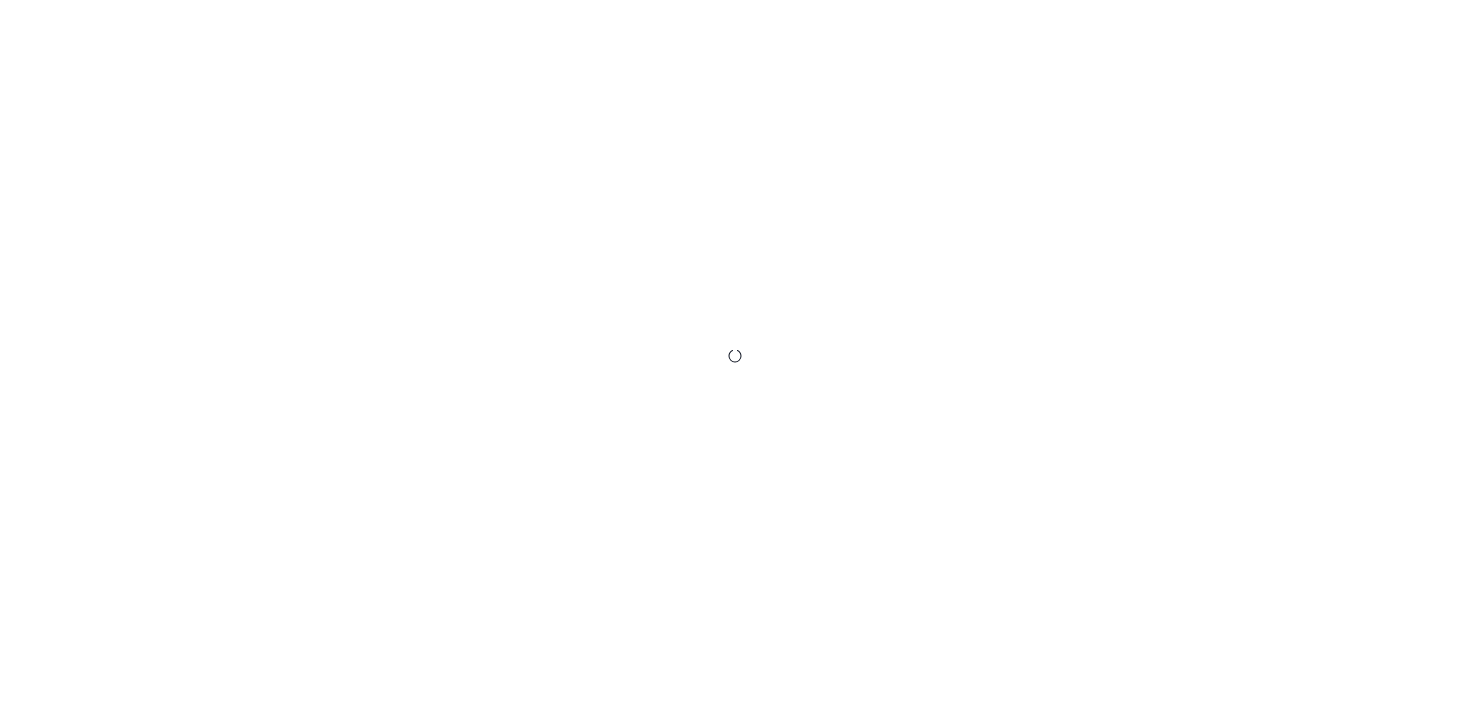 scroll, scrollTop: 0, scrollLeft: 0, axis: both 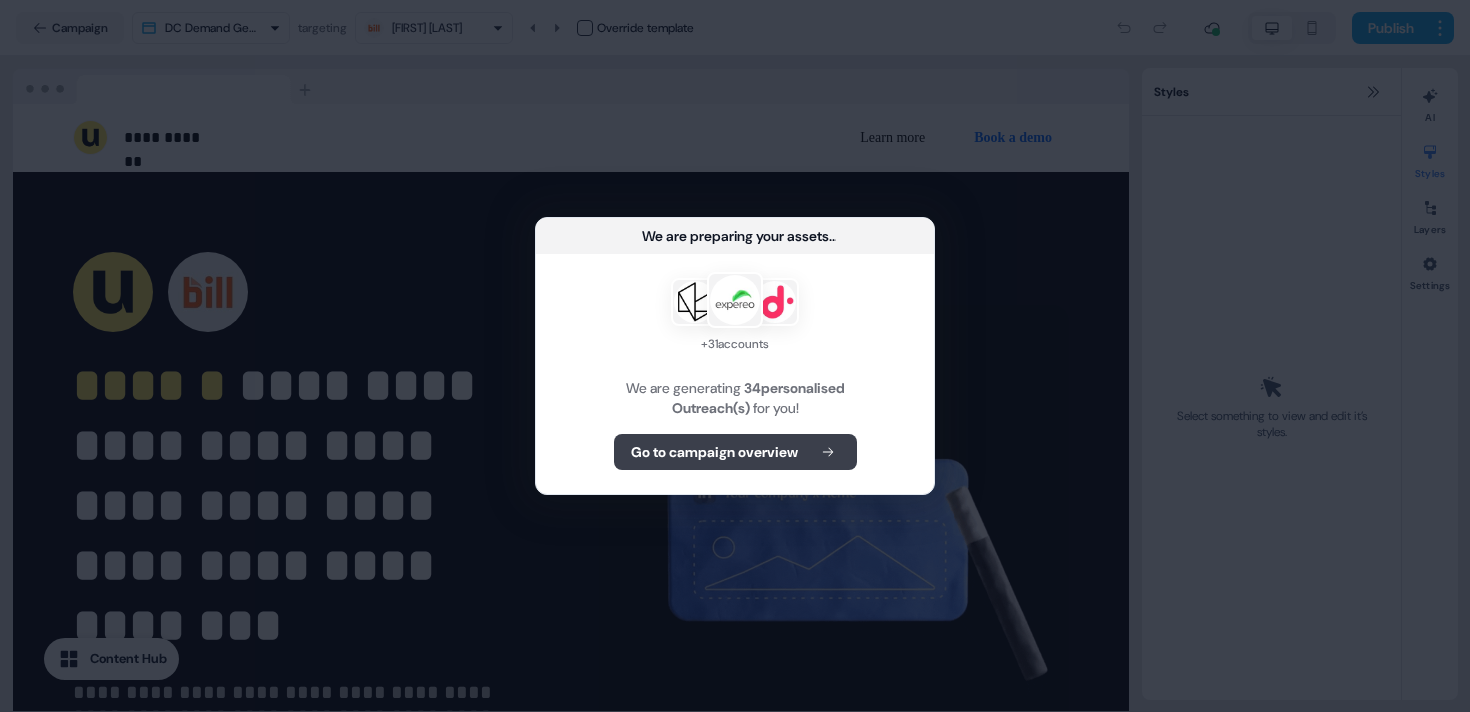 click on "Go to campaign overview" at bounding box center (714, 452) 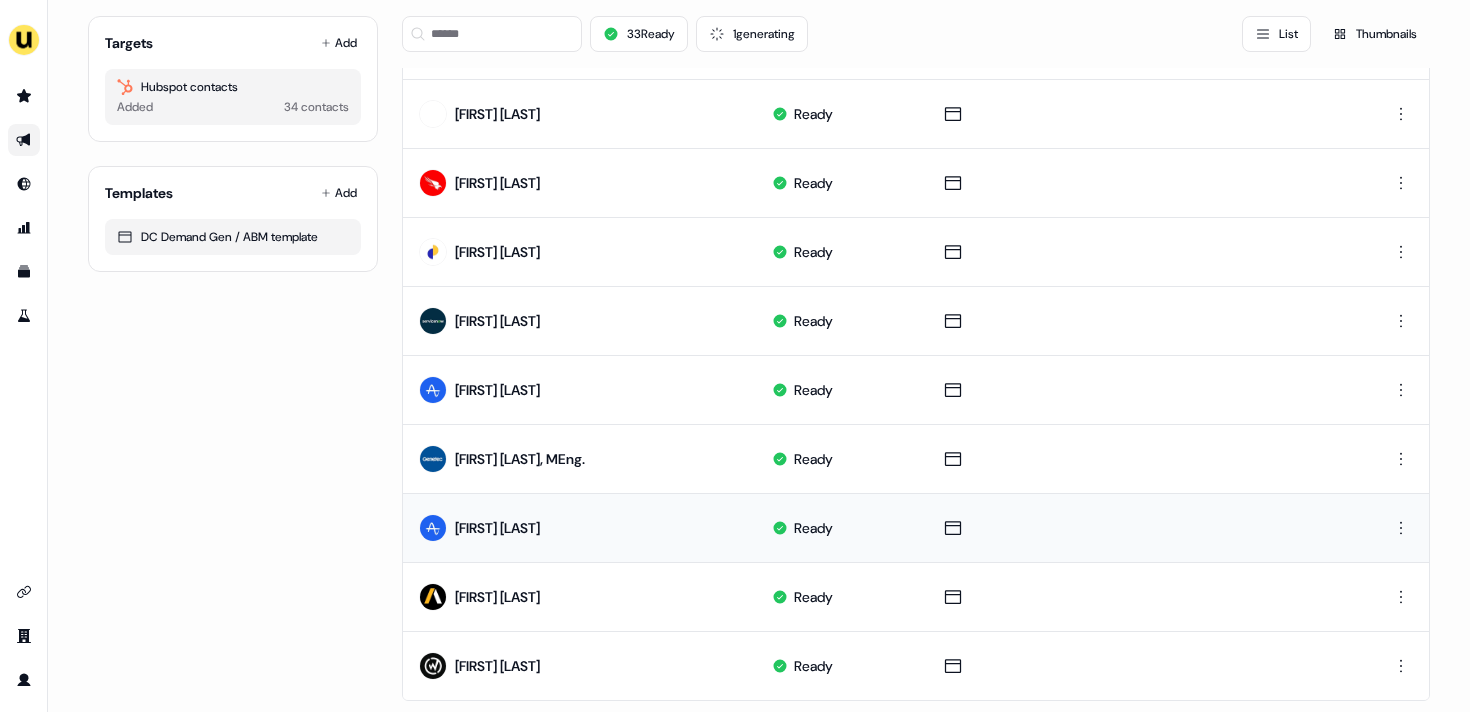 scroll, scrollTop: 999, scrollLeft: 0, axis: vertical 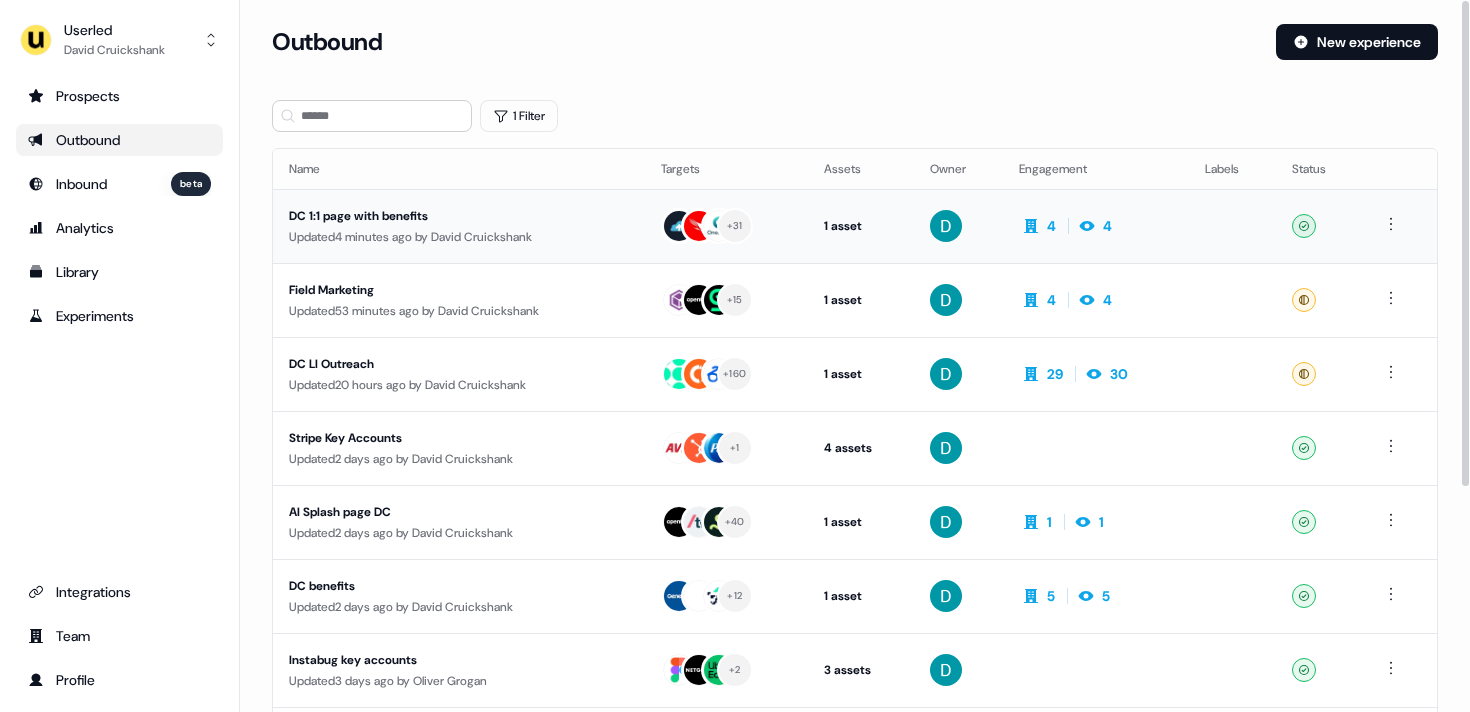 click on "DC 1:1 page with benefits" at bounding box center [459, 216] 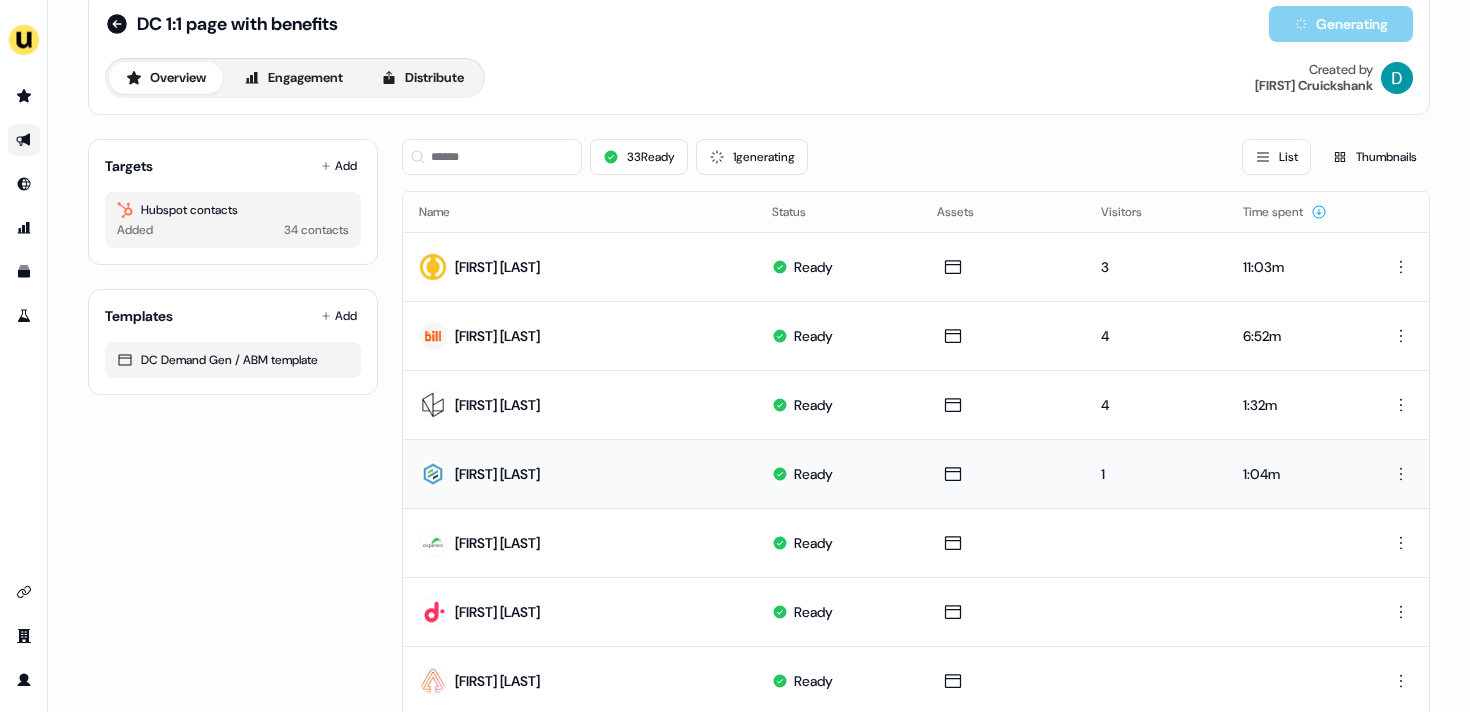 scroll, scrollTop: 43, scrollLeft: 0, axis: vertical 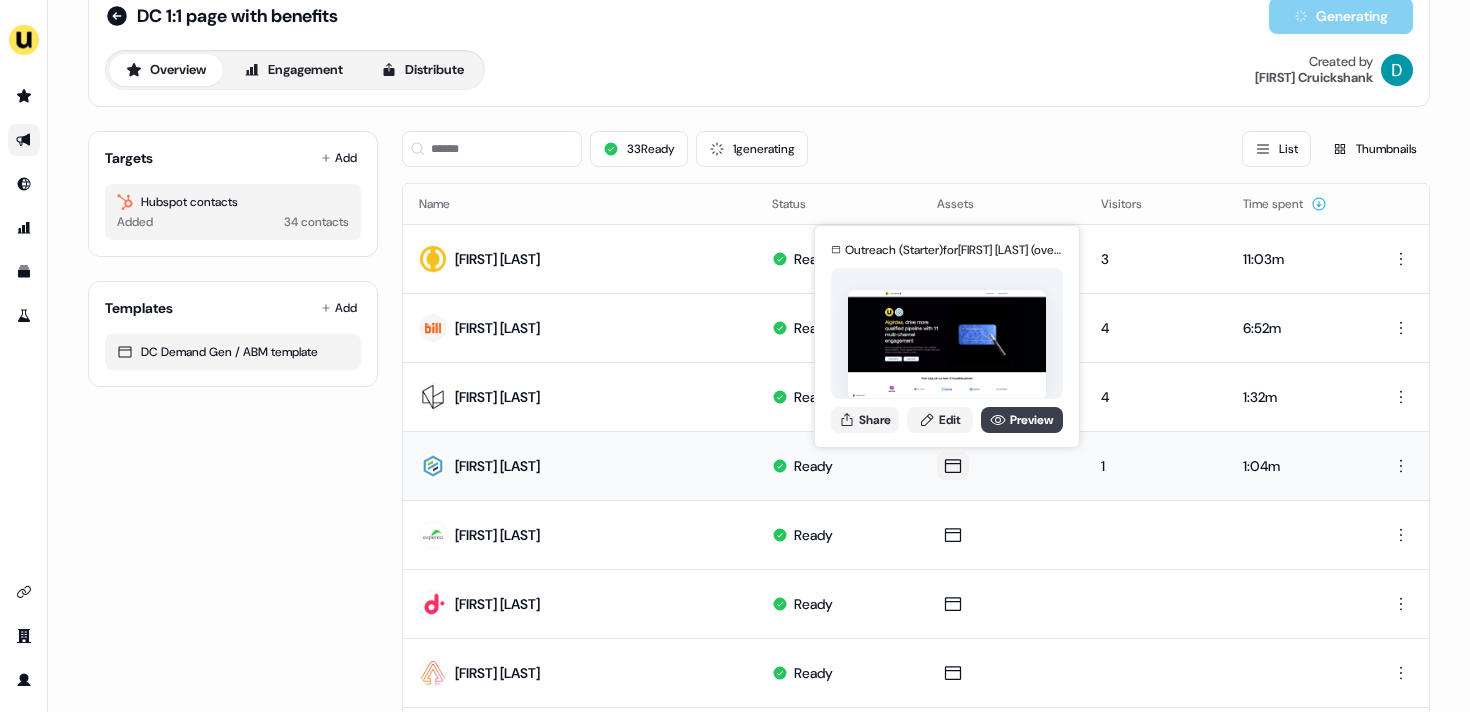 click on "Preview" at bounding box center [1022, 420] 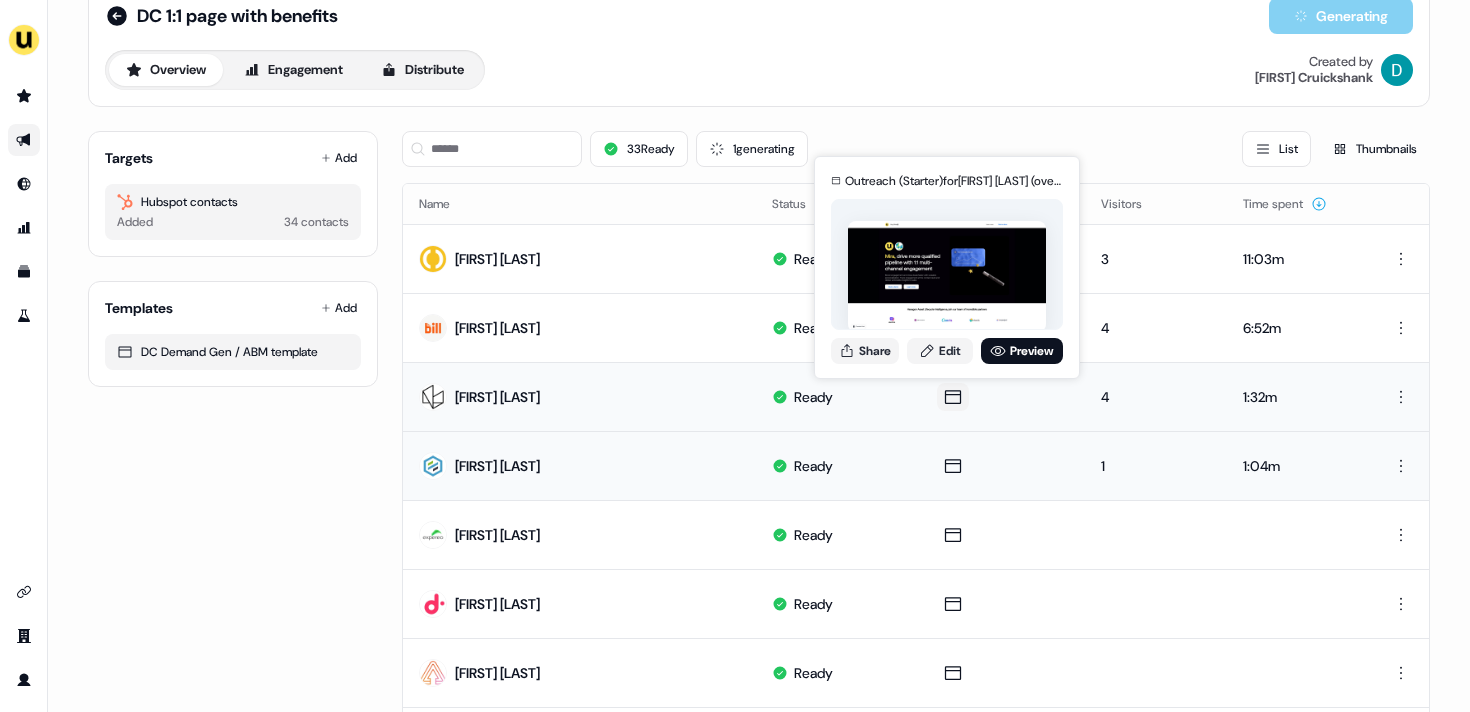 click on "Outreach (Starter)  for  Mira Toth   (overridden) Share Edit Preview" at bounding box center [947, 267] 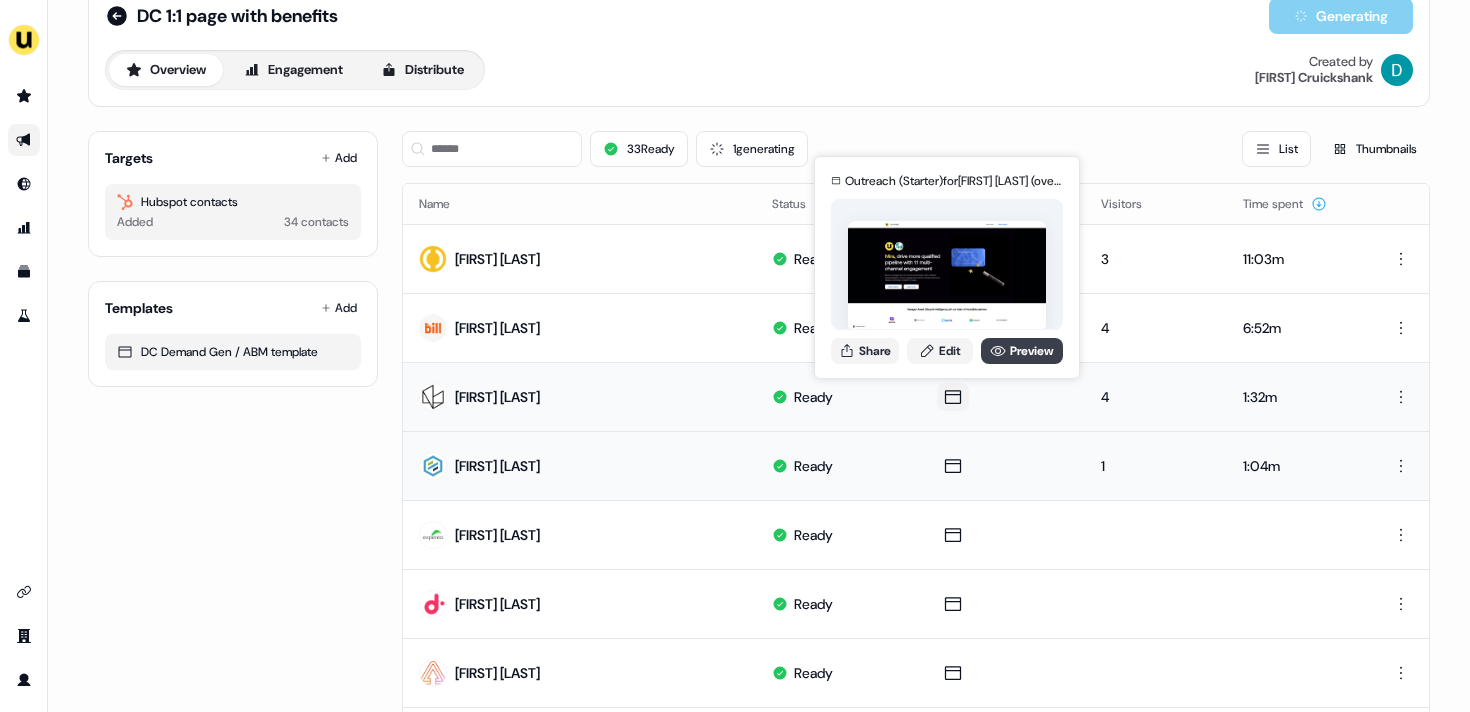 click 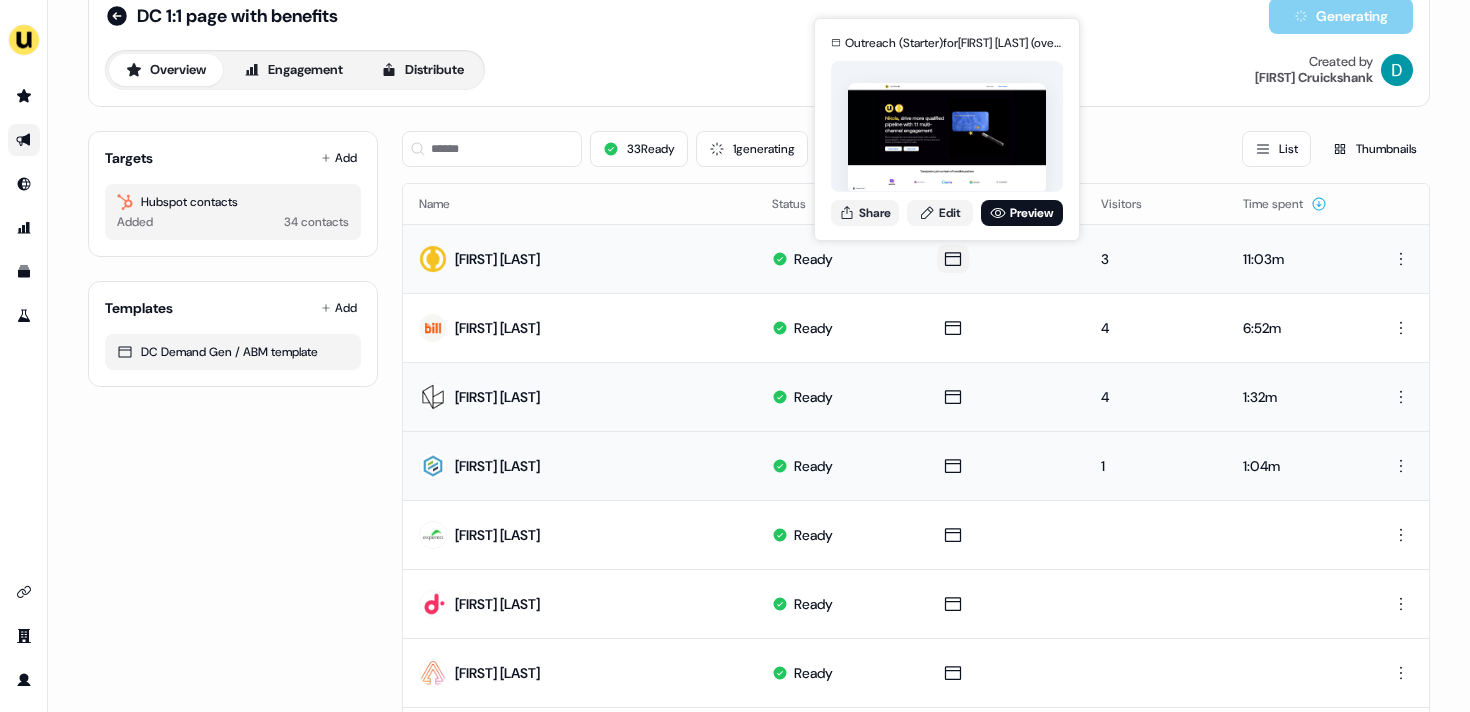 click on "Outreach (Starter)  for  Nikola Heromińska   (overridden) Share Edit Preview" at bounding box center (947, 129) 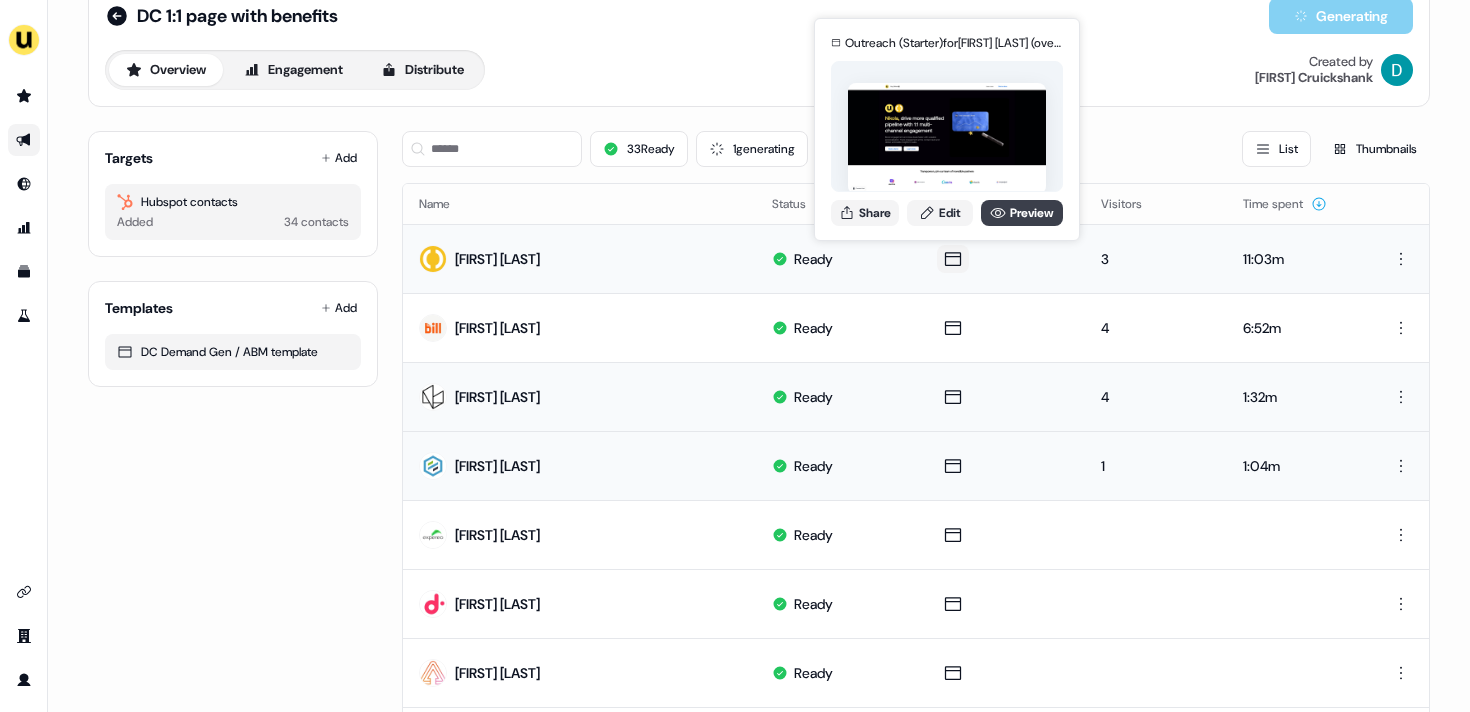 click 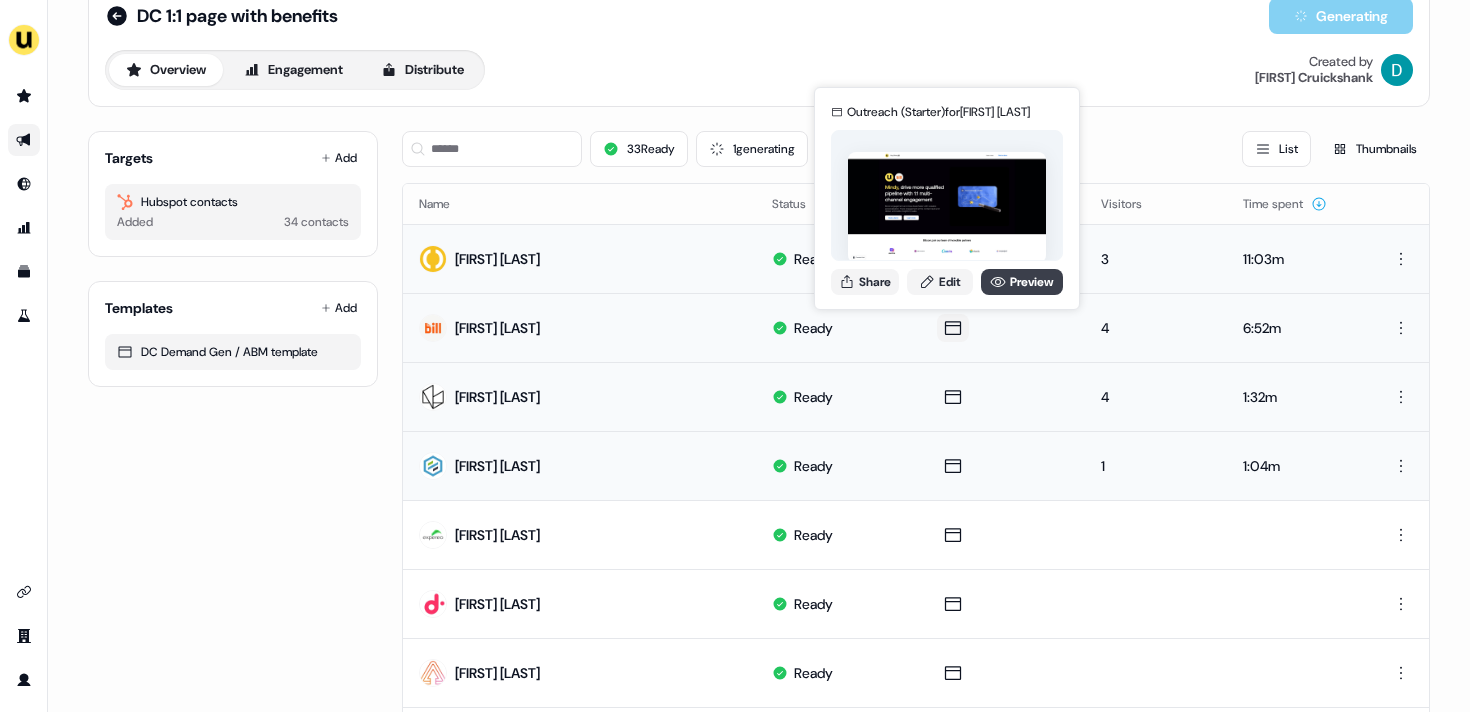 click on "Preview" at bounding box center (1022, 282) 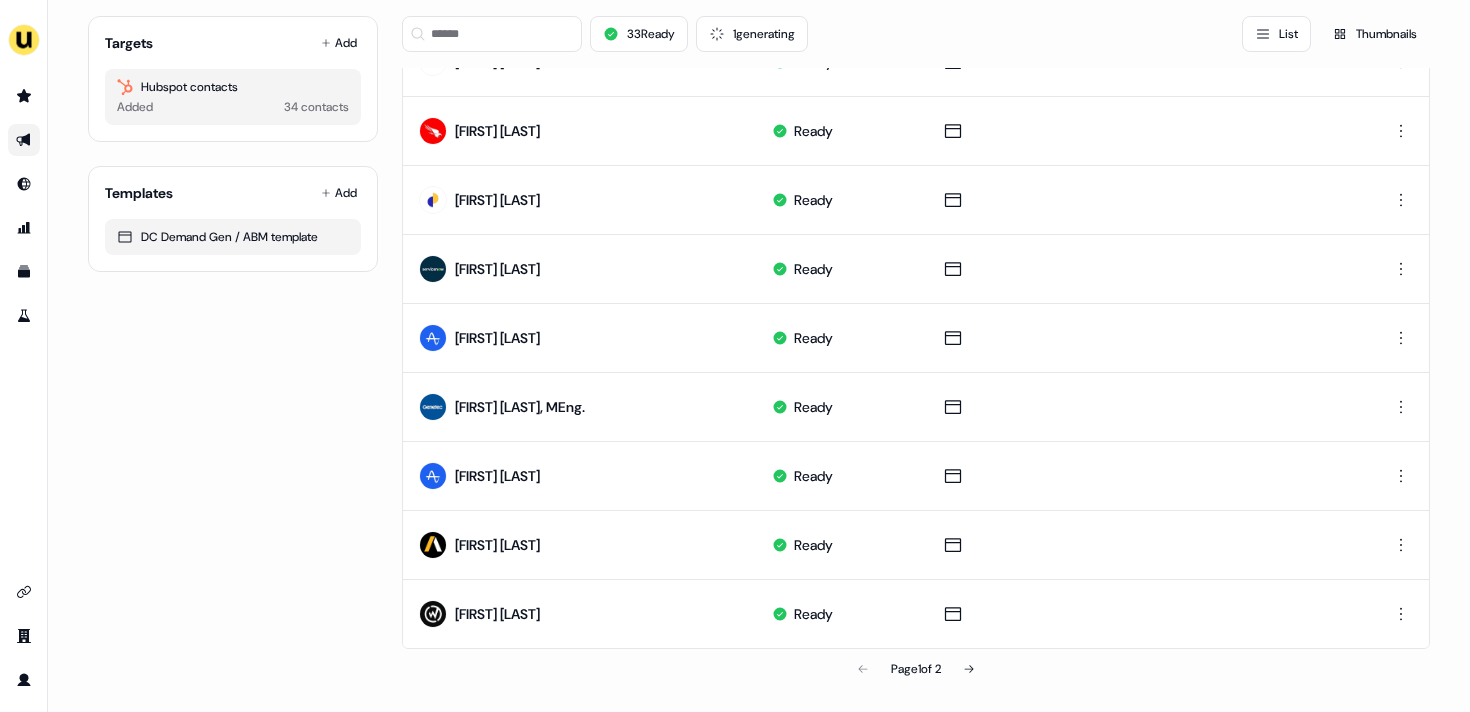 scroll, scrollTop: 1000, scrollLeft: 0, axis: vertical 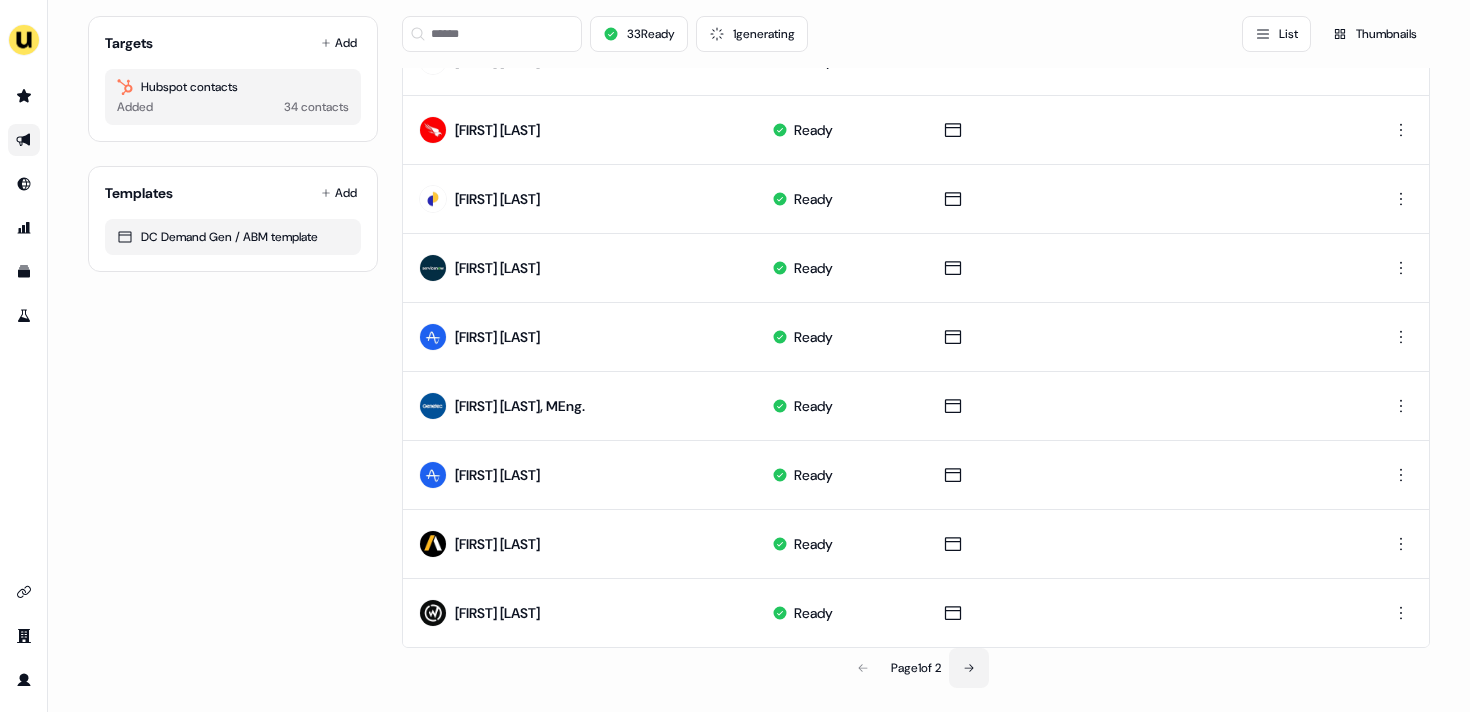 click 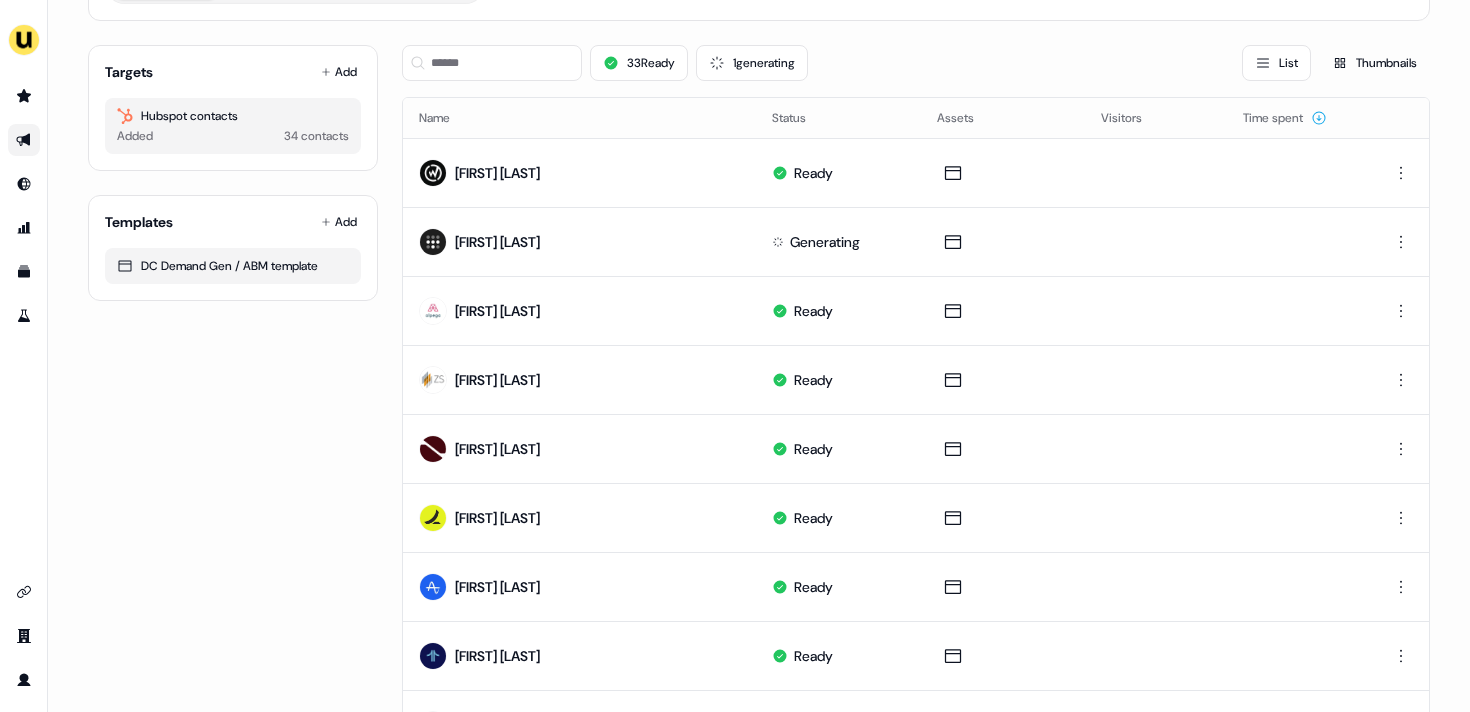 scroll, scrollTop: 245, scrollLeft: 0, axis: vertical 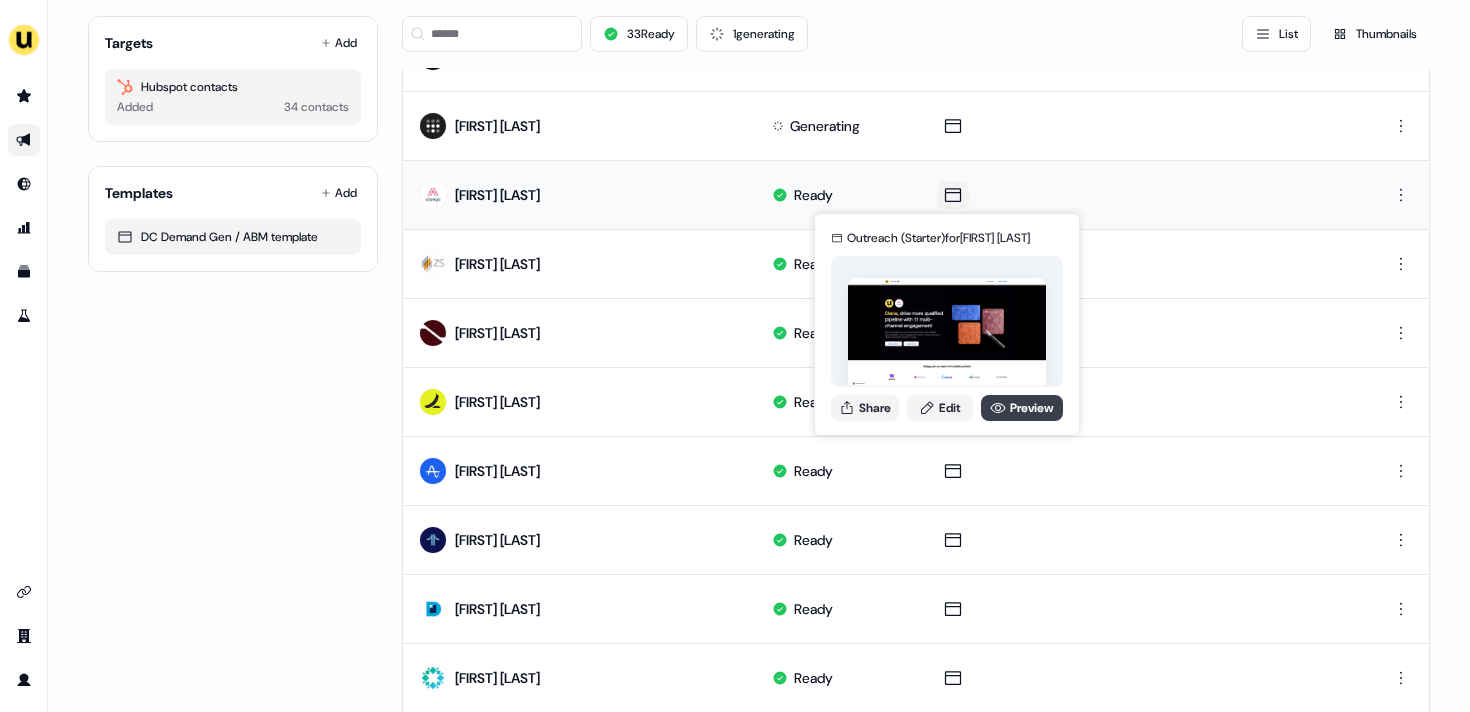 click on "Preview" at bounding box center [1022, 408] 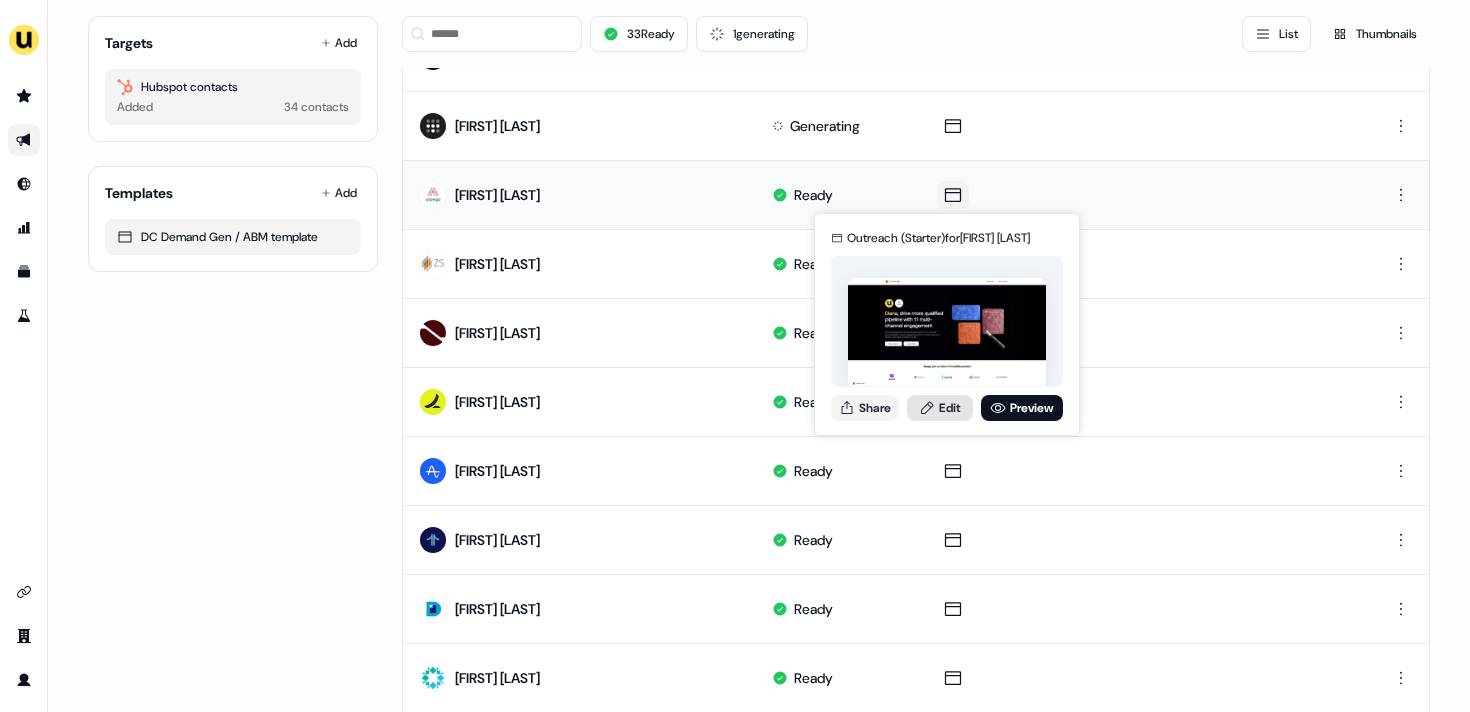 click on "Edit" at bounding box center (940, 408) 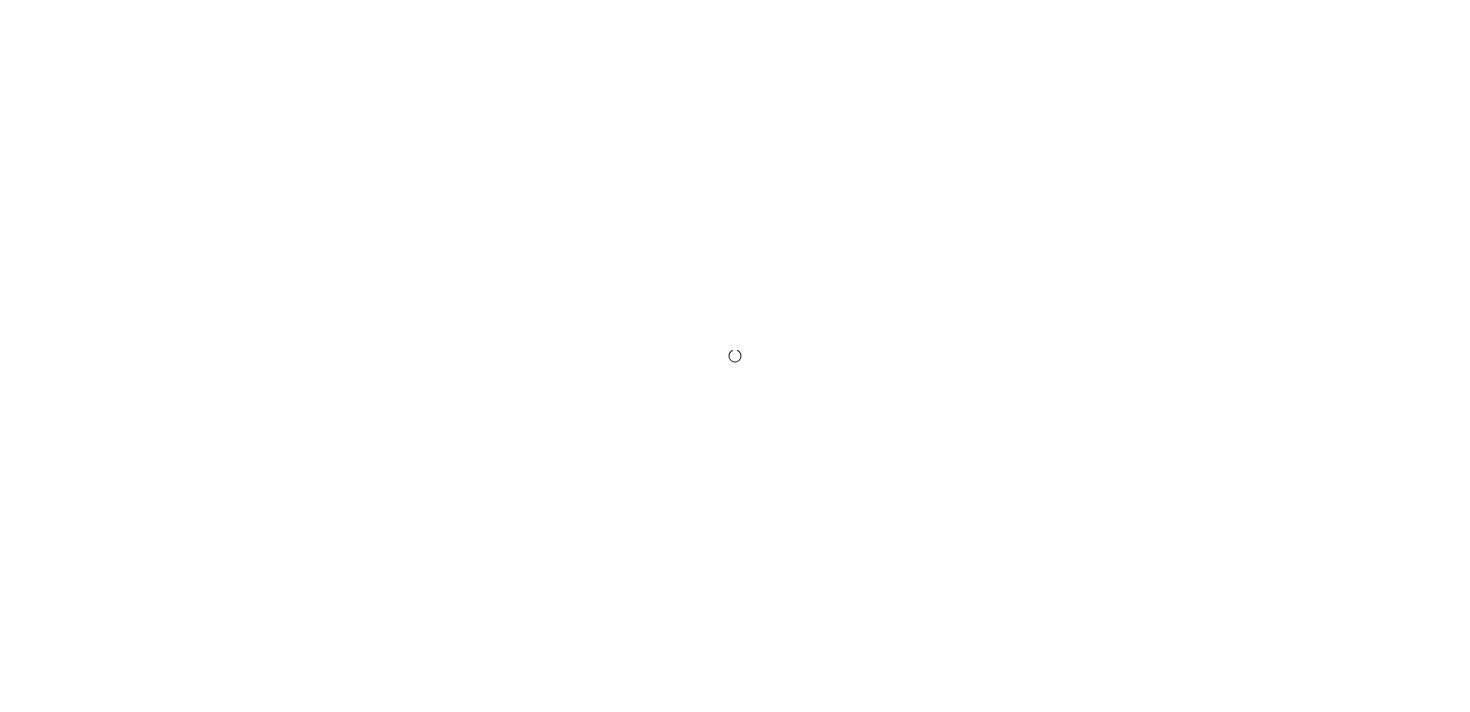scroll, scrollTop: 0, scrollLeft: 0, axis: both 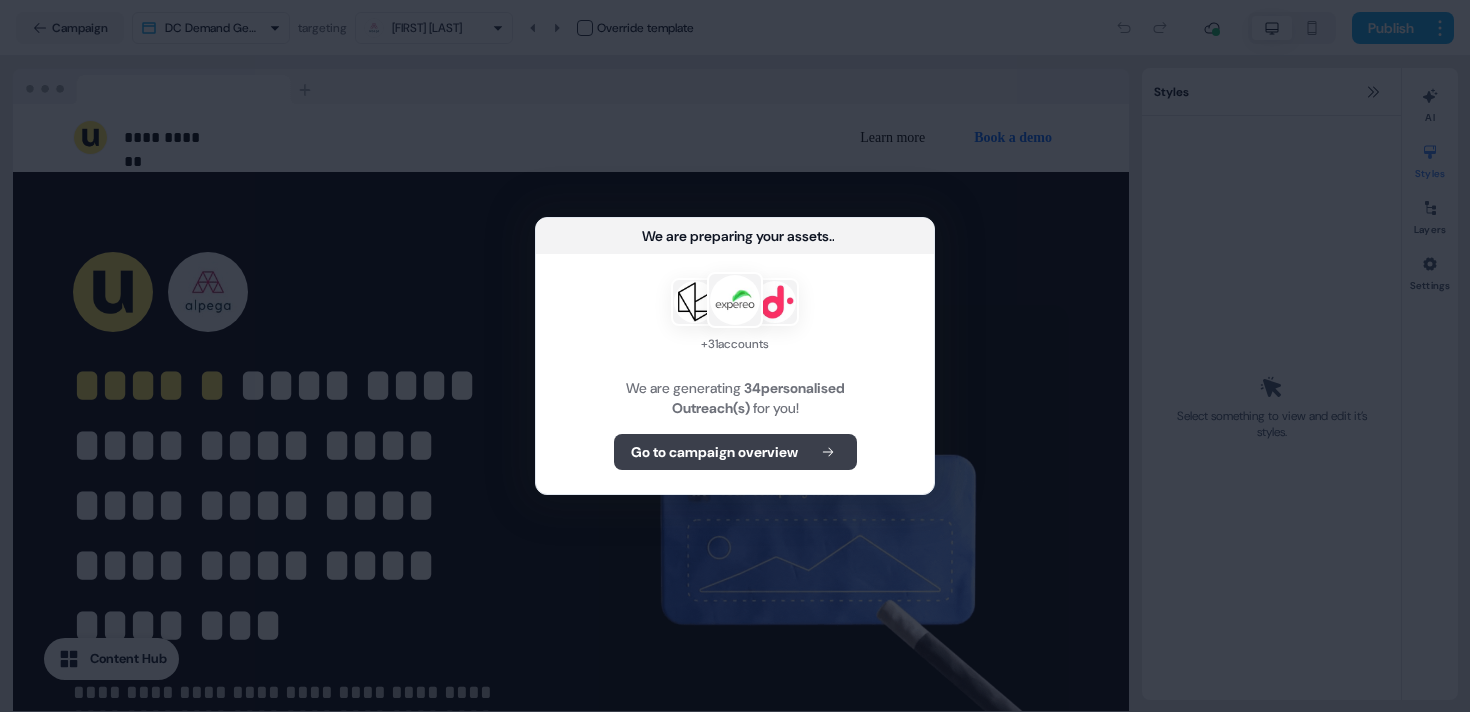 click on "Go to campaign overview" at bounding box center [714, 452] 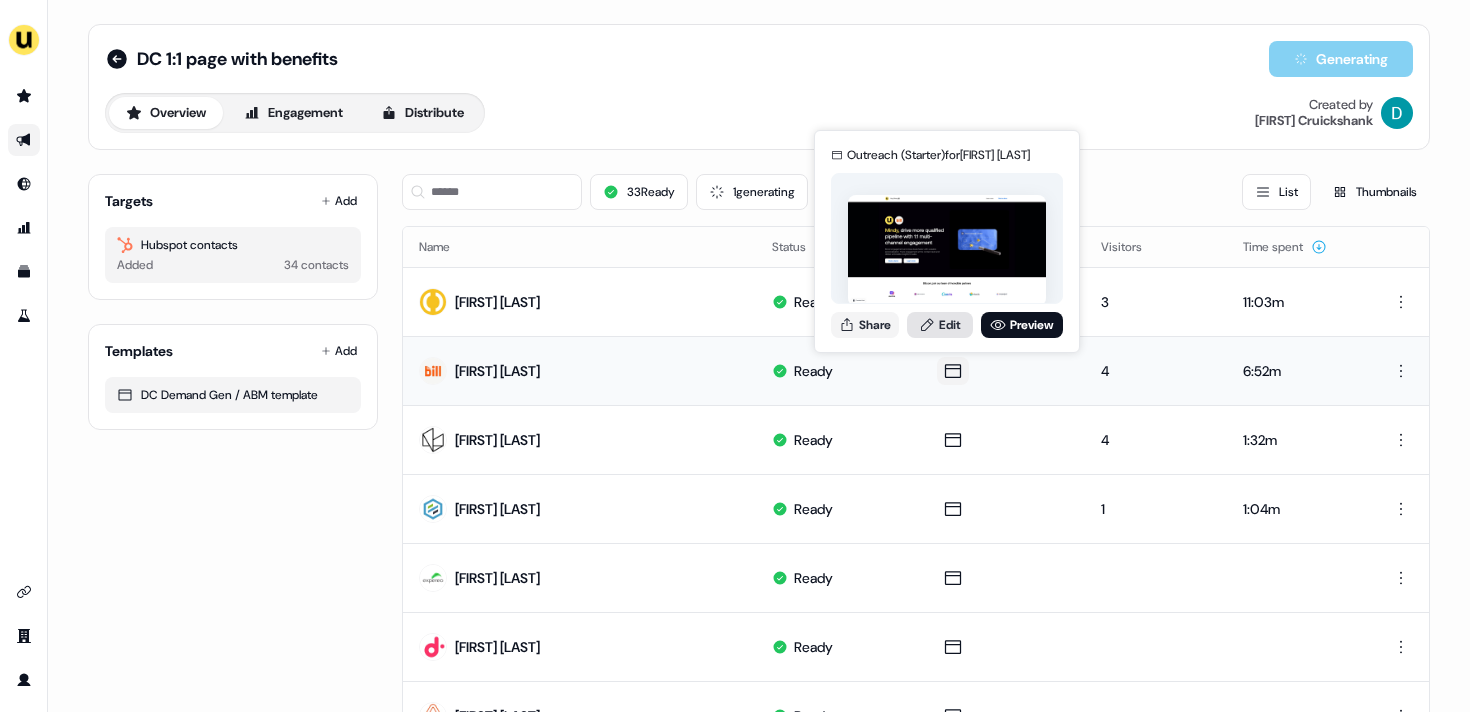 click on "Edit" at bounding box center (940, 325) 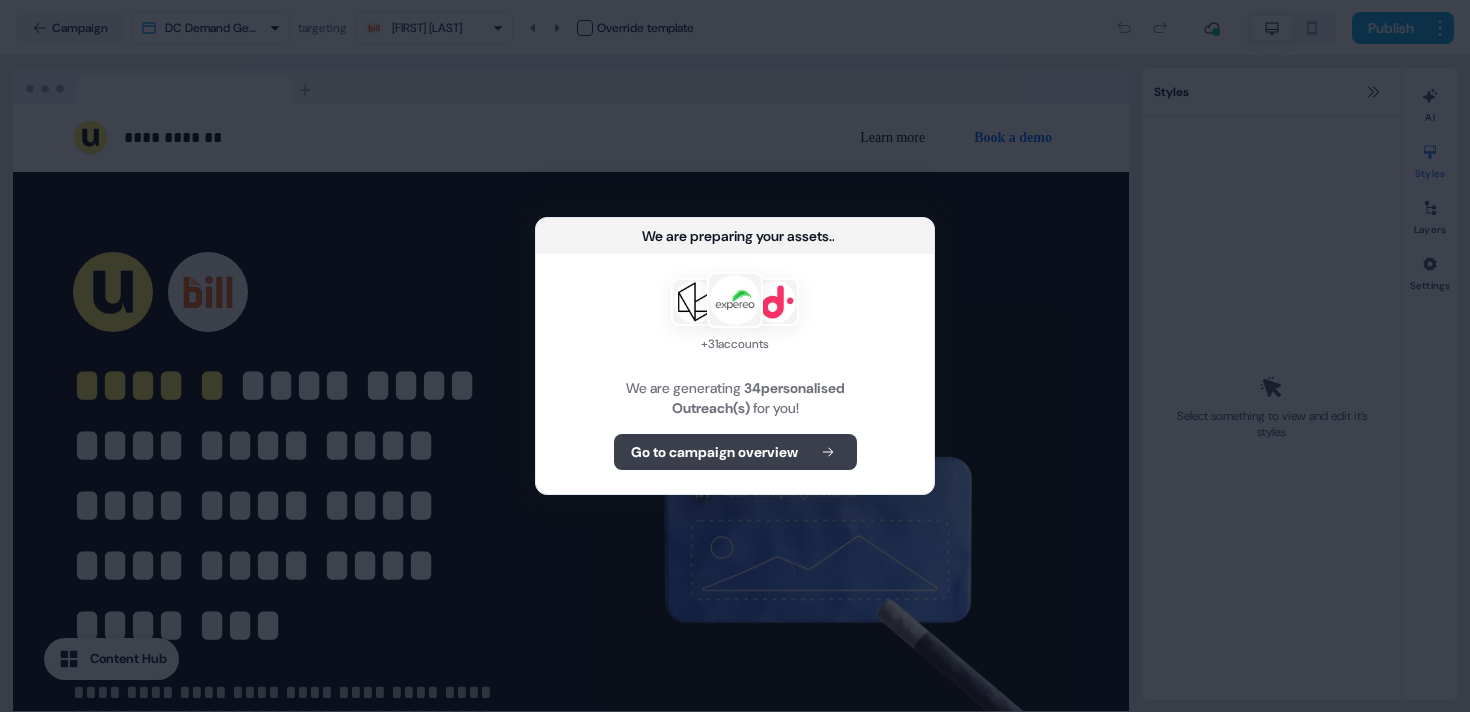 click on "Go to campaign overview" at bounding box center [735, 452] 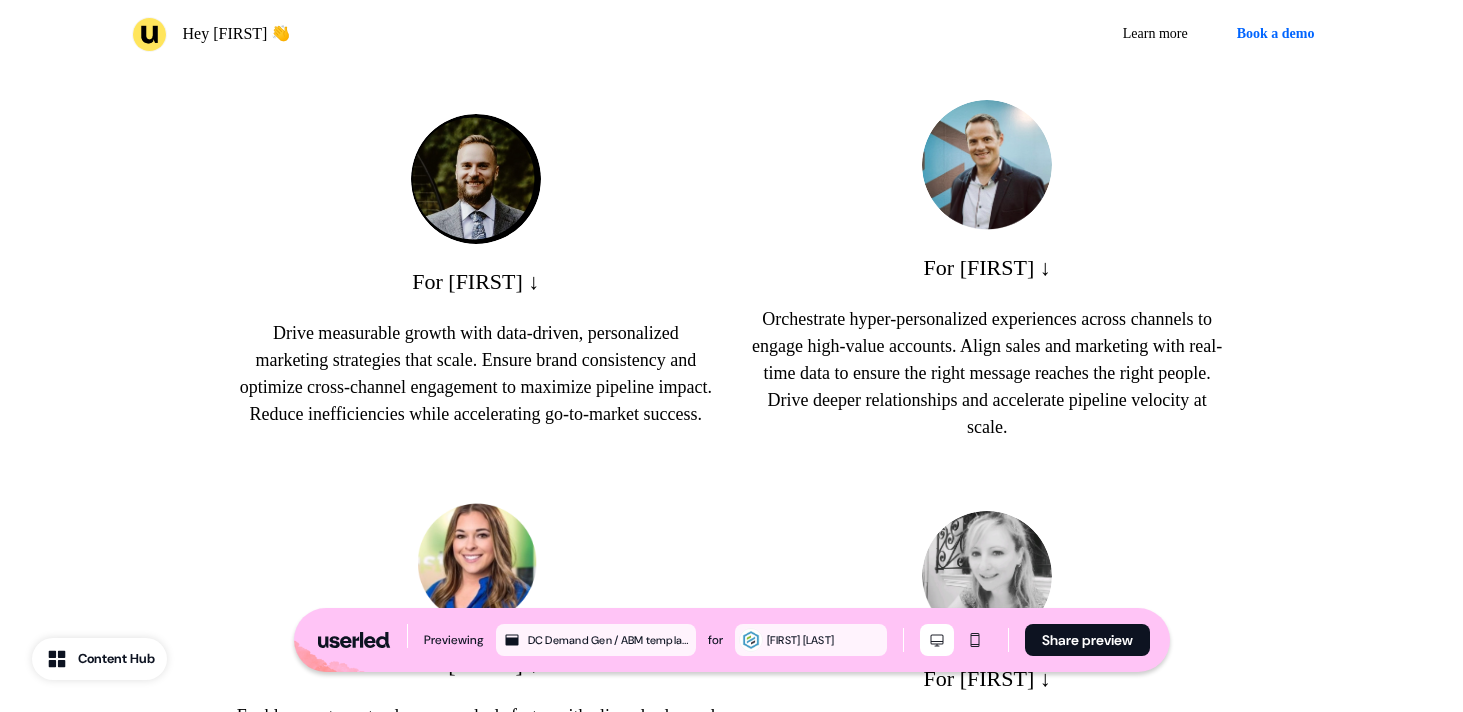 scroll, scrollTop: 1162, scrollLeft: 0, axis: vertical 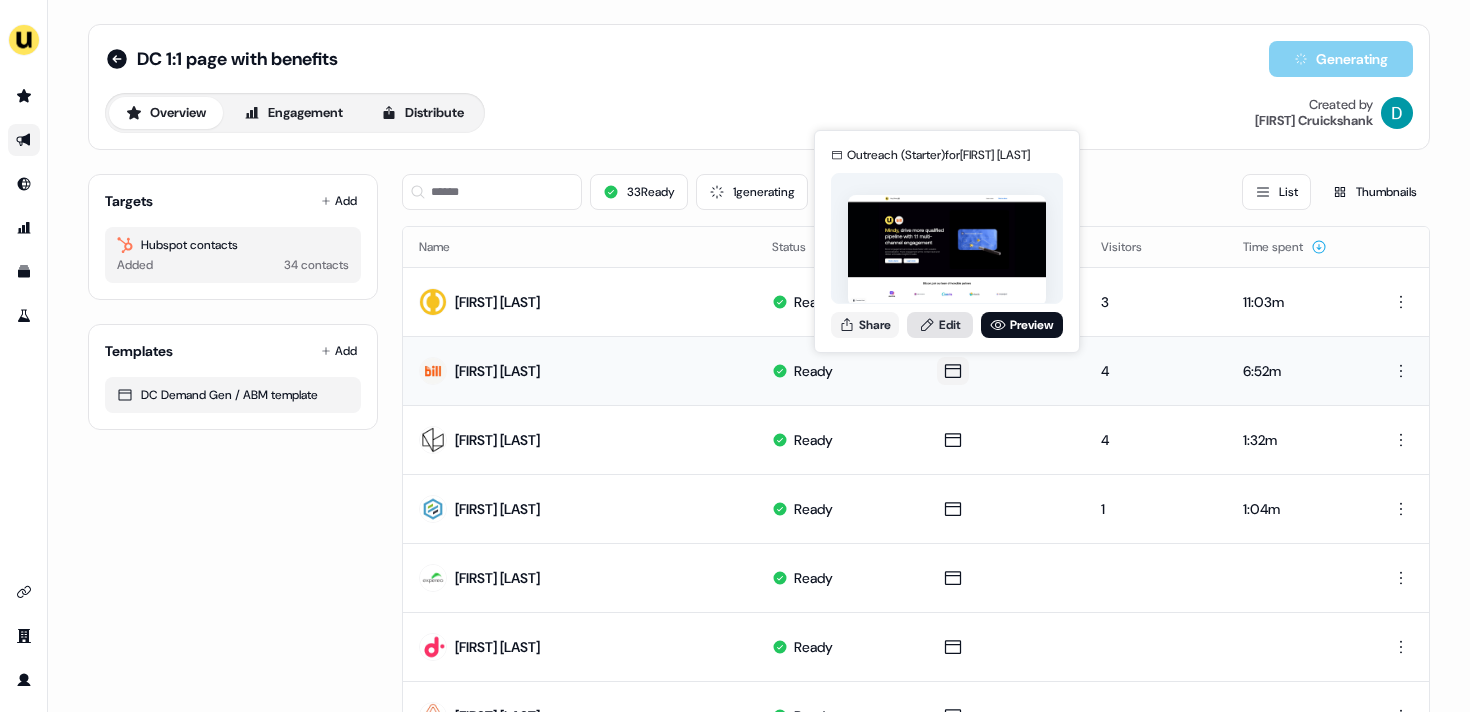click 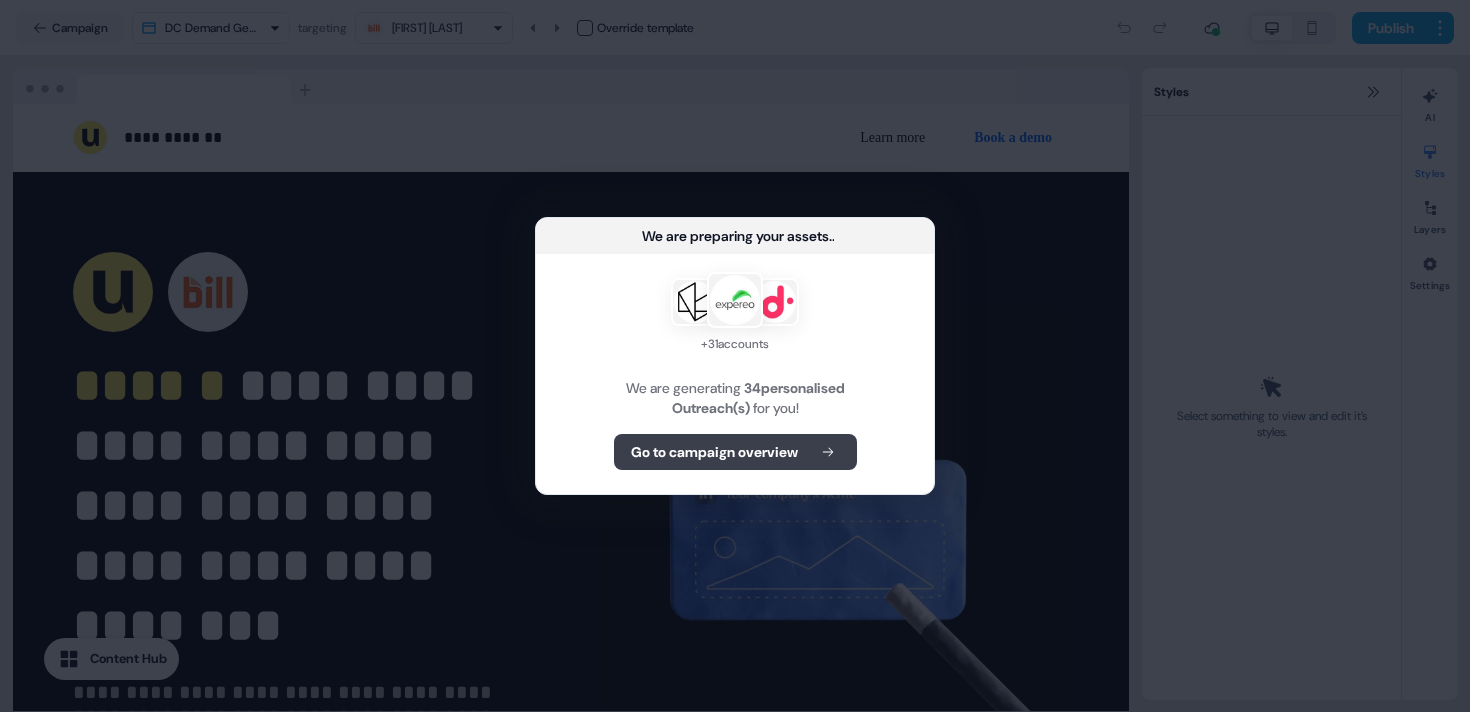 click on "Go to campaign overview" at bounding box center (735, 452) 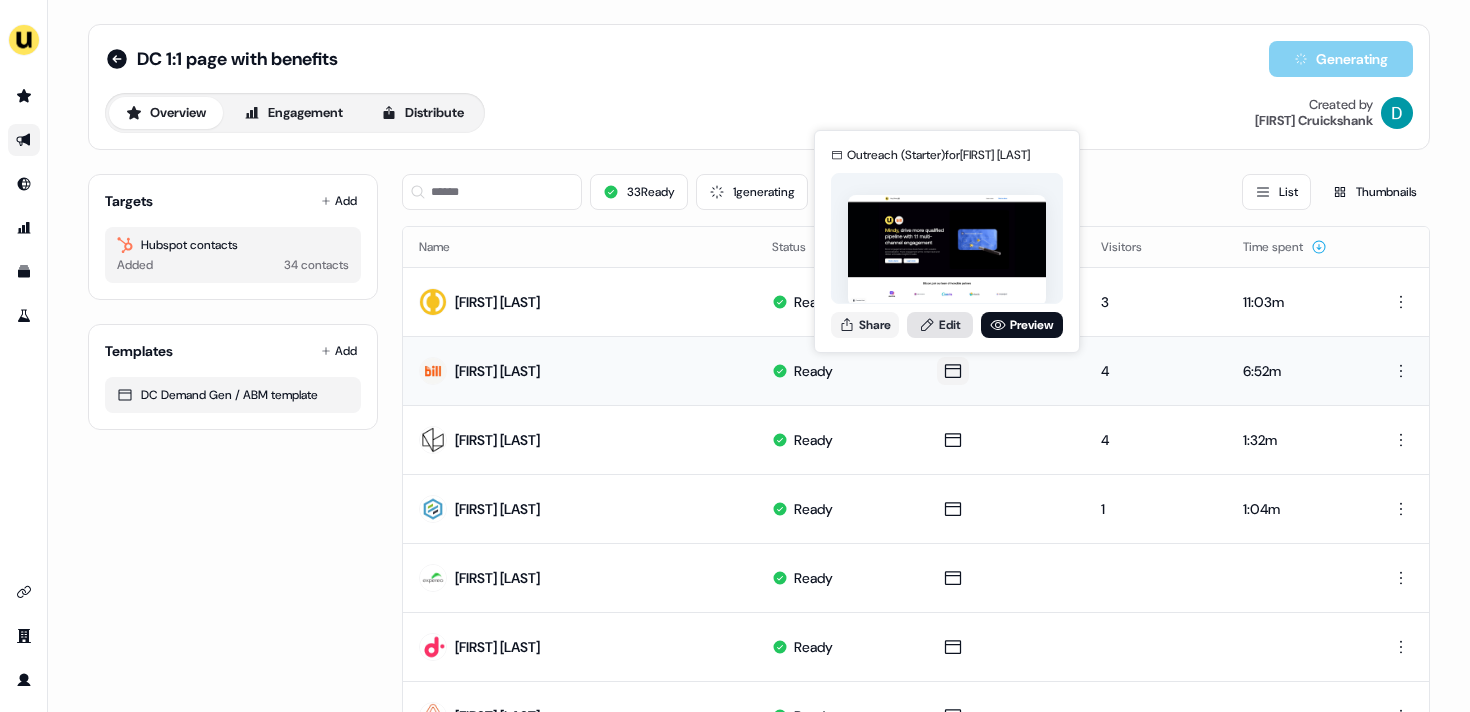 click 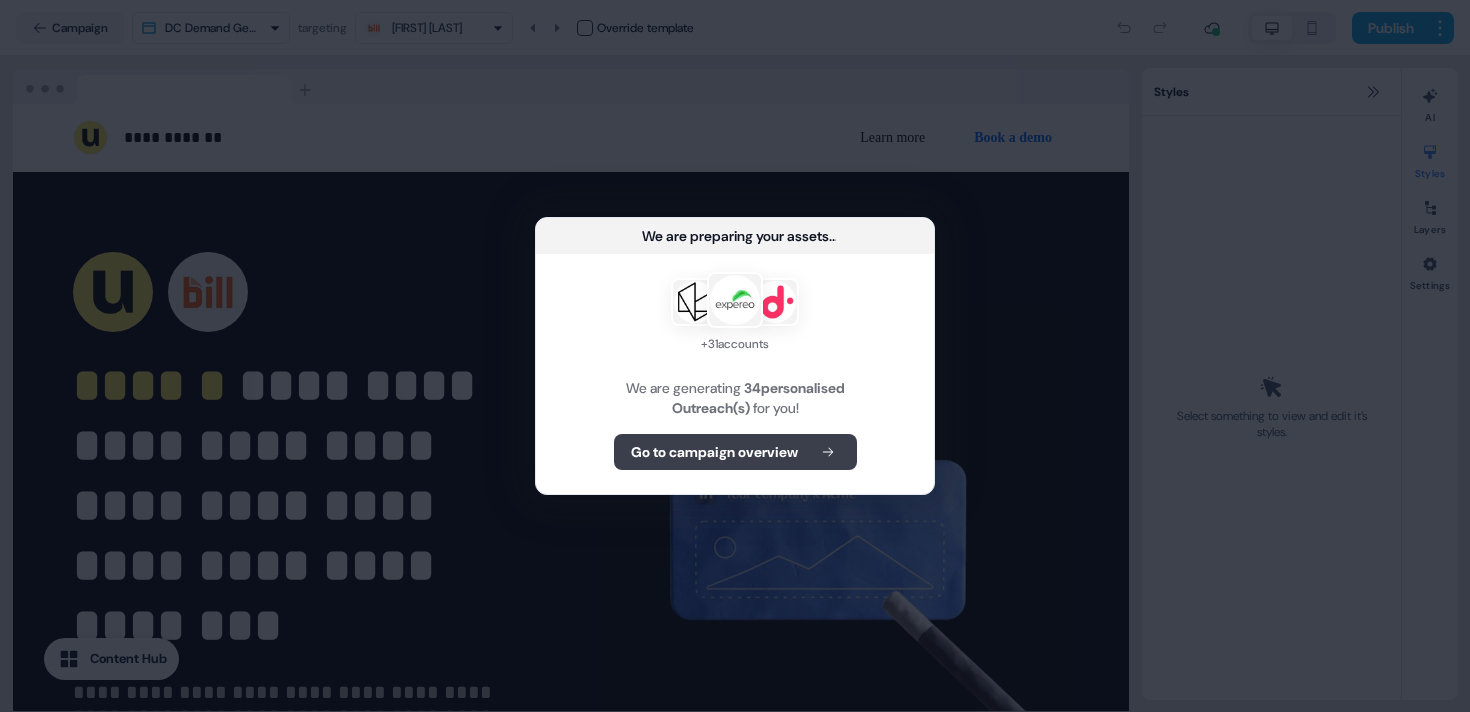 click on "Go to campaign overview" at bounding box center [735, 452] 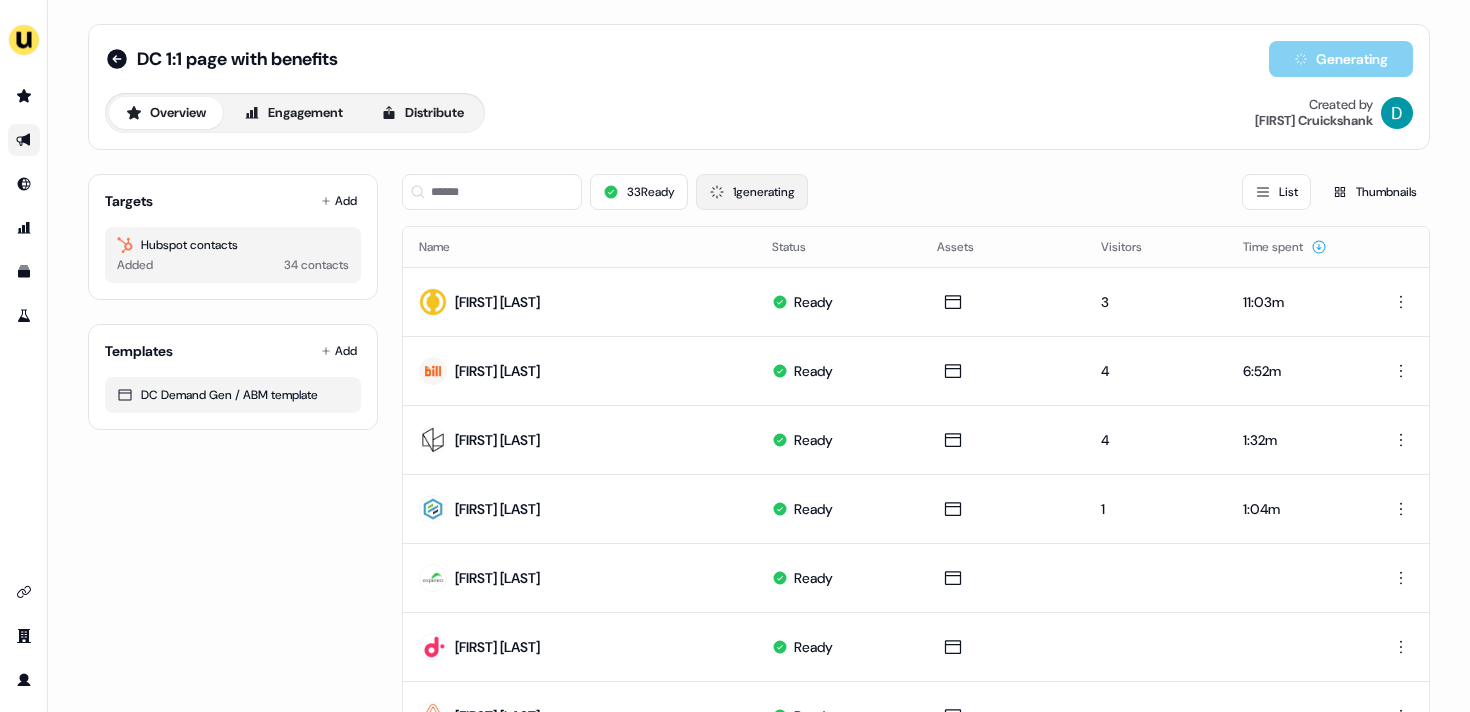 click on "1  generating" at bounding box center [752, 192] 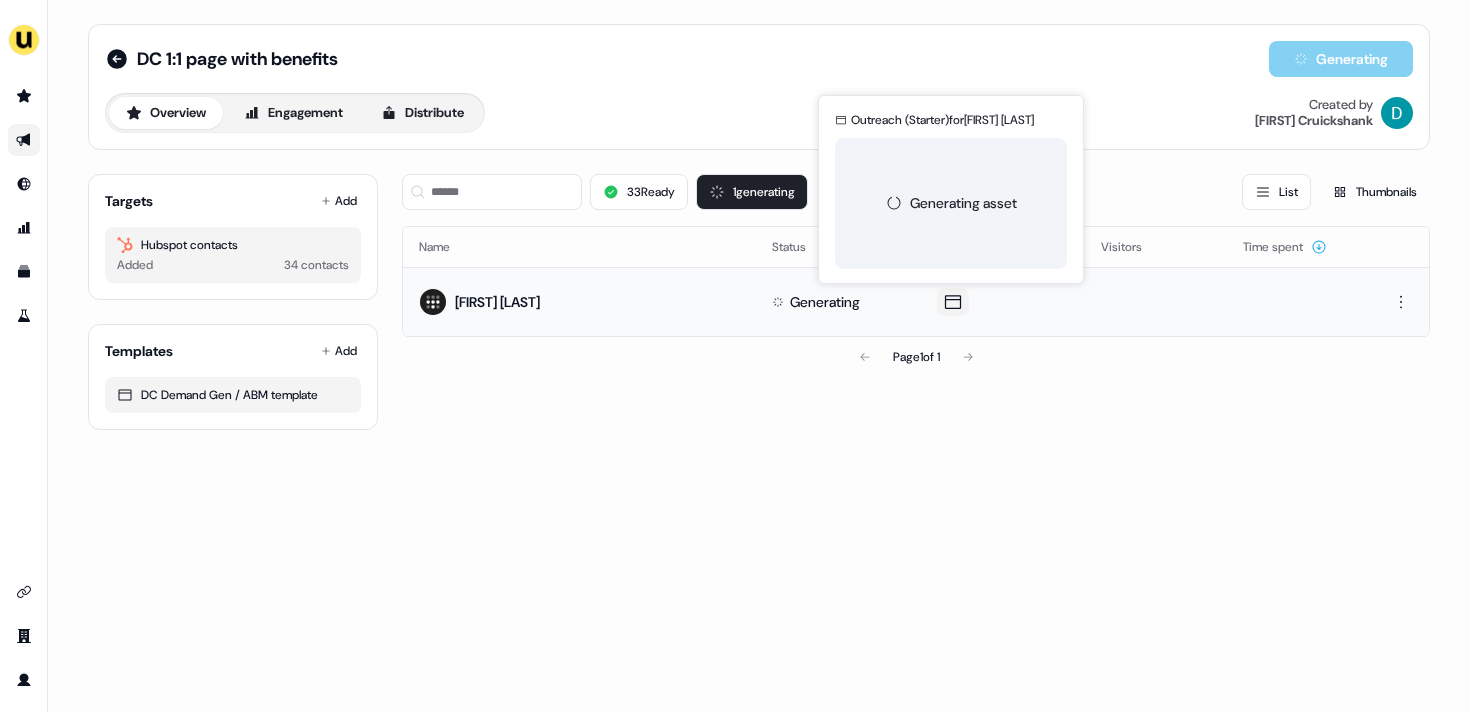 click 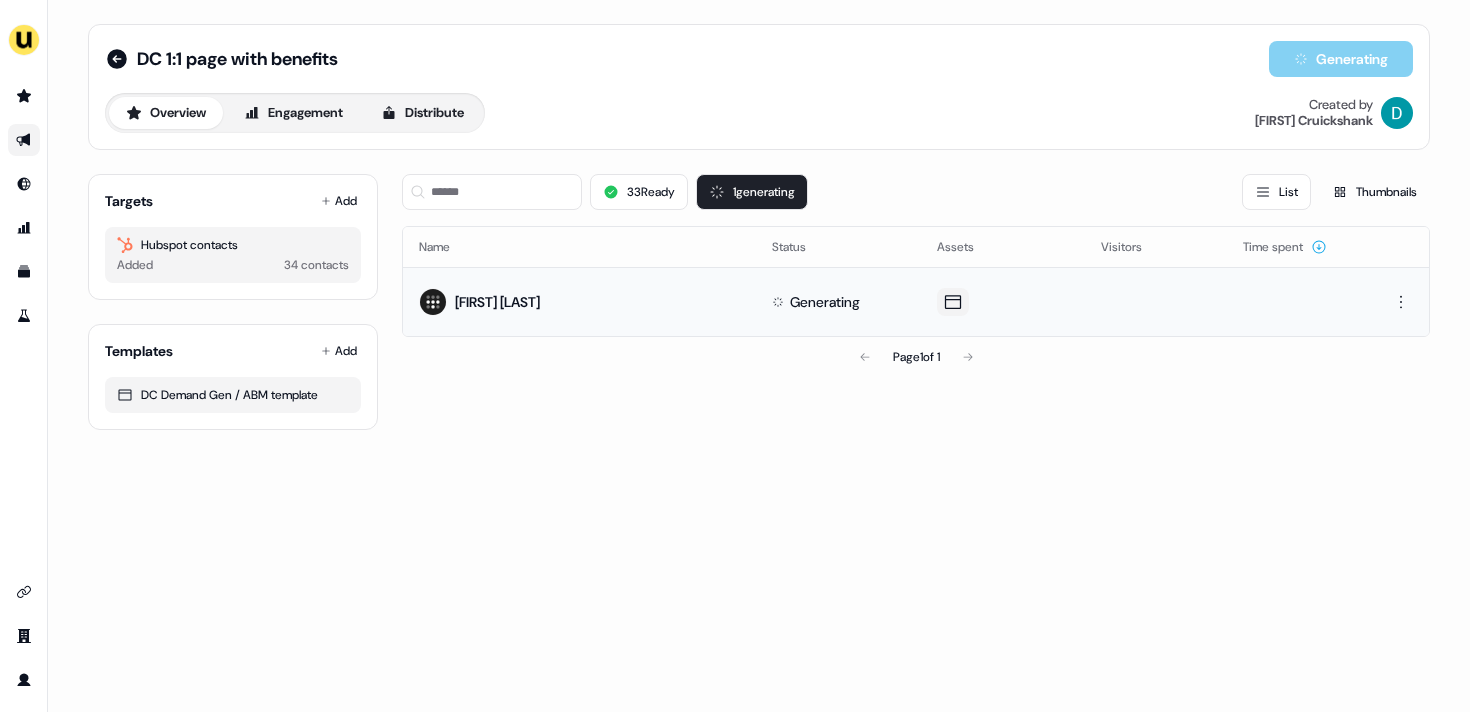 type 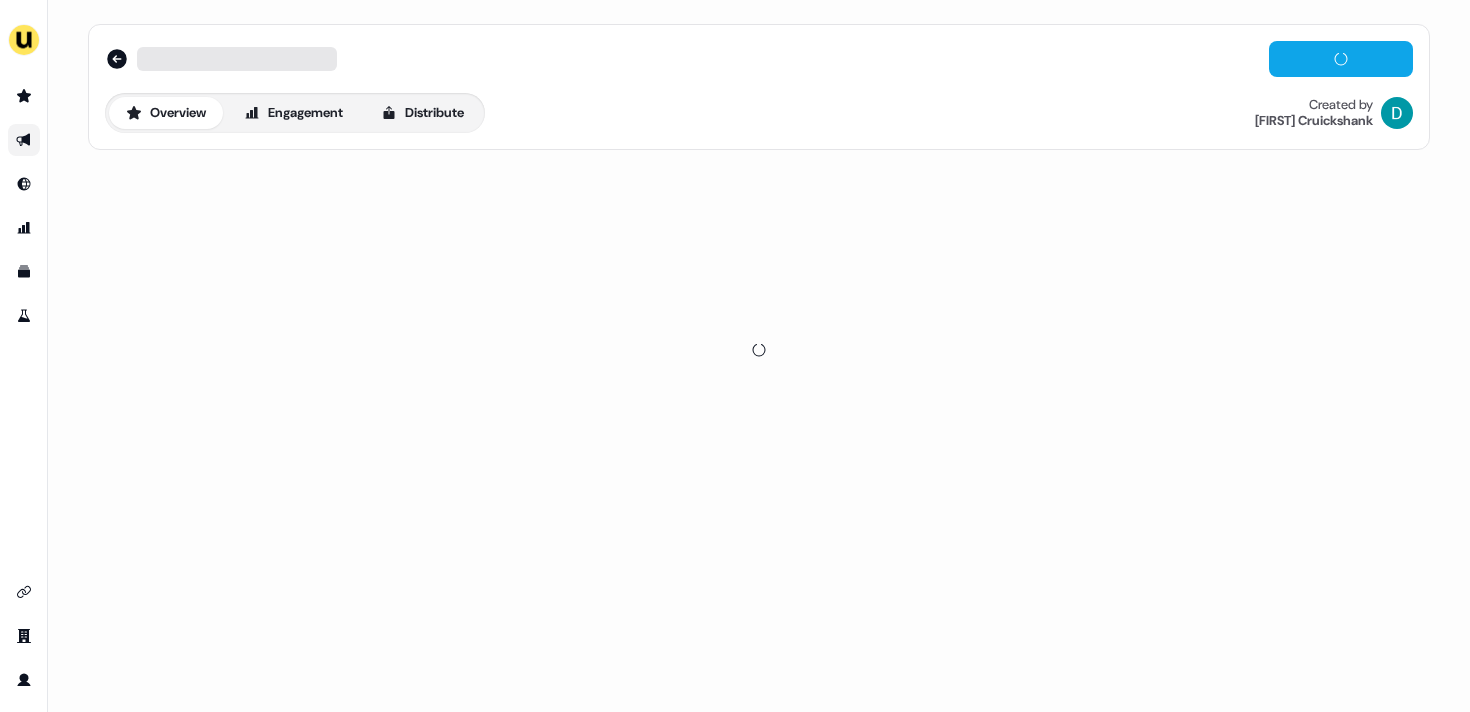 scroll, scrollTop: 0, scrollLeft: 0, axis: both 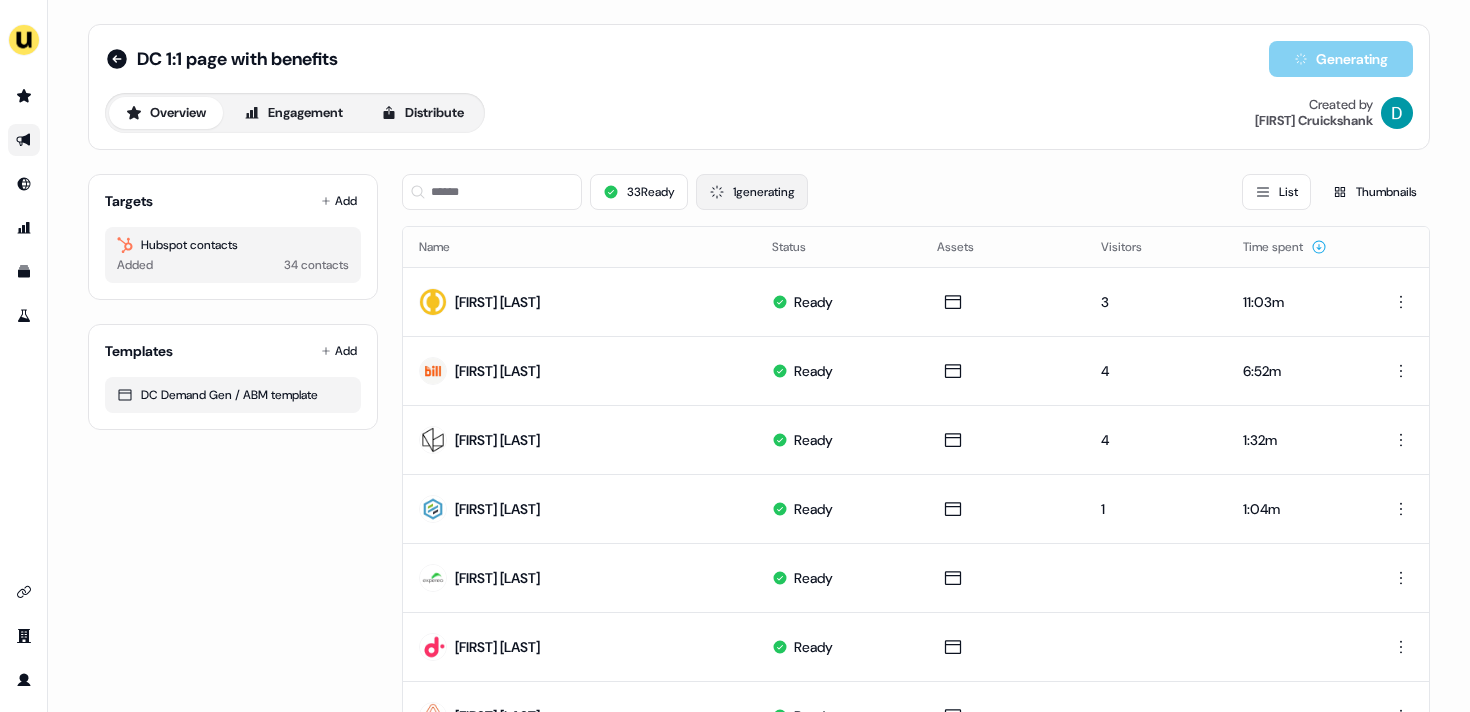 click 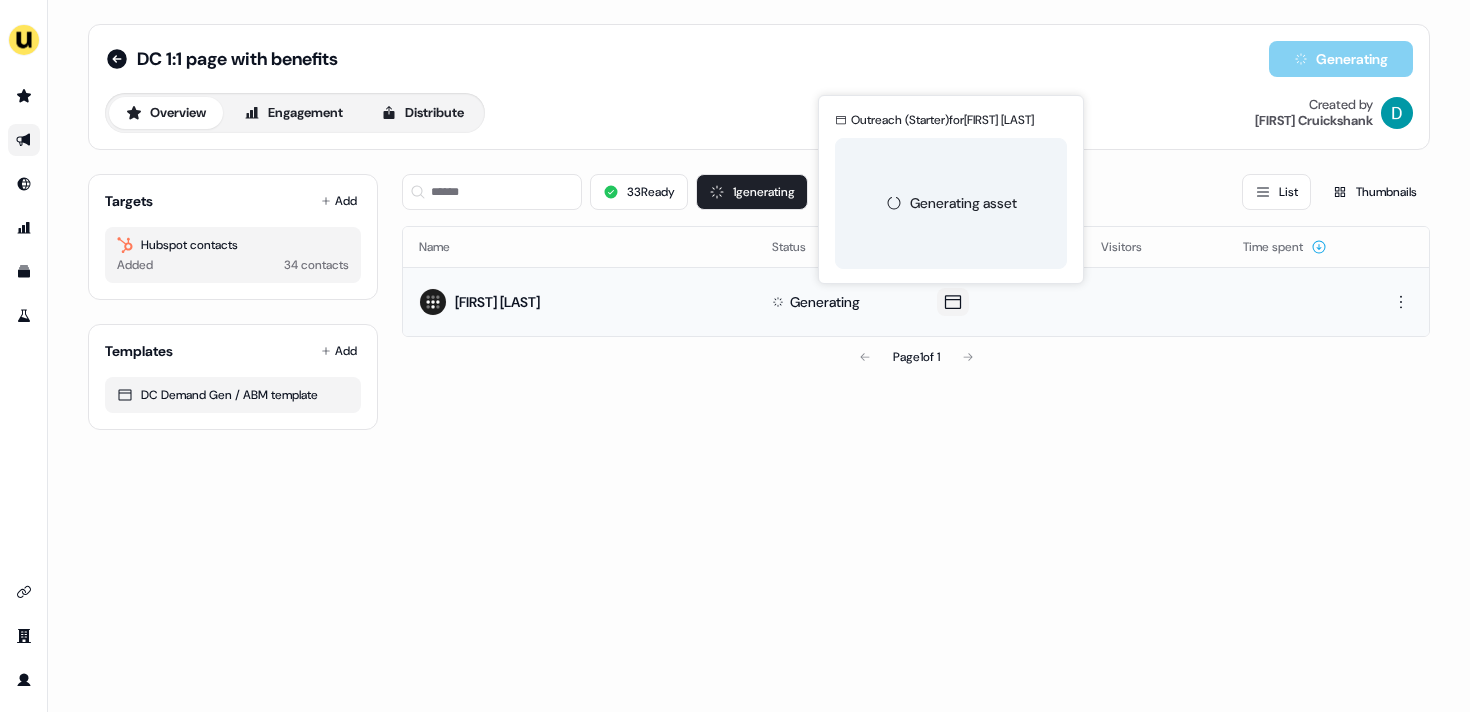 click 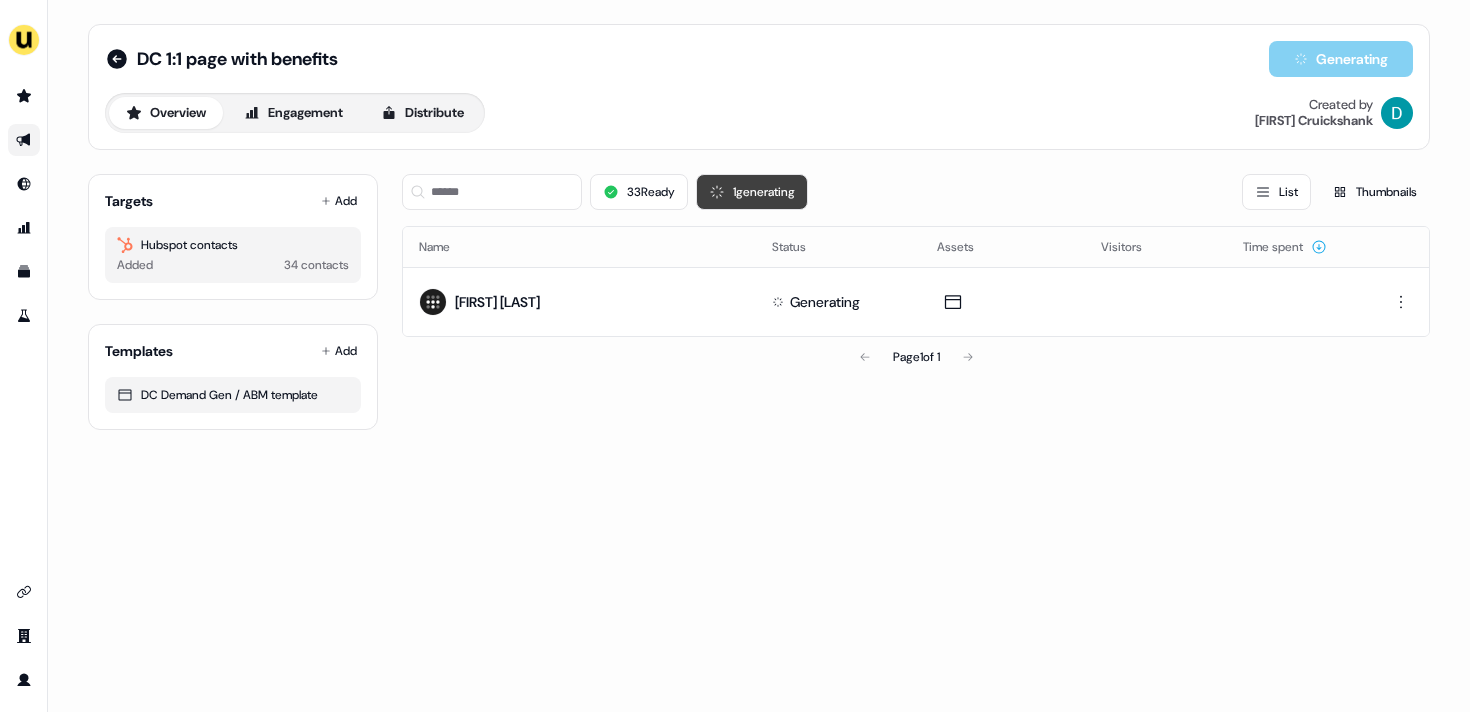 click on "1  generating" at bounding box center (752, 192) 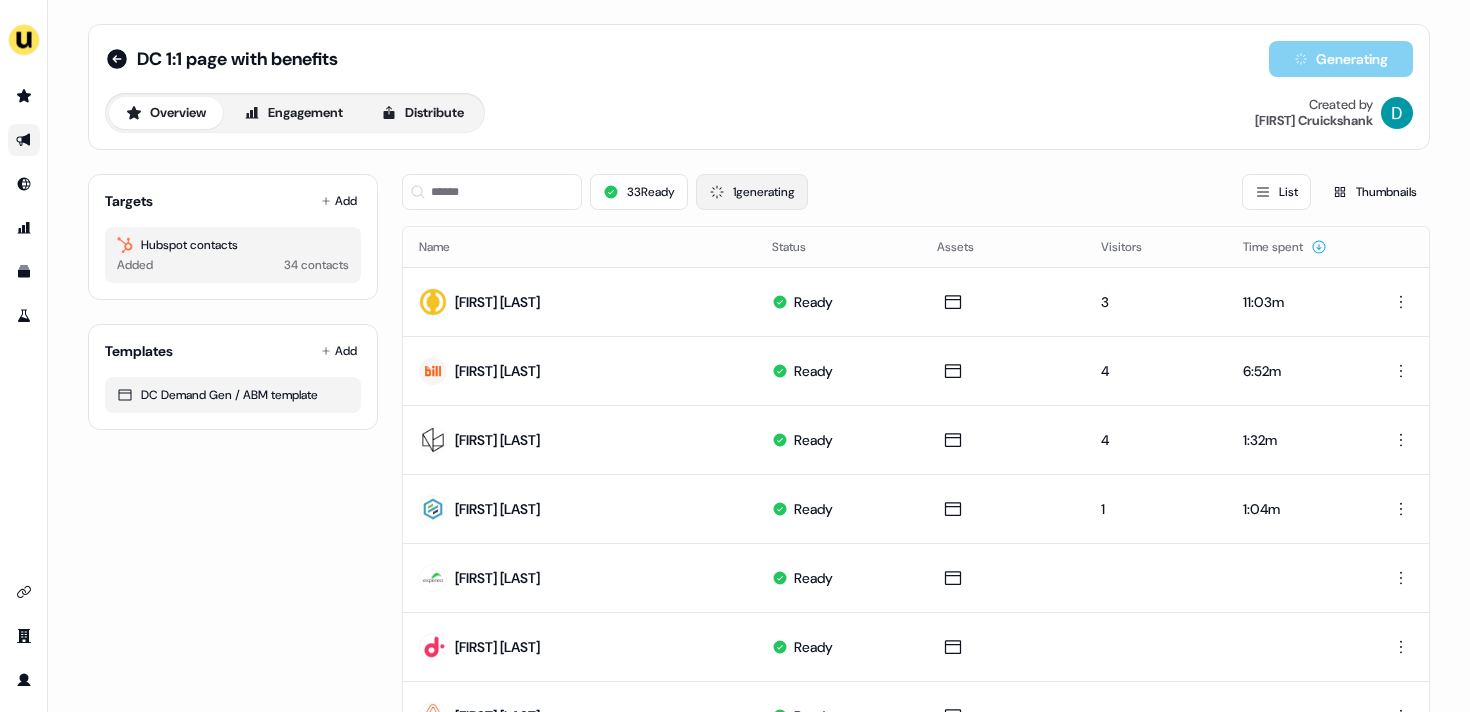 click on "1  generating" at bounding box center (752, 192) 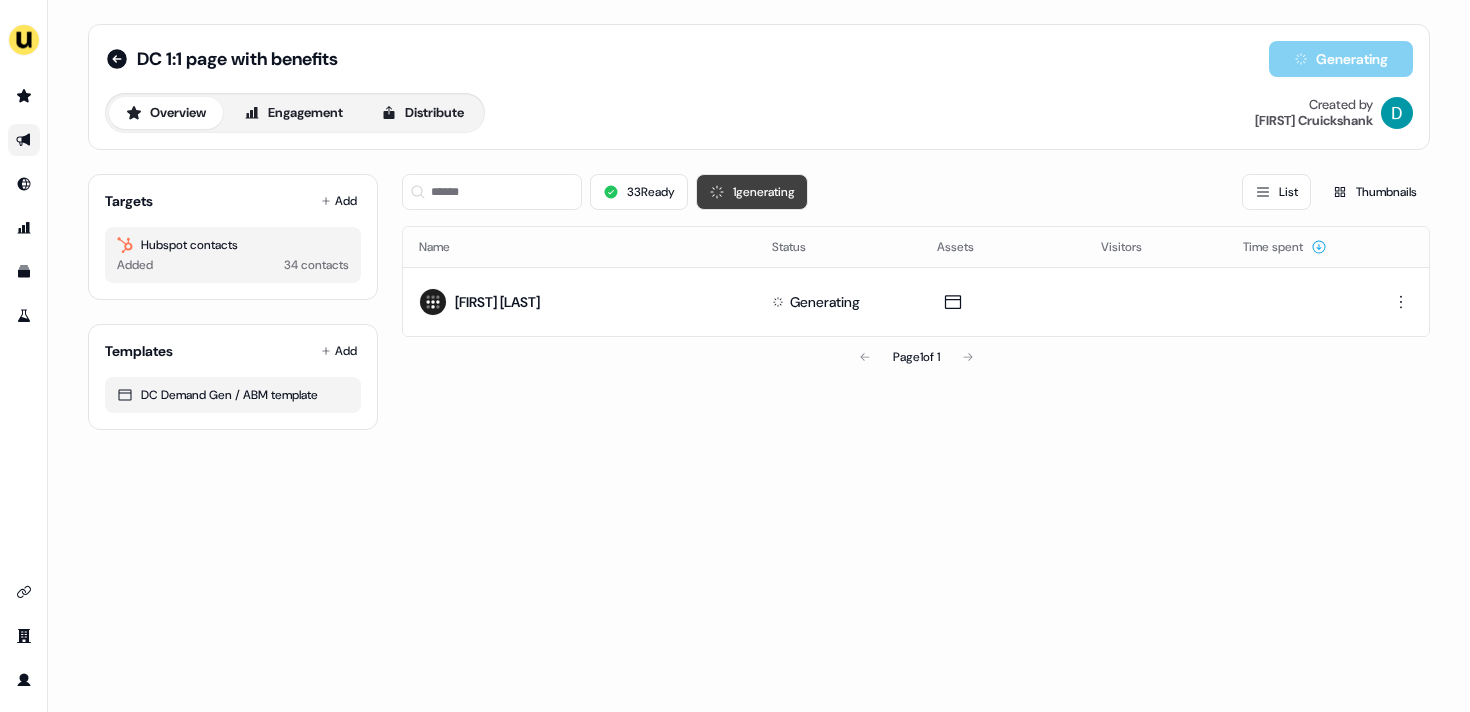 click on "1  generating" at bounding box center [752, 192] 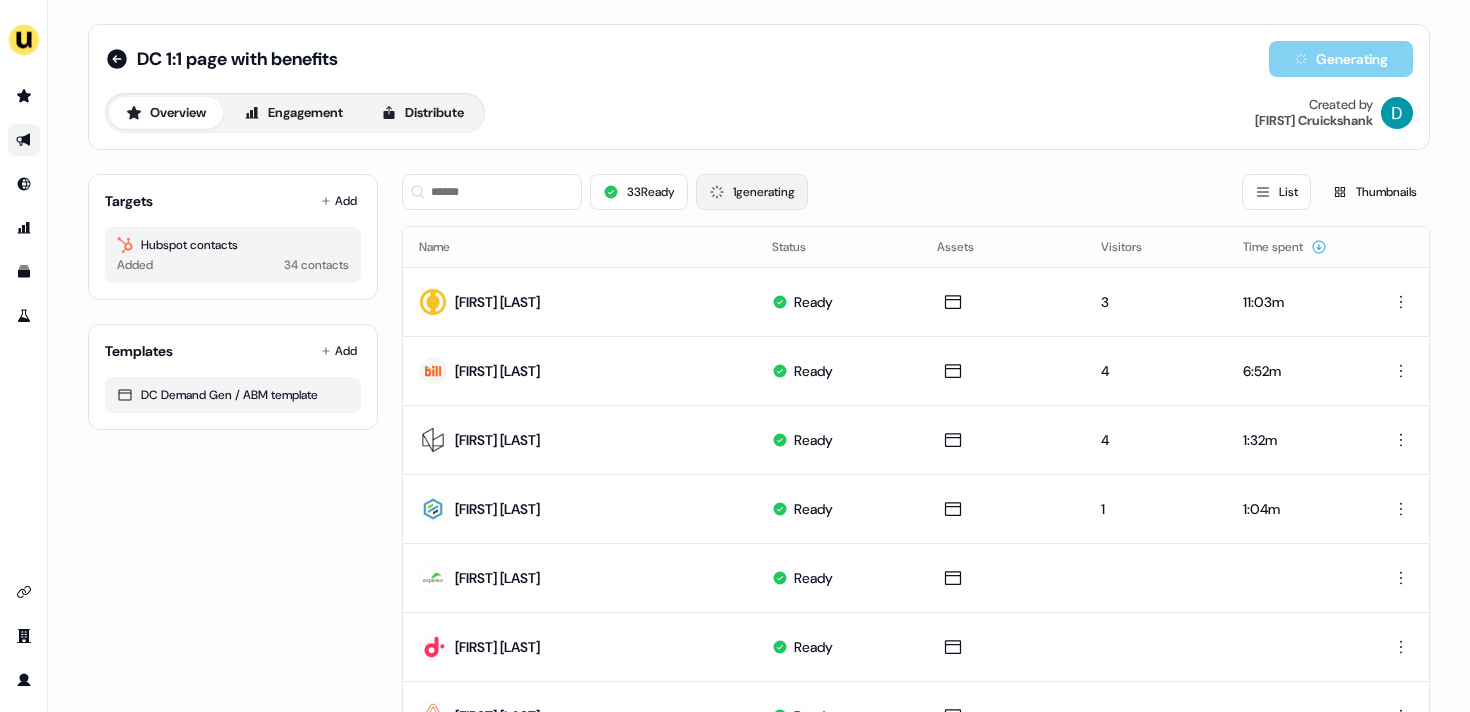 click on "1  generating" at bounding box center [752, 192] 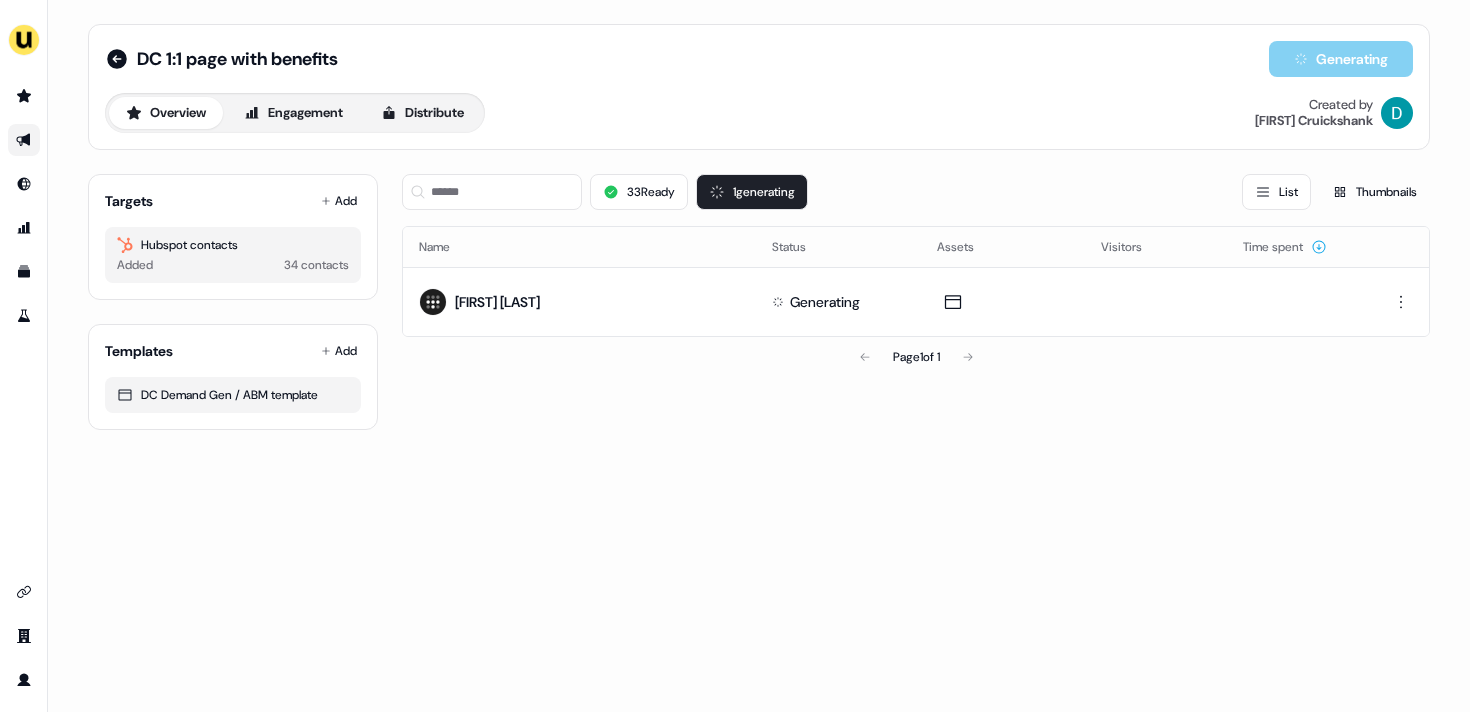 click on "Overview Engagement Distribute Created by David   Cruickshank" at bounding box center [759, 113] 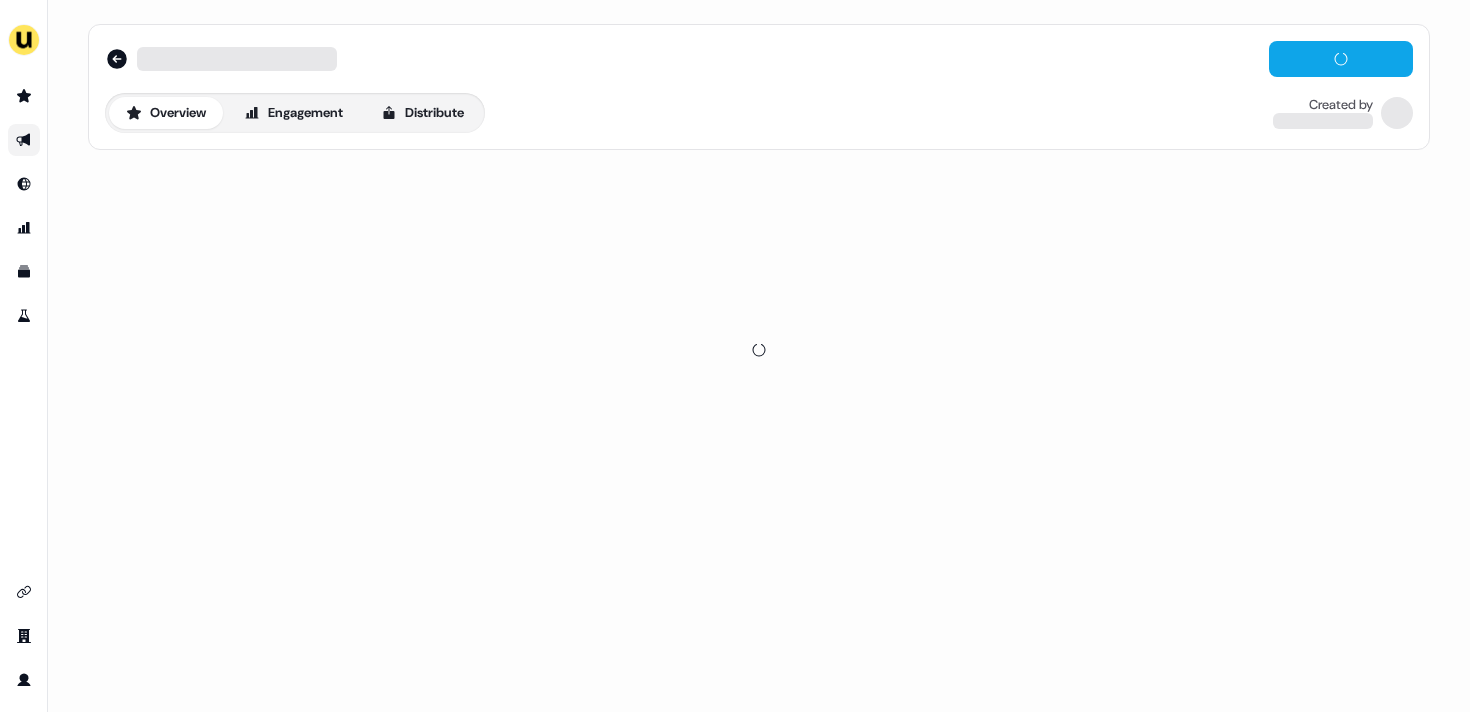 scroll, scrollTop: 0, scrollLeft: 0, axis: both 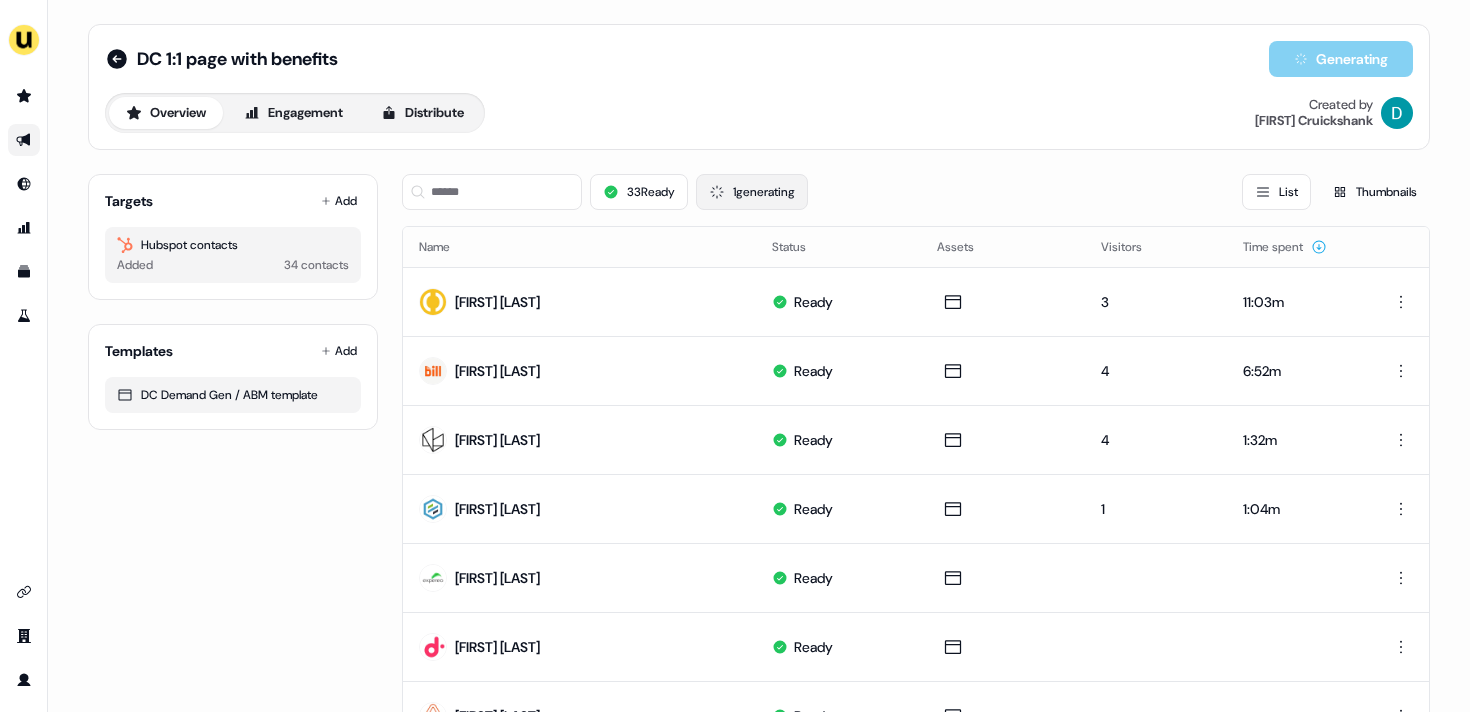 click 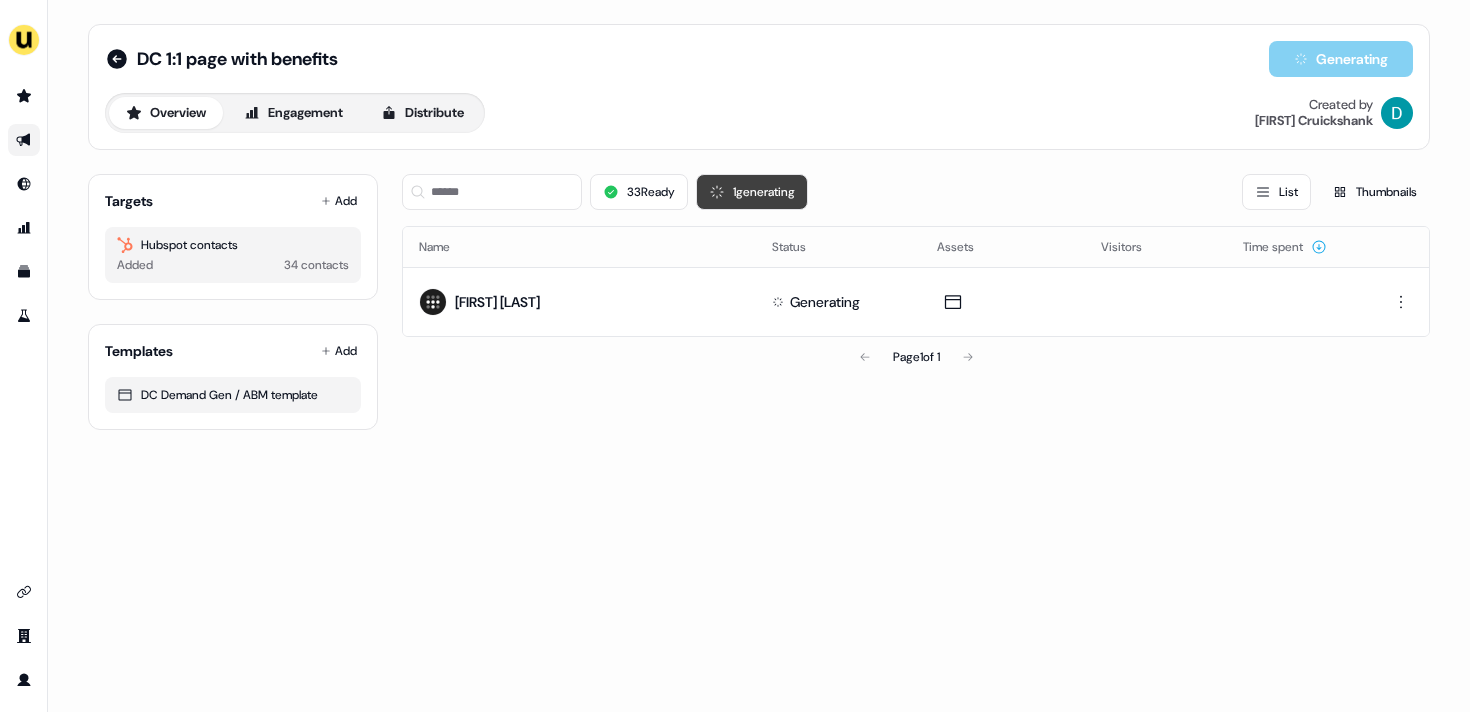 click on "1  generating" at bounding box center [752, 192] 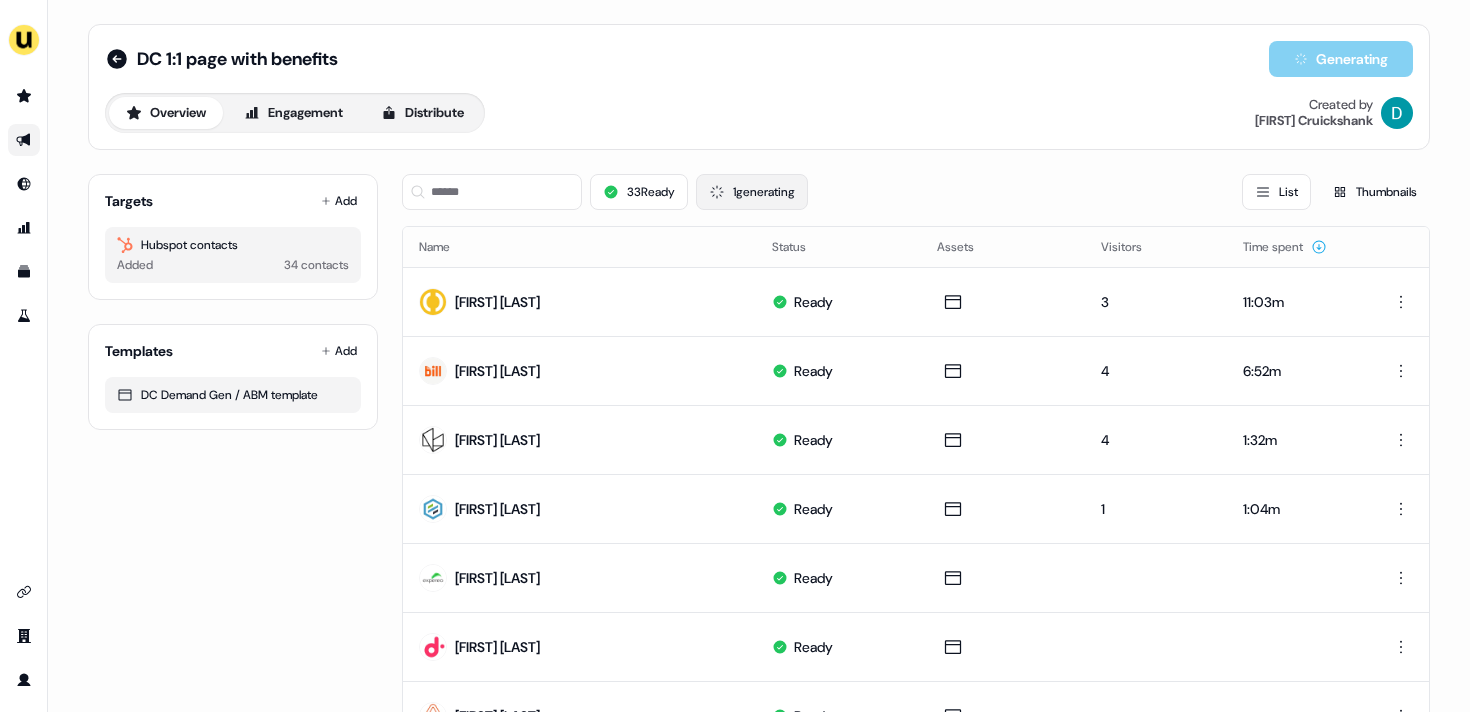 click 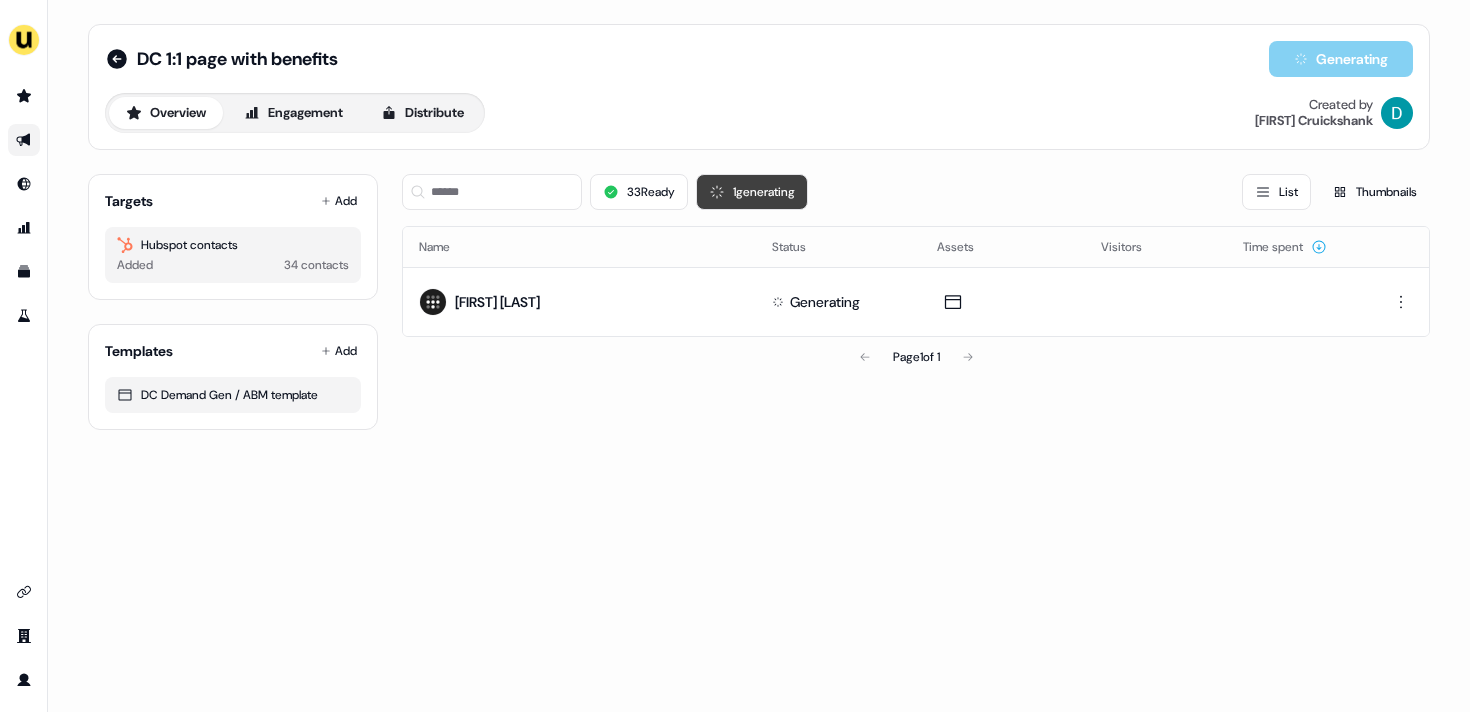 click on "1  generating" at bounding box center [752, 192] 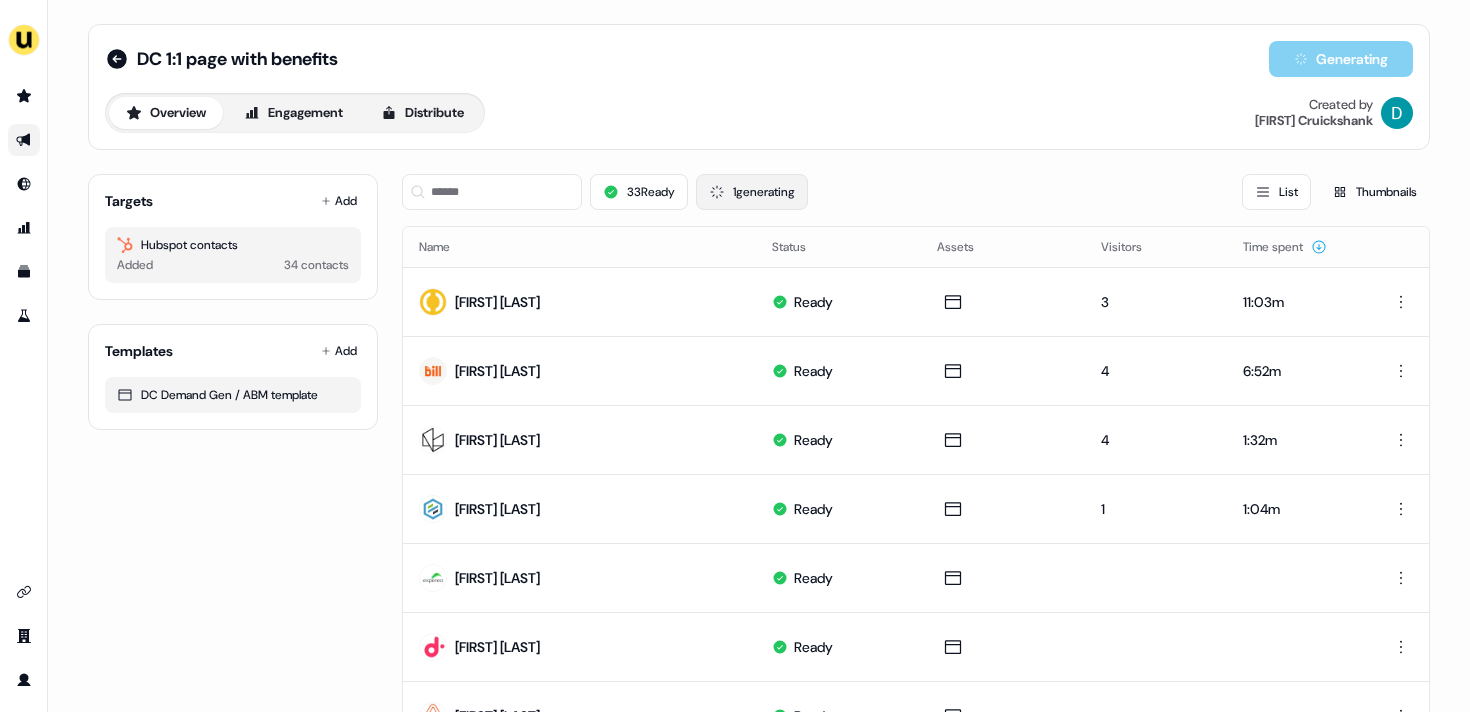 click 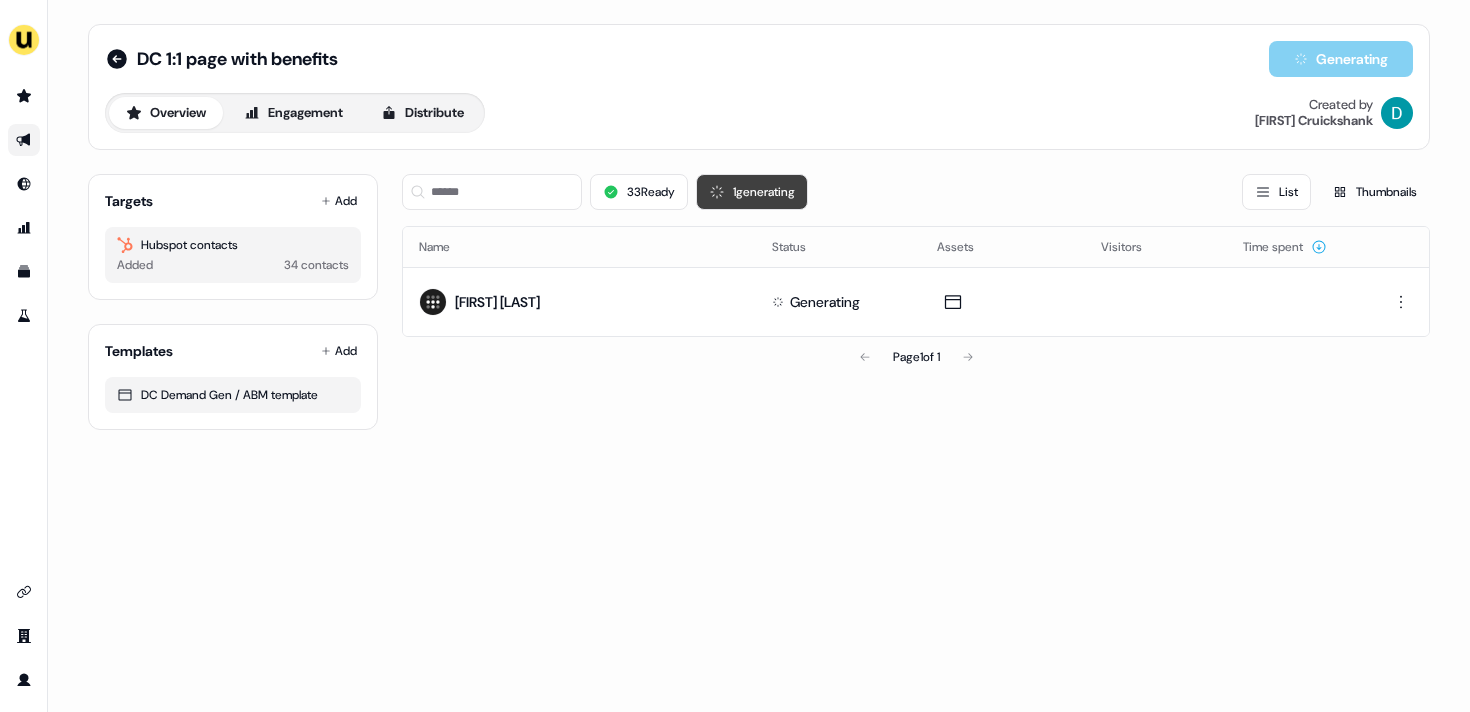click on "1  generating" at bounding box center (752, 192) 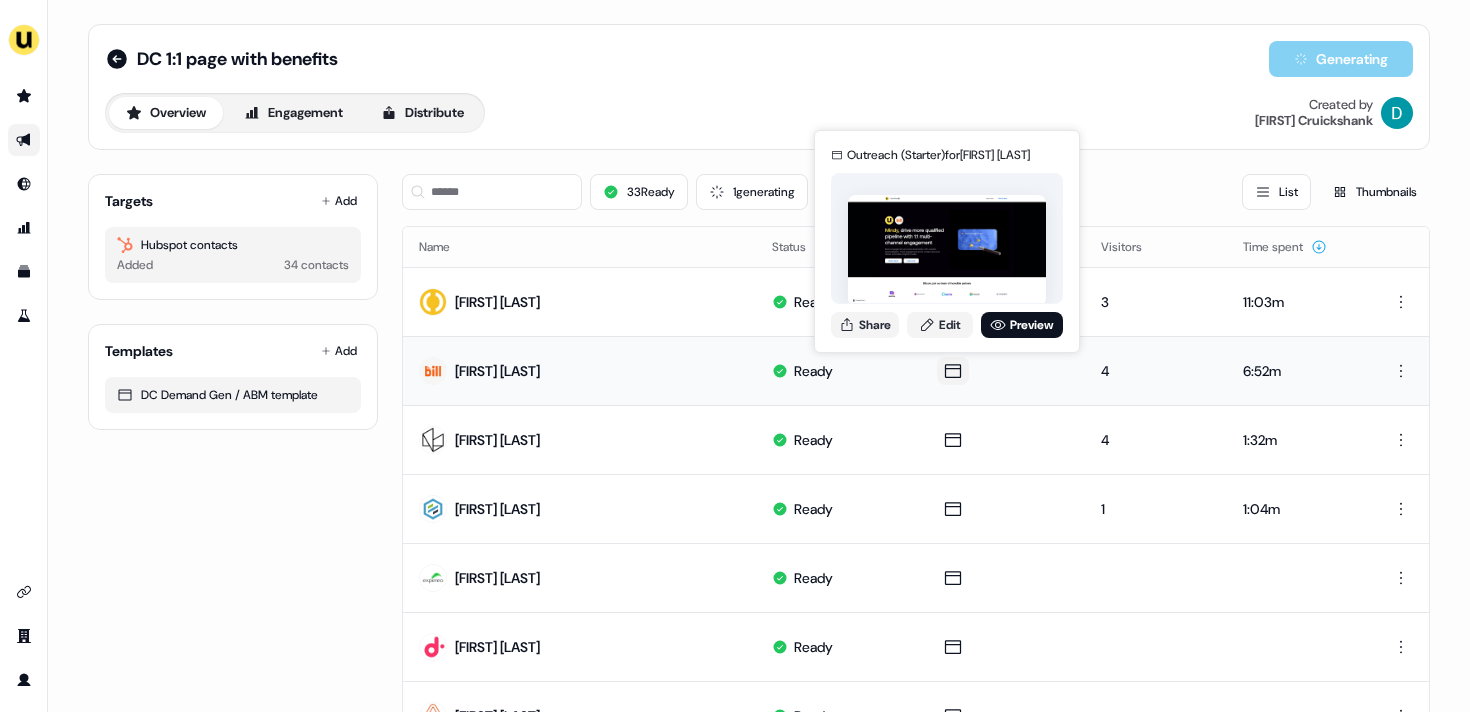 click at bounding box center (947, 250) 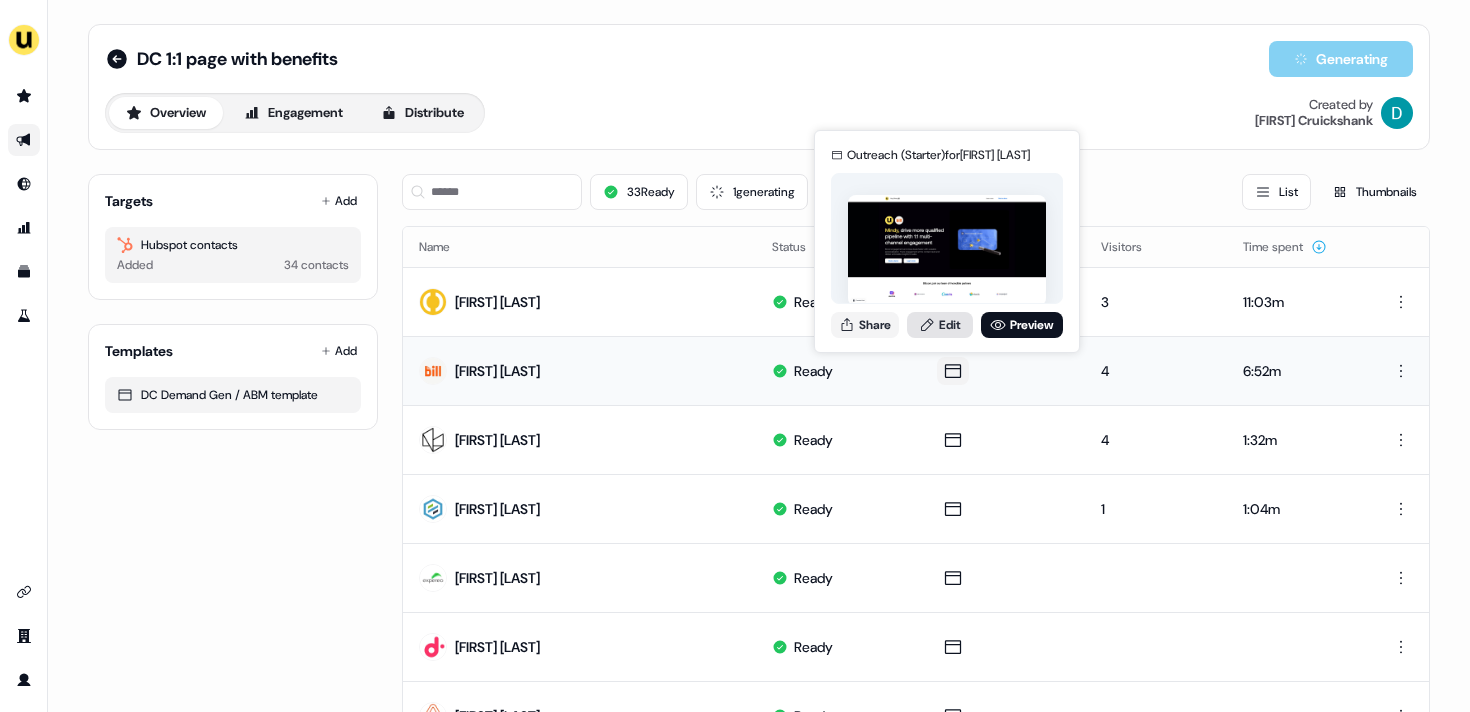 click on "Edit" at bounding box center (940, 325) 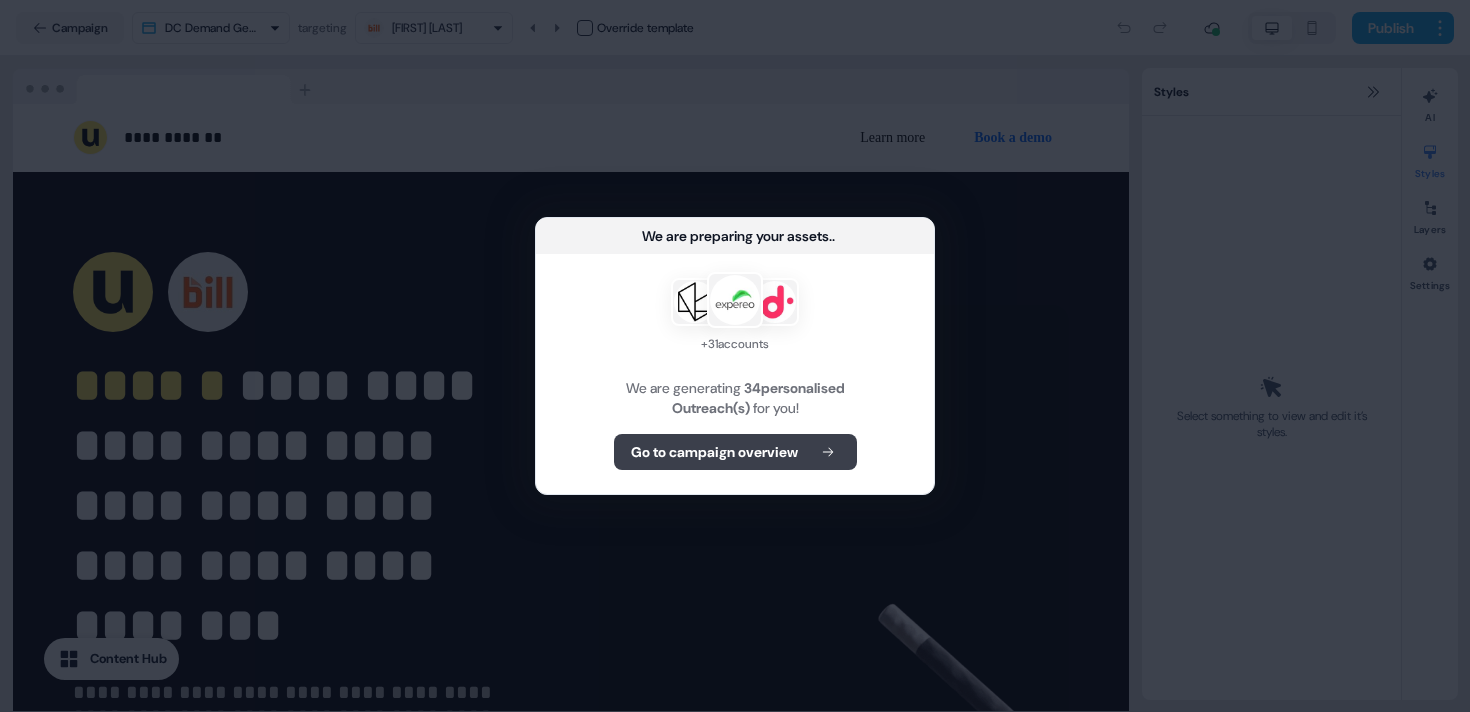 click on "Go to campaign overview" at bounding box center [735, 452] 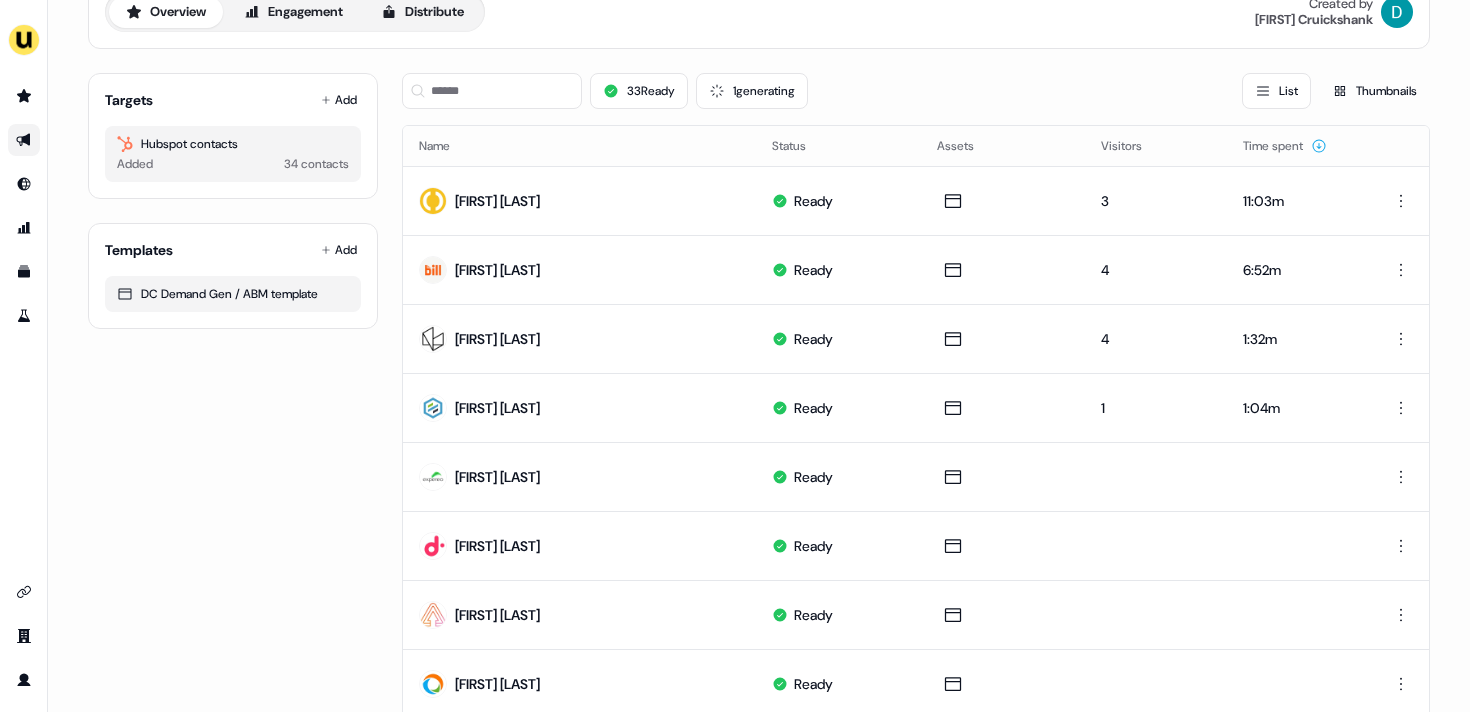 scroll, scrollTop: 102, scrollLeft: 0, axis: vertical 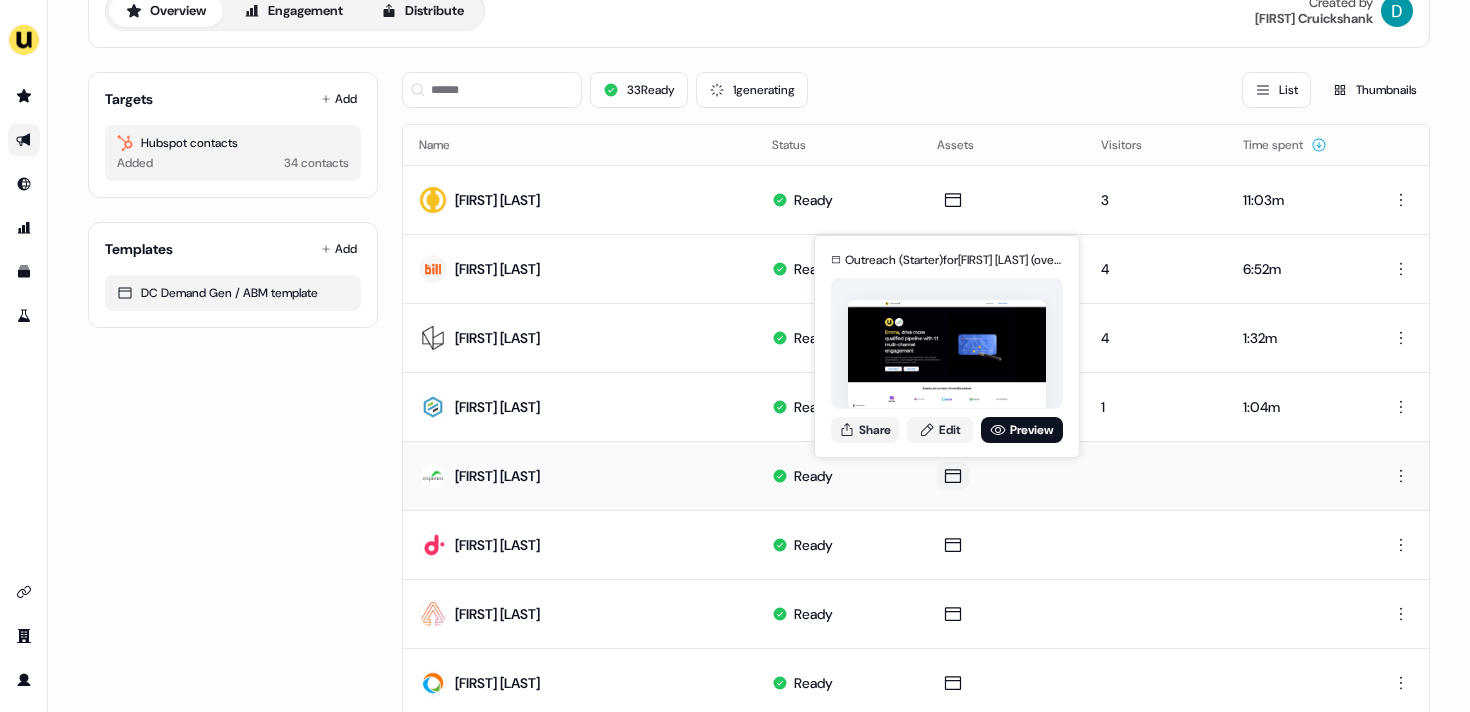 click on "Outreach (Starter)  for  Emma Thompson   (overridden) Share Edit Preview" at bounding box center [947, 346] 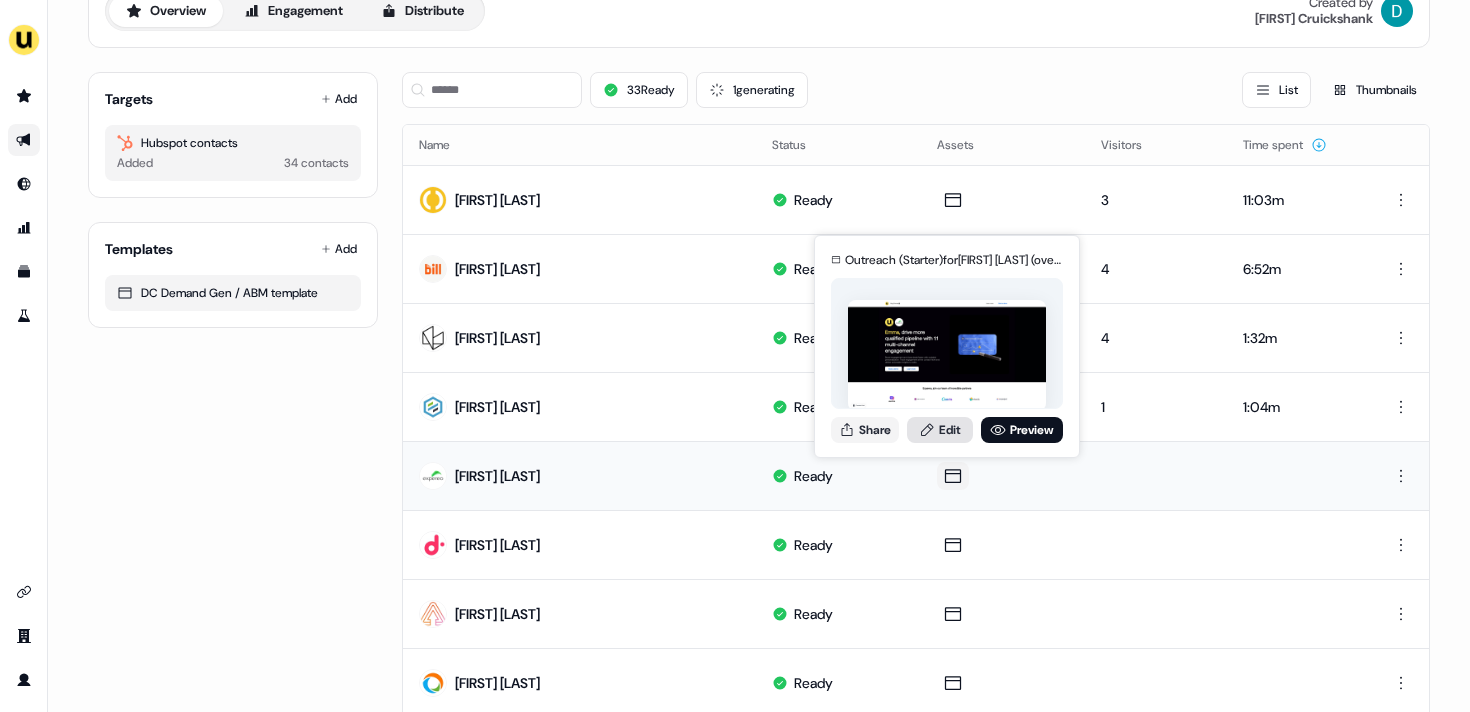 click on "Edit" at bounding box center (940, 430) 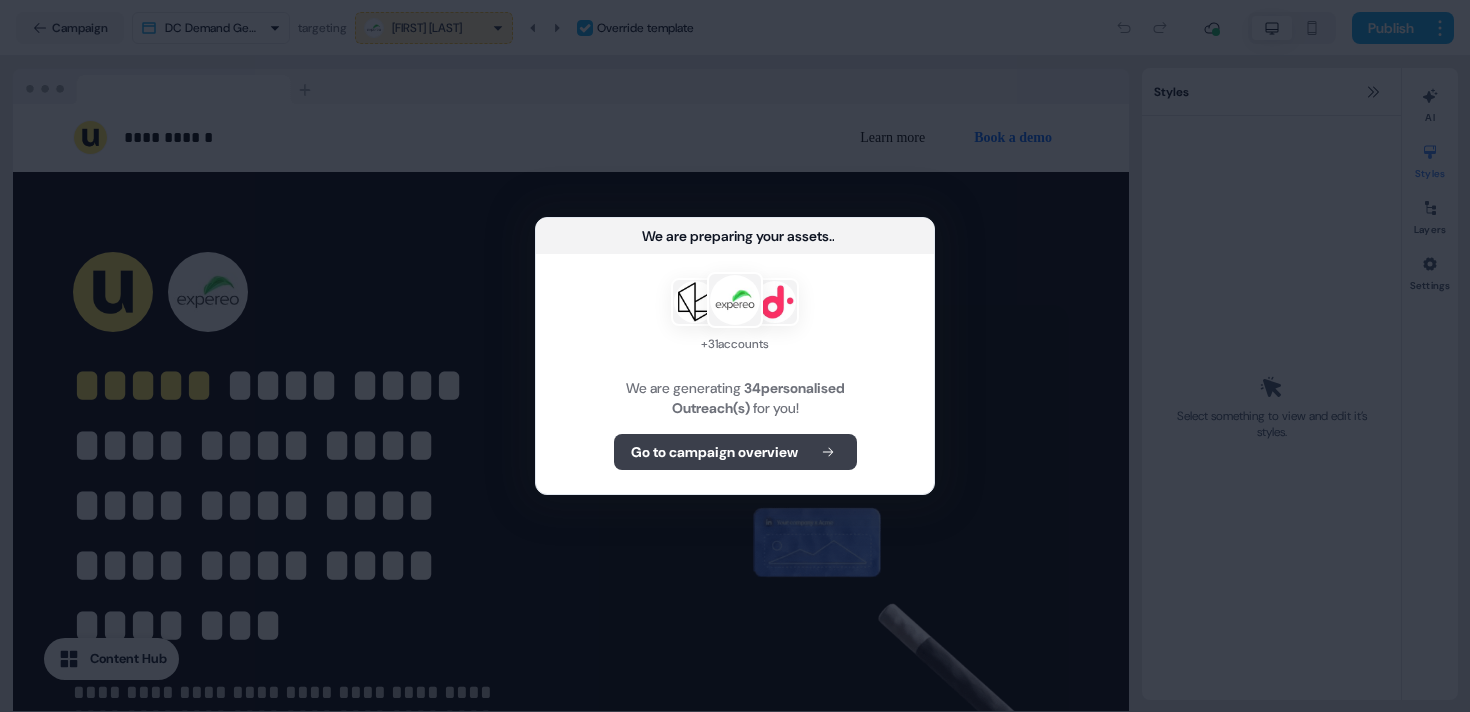 click on "Go to campaign overview" at bounding box center [735, 452] 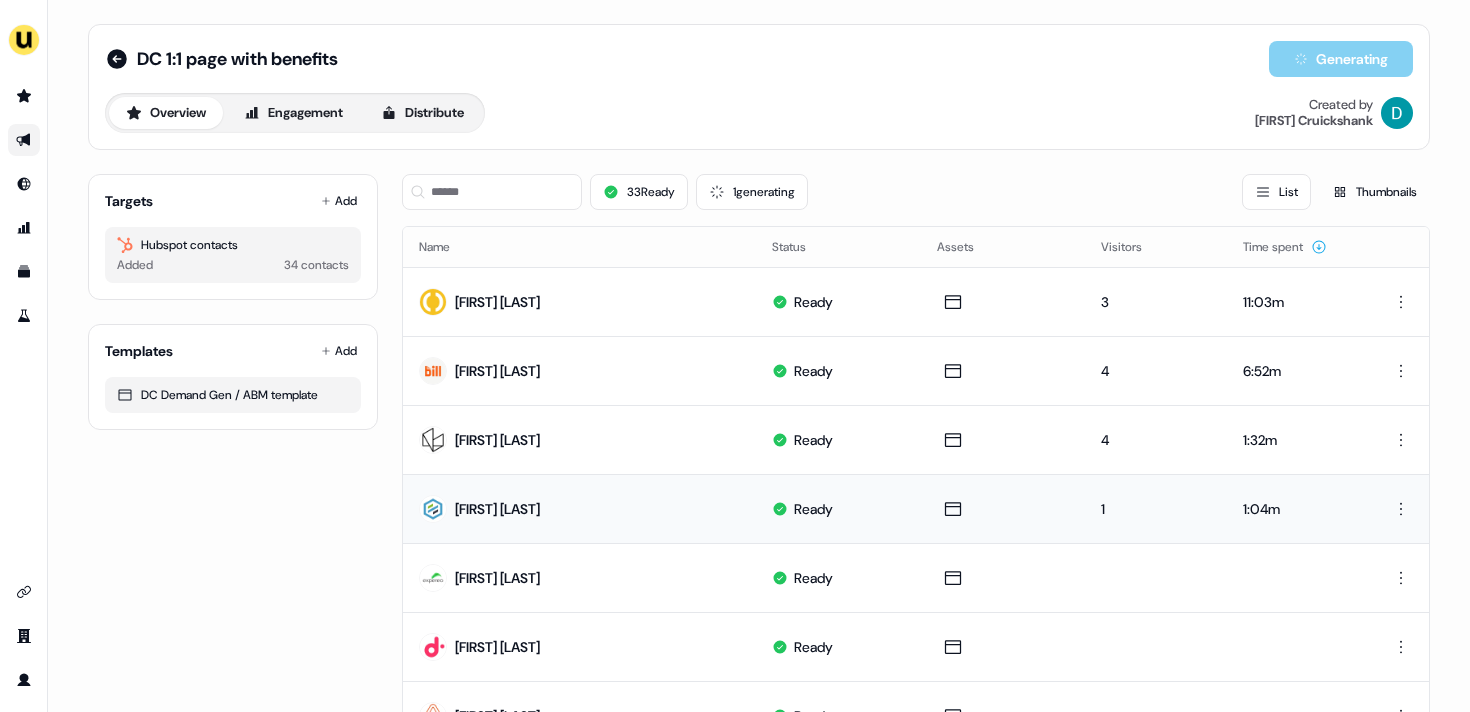 click at bounding box center [1003, 508] 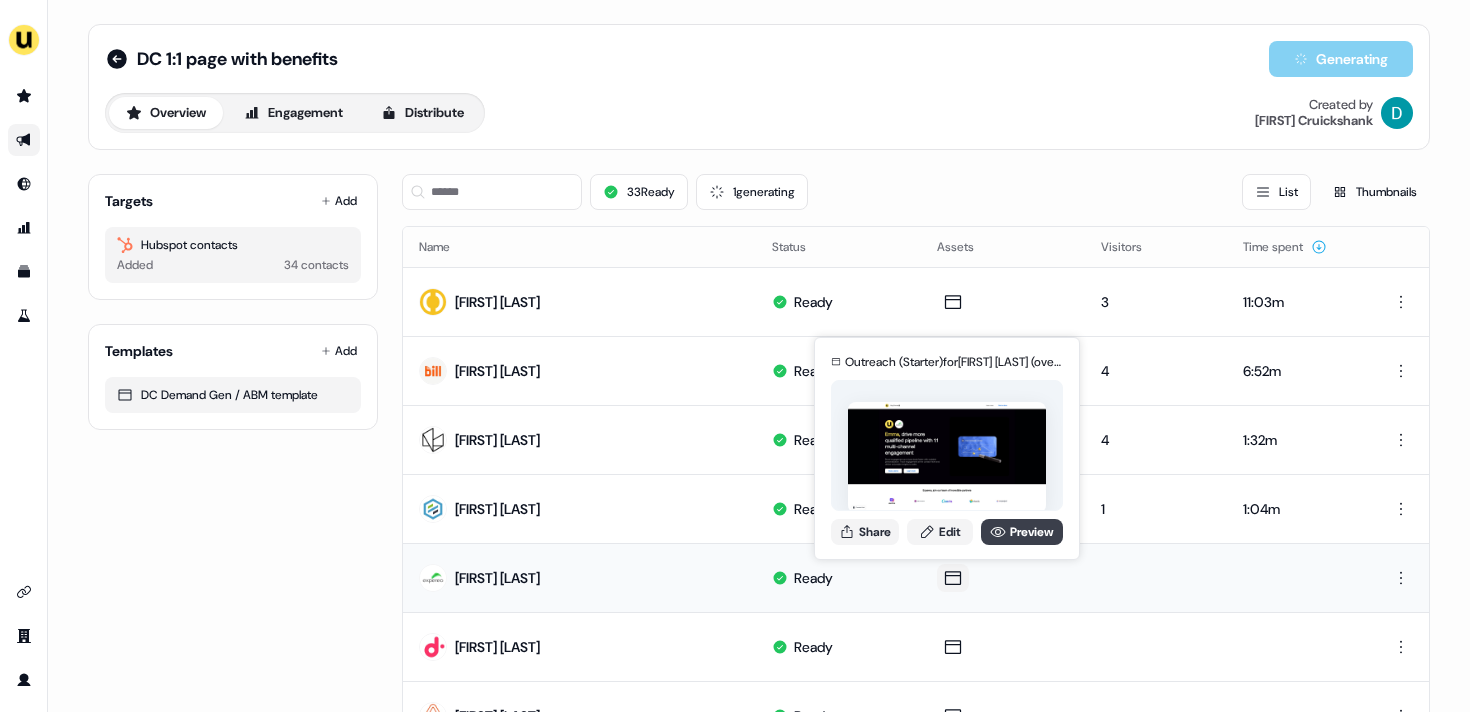 click on "Preview" at bounding box center (1022, 532) 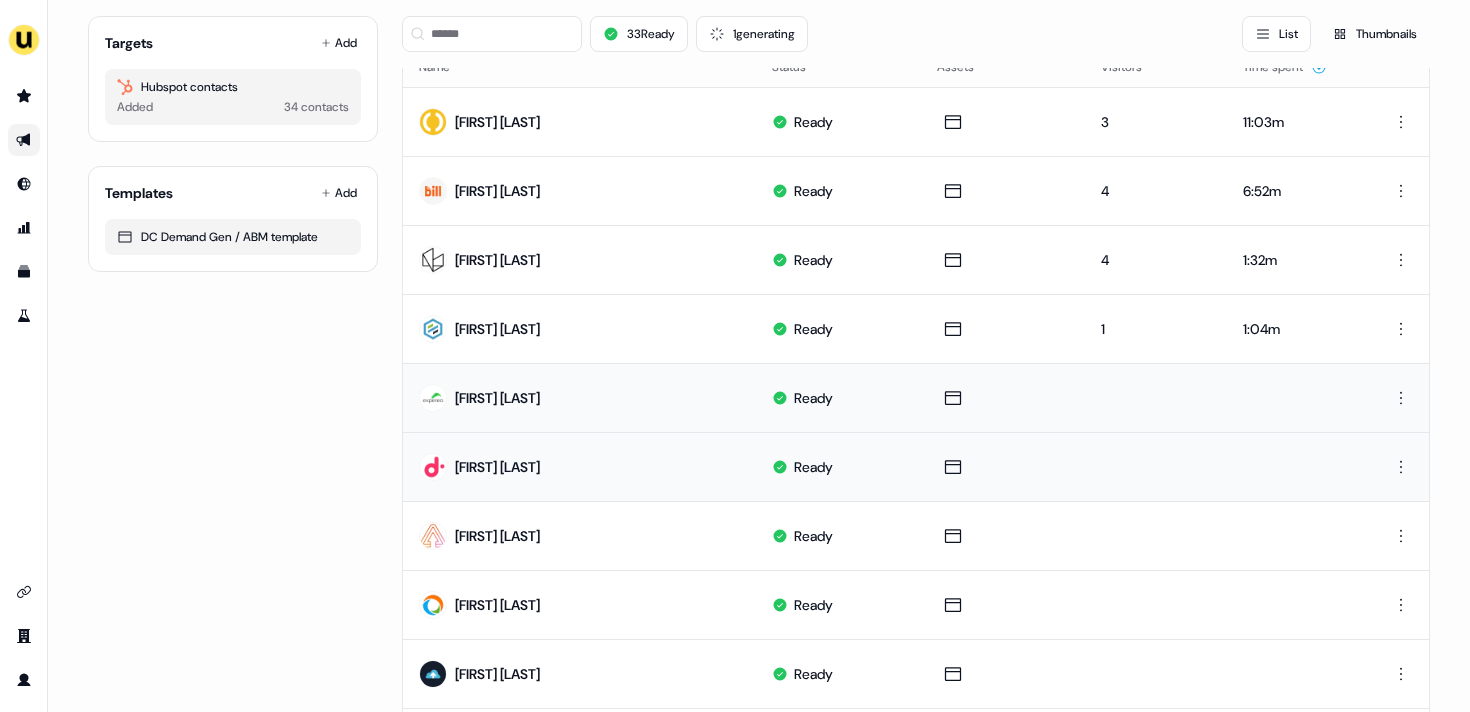 scroll, scrollTop: 192, scrollLeft: 0, axis: vertical 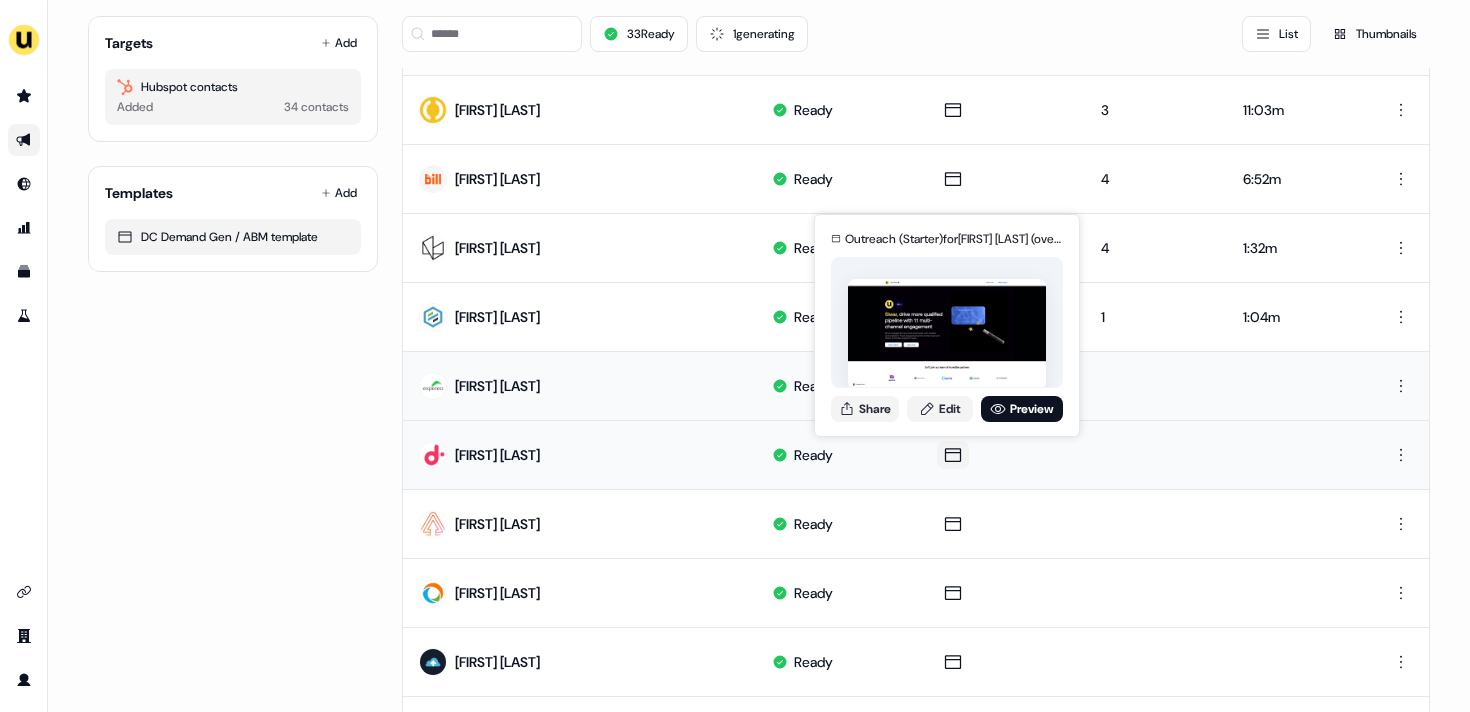 click on "Outreach (Starter)  for  Siwar Mansour   (overridden) Share Edit Preview" at bounding box center [947, 325] 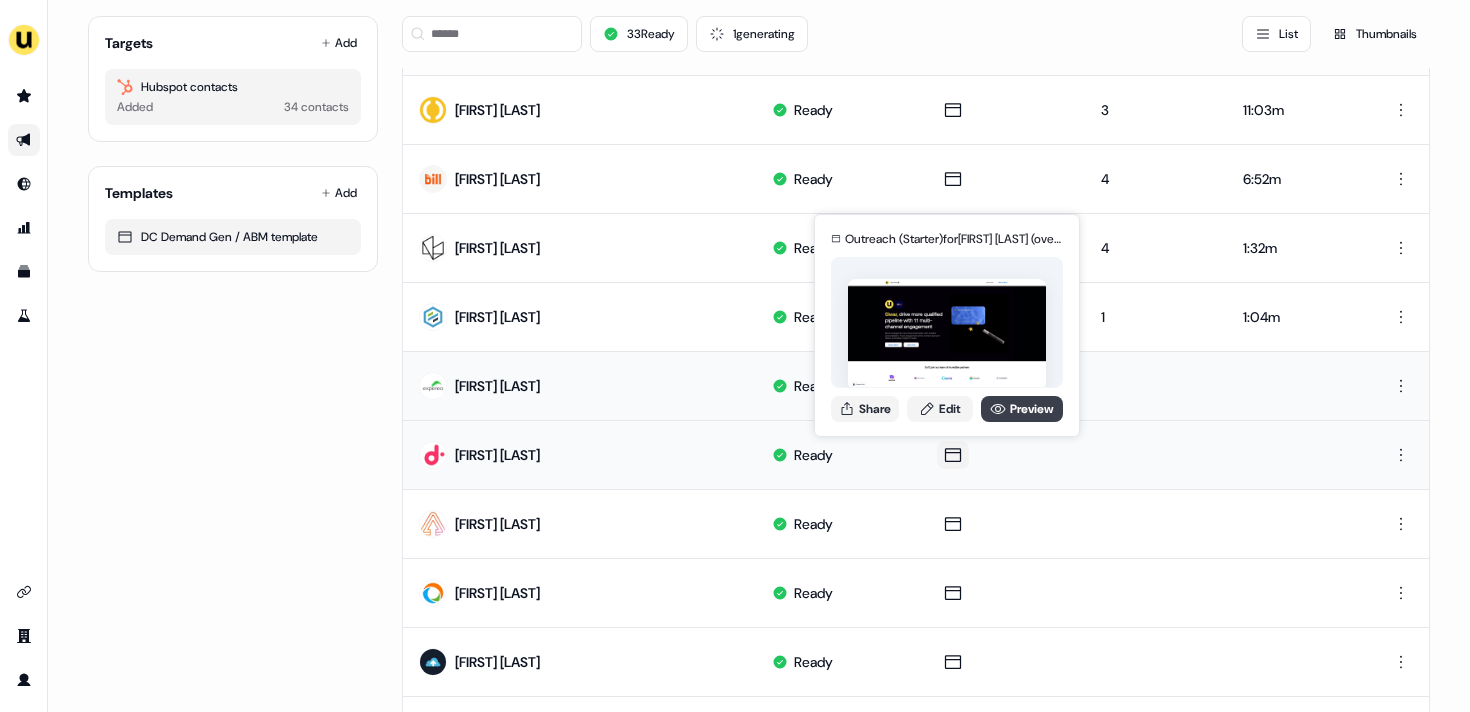 click 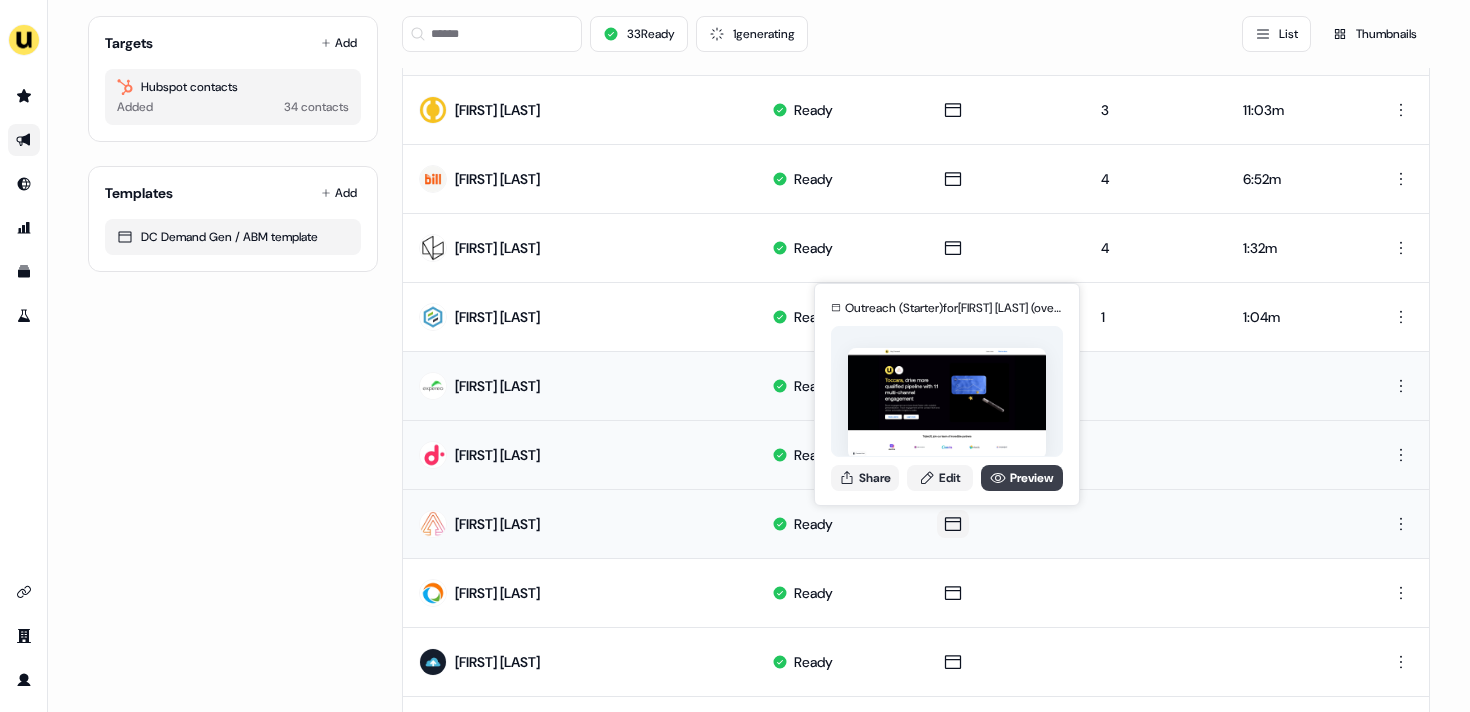click on "Preview" at bounding box center [1022, 478] 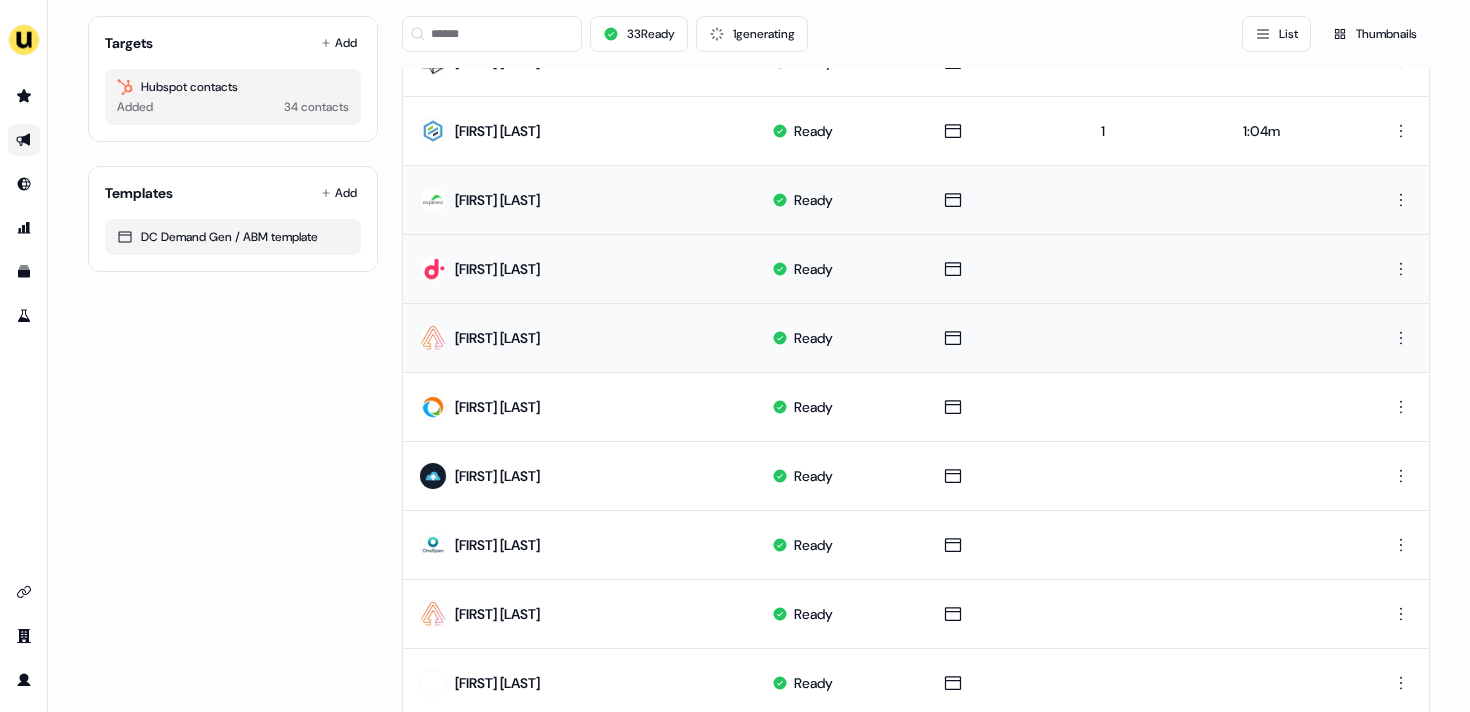 scroll, scrollTop: 405, scrollLeft: 0, axis: vertical 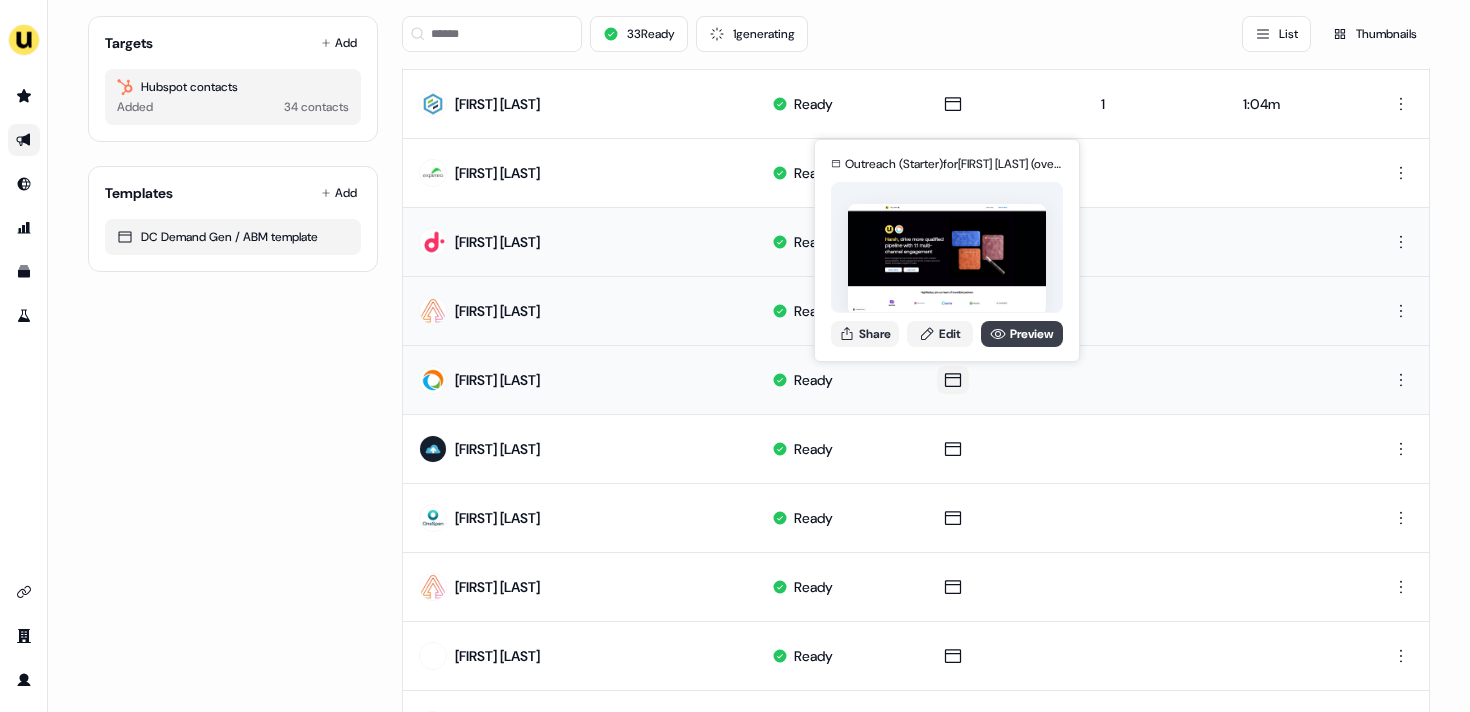 click 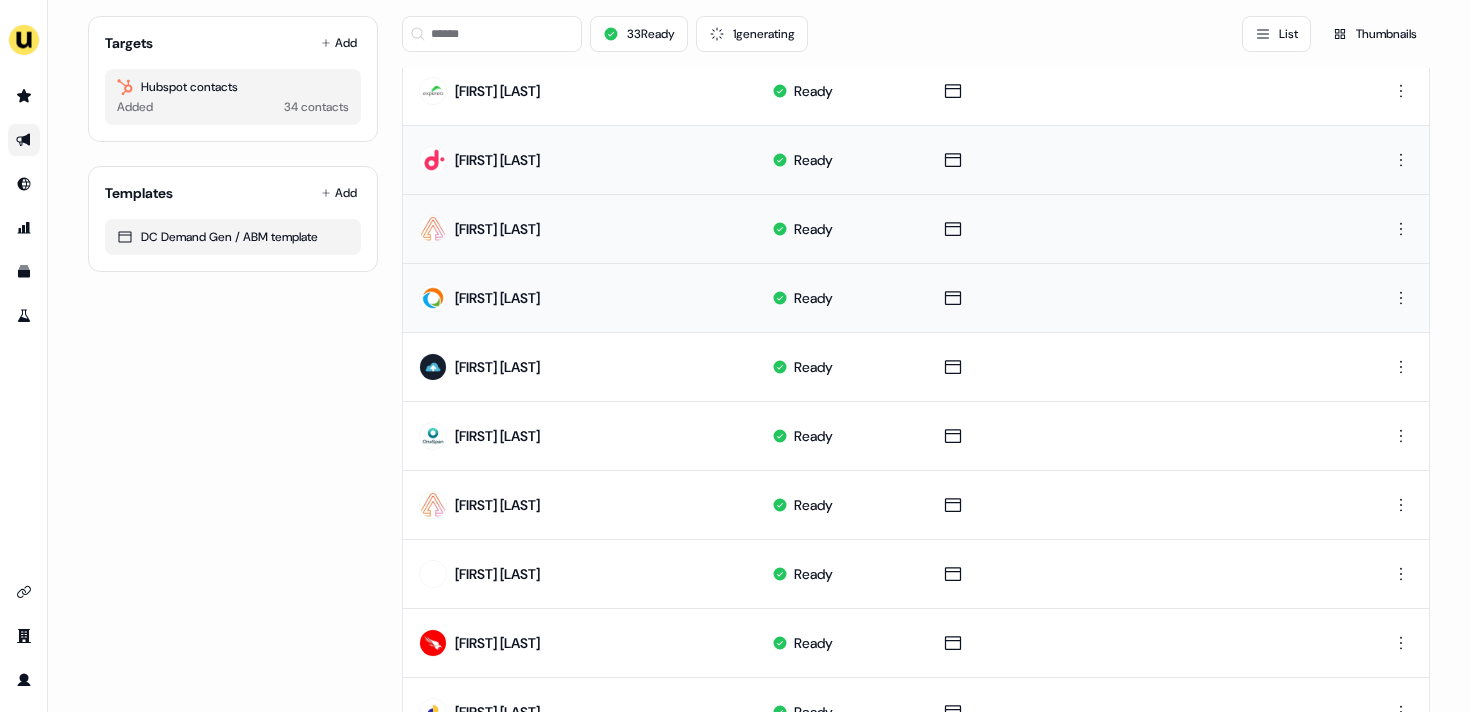 scroll, scrollTop: 500, scrollLeft: 0, axis: vertical 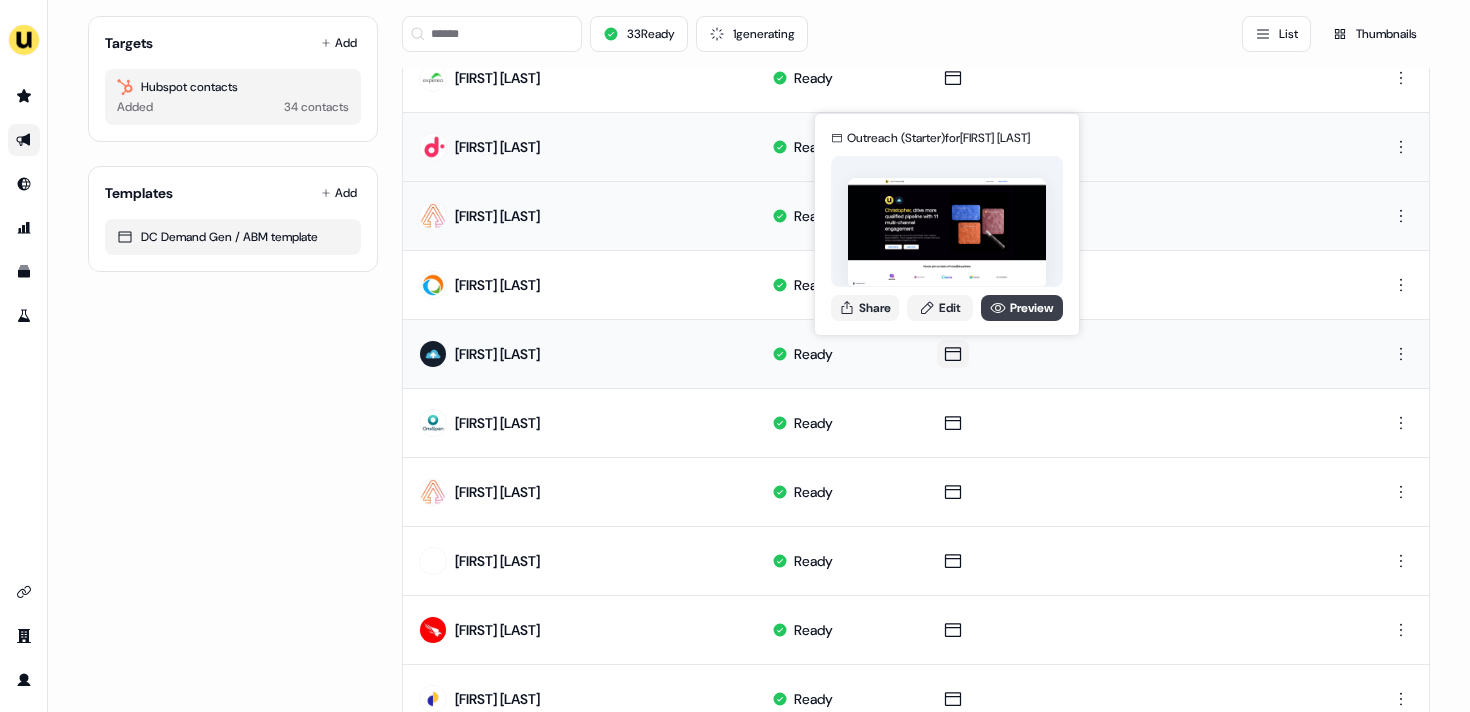 click on "Preview" at bounding box center [1022, 308] 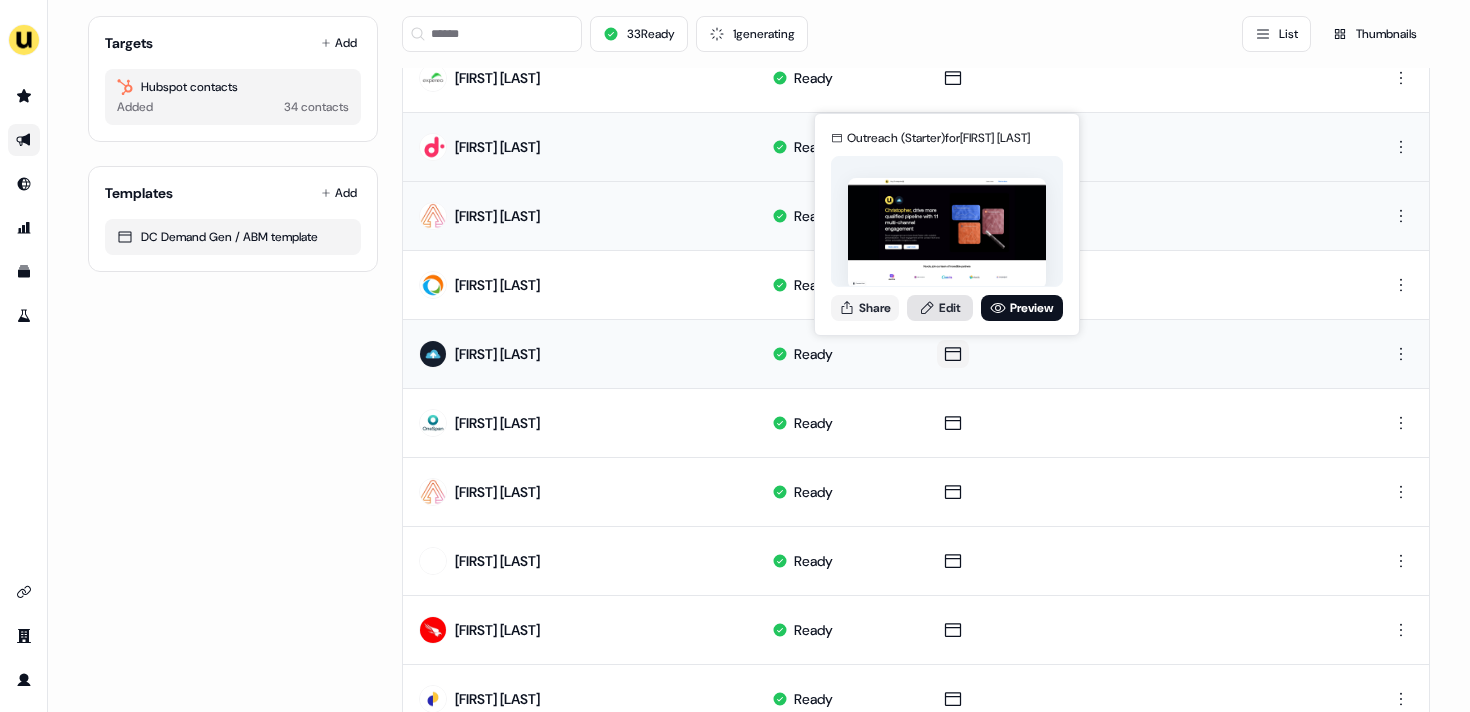 click on "Edit" at bounding box center (940, 308) 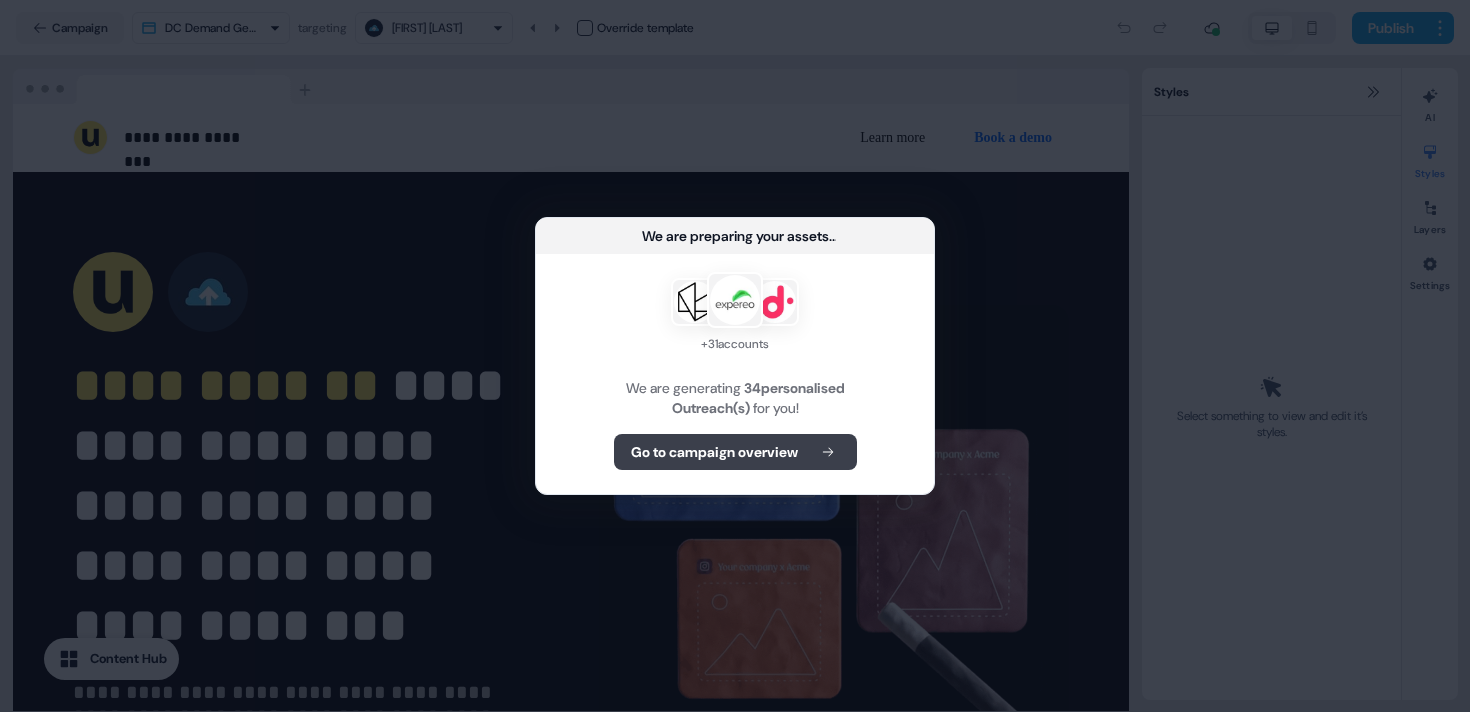 click on "Go to campaign overview" at bounding box center [735, 452] 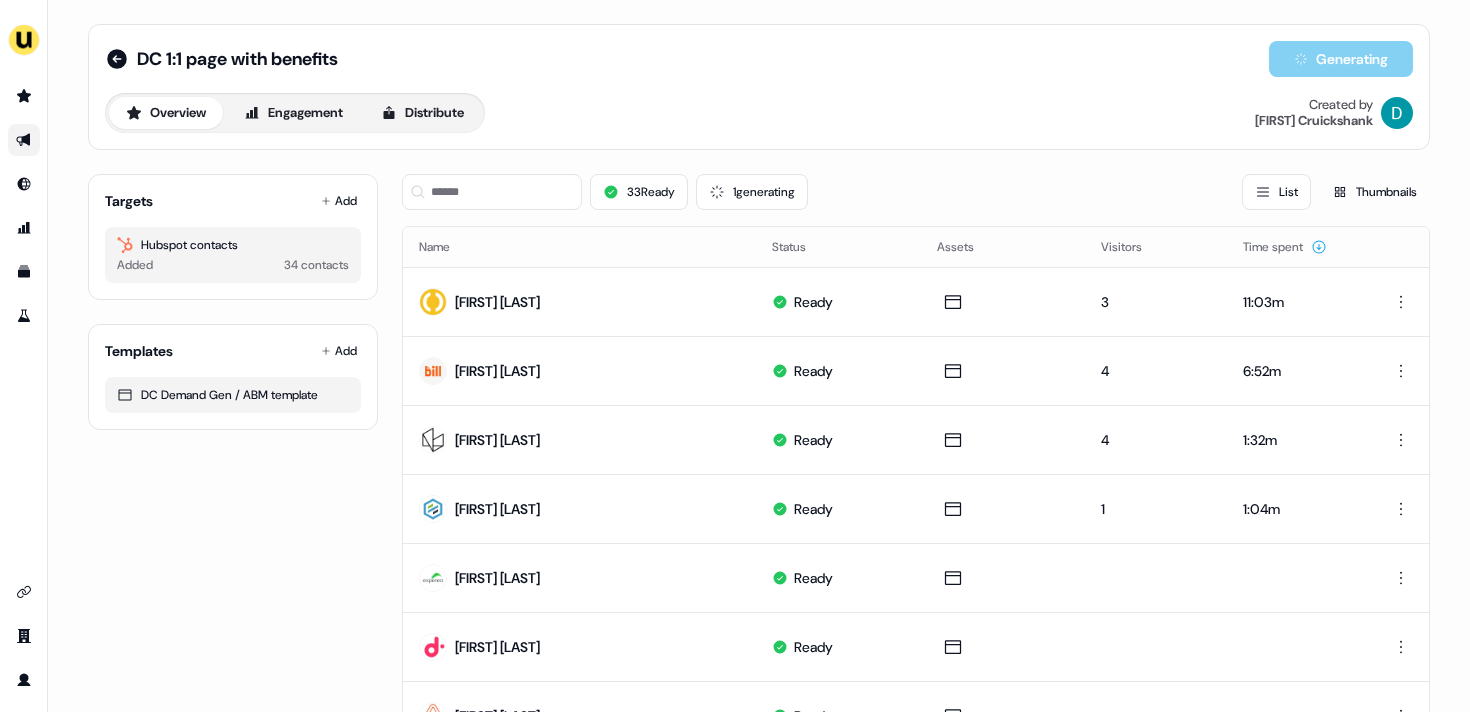 click on "33  Ready 1  generating List Thumbnails" at bounding box center (916, 192) 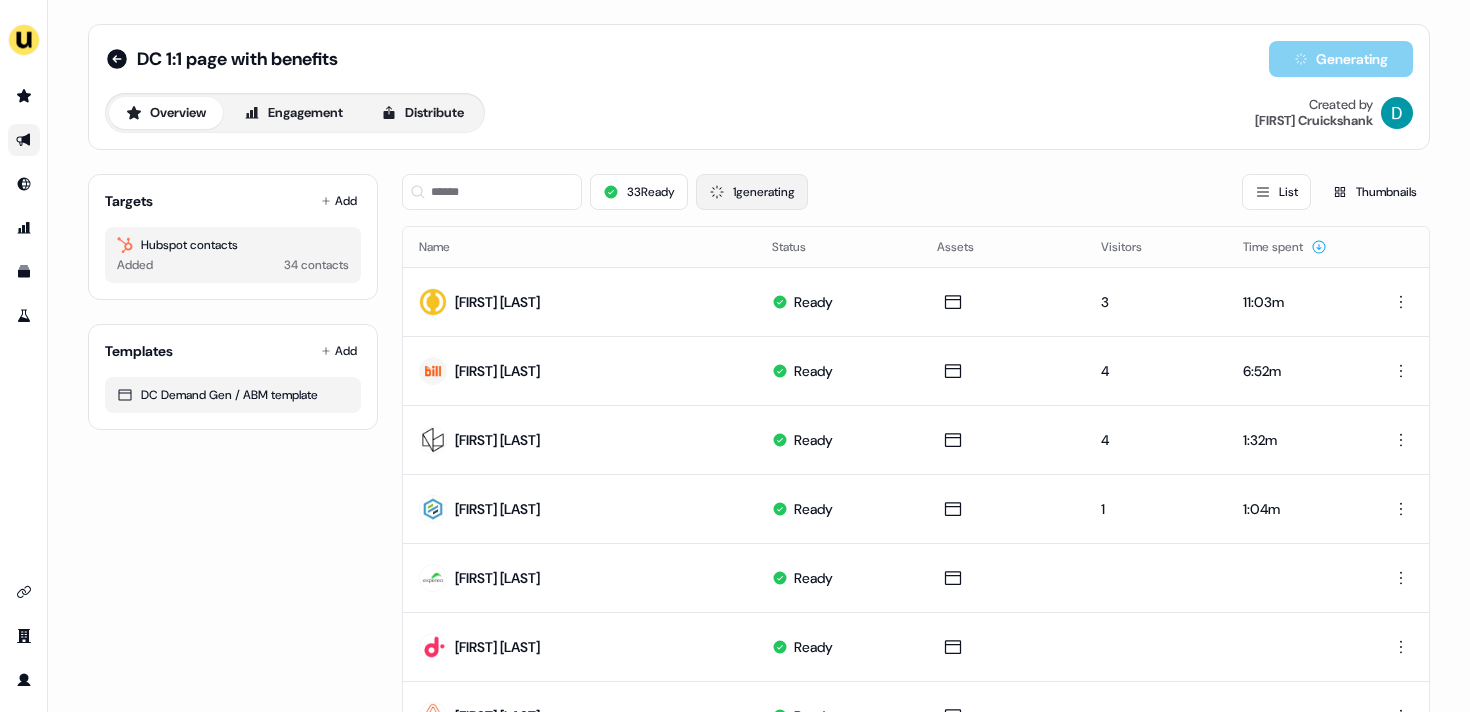 click on "1  generating" at bounding box center [752, 192] 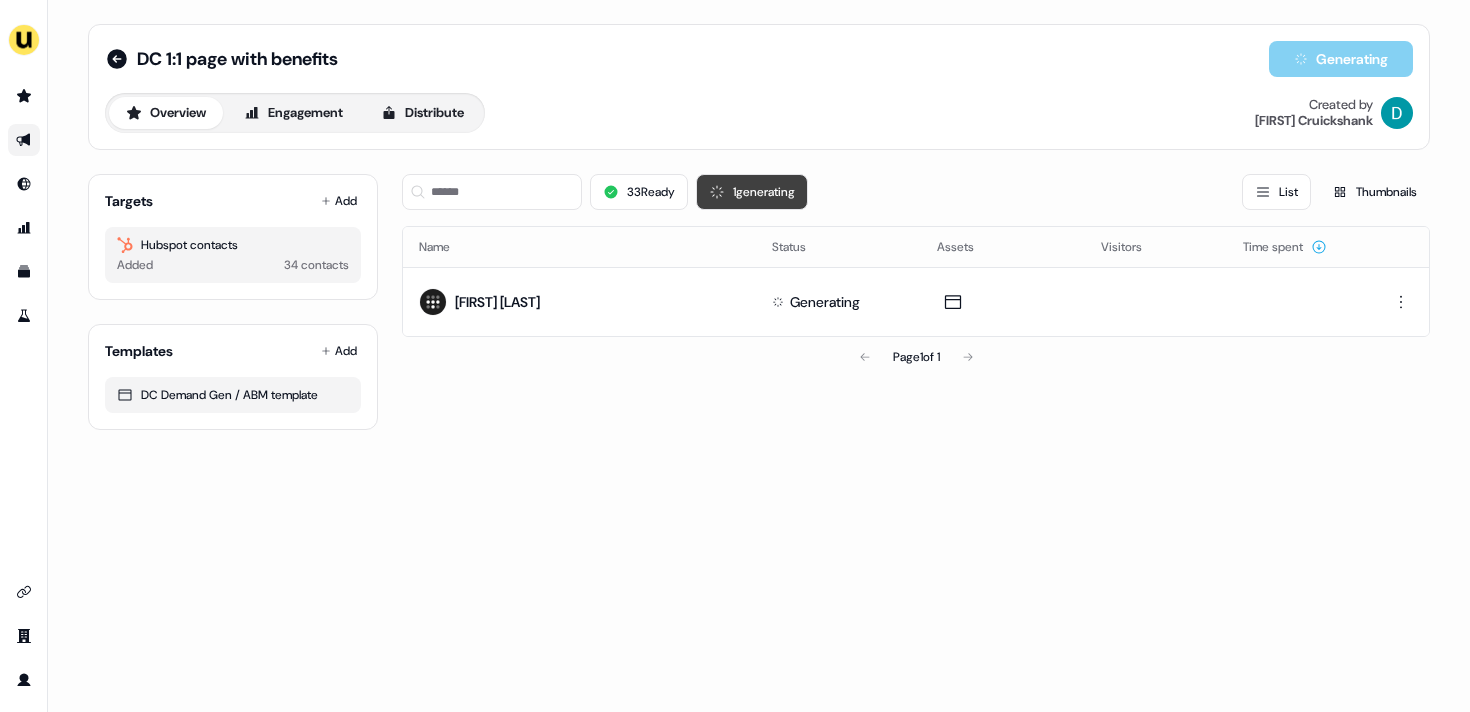 click on "1  generating" at bounding box center [752, 192] 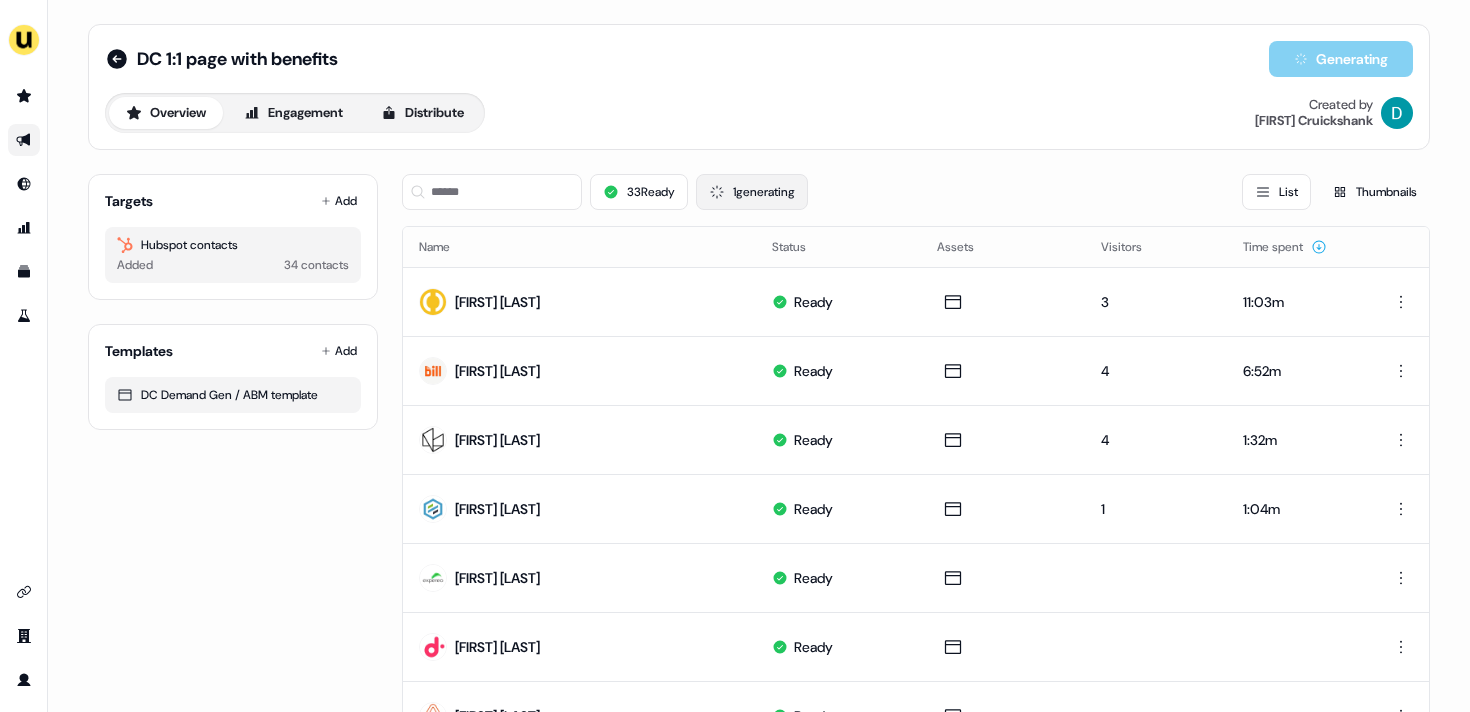 click on "1  generating" at bounding box center [752, 192] 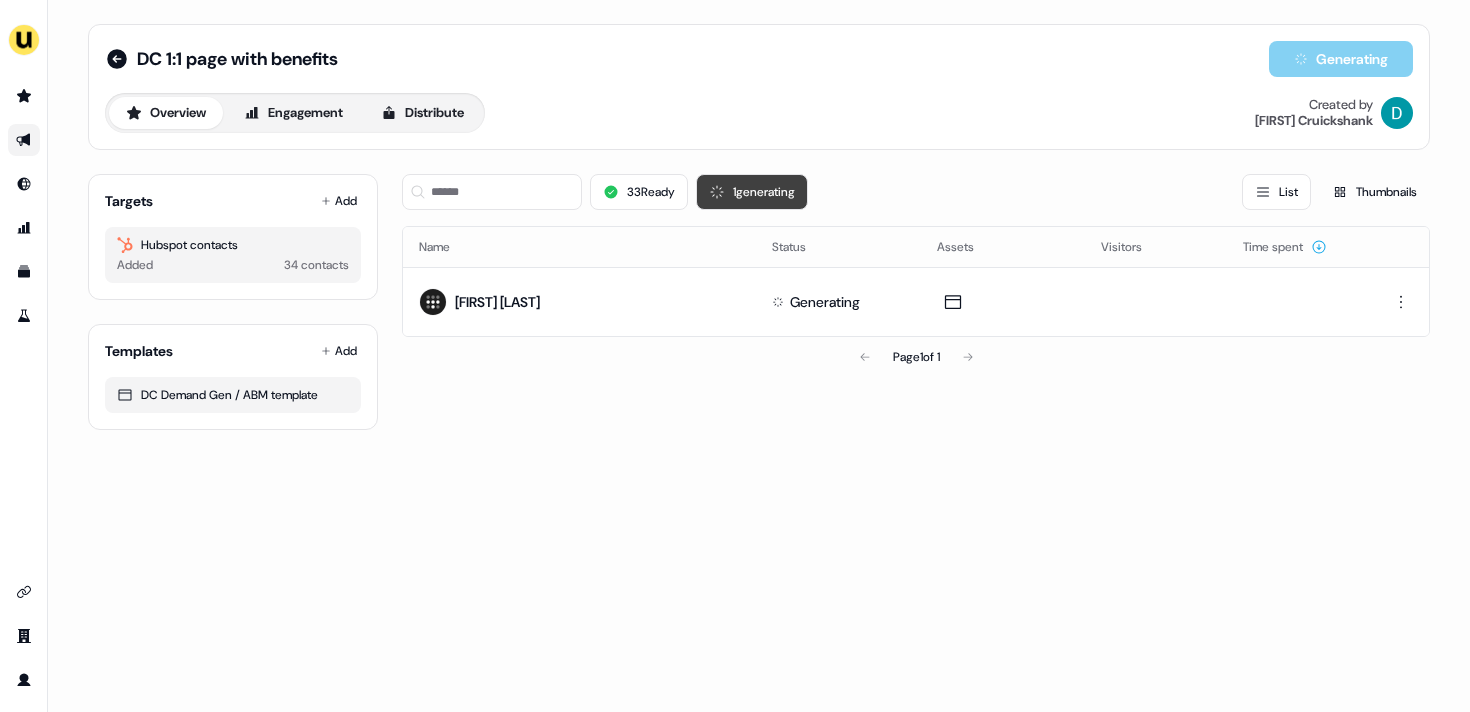 click on "1  generating" at bounding box center (752, 192) 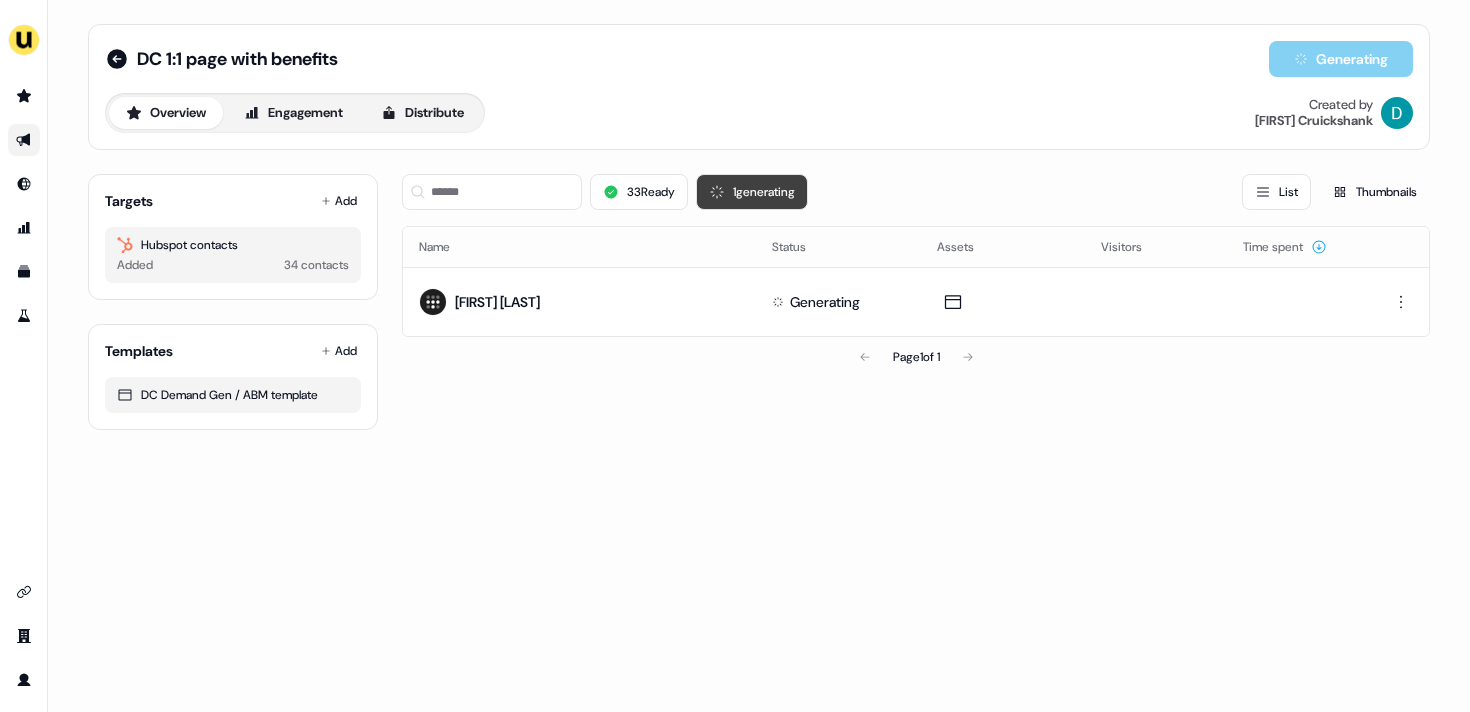 click on "1  generating" at bounding box center [752, 192] 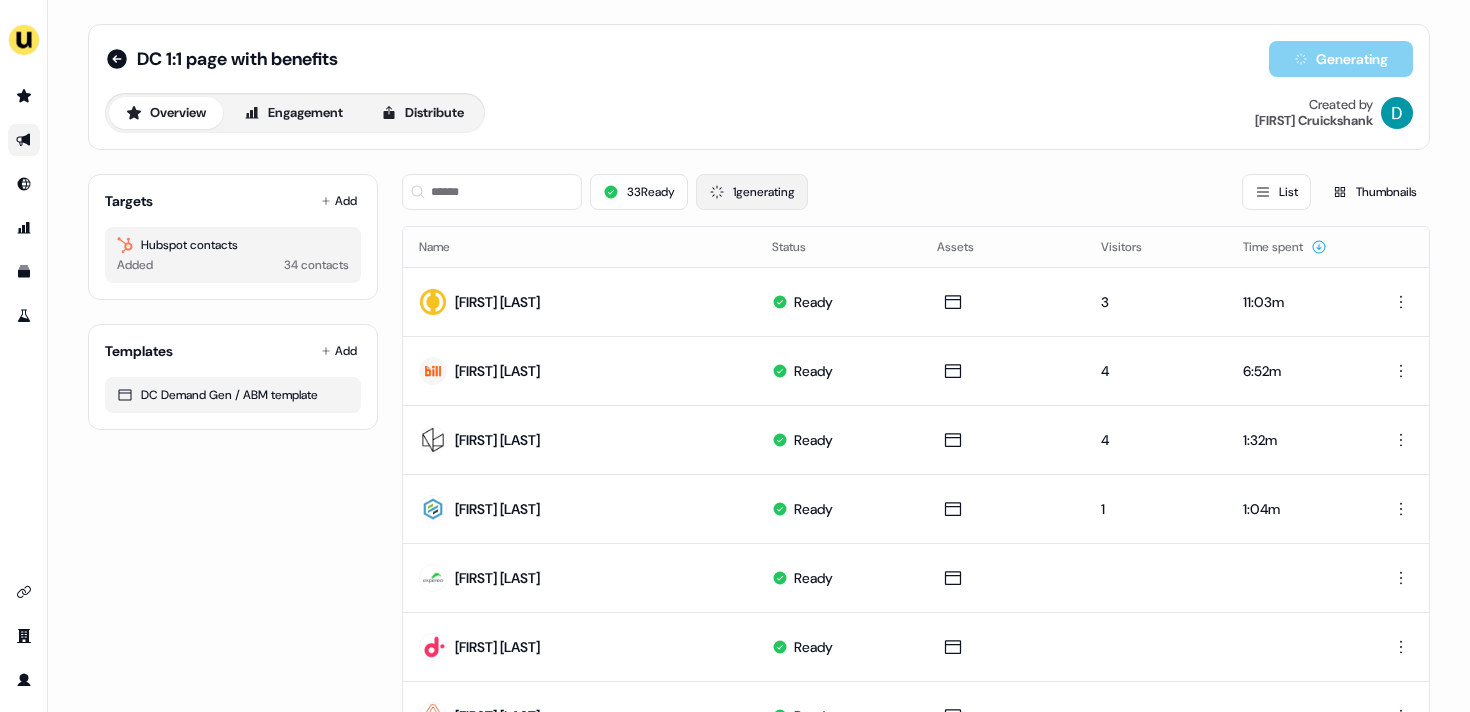type 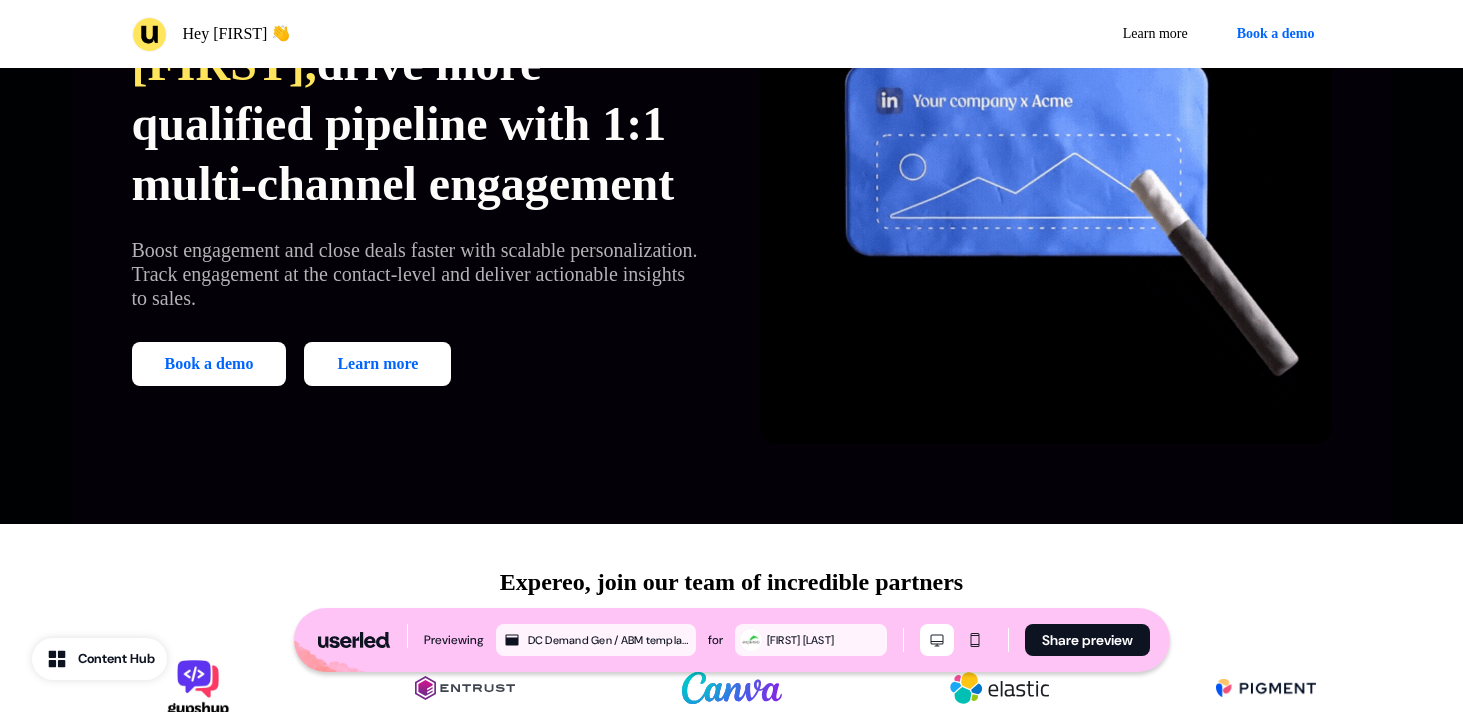 scroll, scrollTop: 156, scrollLeft: 0, axis: vertical 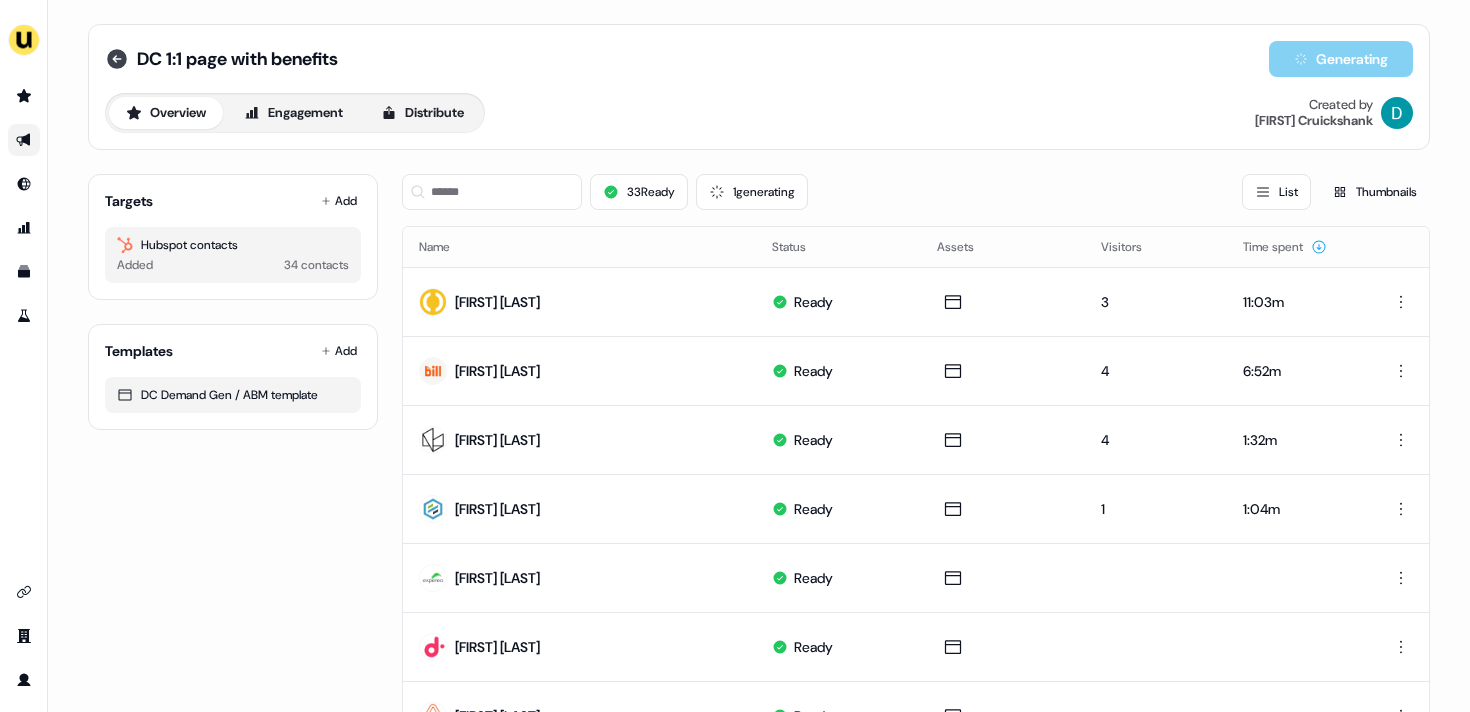 click 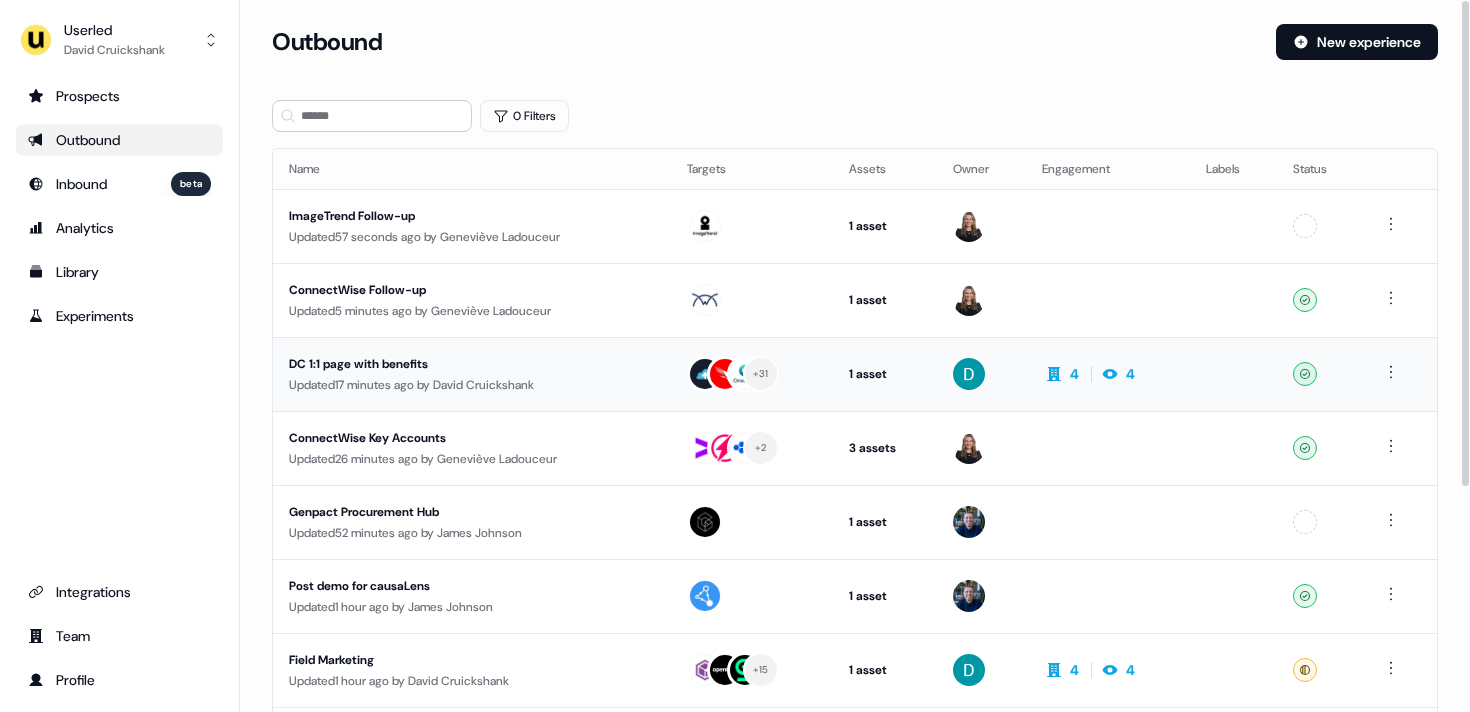 click on "DC 1:1 page with benefits" at bounding box center [472, 364] 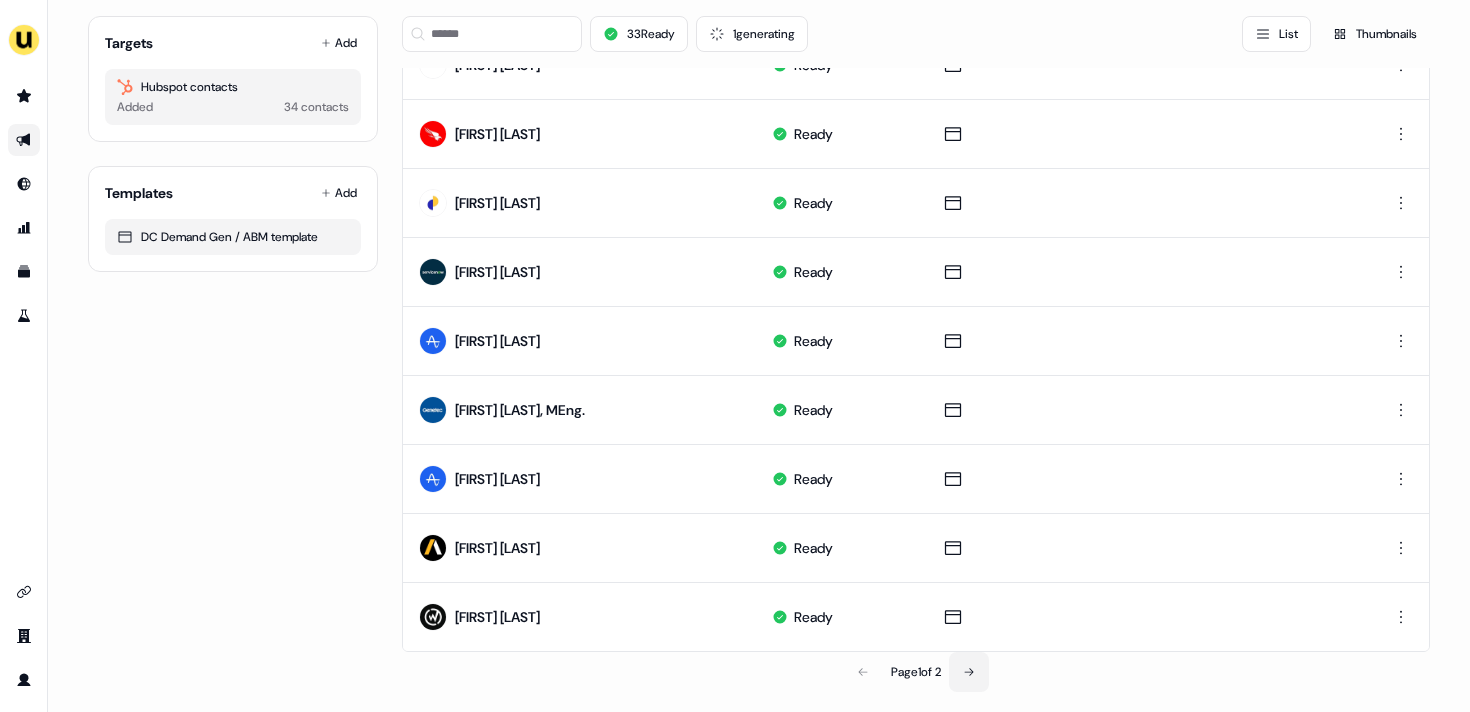click at bounding box center (969, 672) 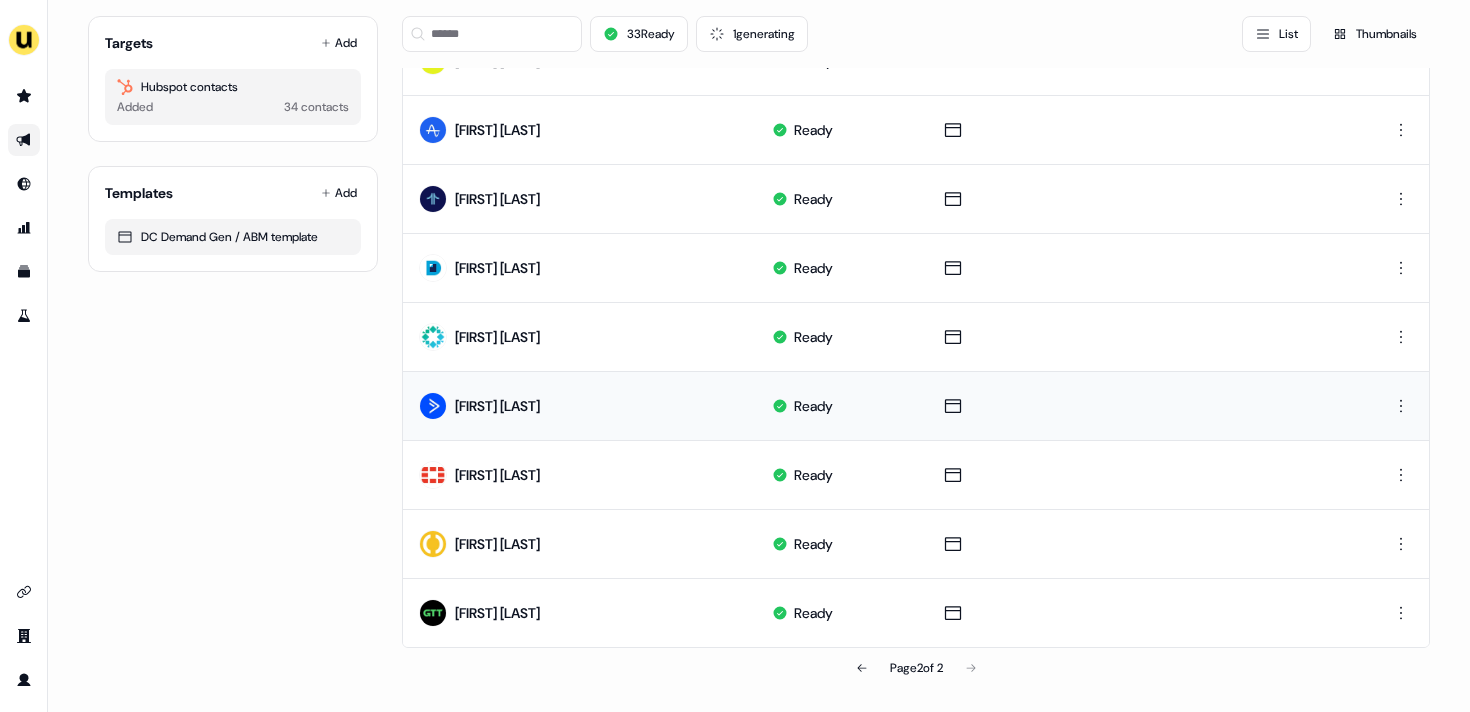 scroll, scrollTop: 0, scrollLeft: 0, axis: both 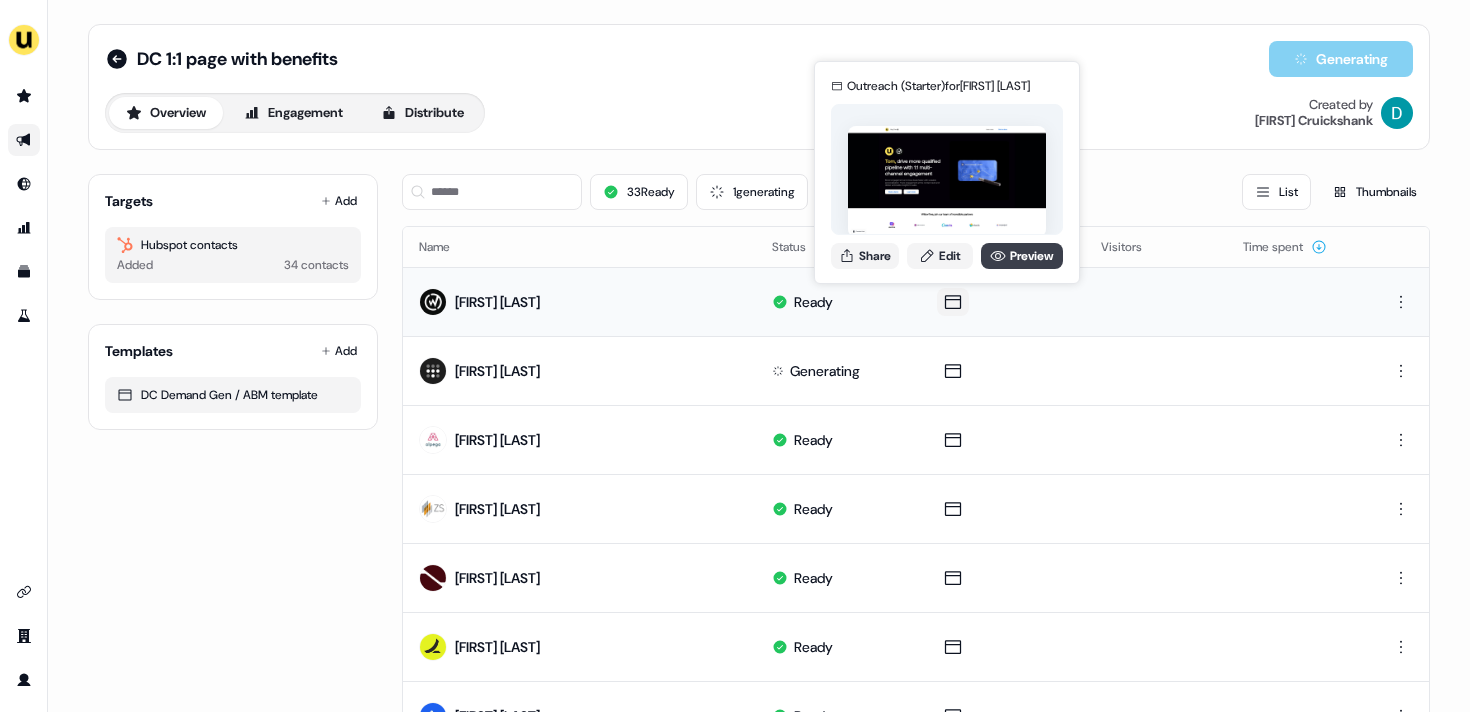 click on "Preview" at bounding box center [1022, 256] 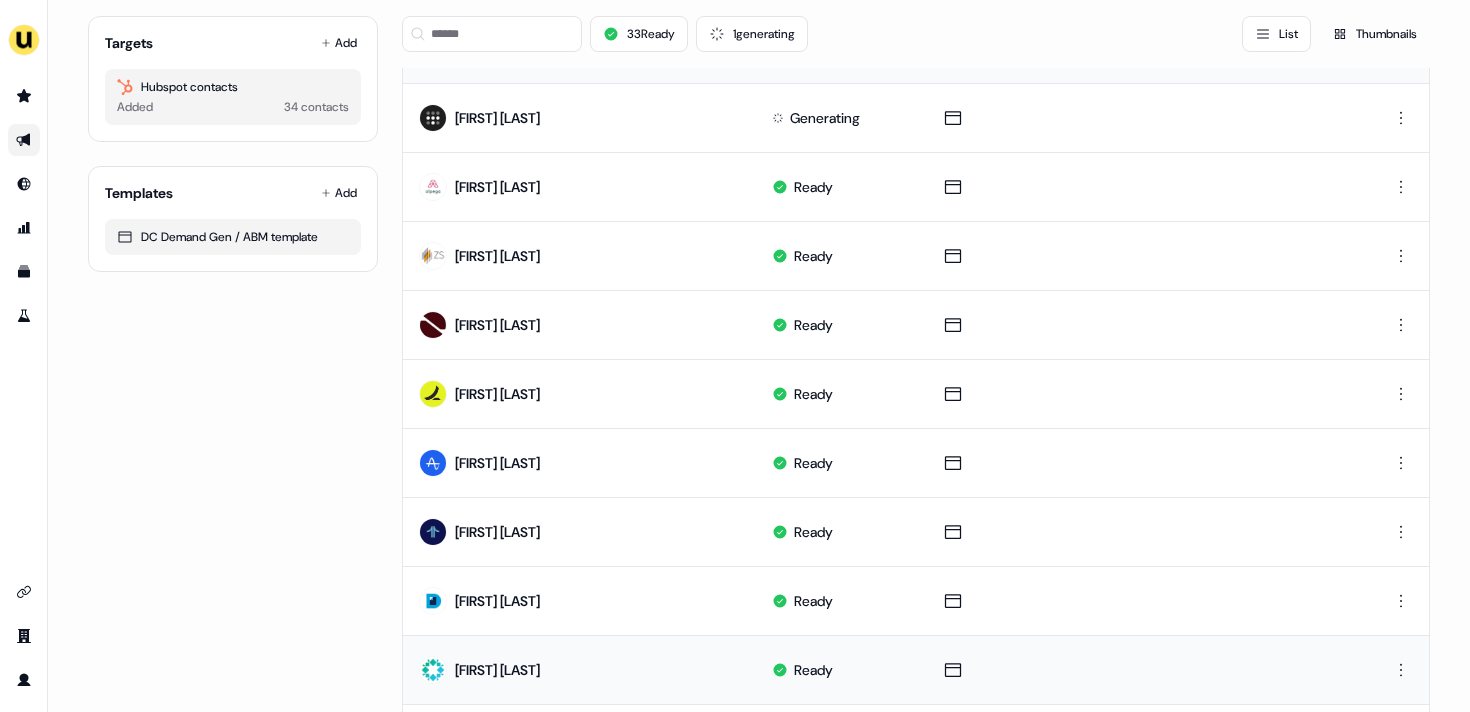 scroll, scrollTop: 586, scrollLeft: 0, axis: vertical 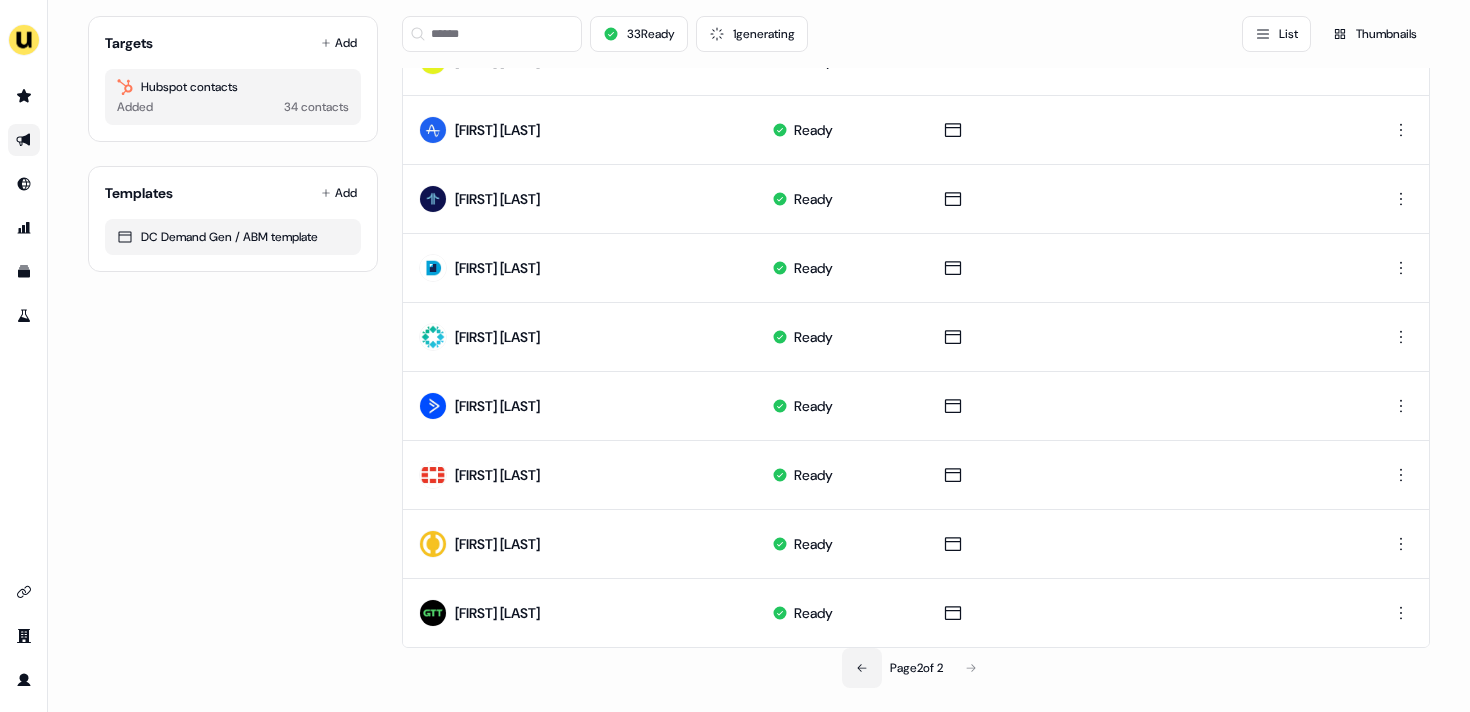 click 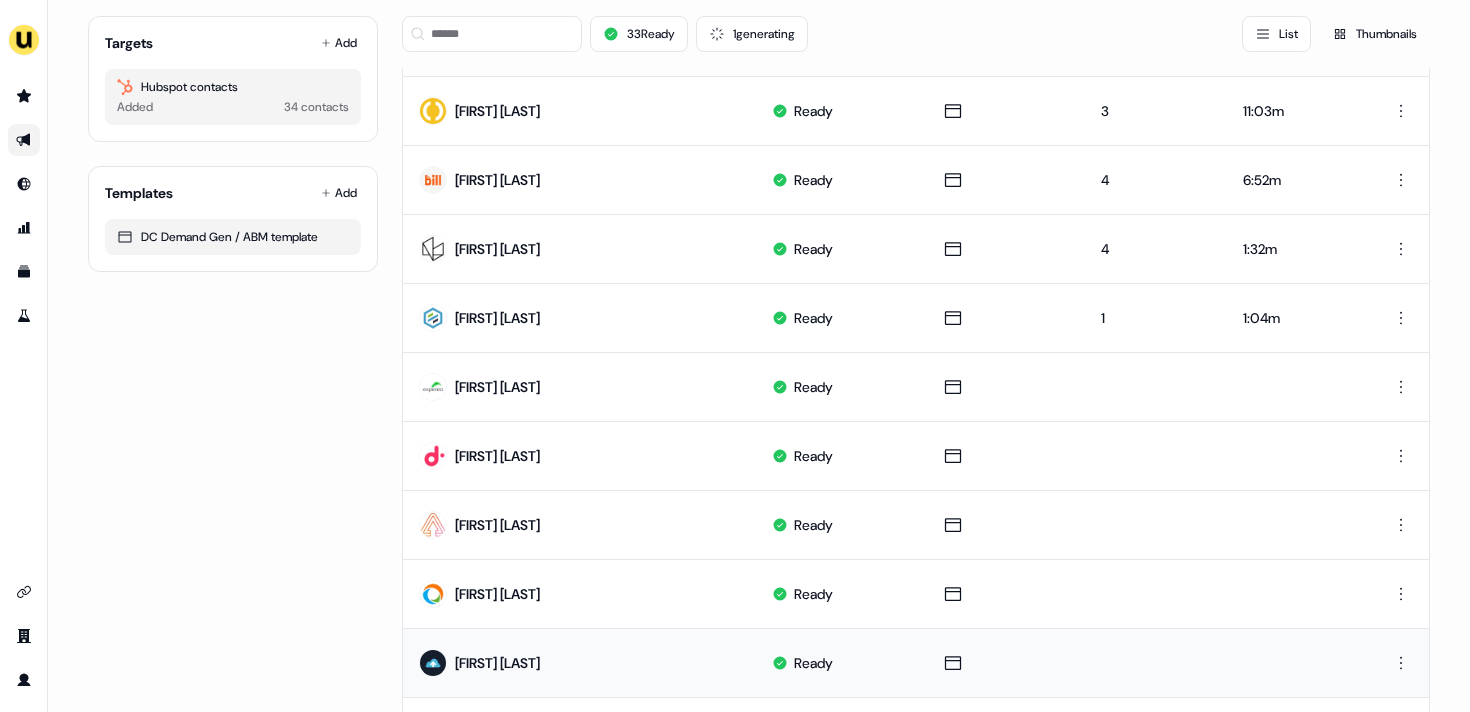 scroll, scrollTop: 0, scrollLeft: 0, axis: both 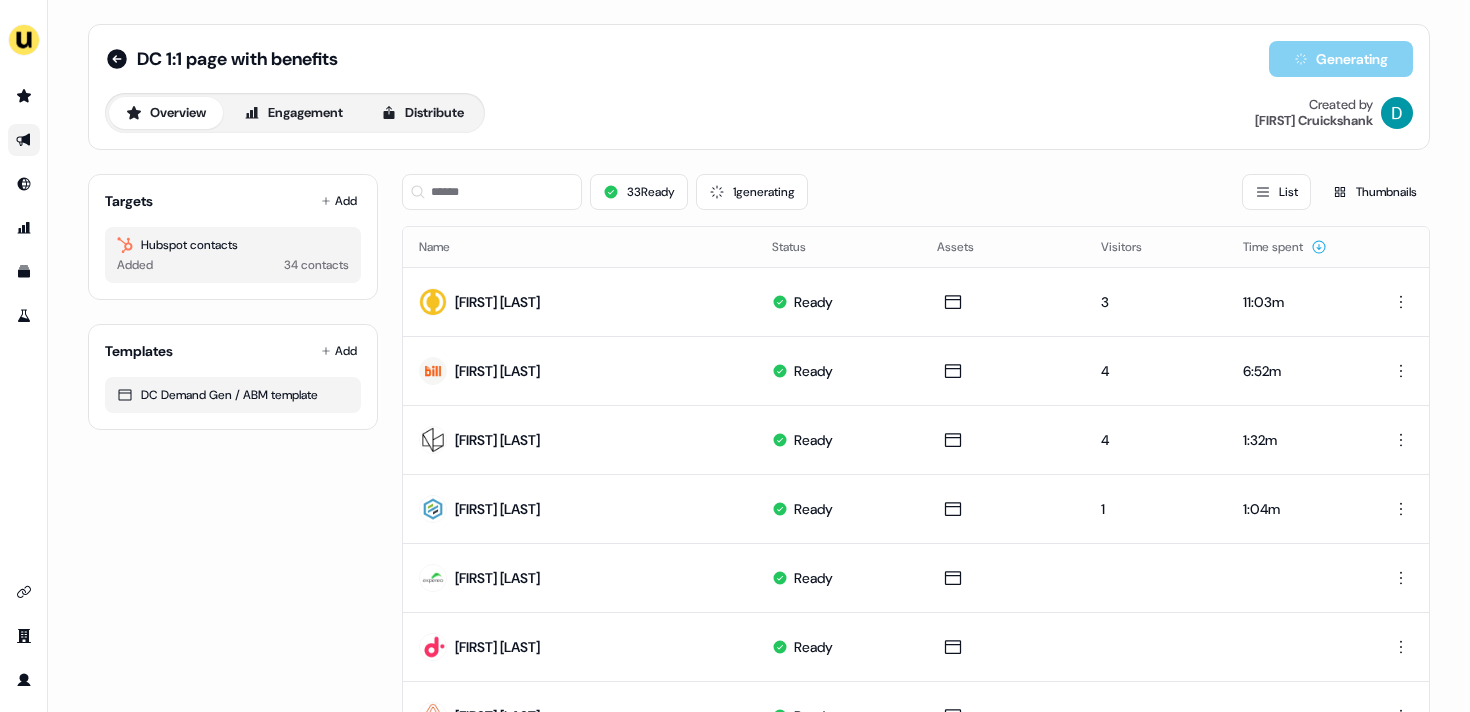 click on "33  Ready 1  generating List Thumbnails" at bounding box center [916, 192] 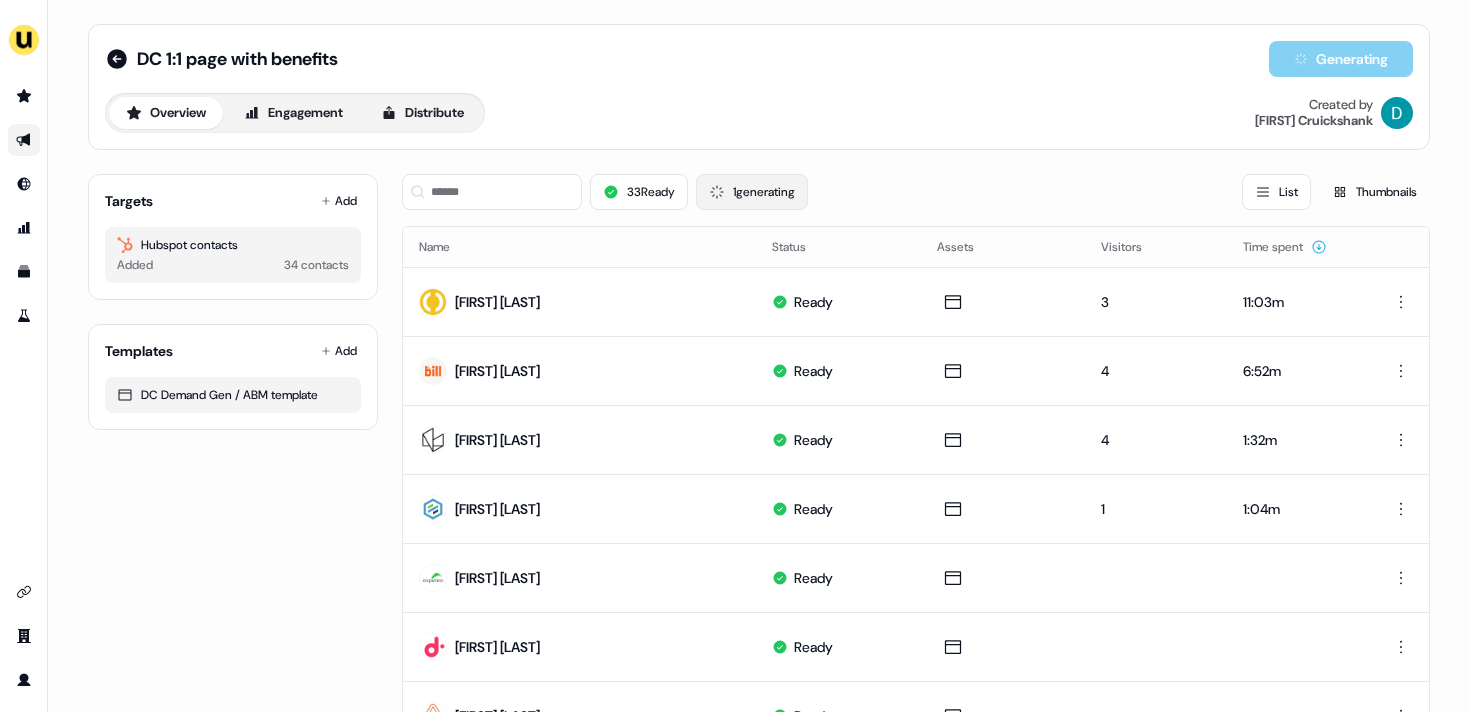click on "1  generating" at bounding box center [752, 192] 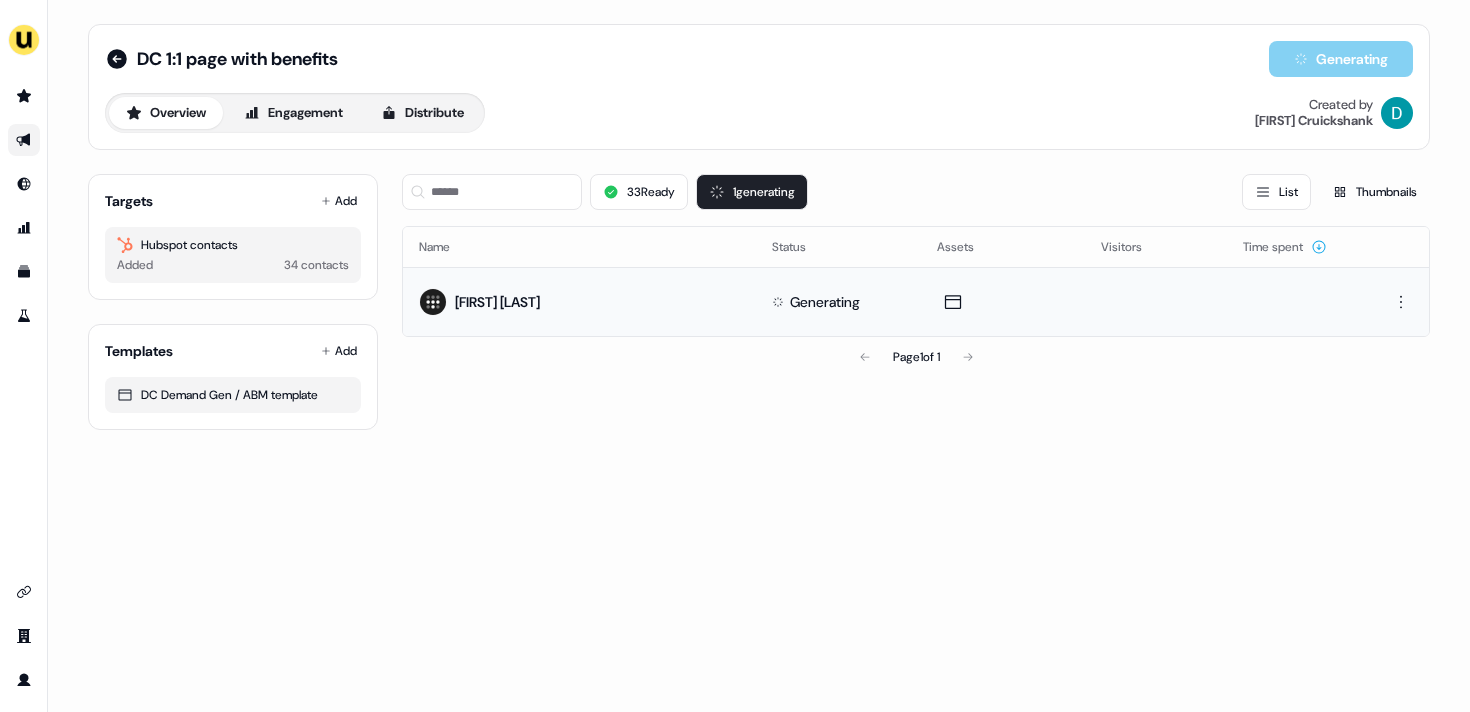 click on "Generating" at bounding box center [825, 302] 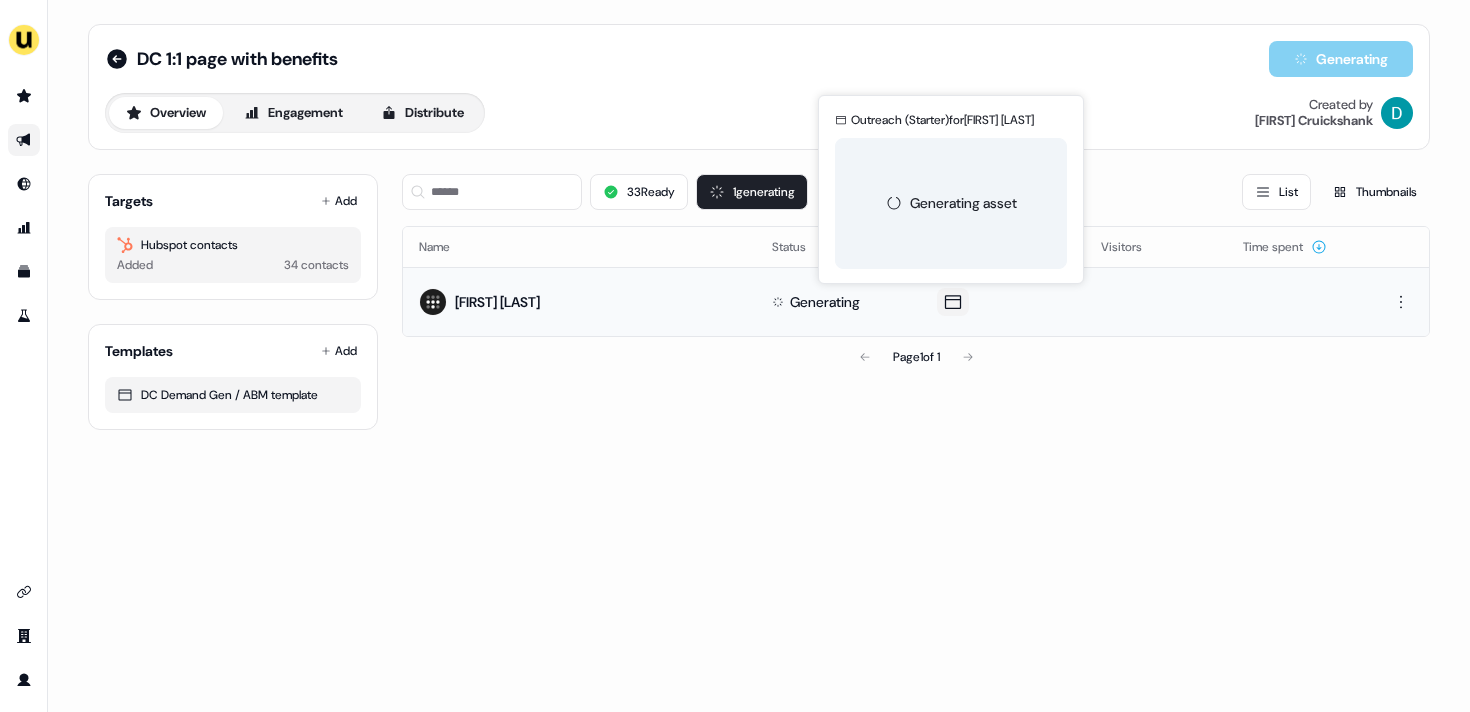 click 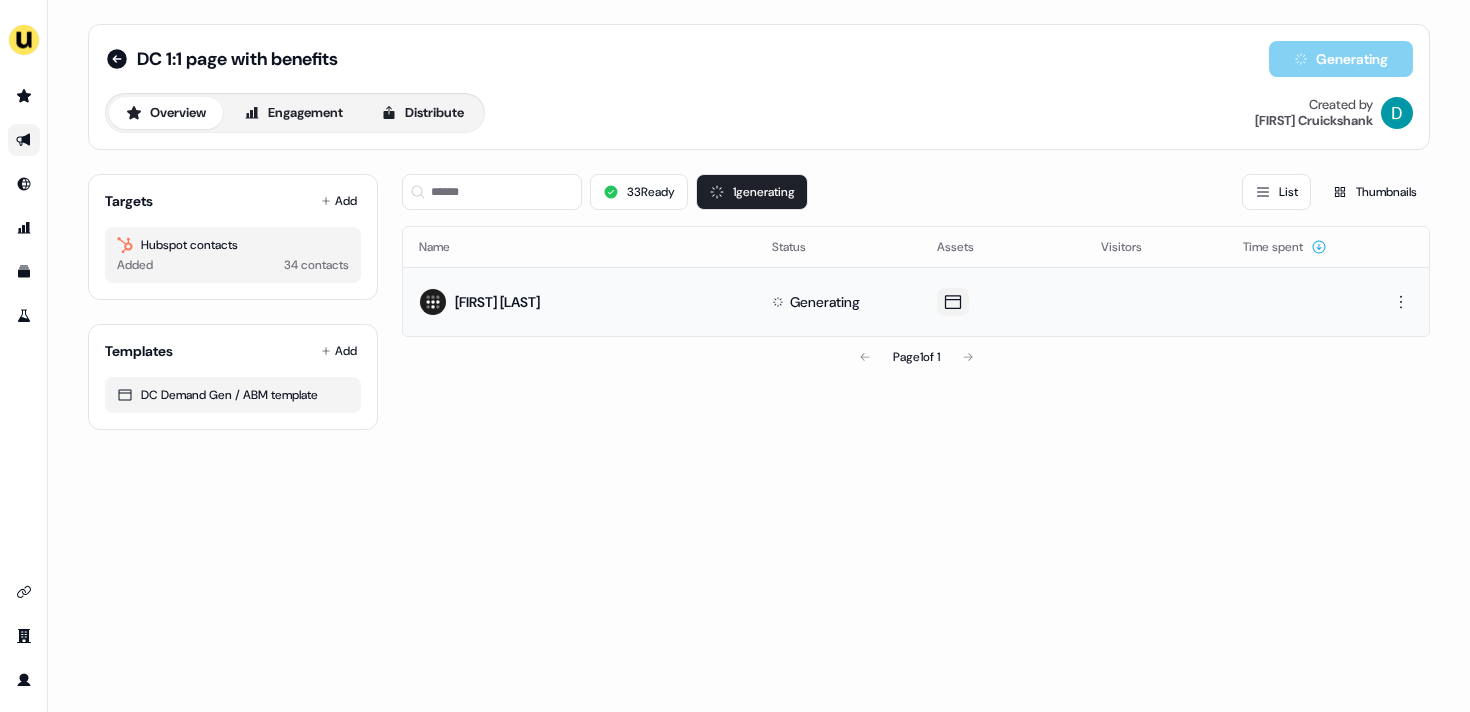 click 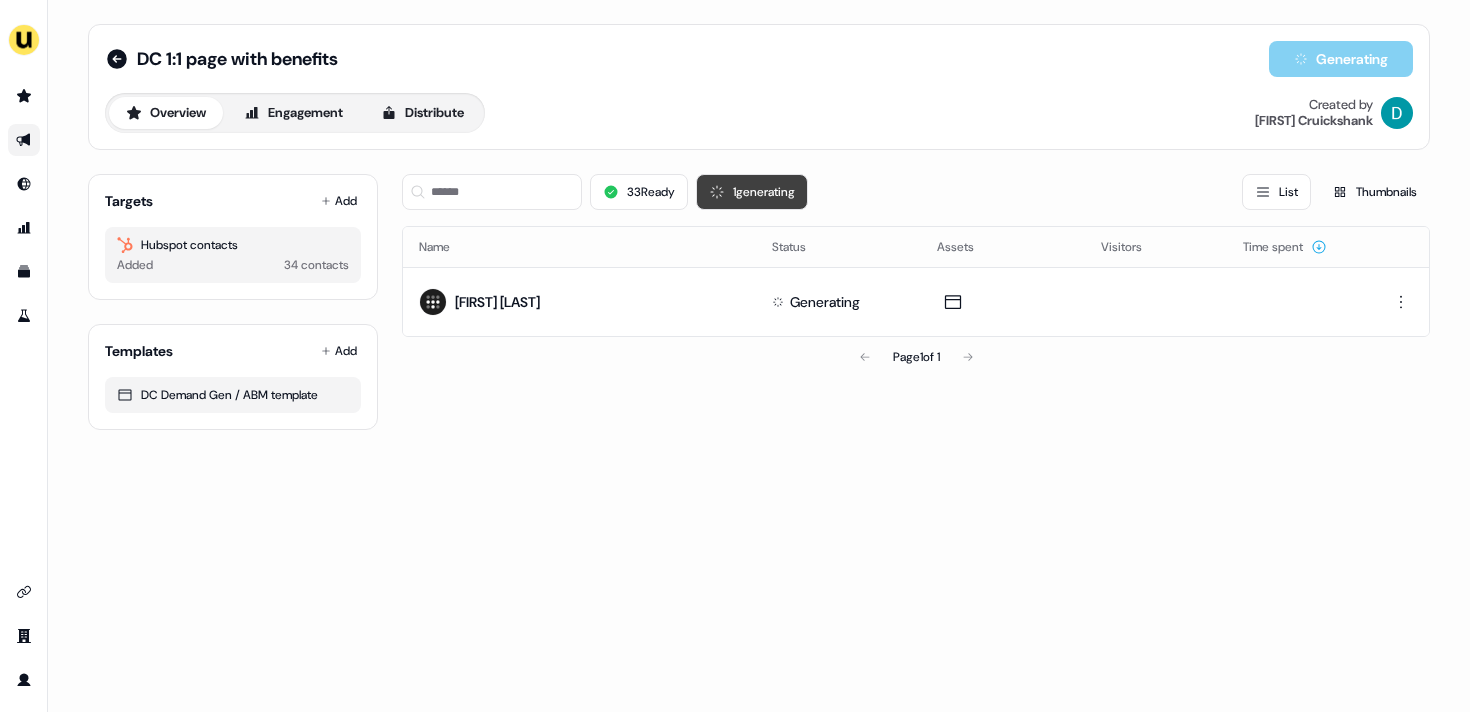 click on "1  generating" at bounding box center [752, 192] 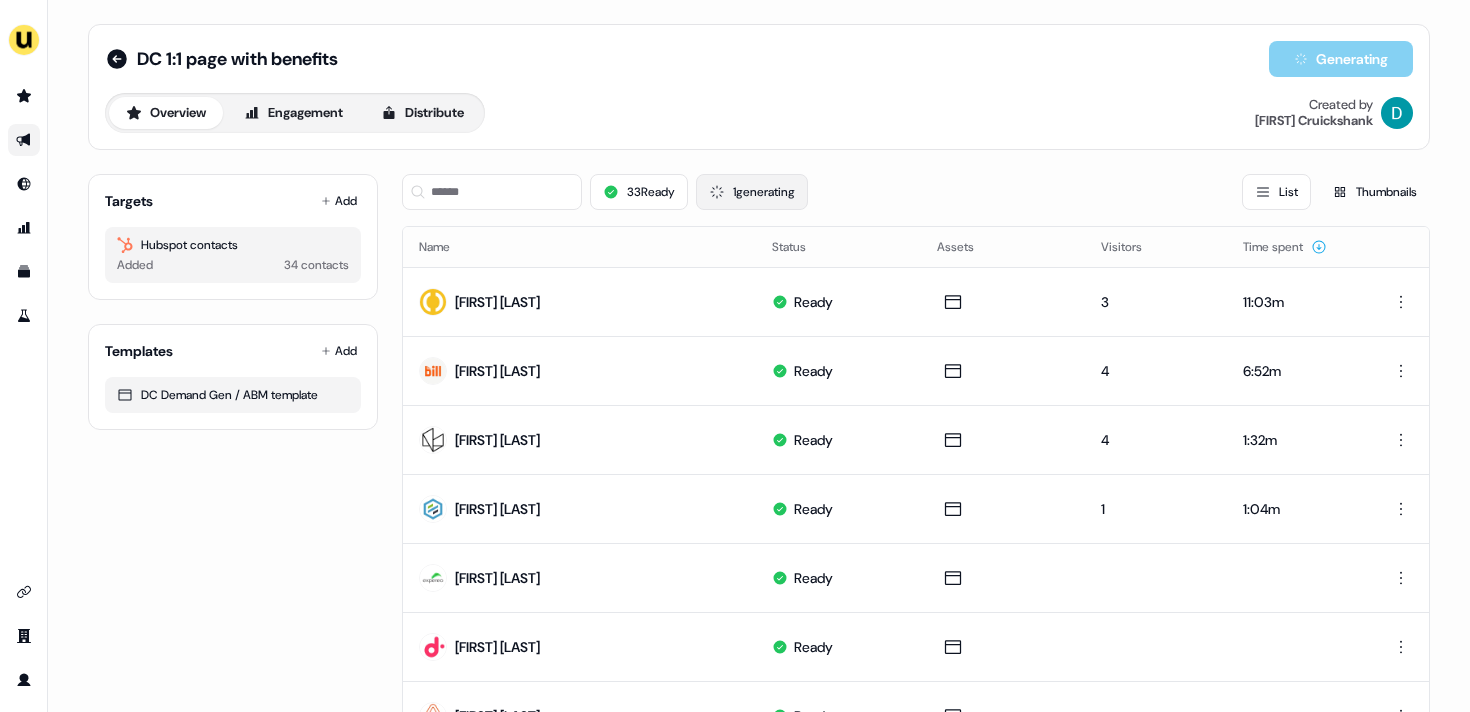 click on "1  generating" at bounding box center [752, 192] 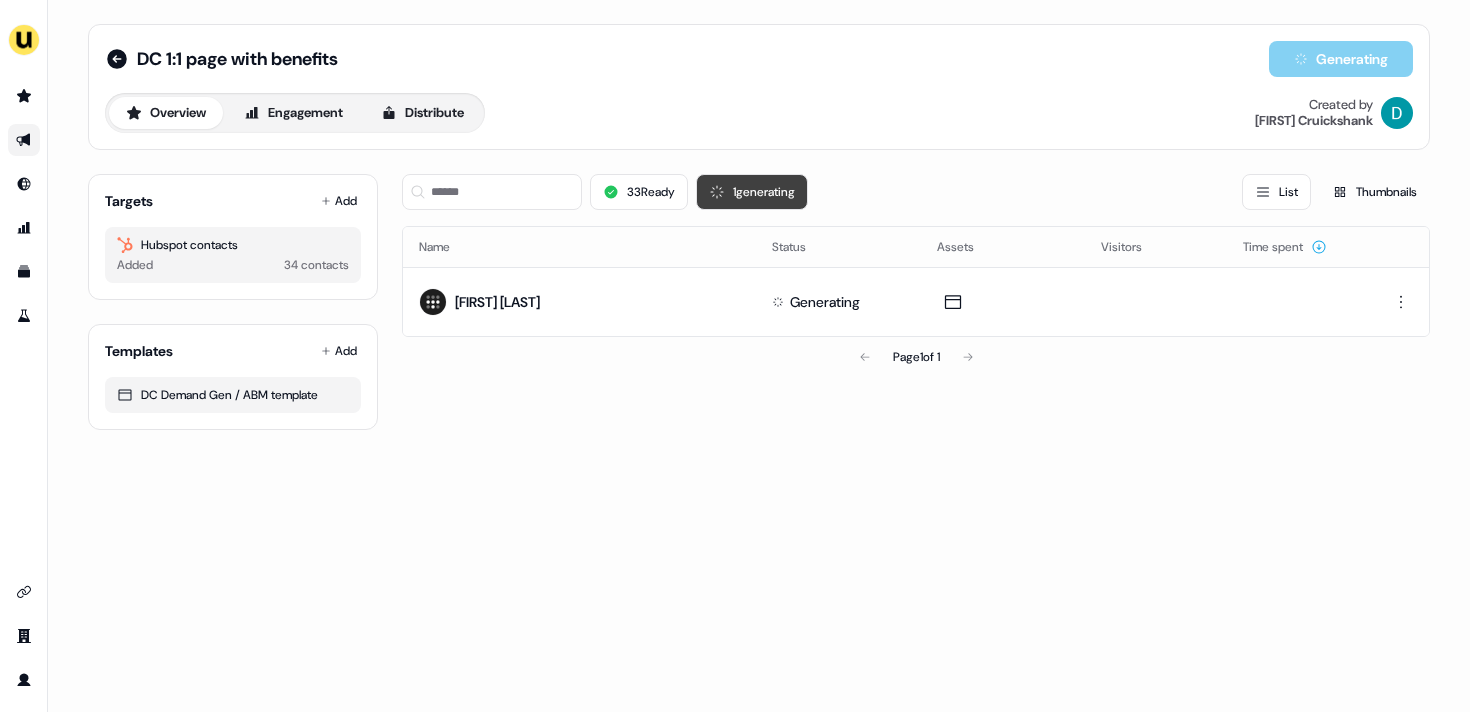 click on "1  generating" at bounding box center [752, 192] 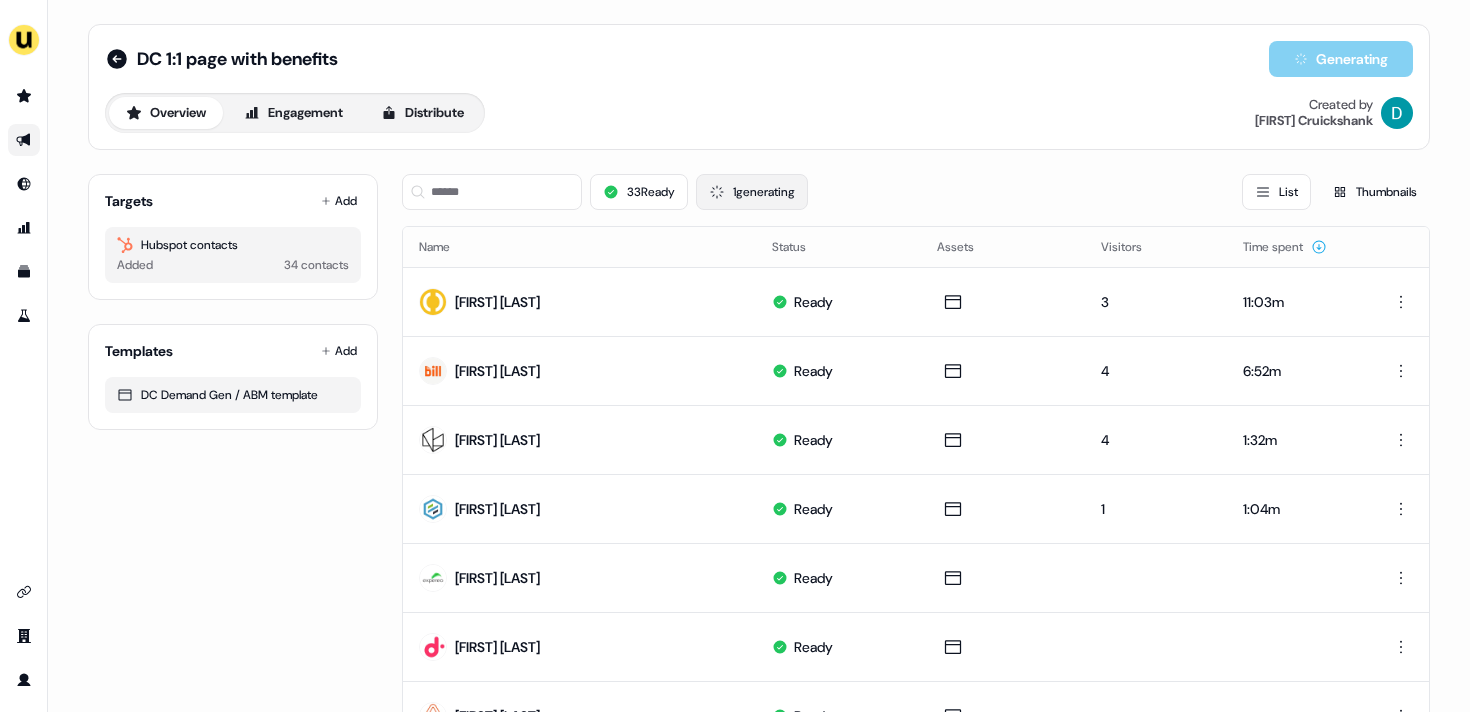 click on "1  generating" at bounding box center [752, 192] 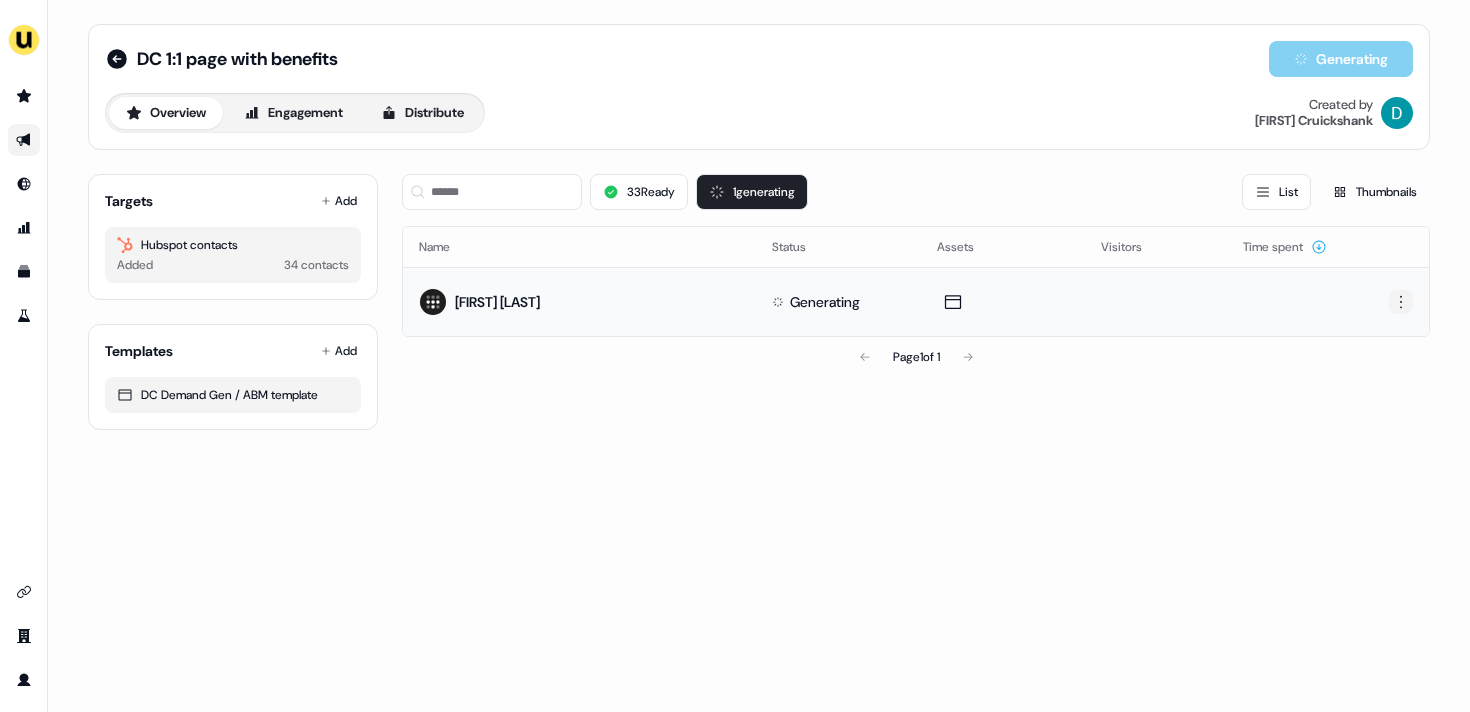 click on "For the best experience switch devices to a bigger screen. Go to Userled.io DC 1:1 page with benefits Generating Overview Engagement Distribute Created by David   Cruickshank Targets Add Hubspot   contacts Added 34   contacts Templates Add DC Demand Gen / ABM template 33  Ready 1  generating List Thumbnails Name Status Assets Visitors Time spent Mallory Mullan Generating Page  1  of 1" at bounding box center [735, 356] 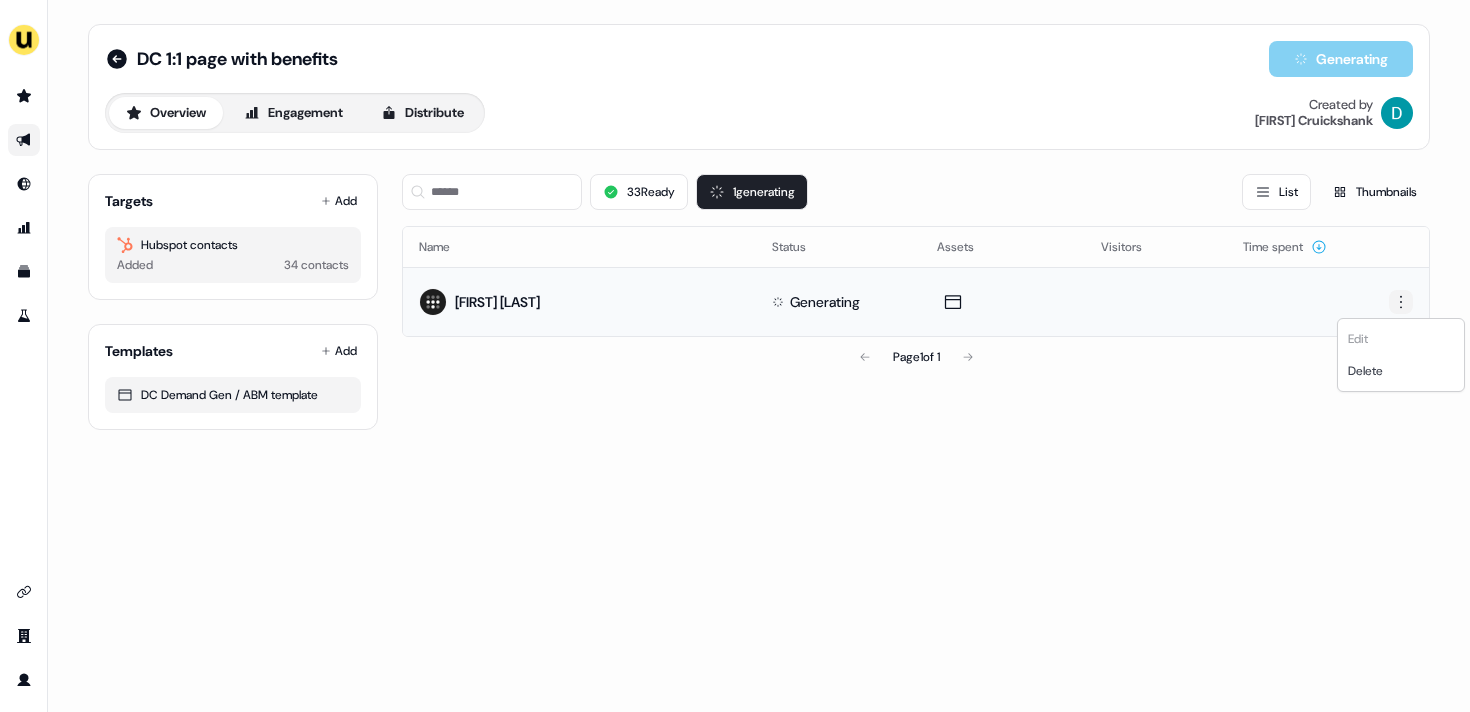 click on "For the best experience switch devices to a bigger screen. Go to Userled.io DC 1:1 page with benefits Generating Overview Engagement Distribute Created by David   Cruickshank Targets Add Hubspot   contacts Added 34   contacts Templates Add DC Demand Gen / ABM template 33  Ready 1  generating List Thumbnails Name Status Assets Visitors Time spent Mallory Mullan Generating Page  1  of 1 Edit Delete" at bounding box center (735, 356) 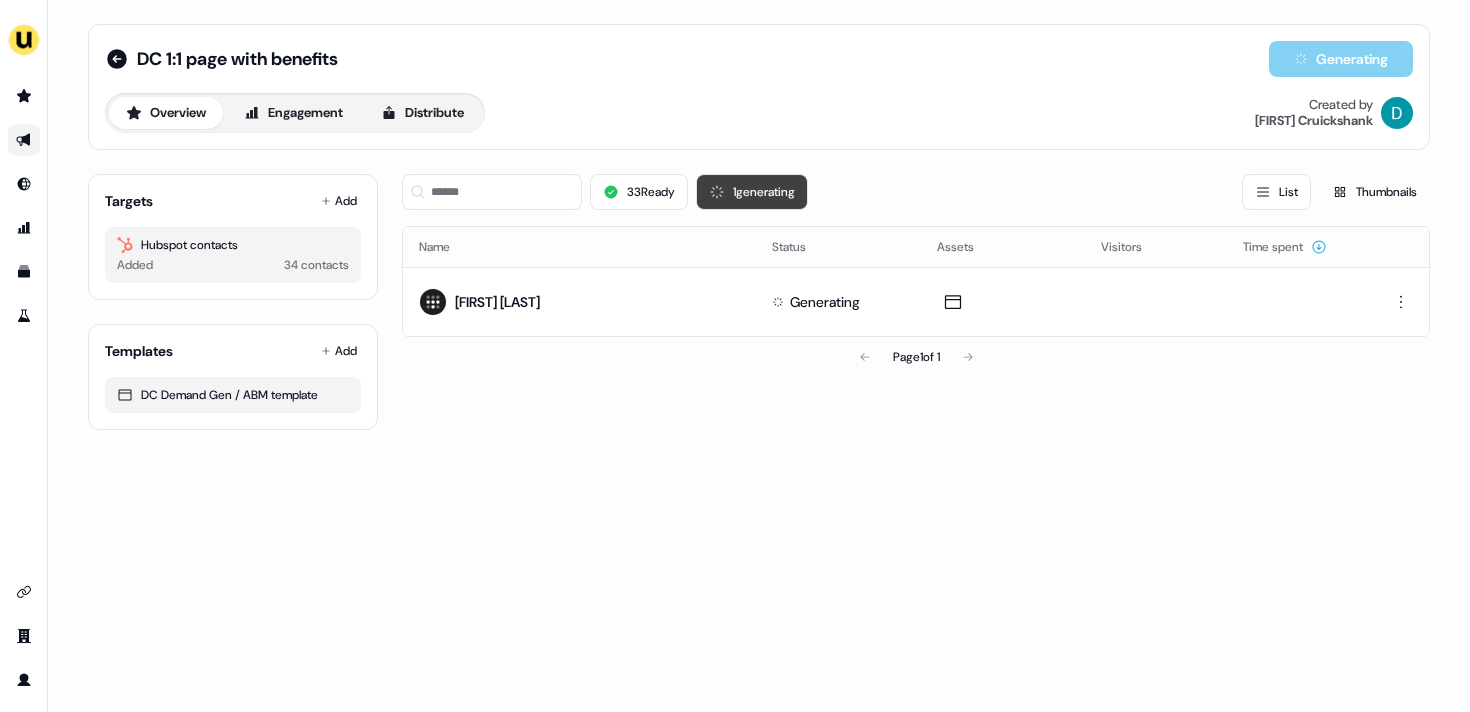 click on "1  generating" at bounding box center (752, 192) 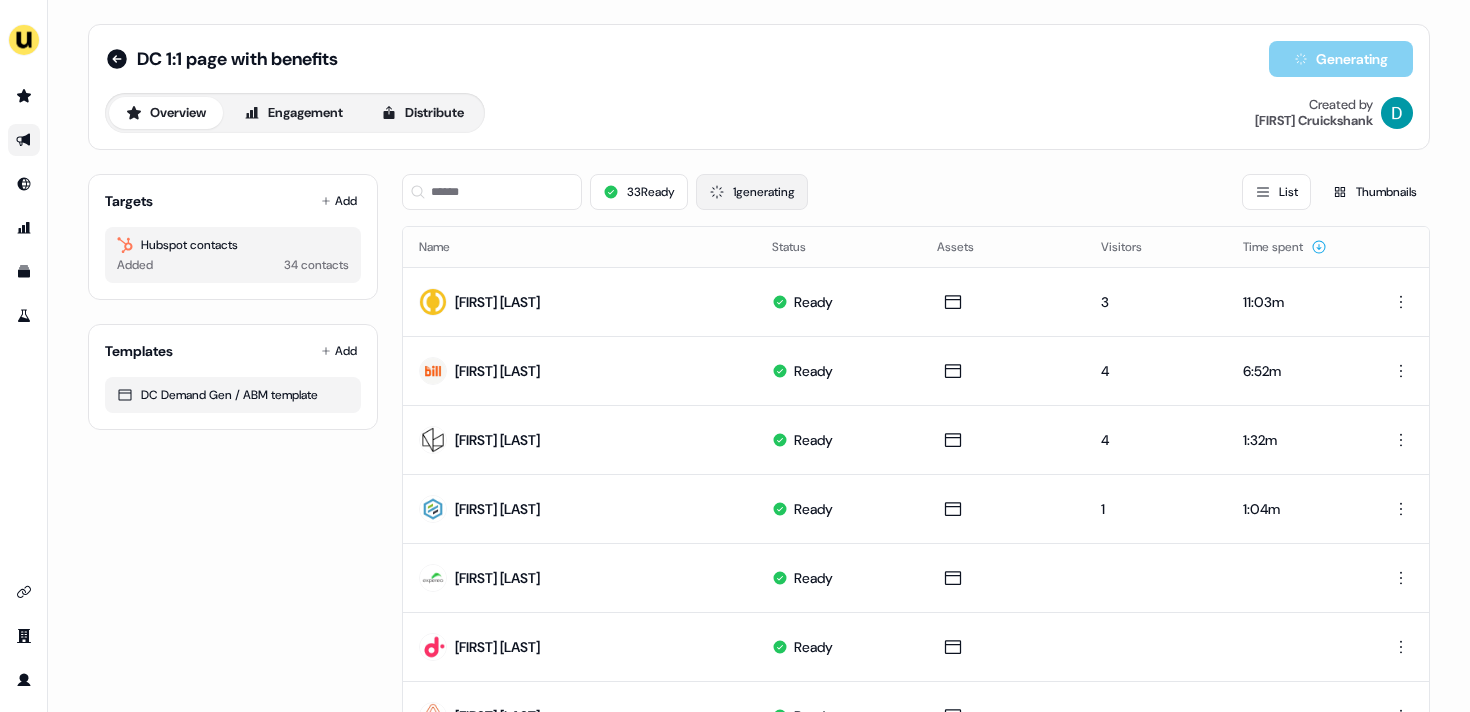 click on "1  generating" at bounding box center [752, 192] 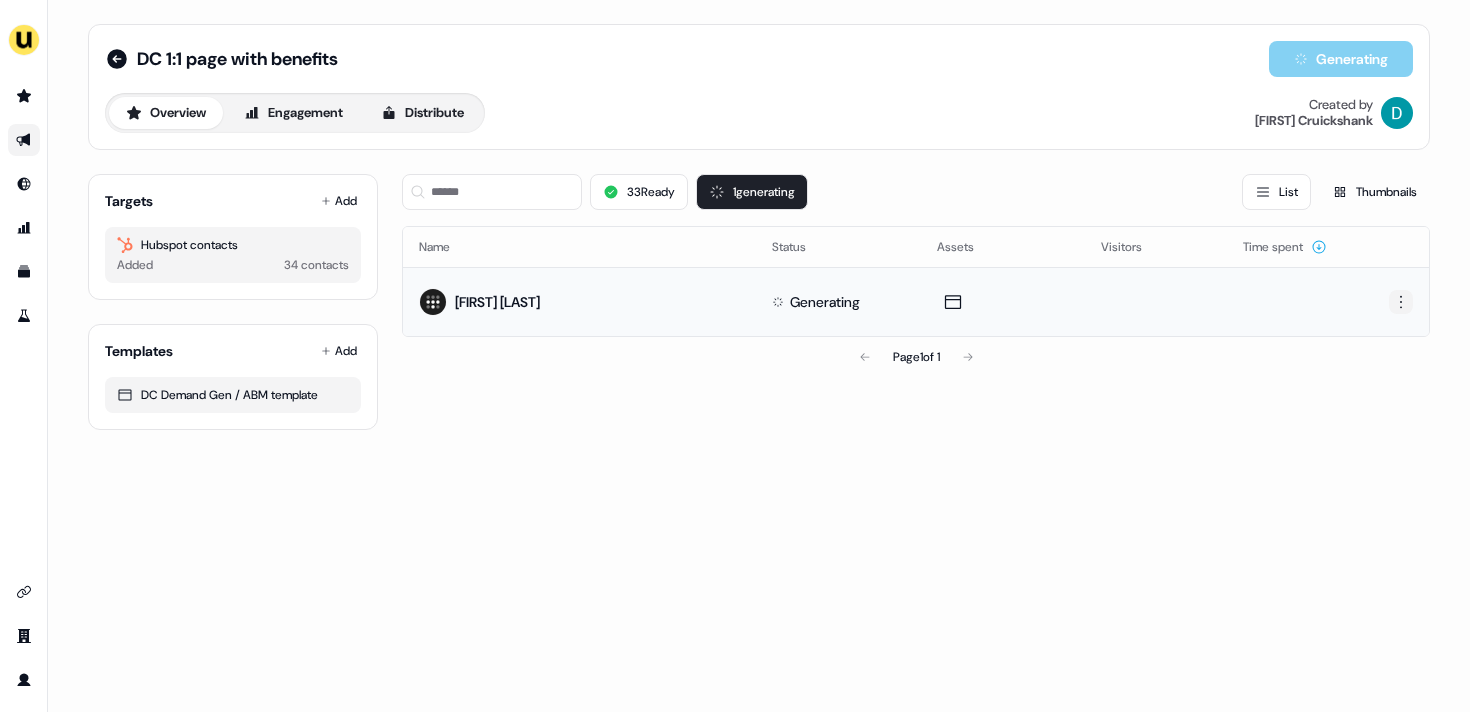click on "For the best experience switch devices to a bigger screen. Go to Userled.io DC 1:1 page with benefits Generating Overview Engagement Distribute Created by David   Cruickshank Targets Add Hubspot   contacts Added 34   contacts Templates Add DC Demand Gen / ABM template 33  Ready 1  generating List Thumbnails Name Status Assets Visitors Time spent Mallory Mullan Generating Page  1  of 1" at bounding box center [735, 356] 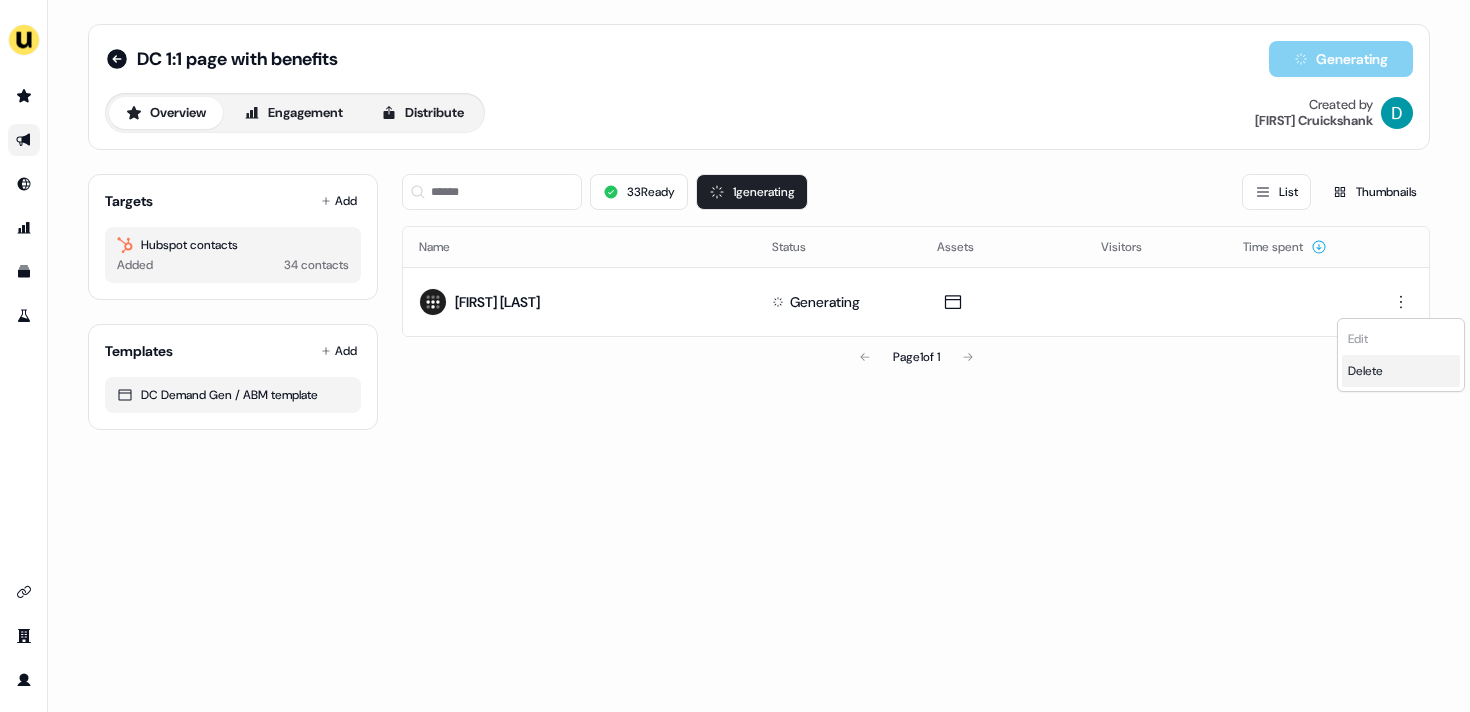 click on "Delete" at bounding box center [1401, 371] 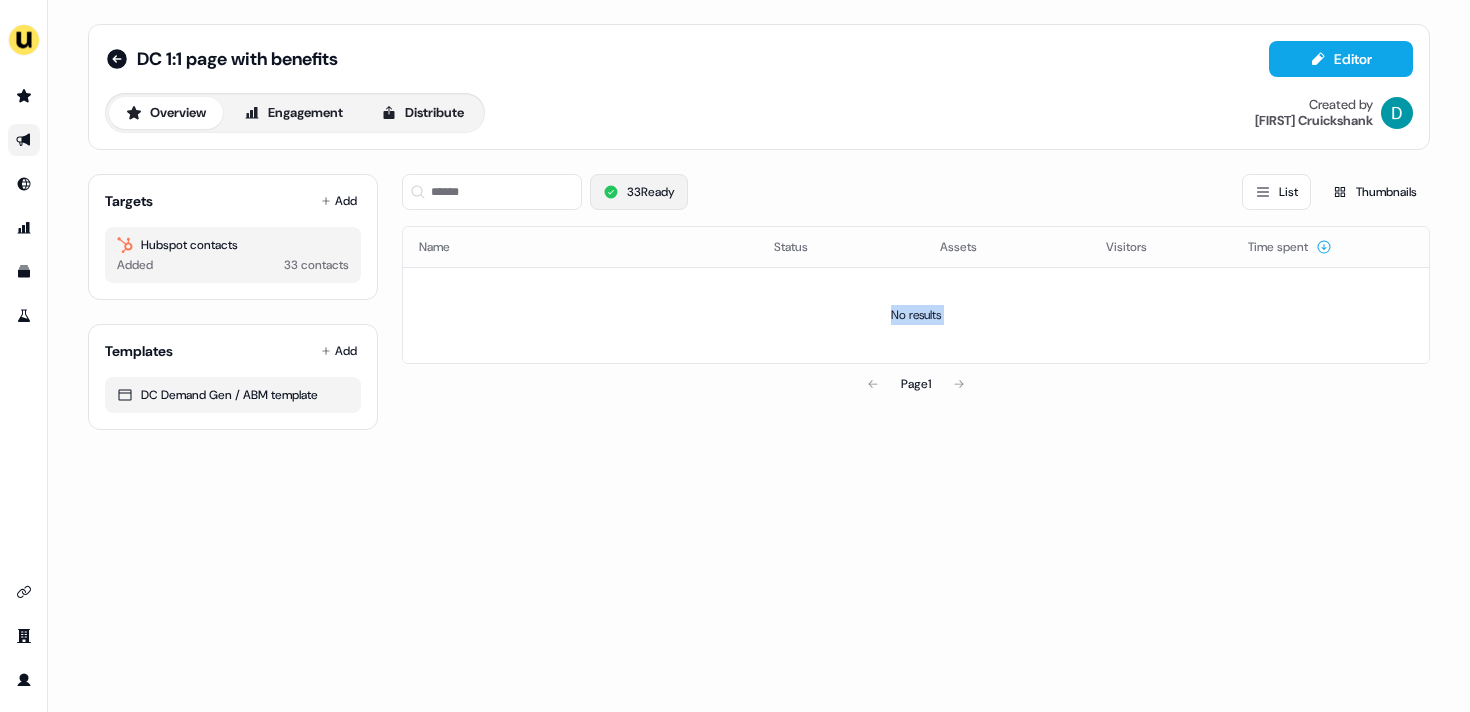 click on "33  Ready" at bounding box center (639, 192) 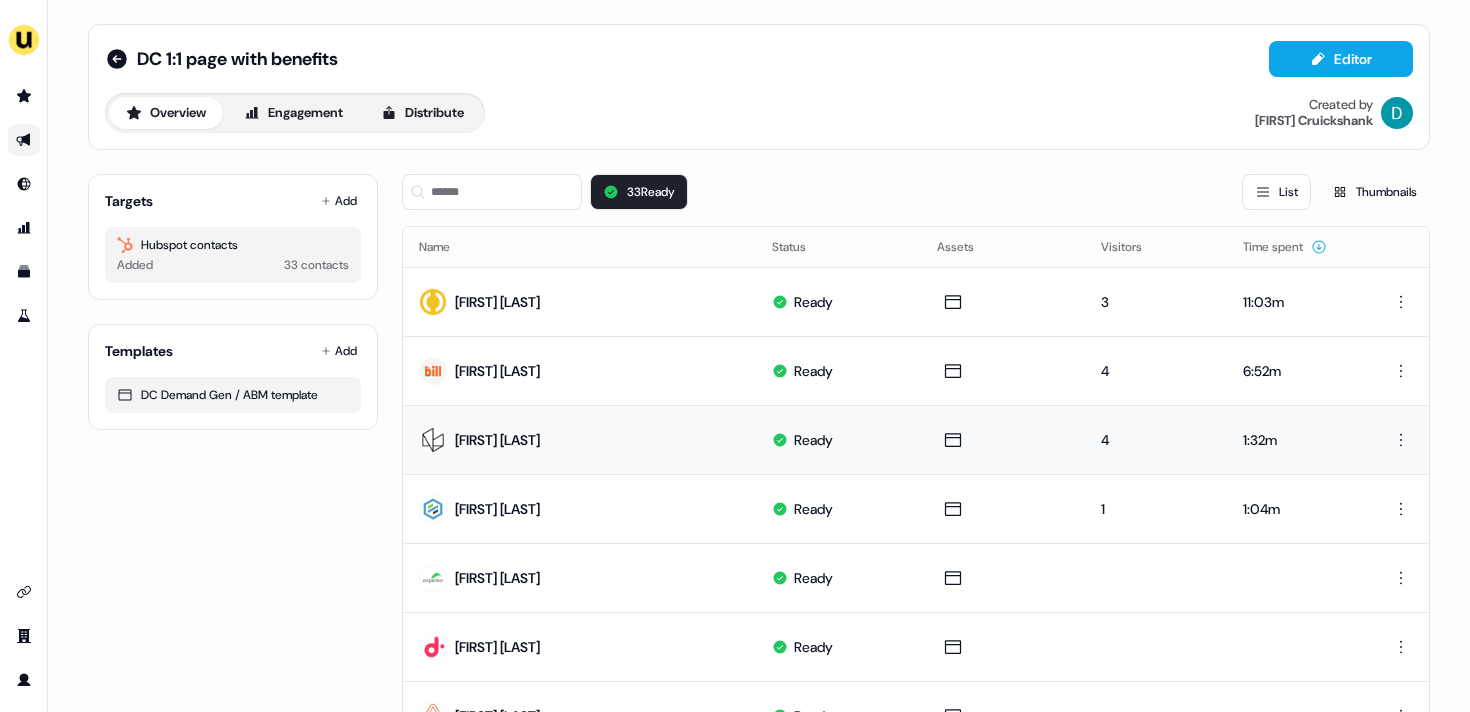 scroll, scrollTop: 47, scrollLeft: 0, axis: vertical 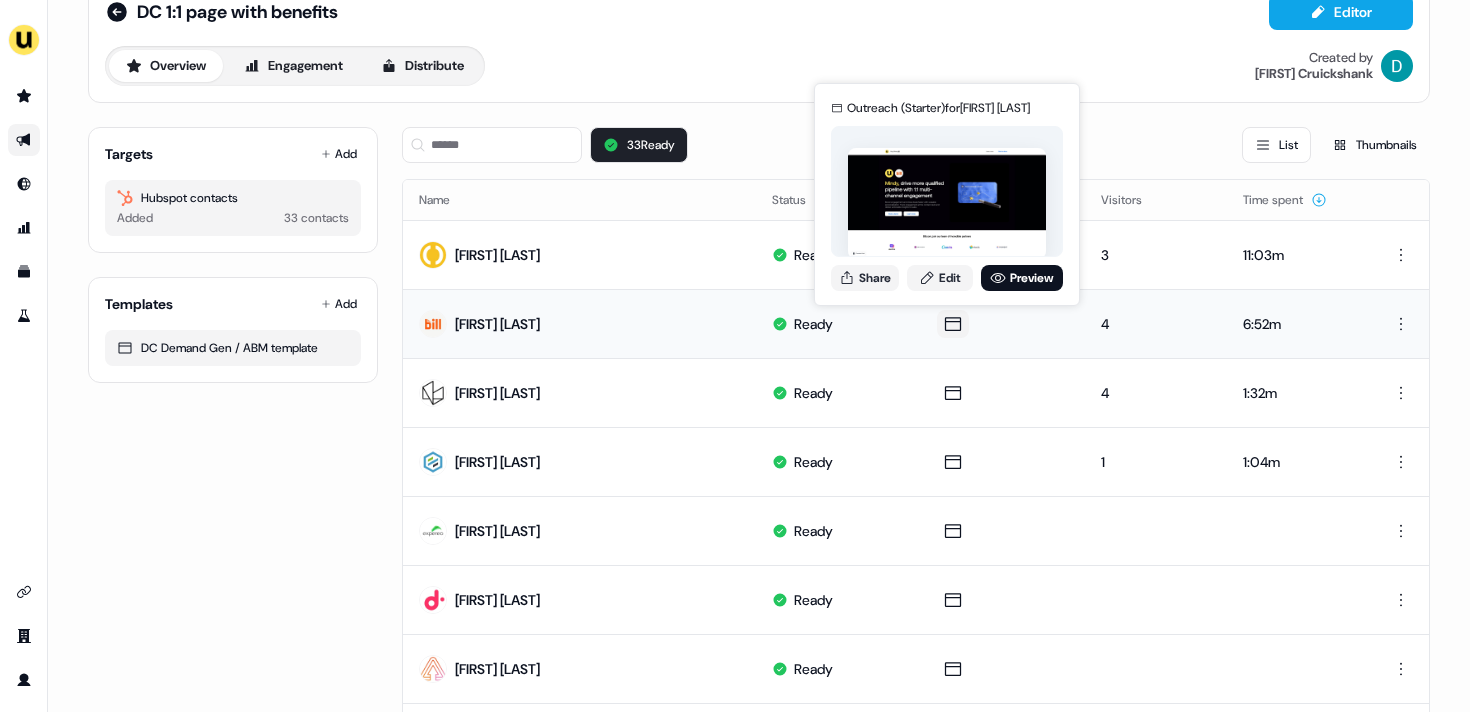 click on "Outreach (Starter)  for  Mindy Johnson   Share Edit Preview" at bounding box center (947, 194) 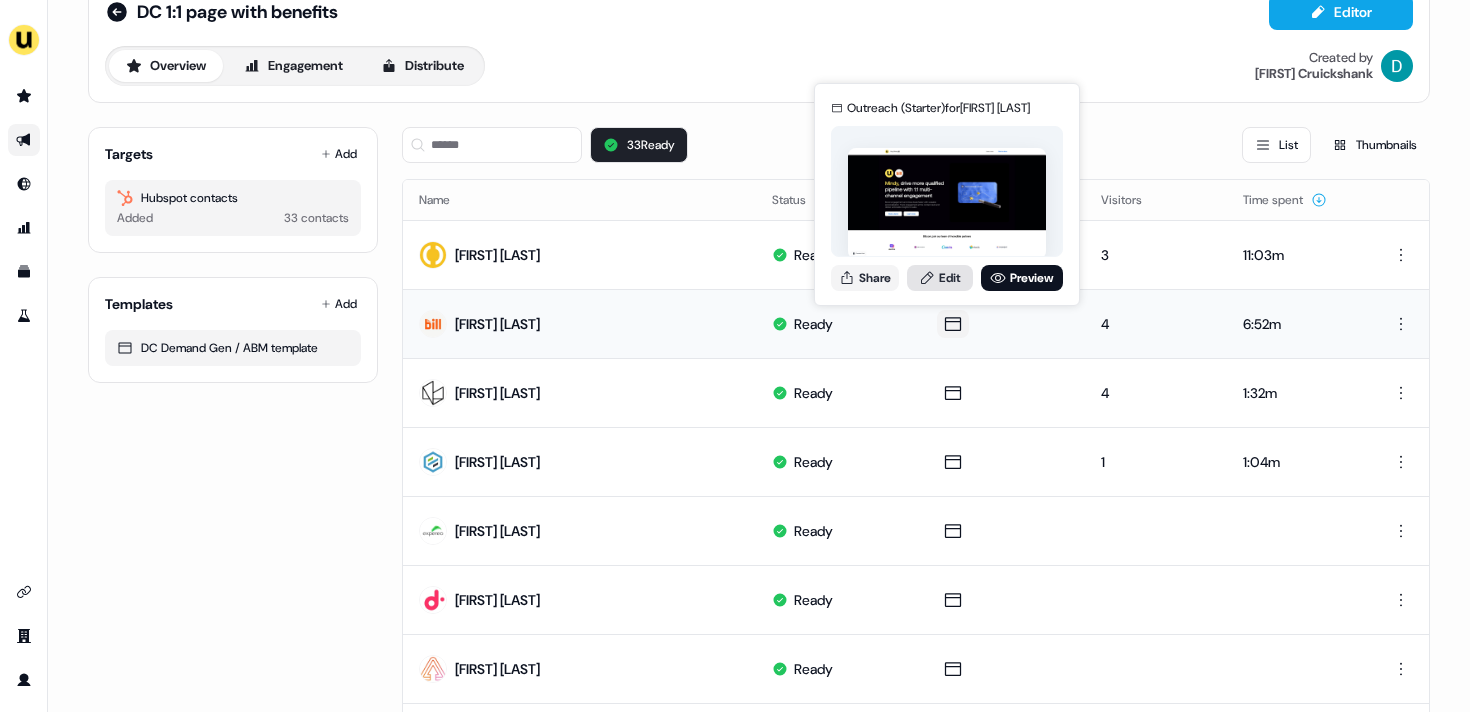 click 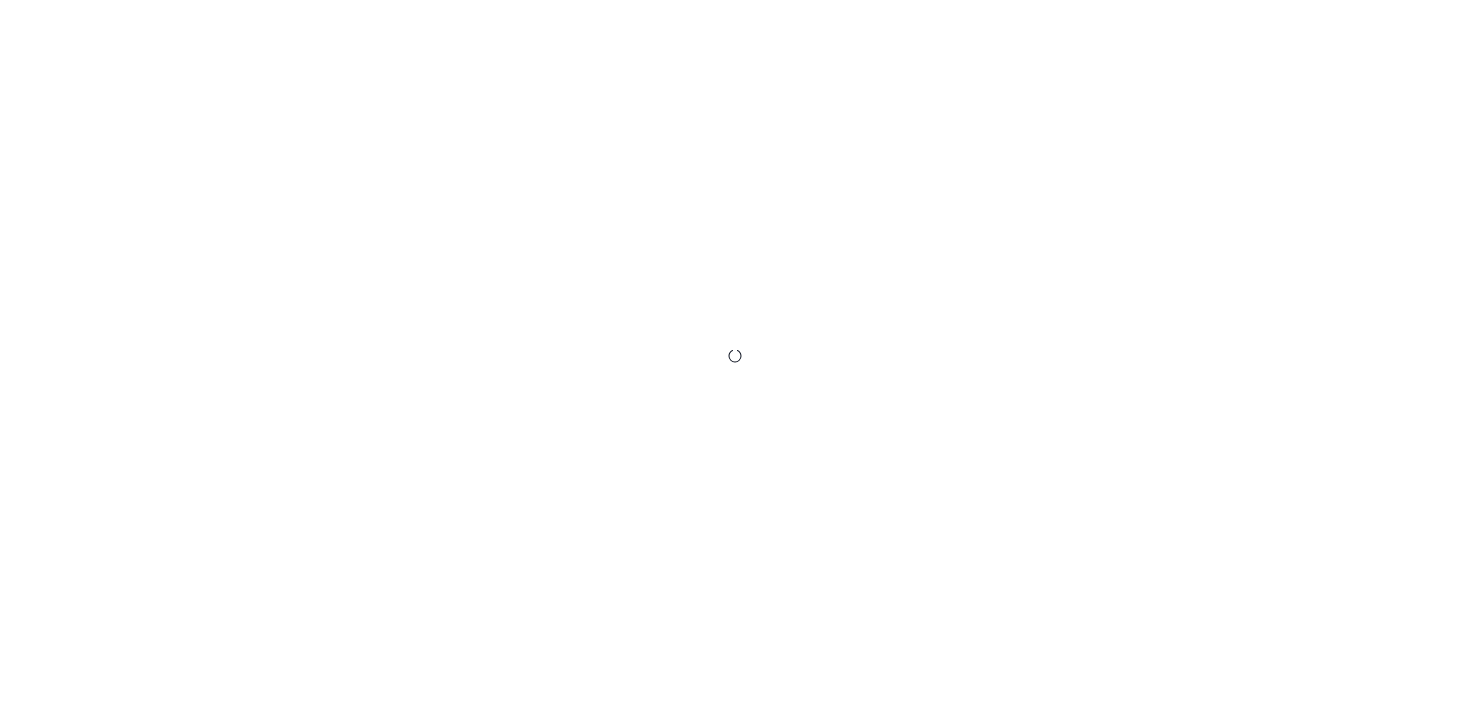 scroll, scrollTop: 0, scrollLeft: 0, axis: both 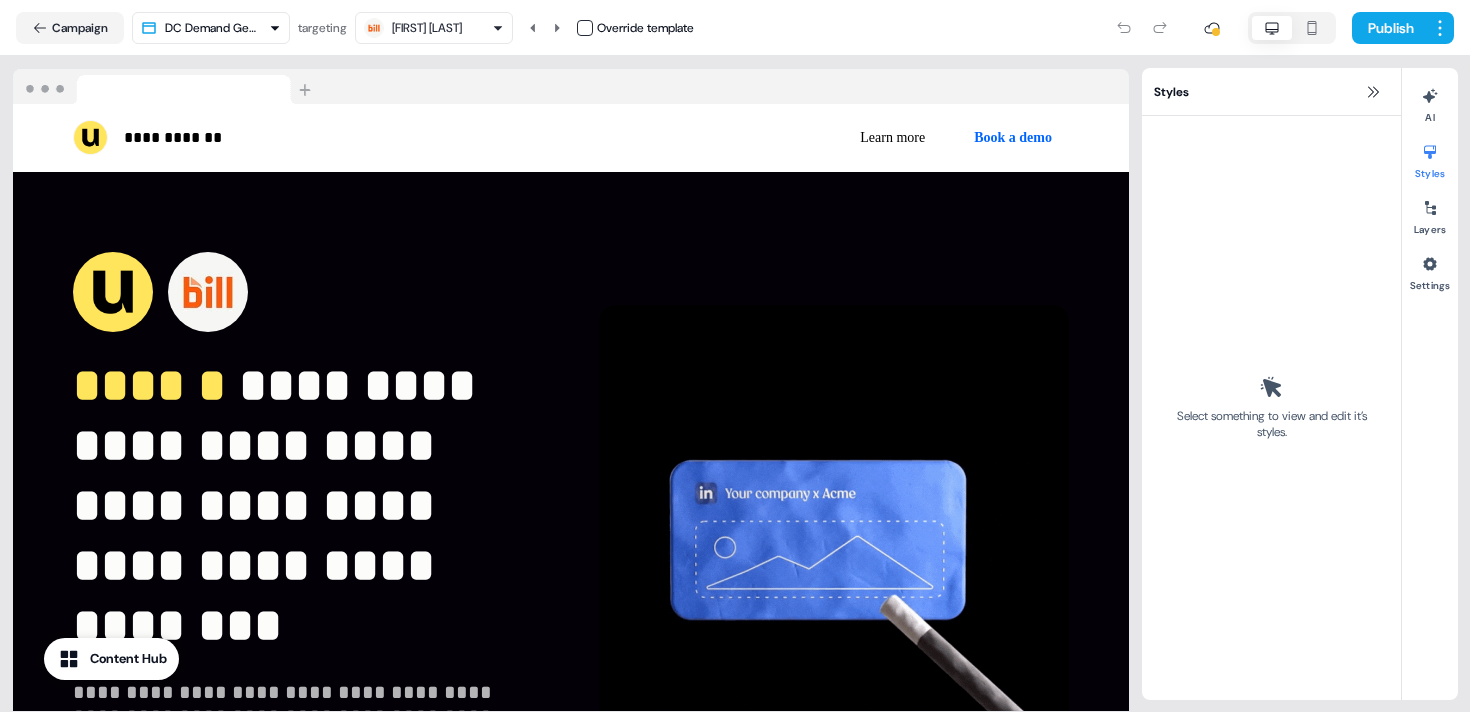 drag, startPoint x: 588, startPoint y: 29, endPoint x: 616, endPoint y: 331, distance: 303.29523 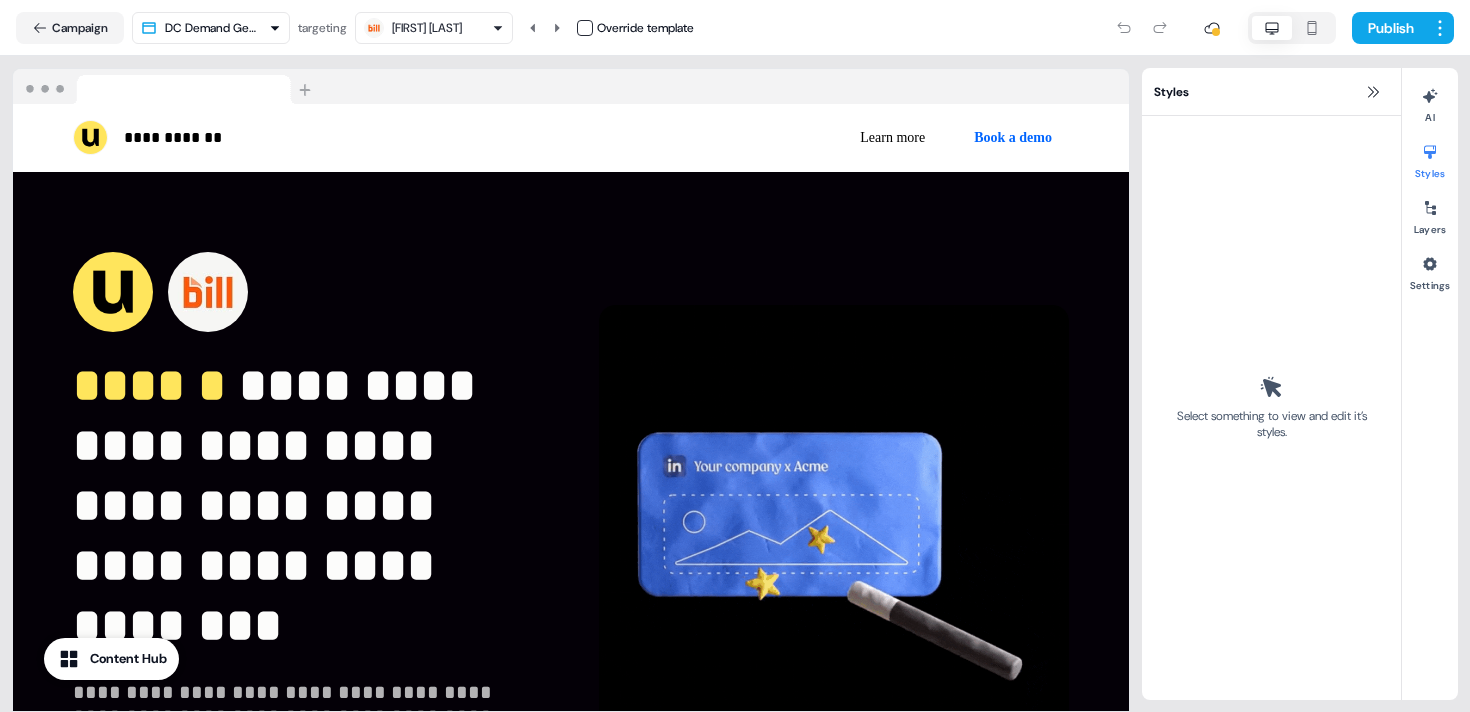 click at bounding box center [585, 28] 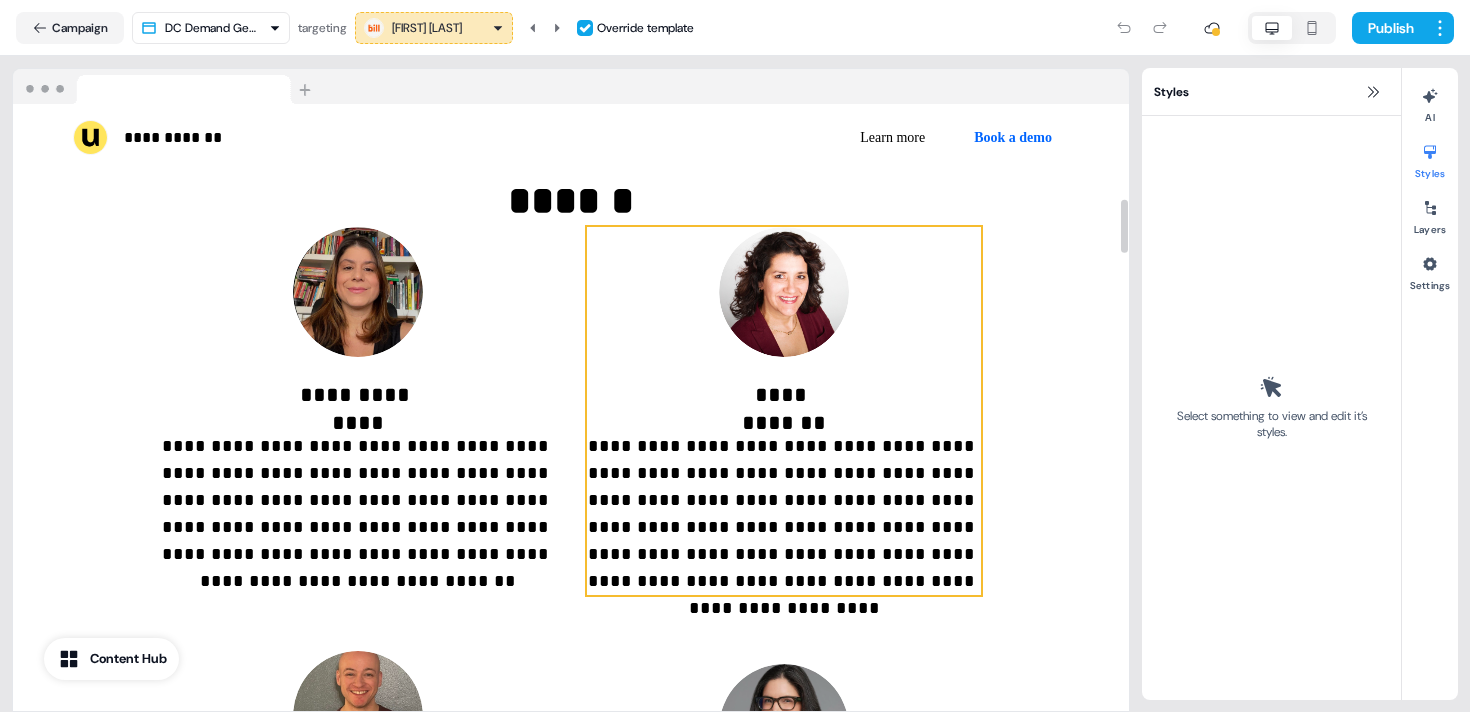 scroll, scrollTop: 978, scrollLeft: 0, axis: vertical 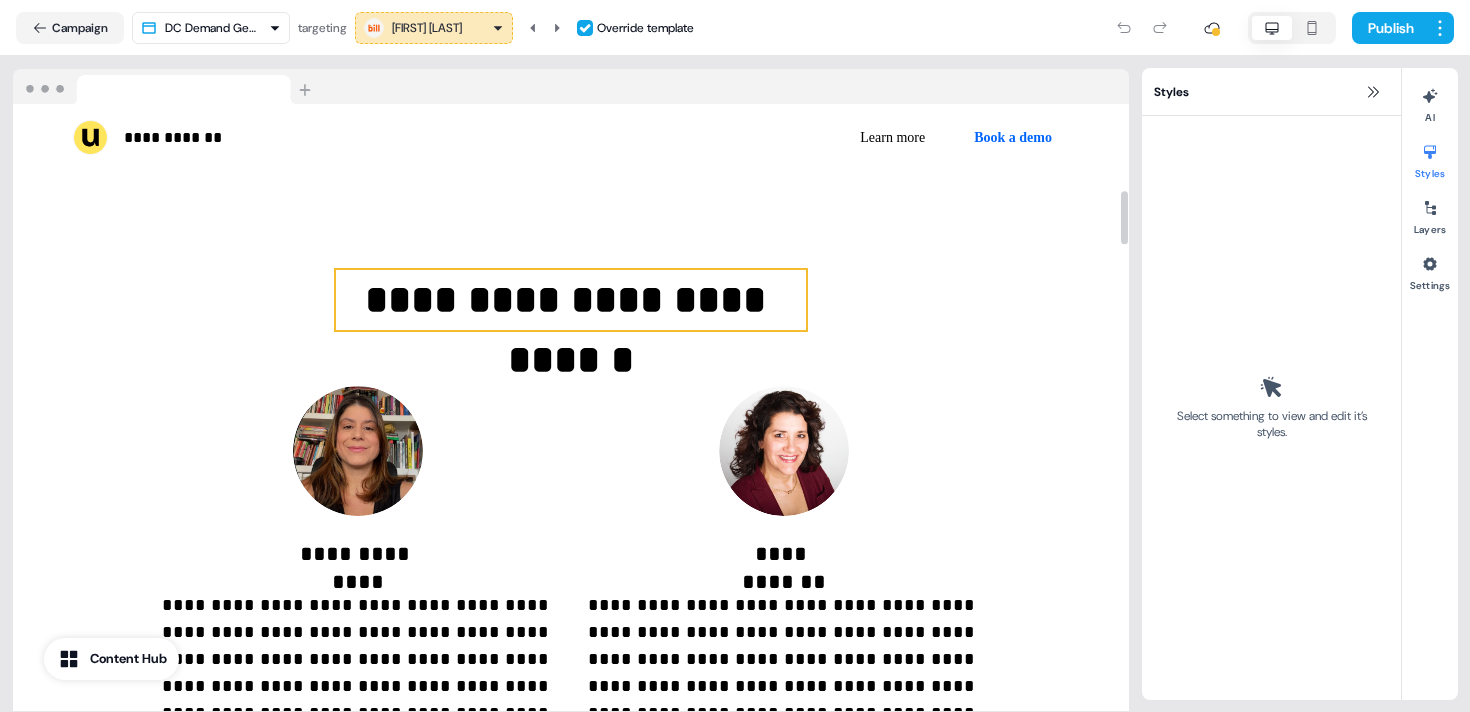 click on "**********" at bounding box center (571, 300) 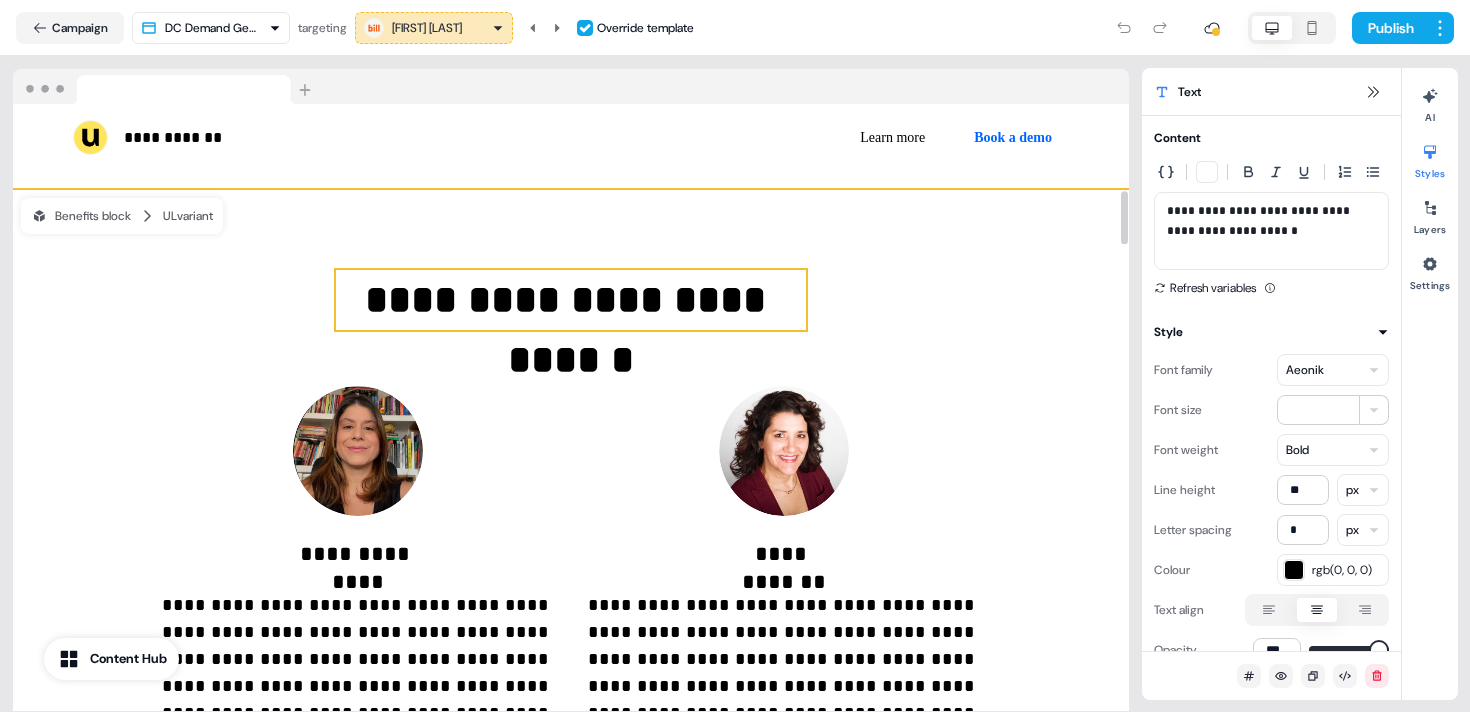 click on "**********" at bounding box center [571, 737] 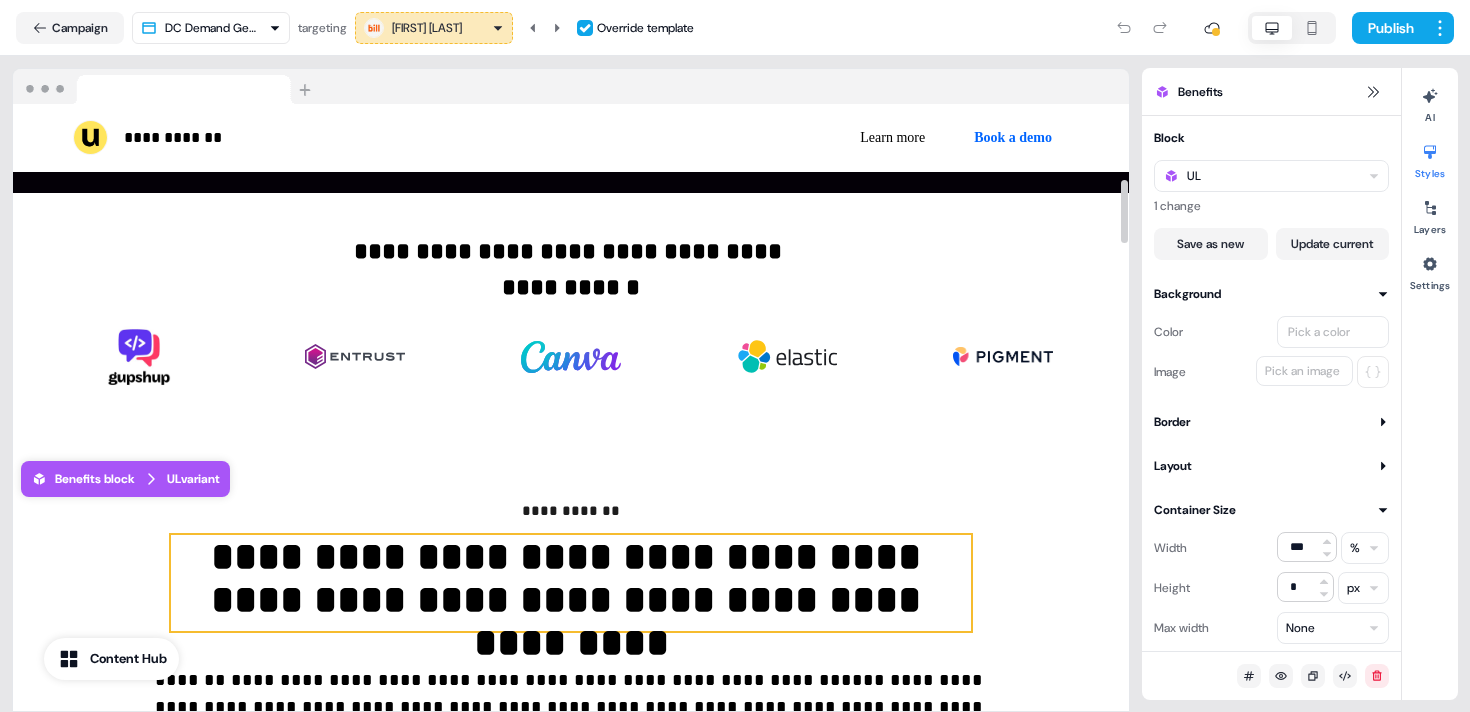 scroll, scrollTop: 701, scrollLeft: 0, axis: vertical 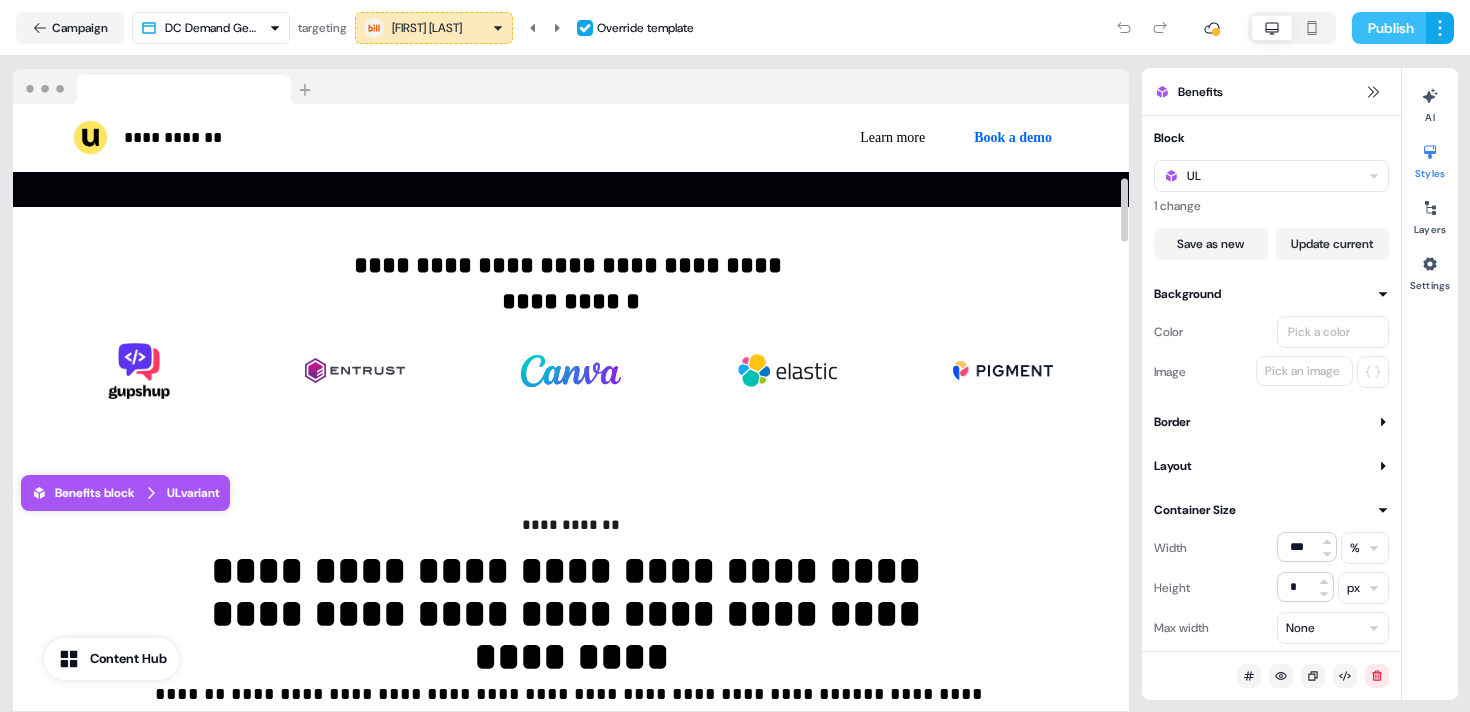 click on "Publish" at bounding box center [1389, 28] 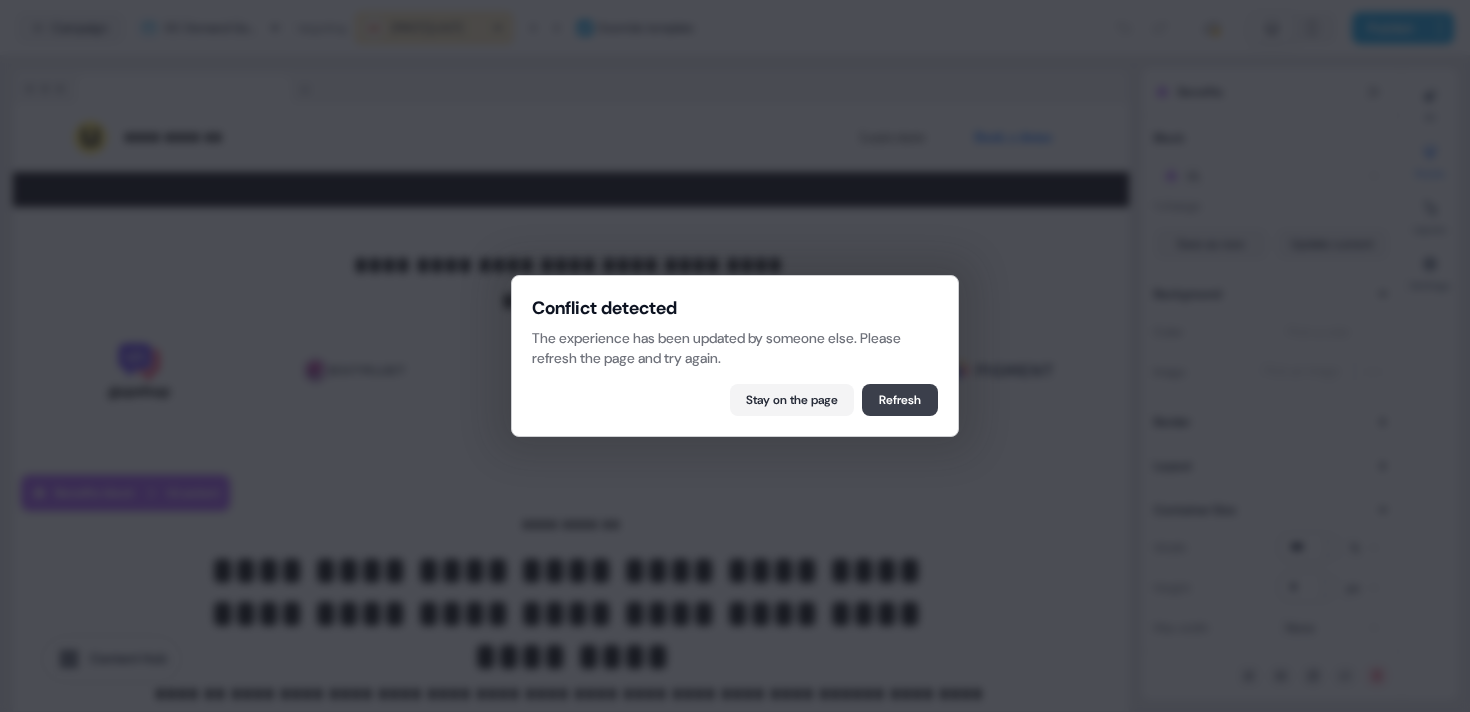 click on "Refresh" at bounding box center (900, 400) 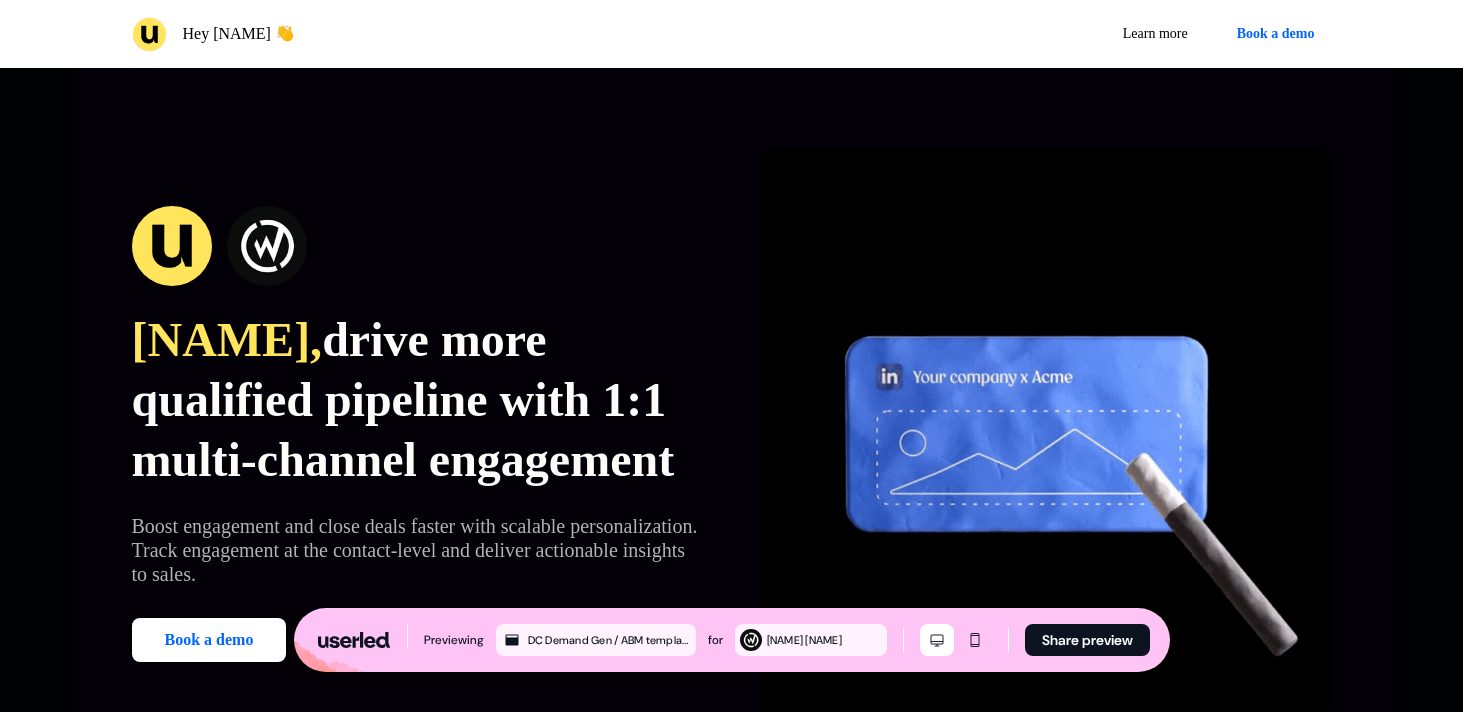 scroll, scrollTop: 857, scrollLeft: 0, axis: vertical 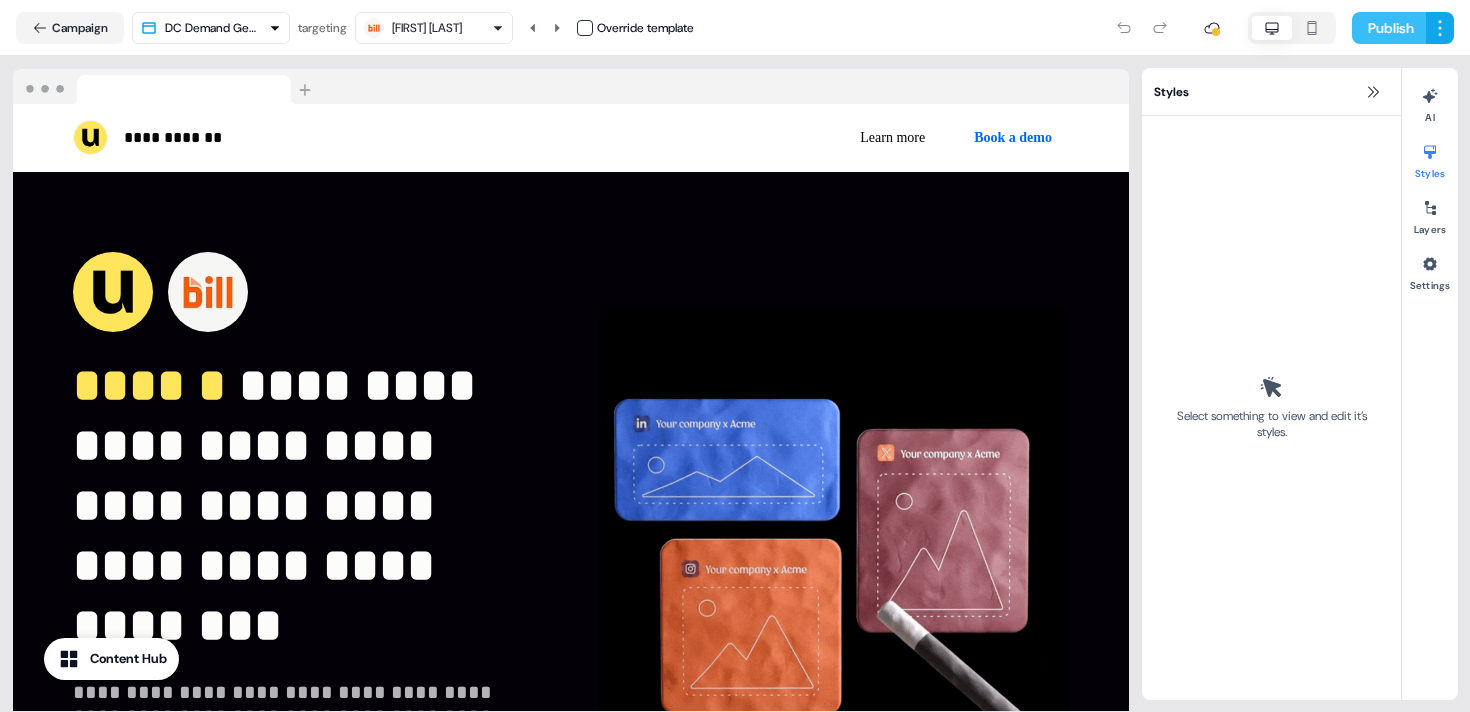 click on "Publish" at bounding box center (1389, 28) 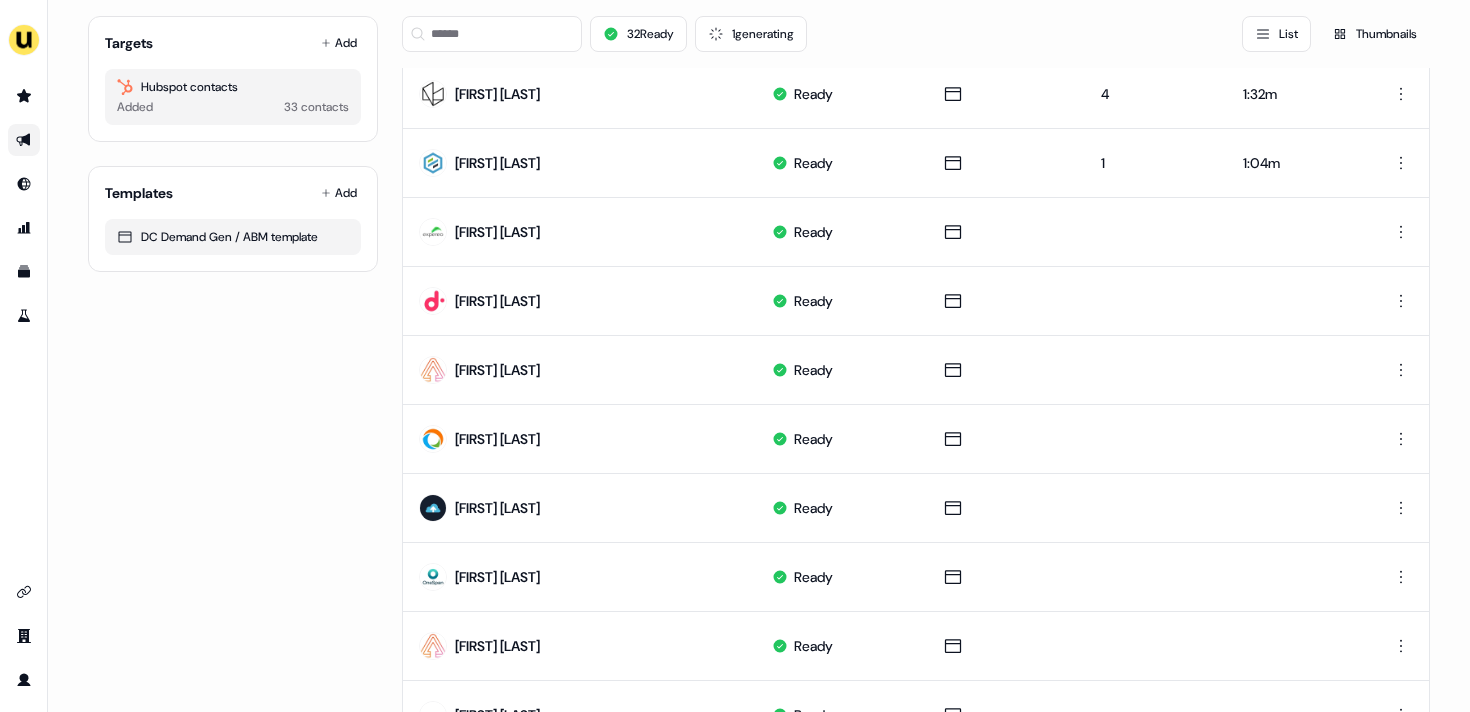 scroll, scrollTop: 98, scrollLeft: 0, axis: vertical 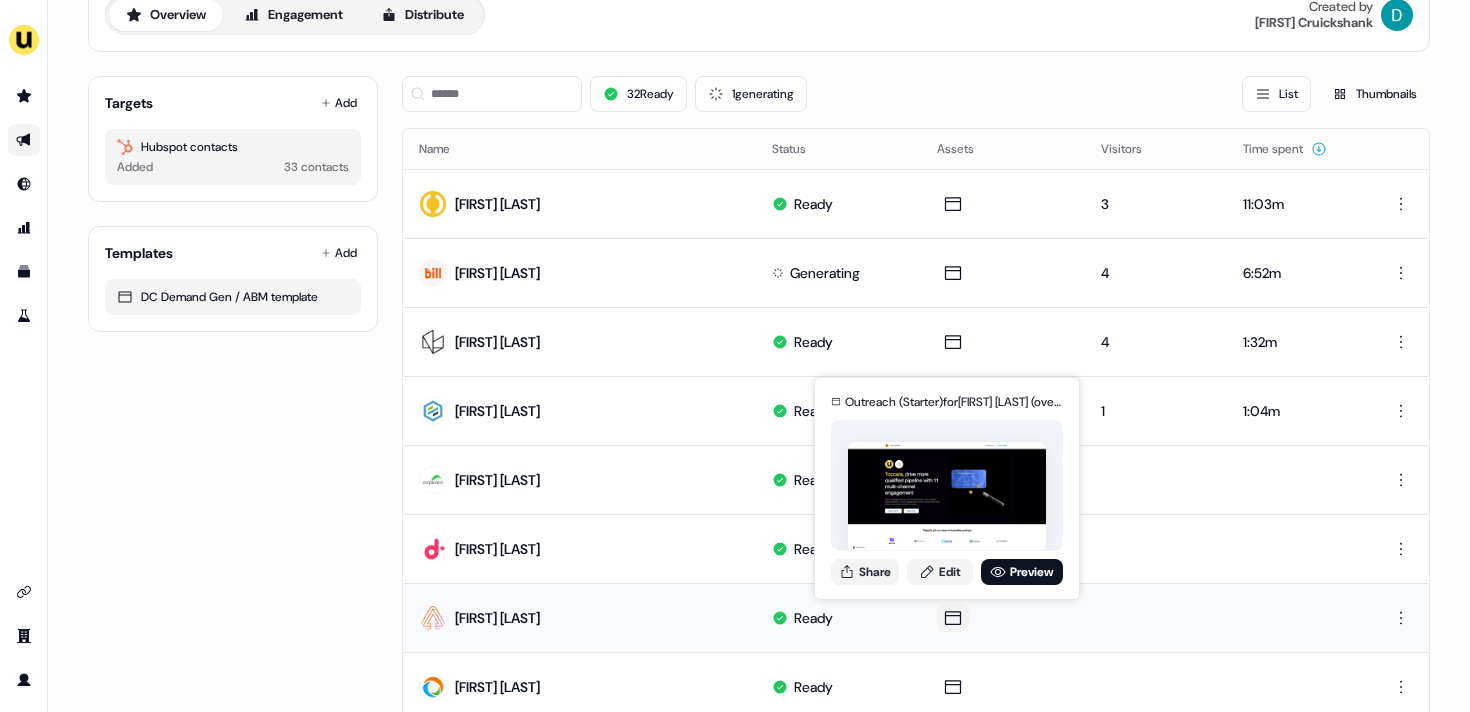 click on "Outreach (Starter)  for  [FIRST] [LAST]   (overridden) Share Edit Preview" at bounding box center (947, 488) 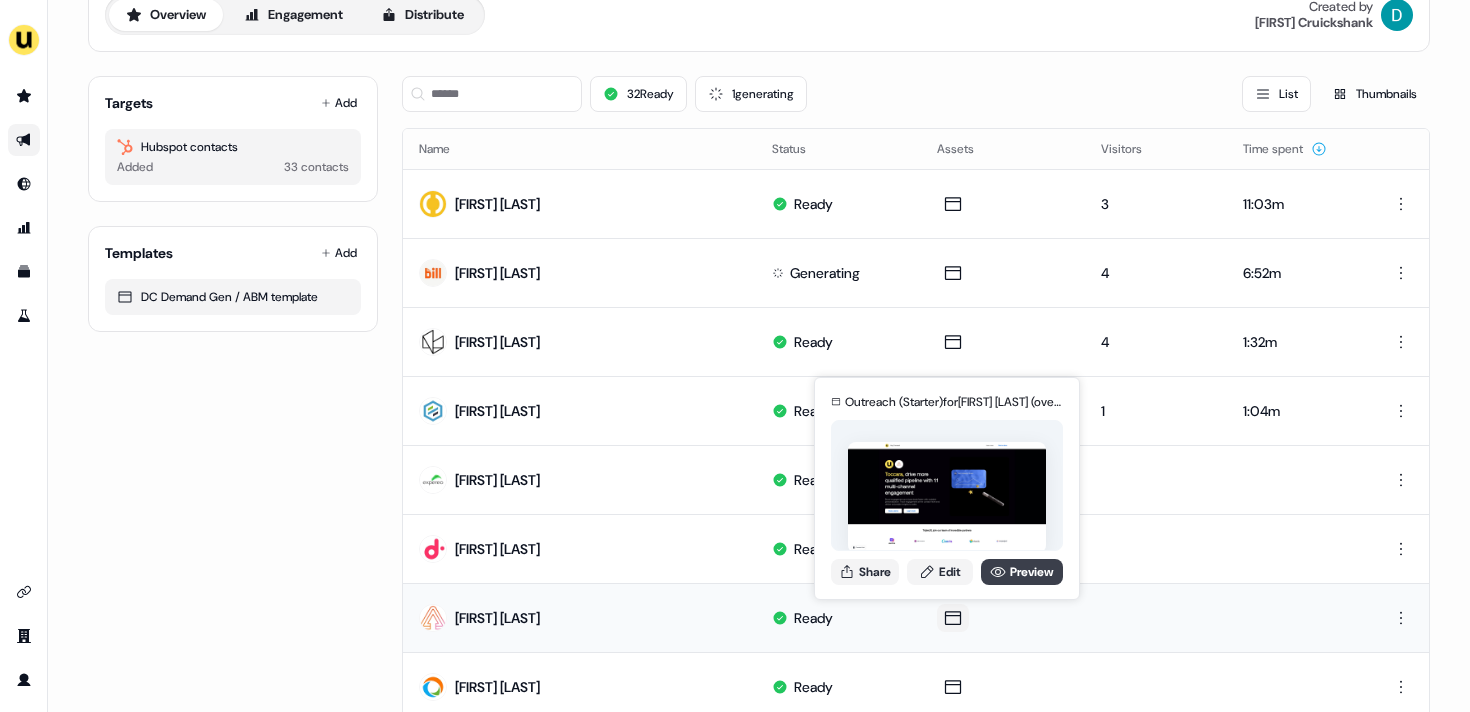 click on "Preview" at bounding box center (1022, 572) 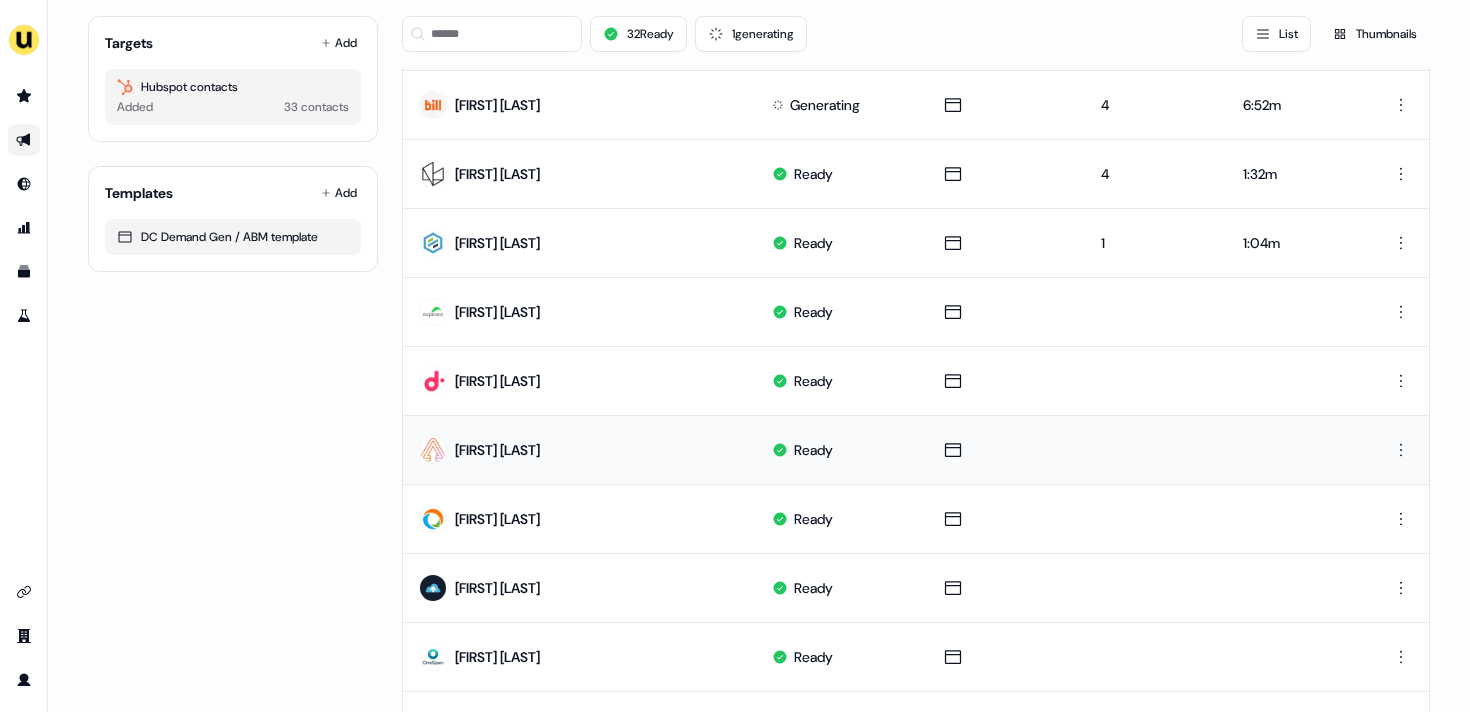 scroll, scrollTop: 284, scrollLeft: 0, axis: vertical 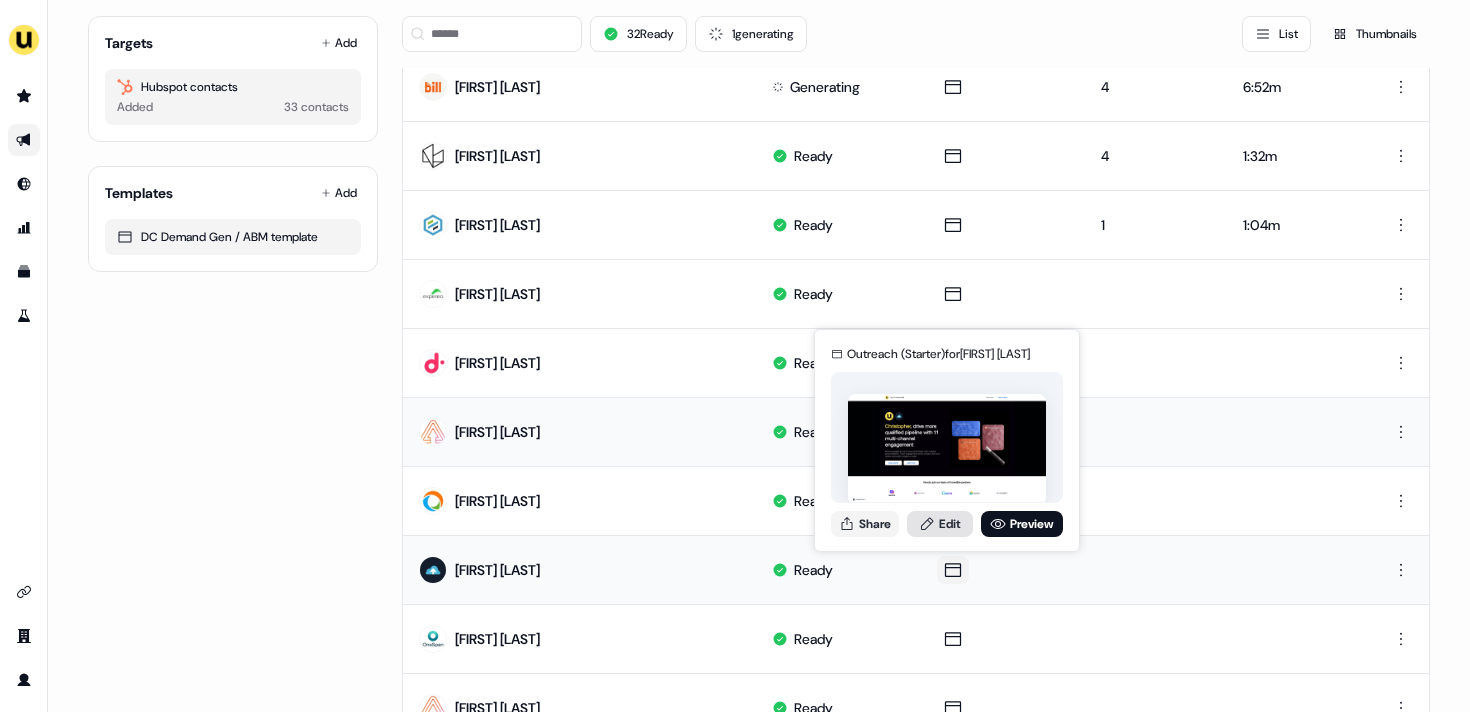 click on "Edit" at bounding box center [940, 524] 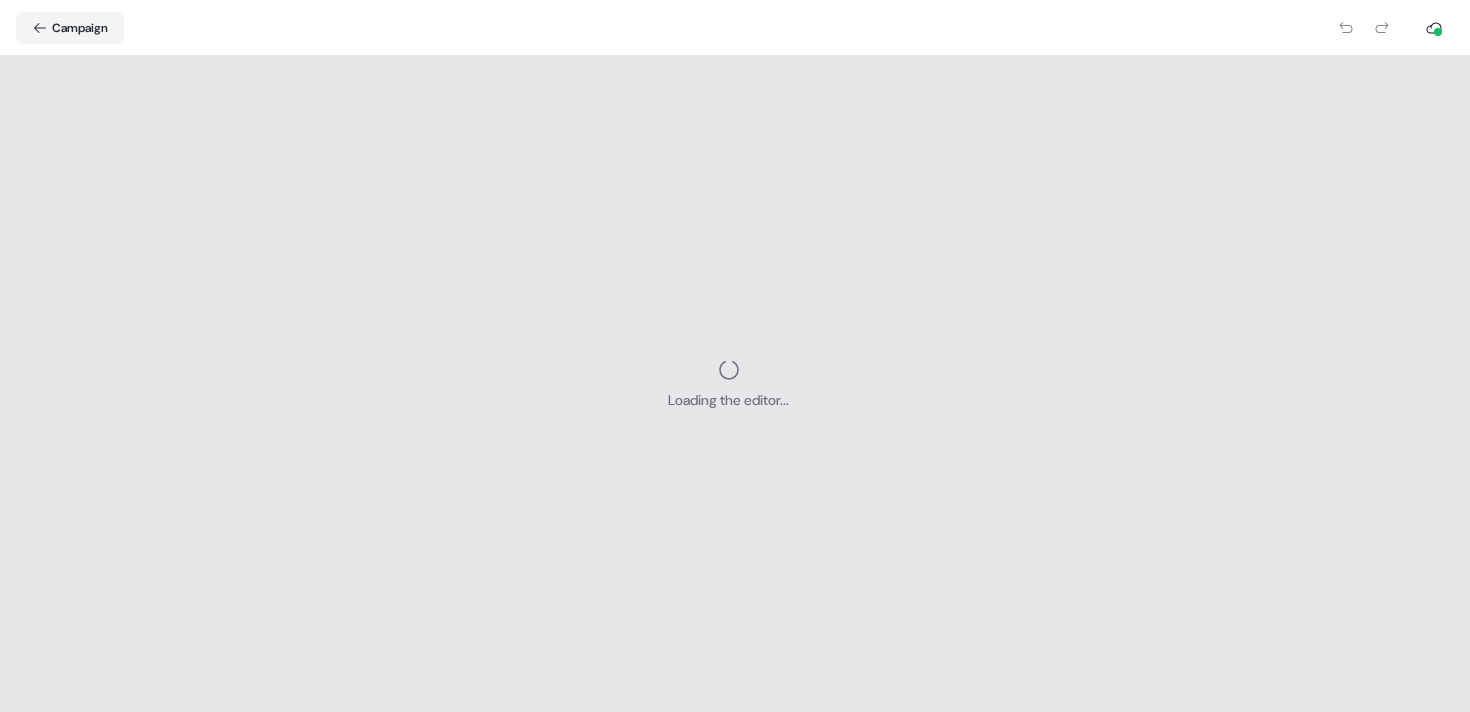 scroll, scrollTop: 0, scrollLeft: 0, axis: both 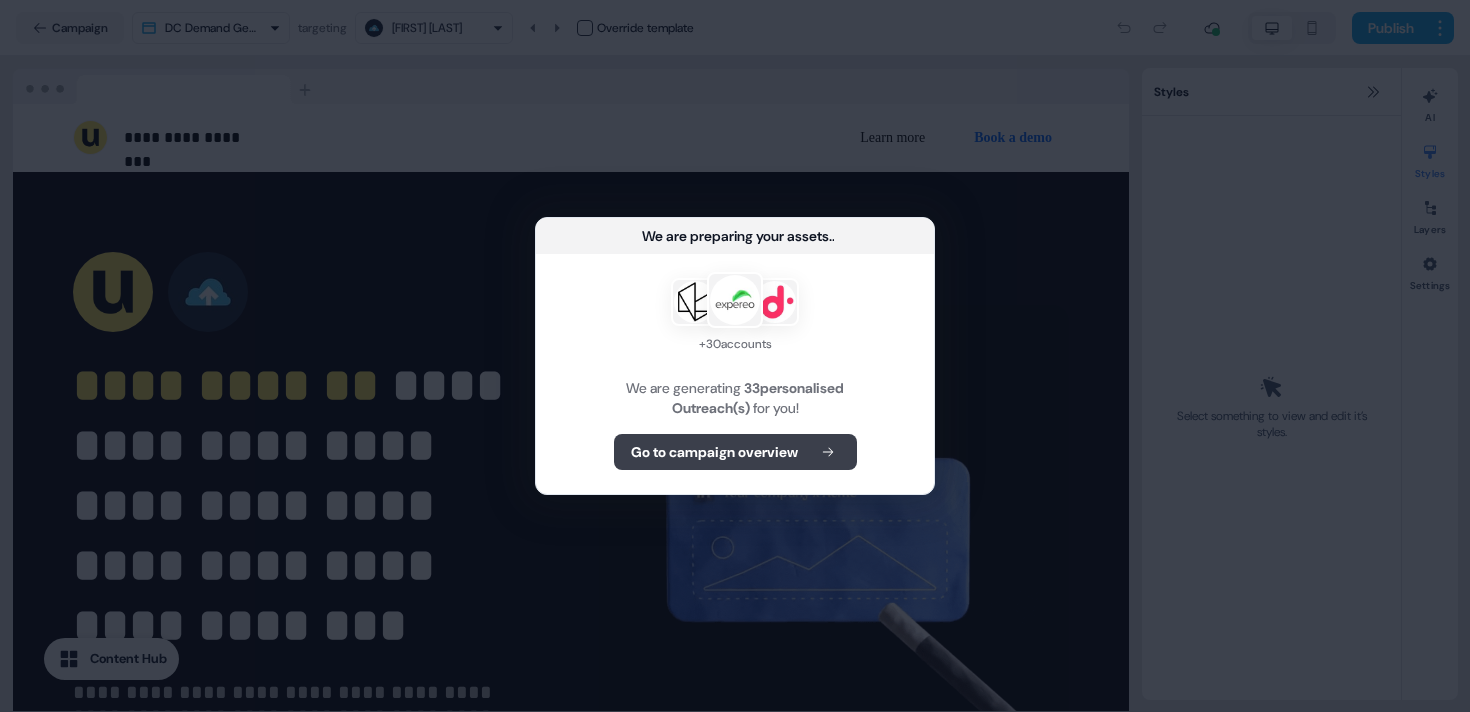 click on "Go to campaign overview" at bounding box center (714, 452) 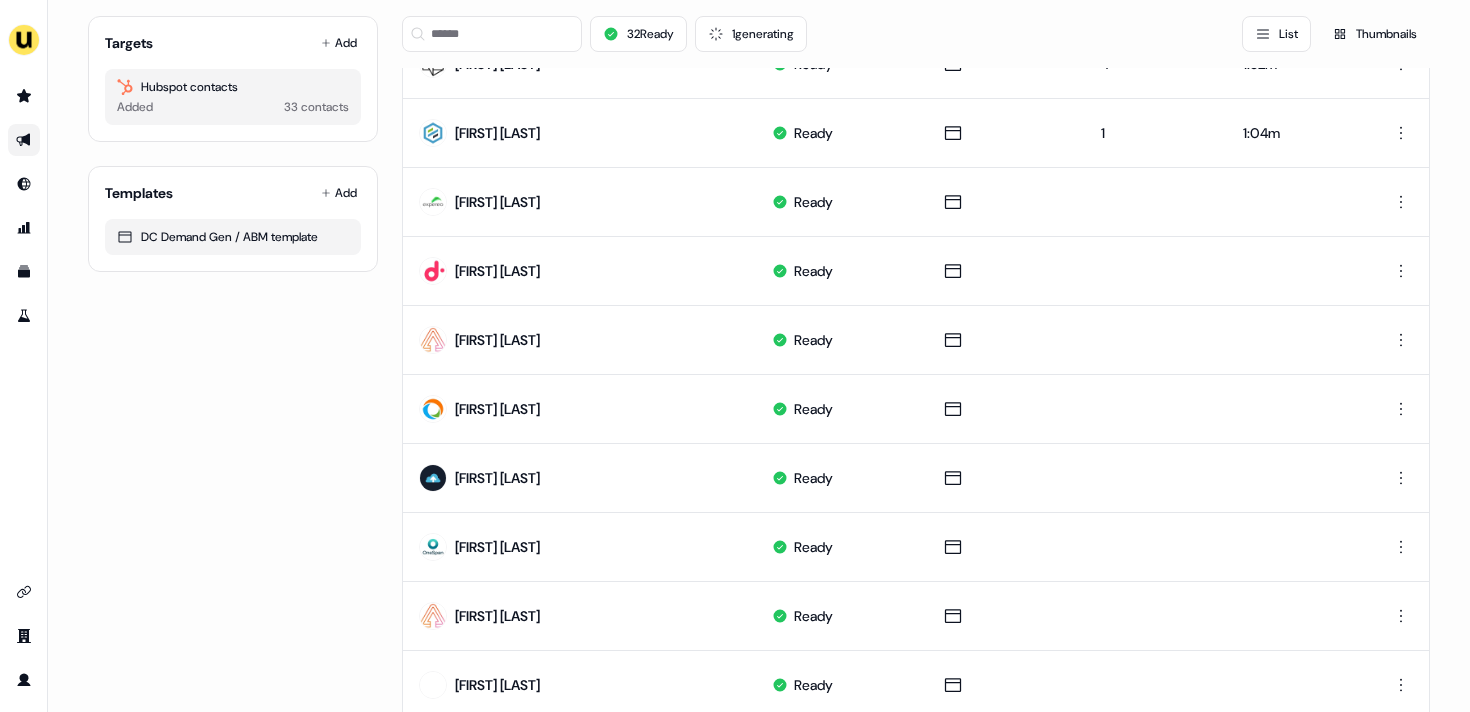 scroll, scrollTop: 0, scrollLeft: 0, axis: both 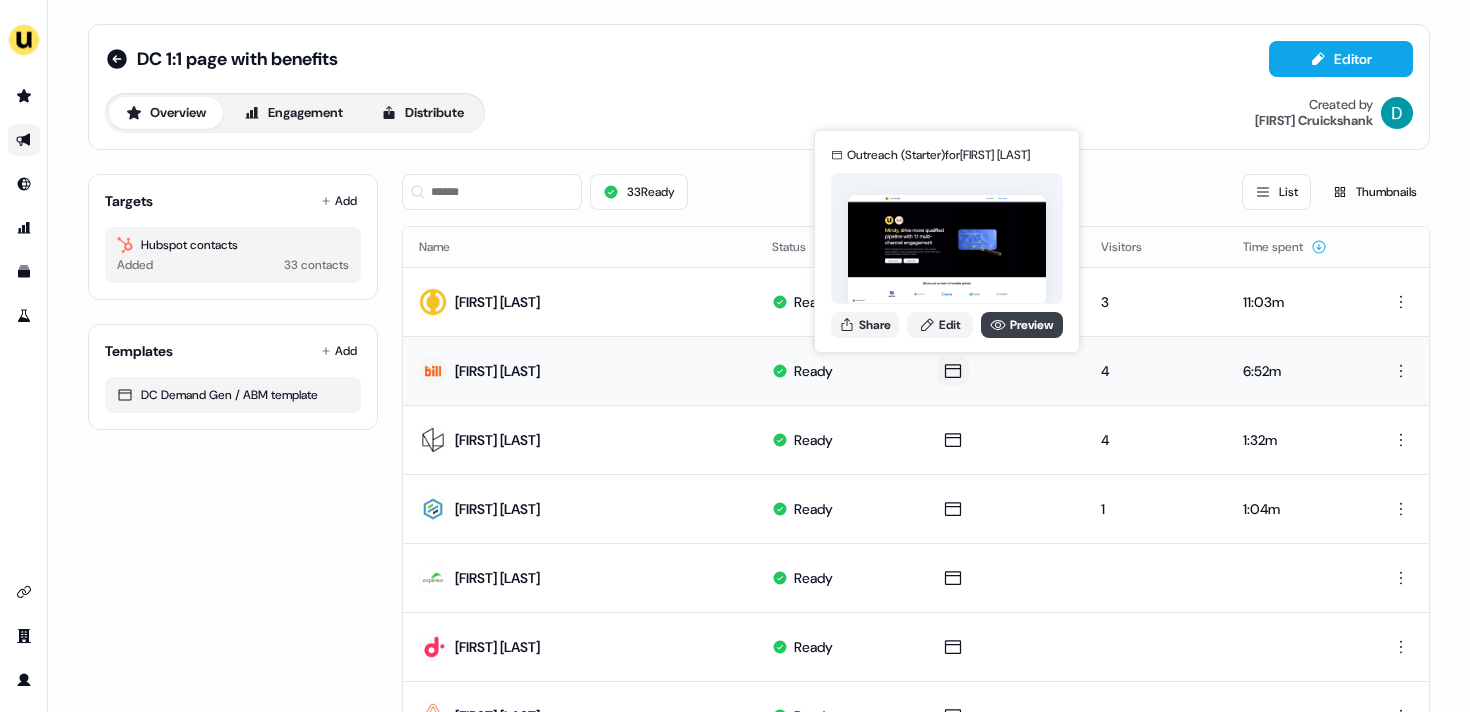 click on "Preview" at bounding box center [1022, 325] 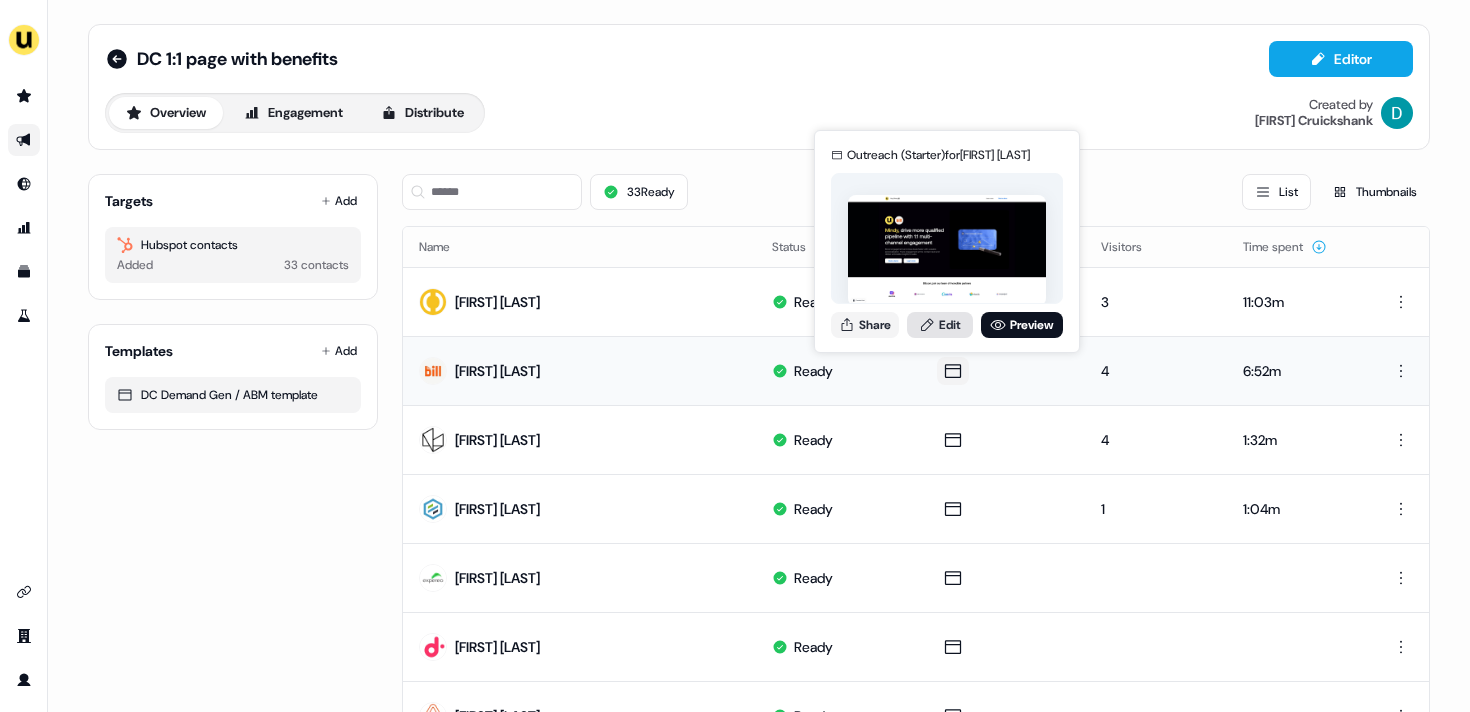 click on "Edit" at bounding box center [940, 325] 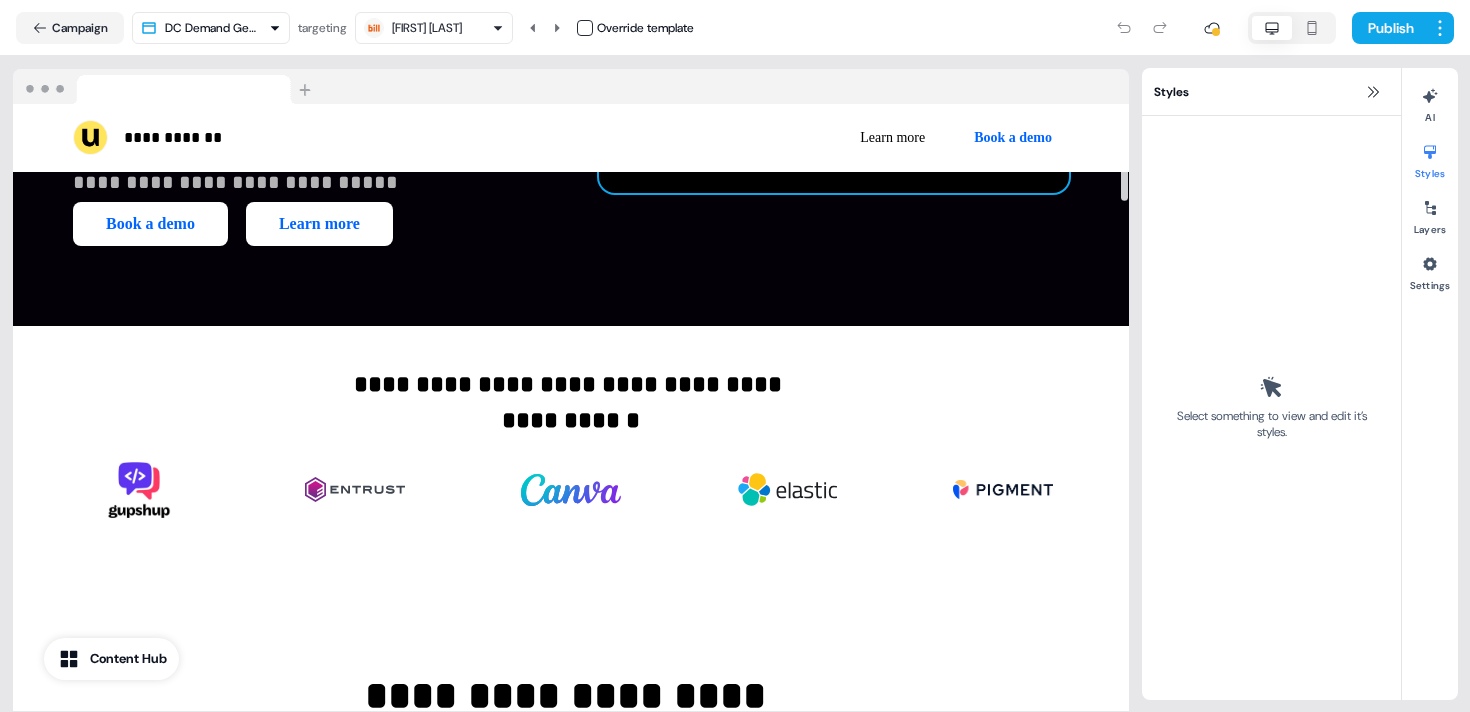 scroll, scrollTop: 795, scrollLeft: 0, axis: vertical 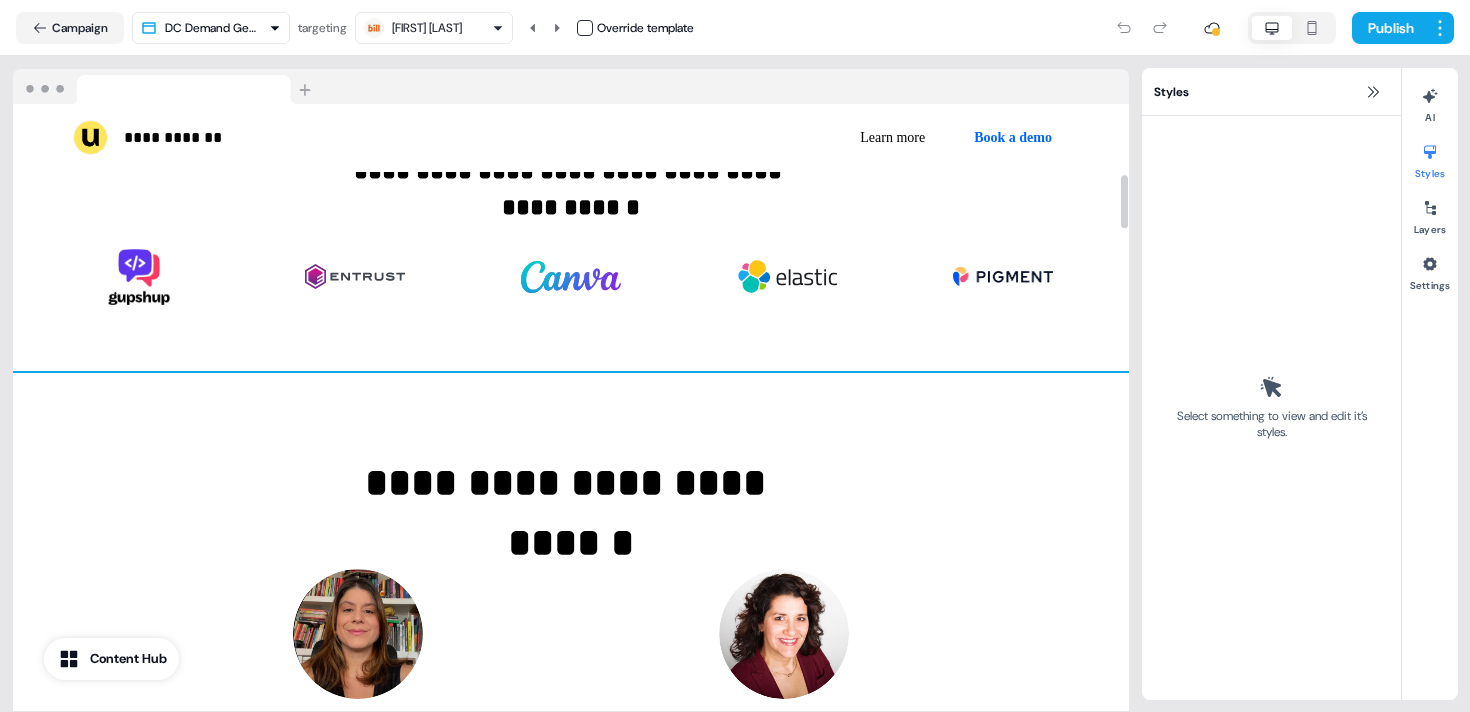 click on "**********" at bounding box center [571, 920] 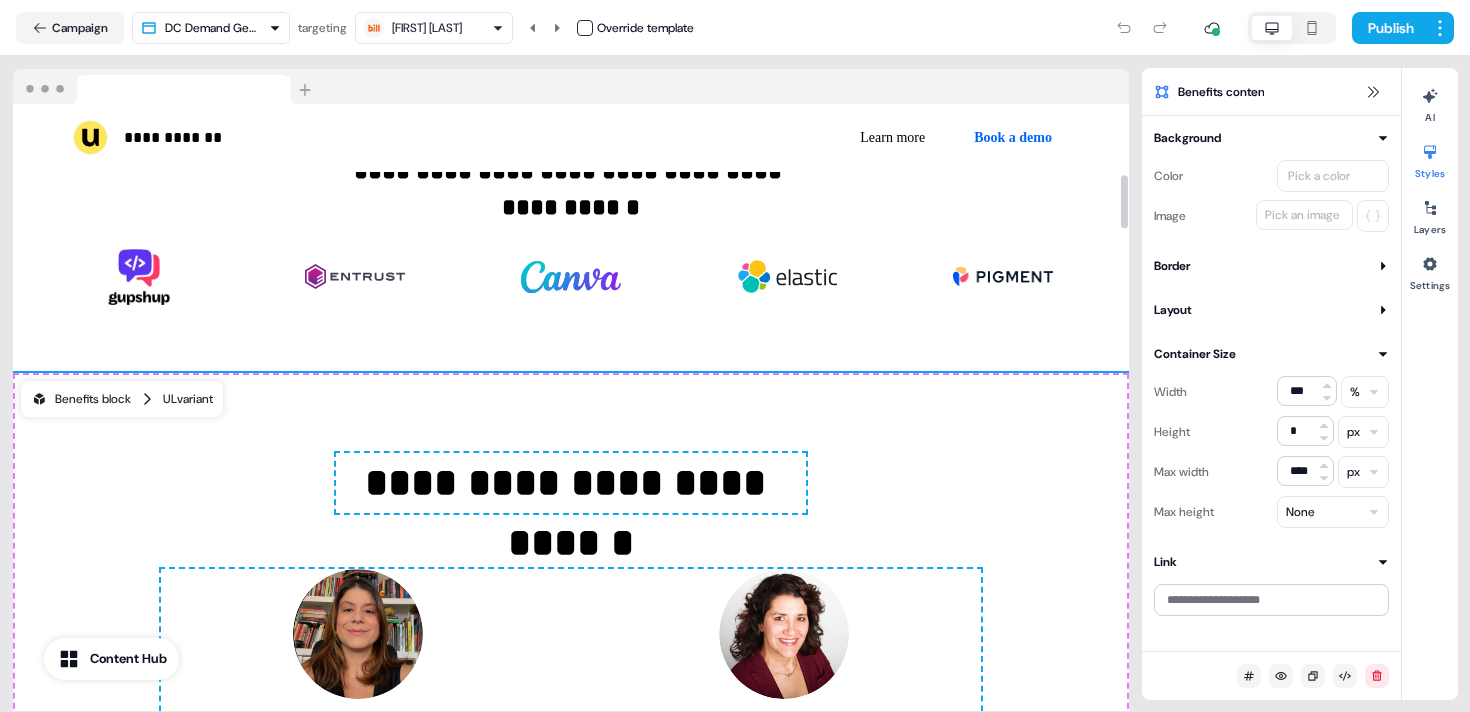 click on "Benefits   block" at bounding box center [81, 399] 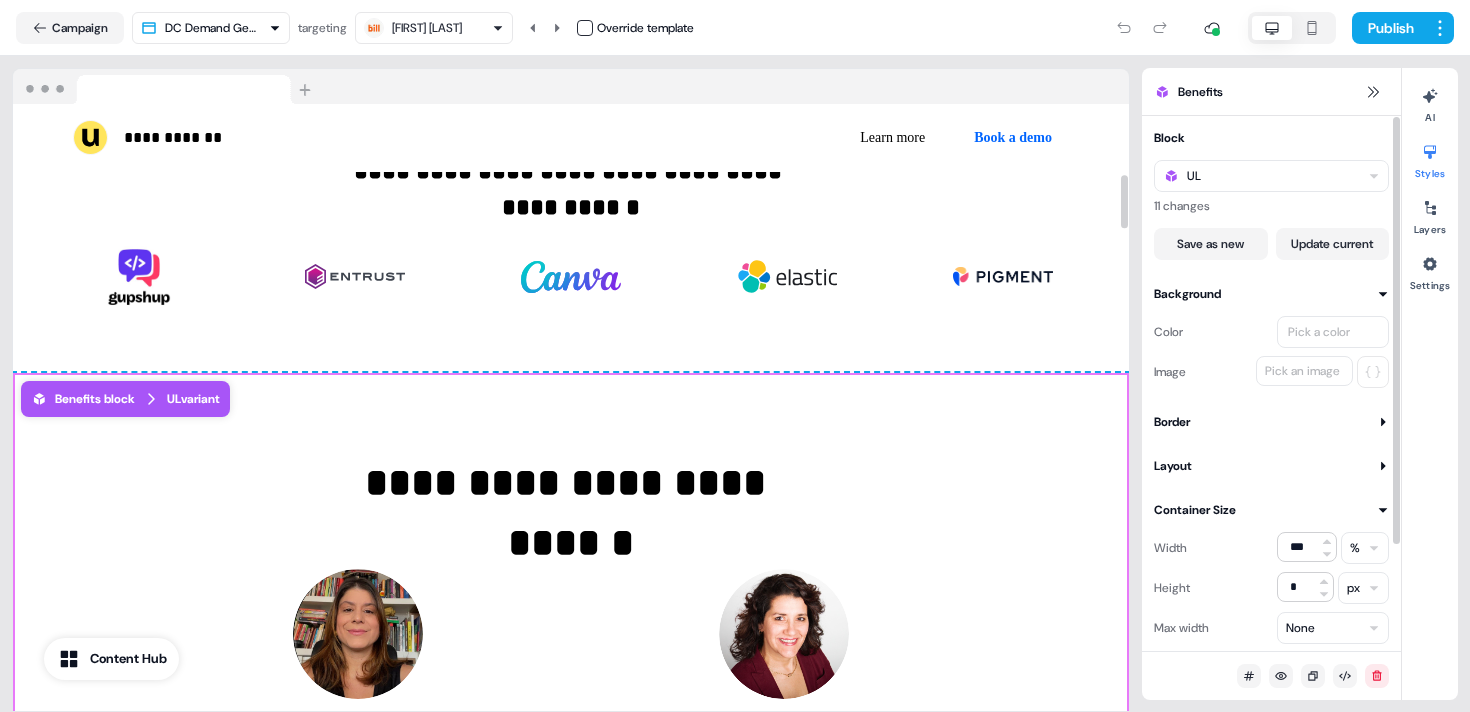 click on "**********" at bounding box center [571, 920] 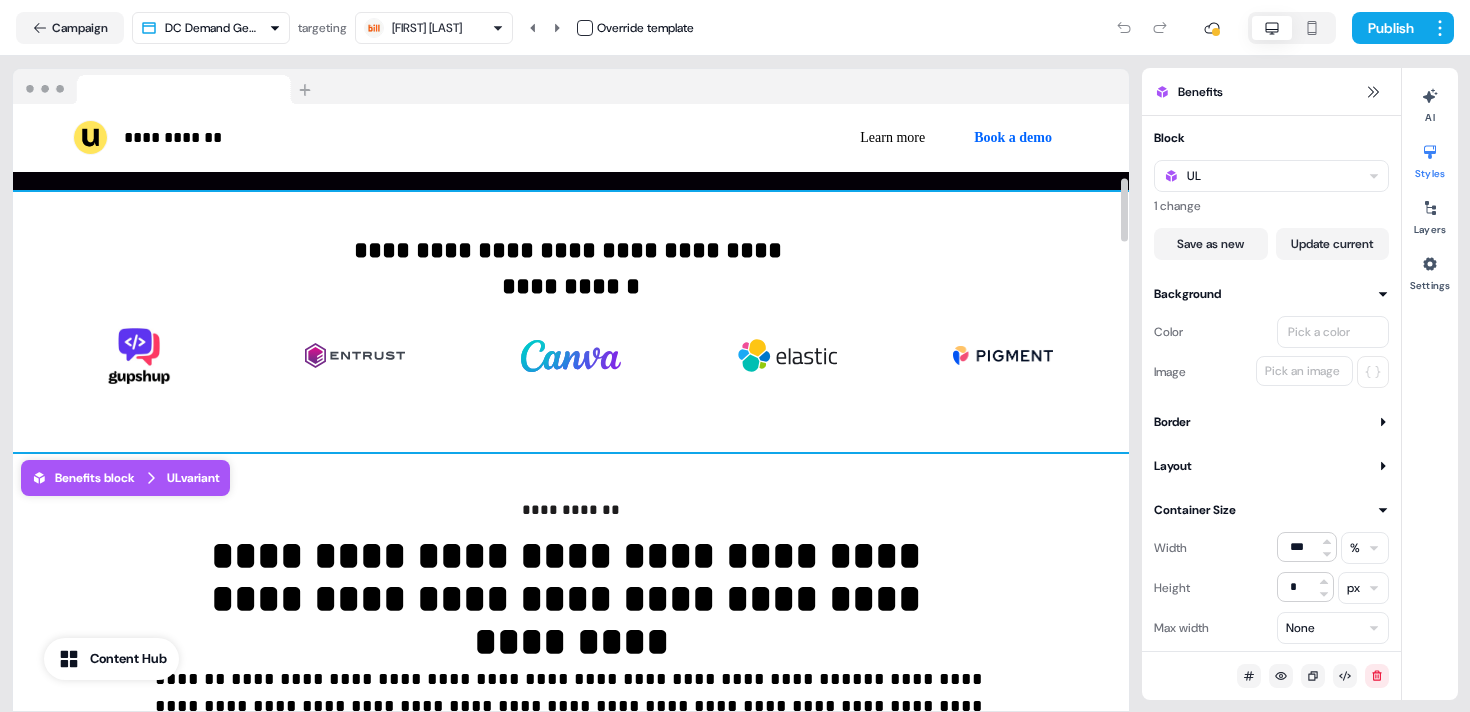 scroll, scrollTop: 701, scrollLeft: 0, axis: vertical 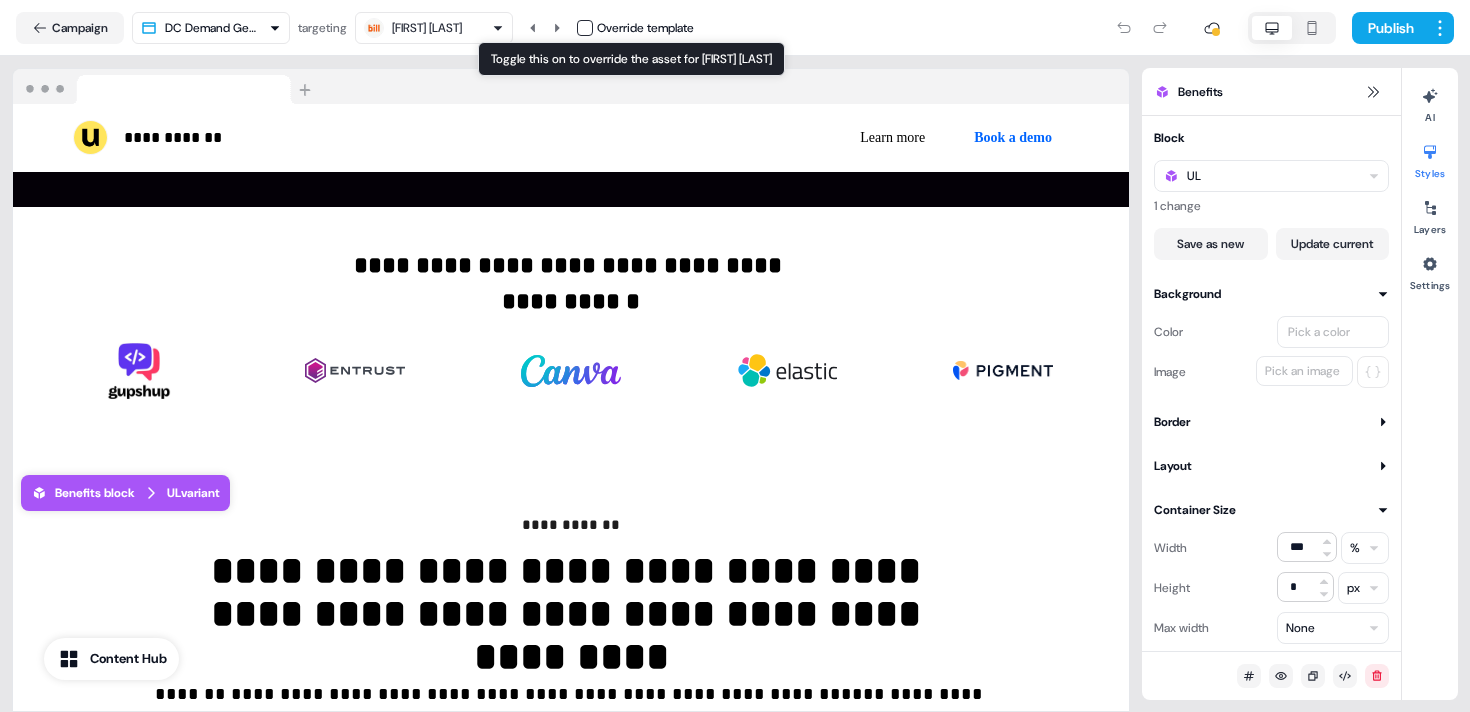 click at bounding box center (585, 28) 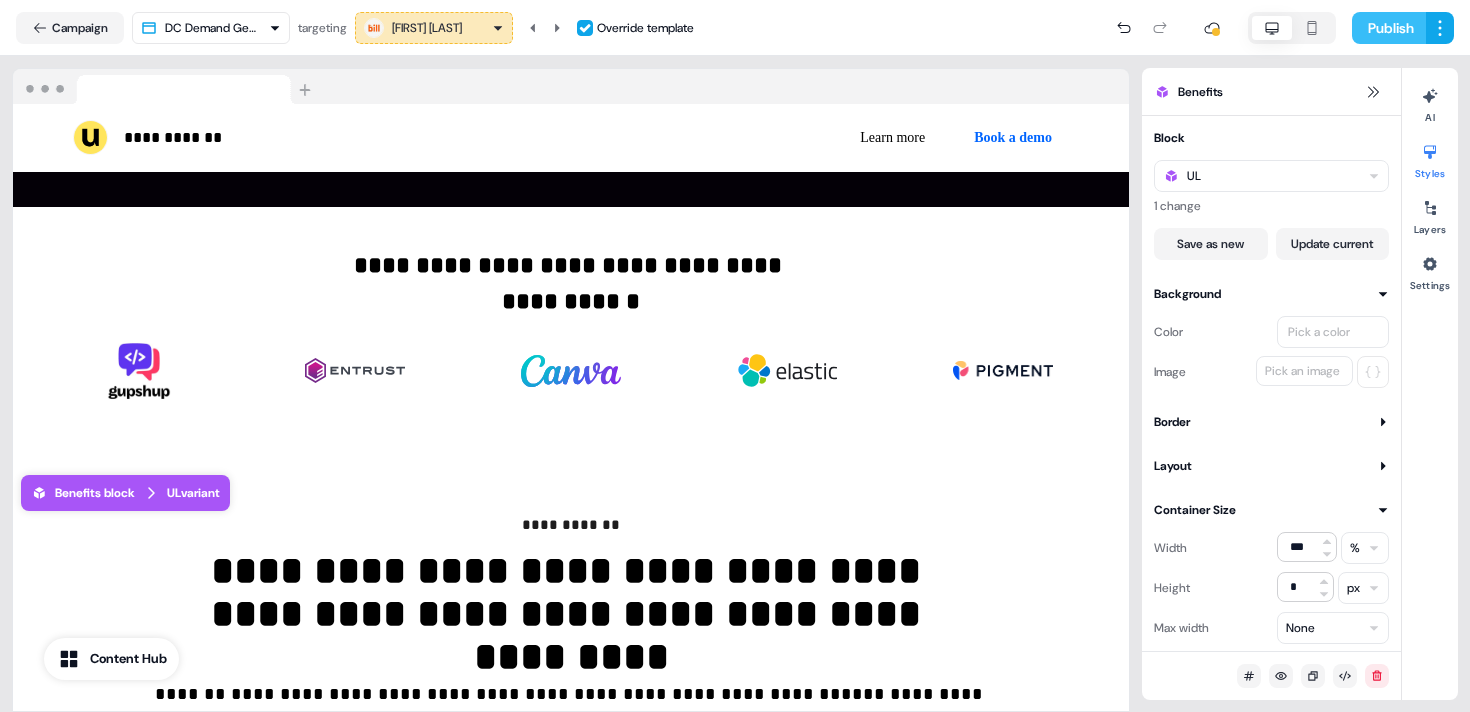 click on "Publish" at bounding box center (1389, 28) 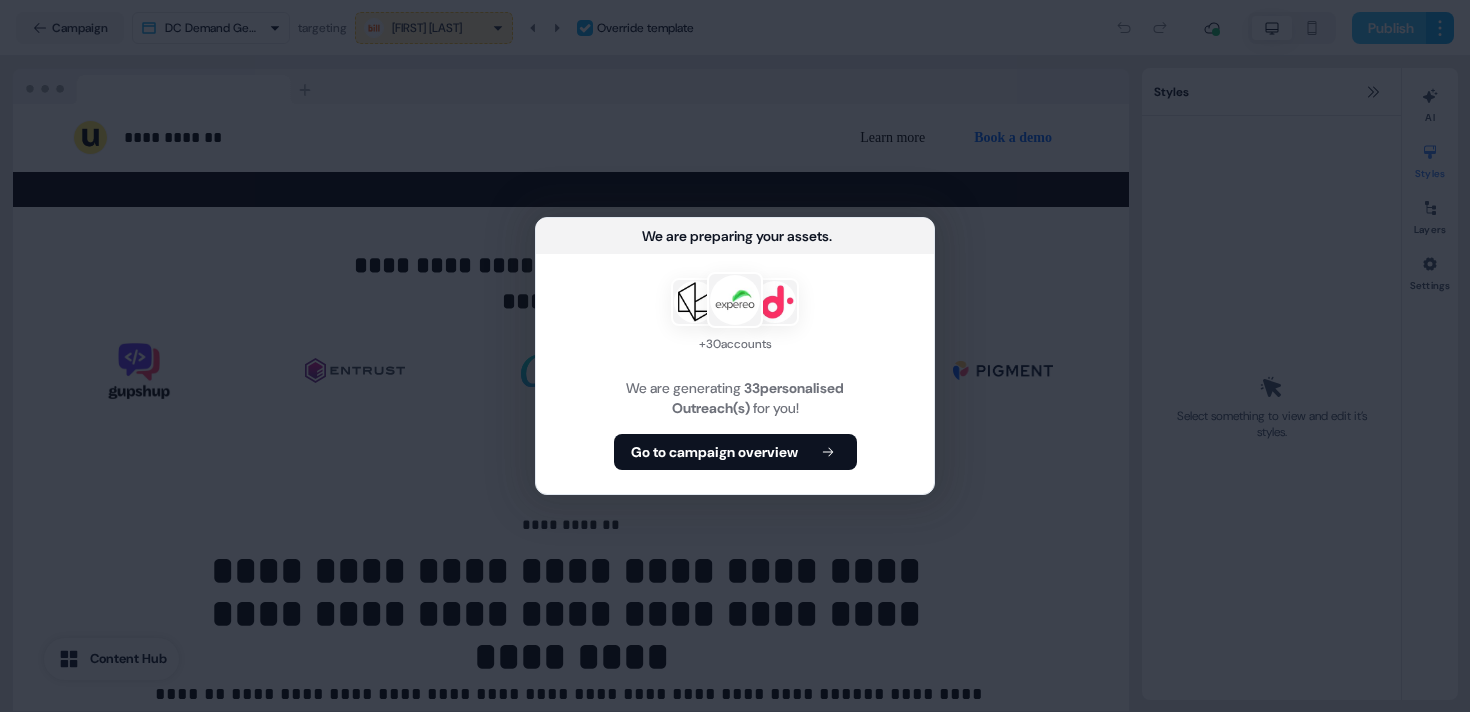 click on "**********" at bounding box center [735, 356] 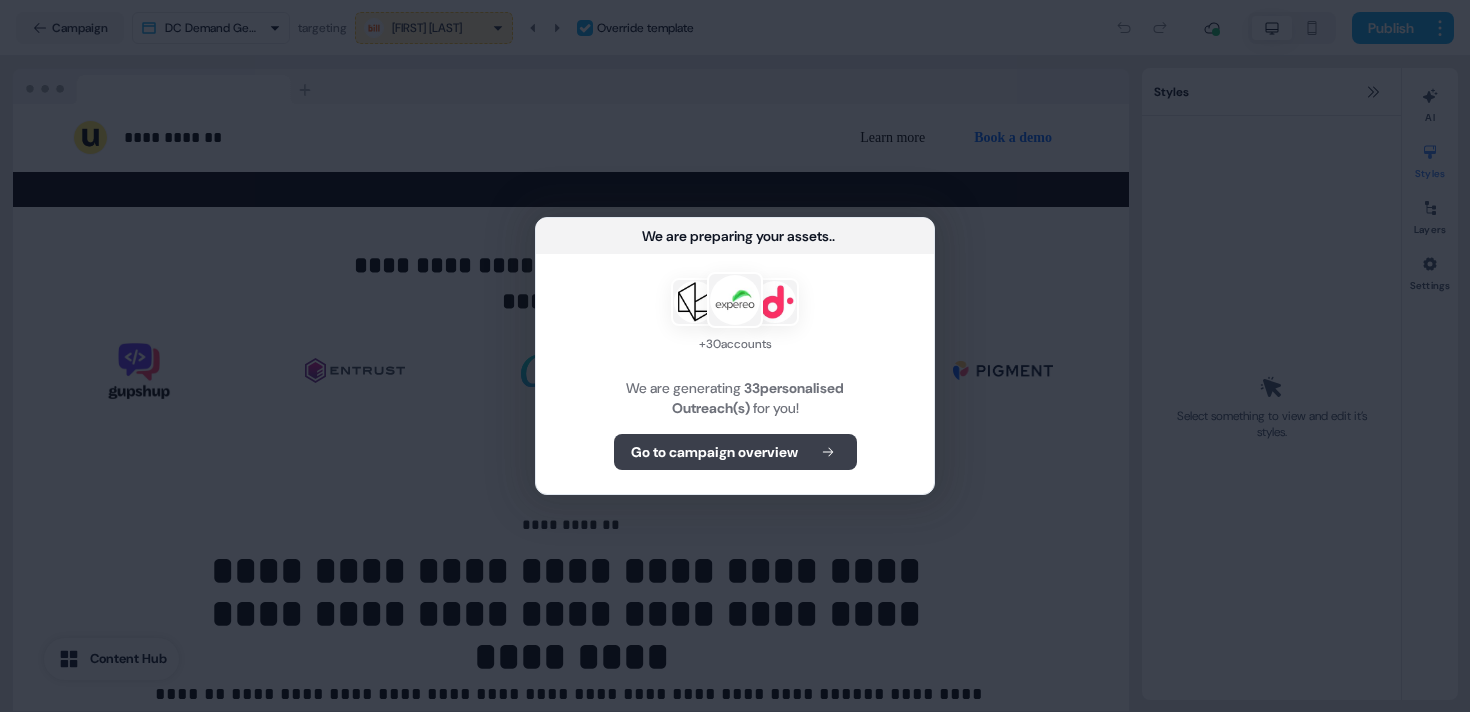 click on "Go to campaign overview" at bounding box center [714, 452] 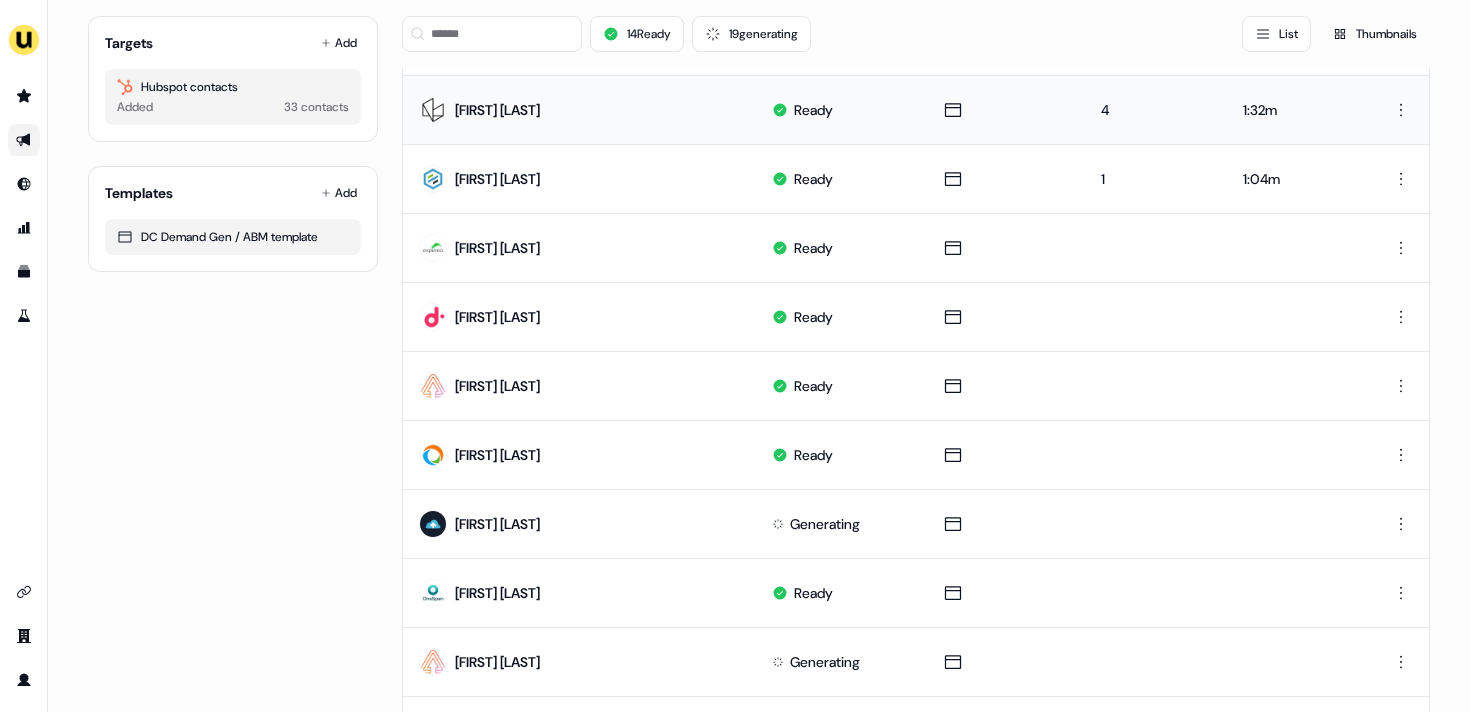 scroll, scrollTop: 1000, scrollLeft: 0, axis: vertical 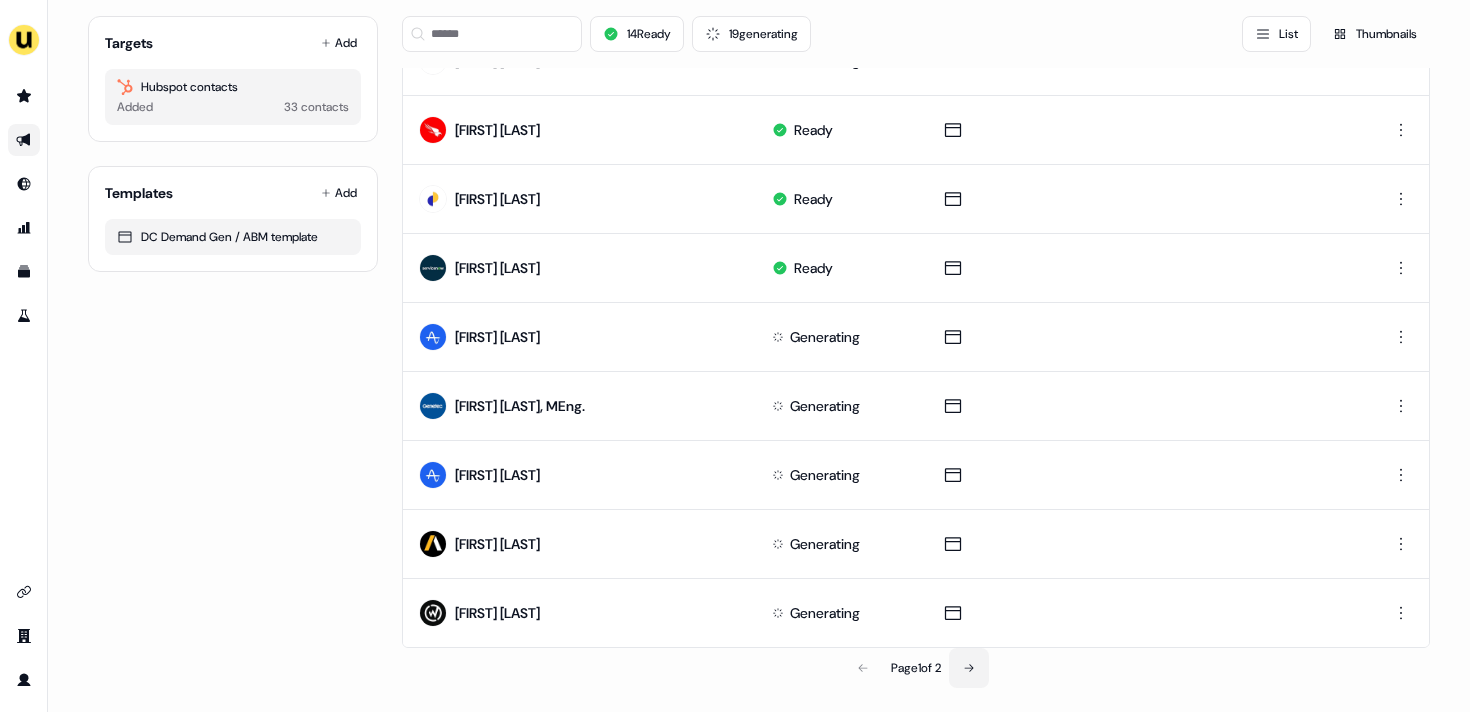 click at bounding box center (969, 668) 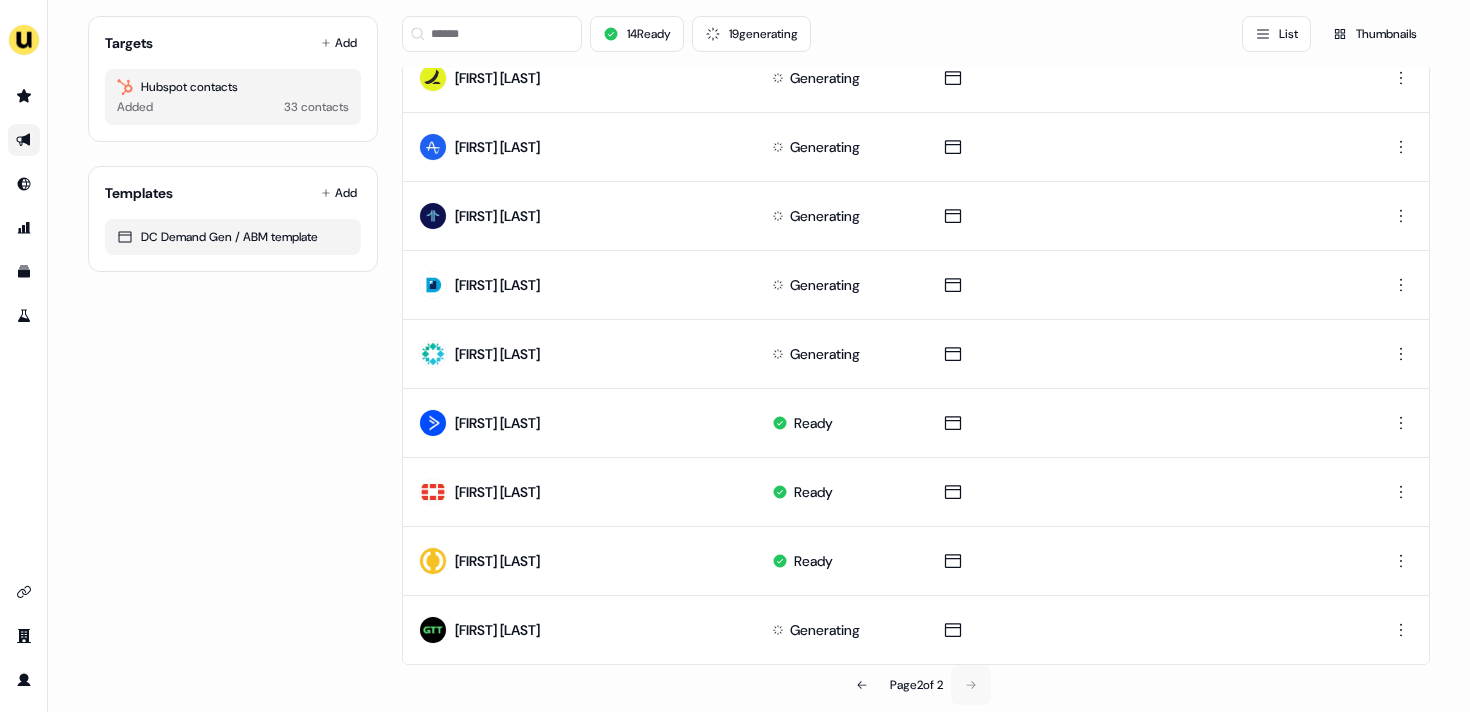 scroll, scrollTop: 505, scrollLeft: 0, axis: vertical 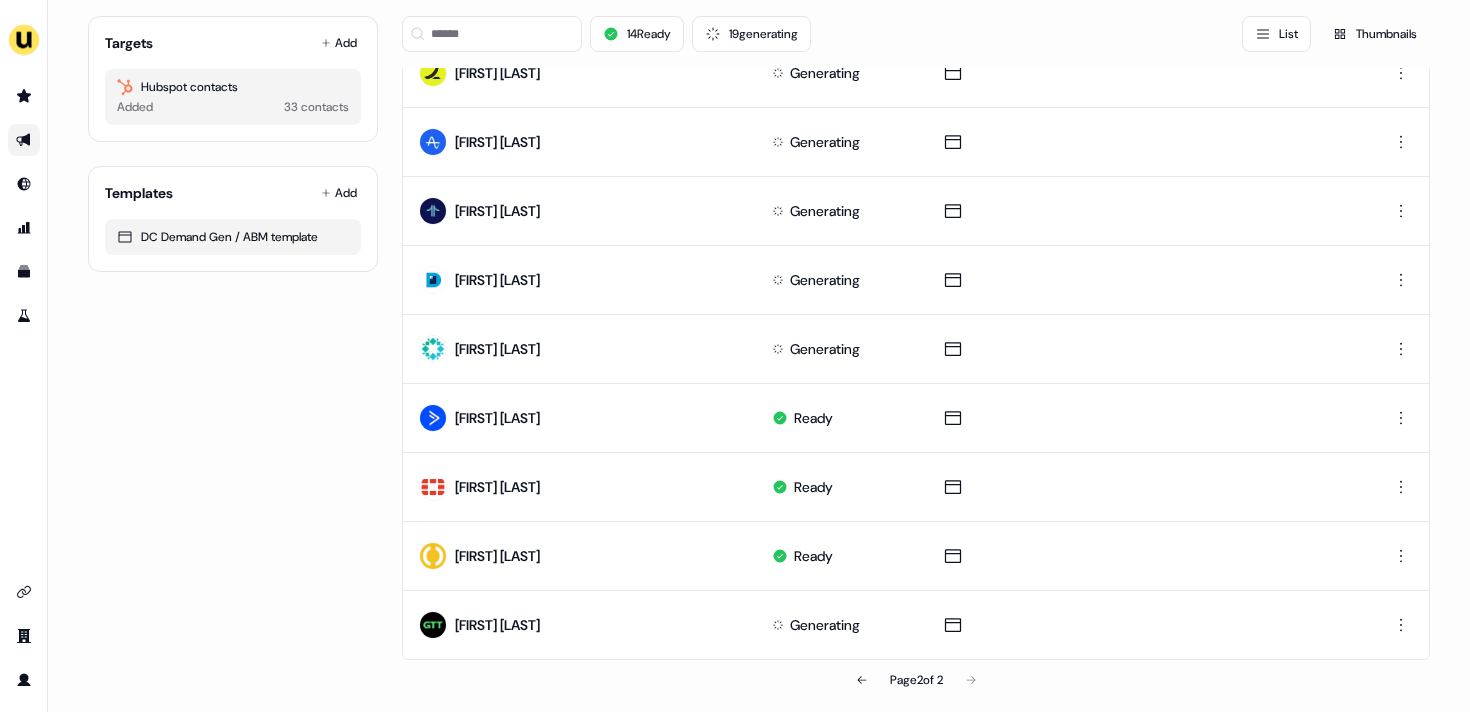 click on "Page  2  of 2" at bounding box center [916, 680] 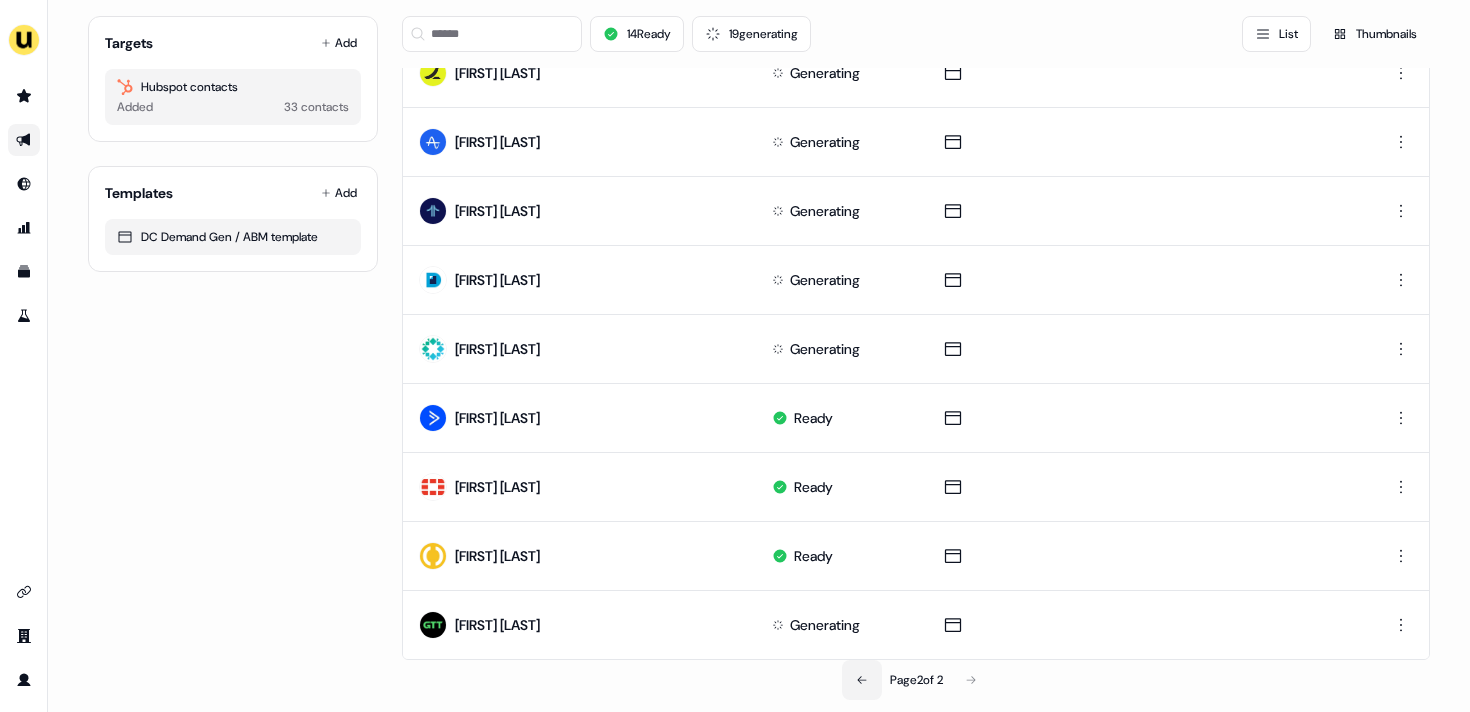 click 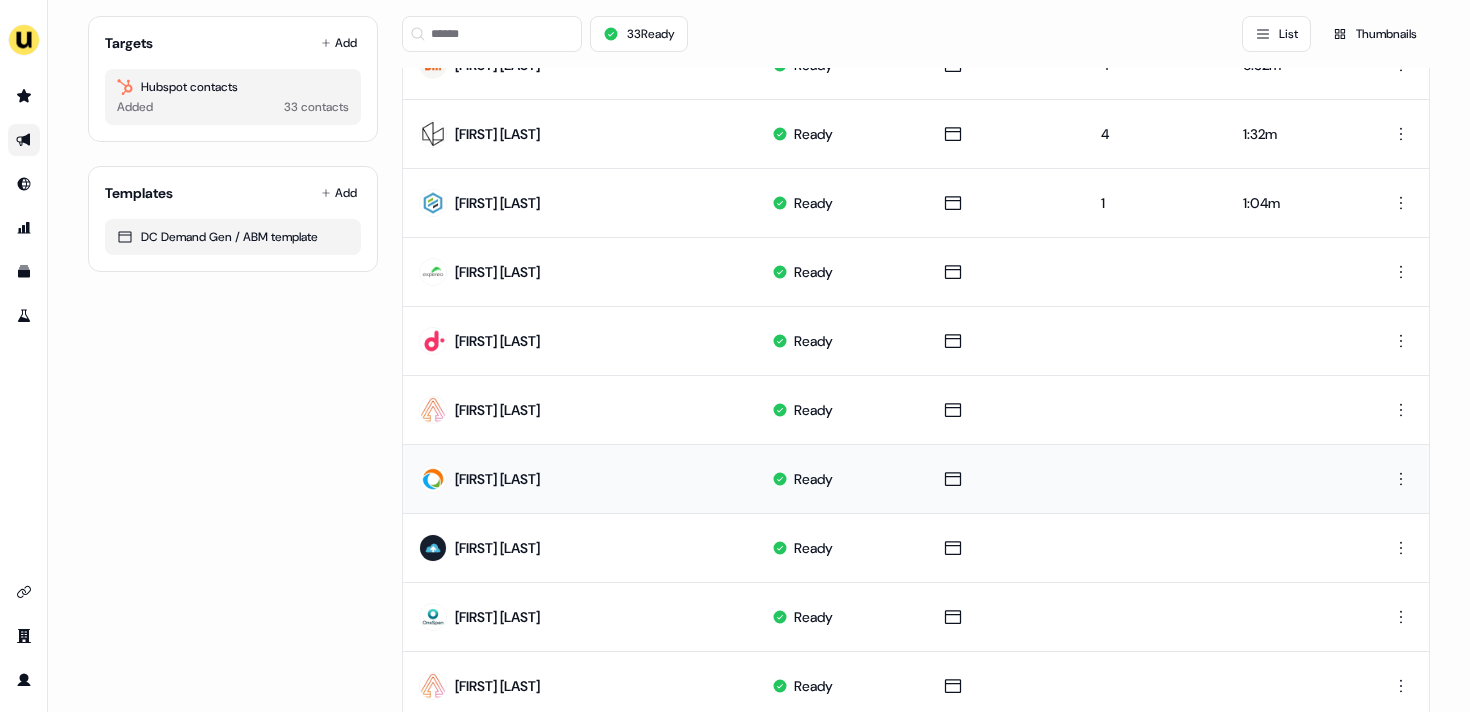 scroll, scrollTop: 0, scrollLeft: 0, axis: both 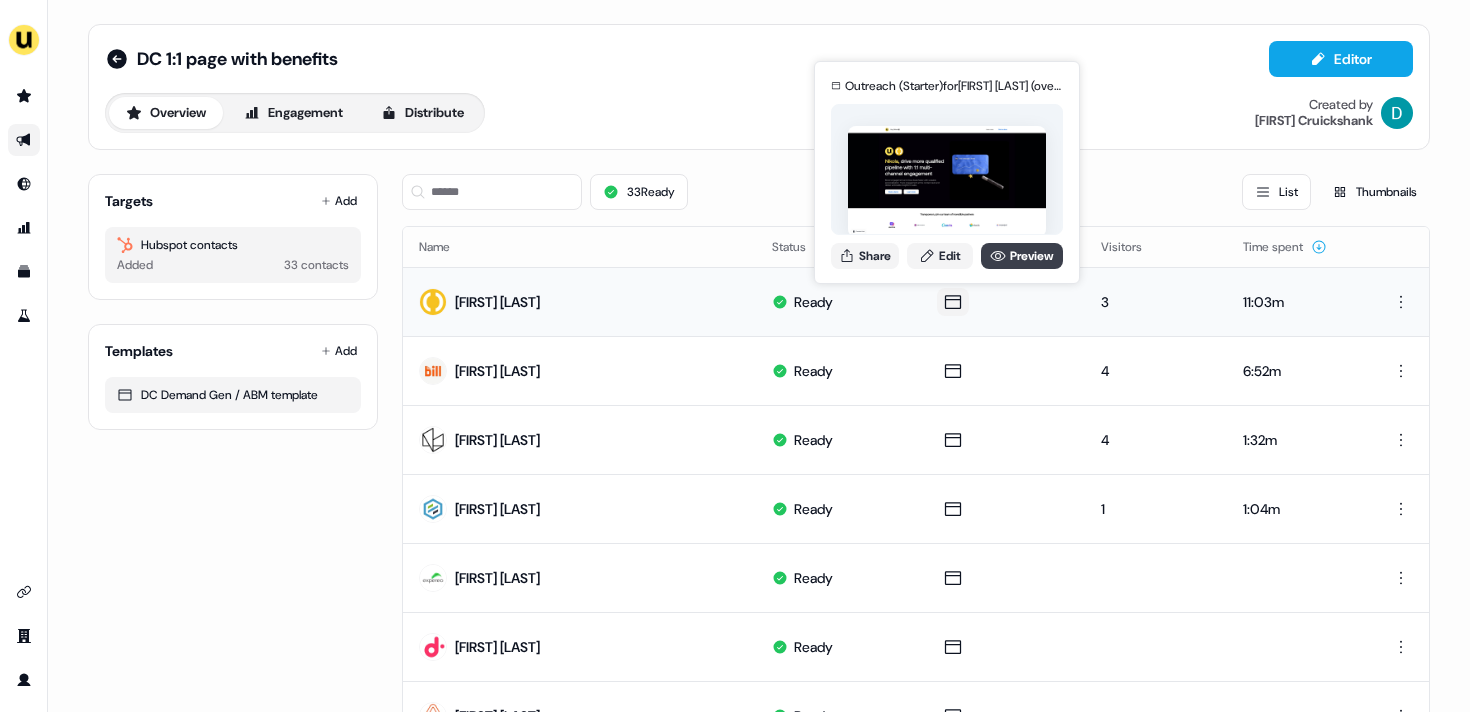 click on "Preview" at bounding box center [1022, 256] 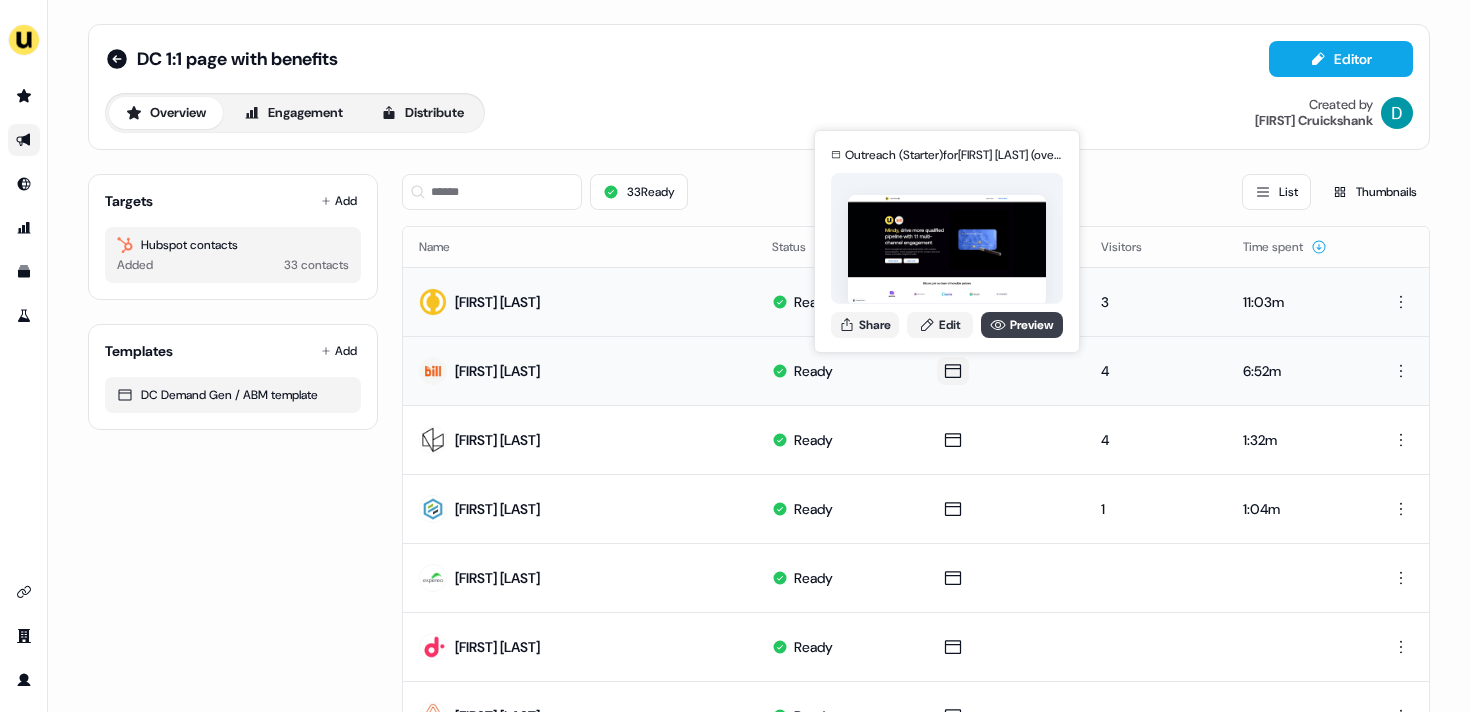 click on "Preview" at bounding box center (1022, 325) 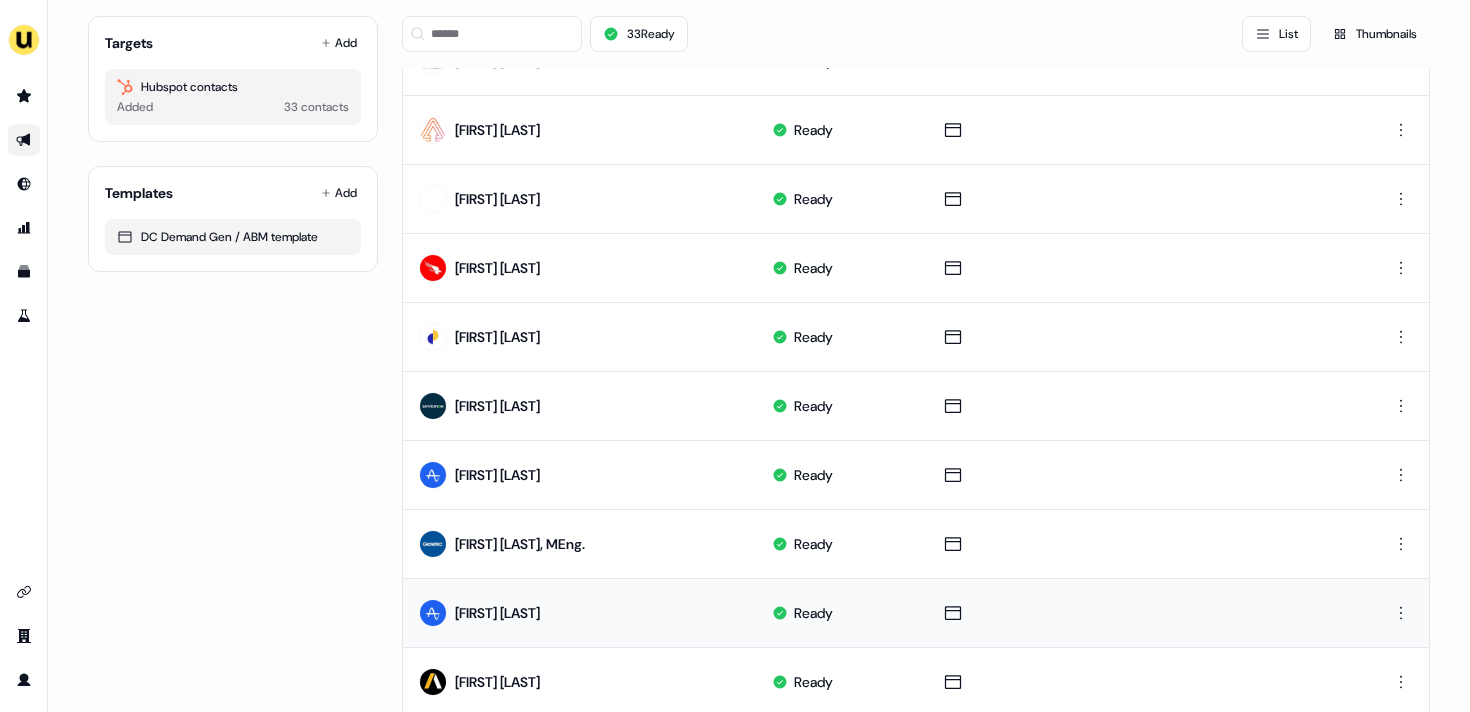 scroll, scrollTop: 1000, scrollLeft: 0, axis: vertical 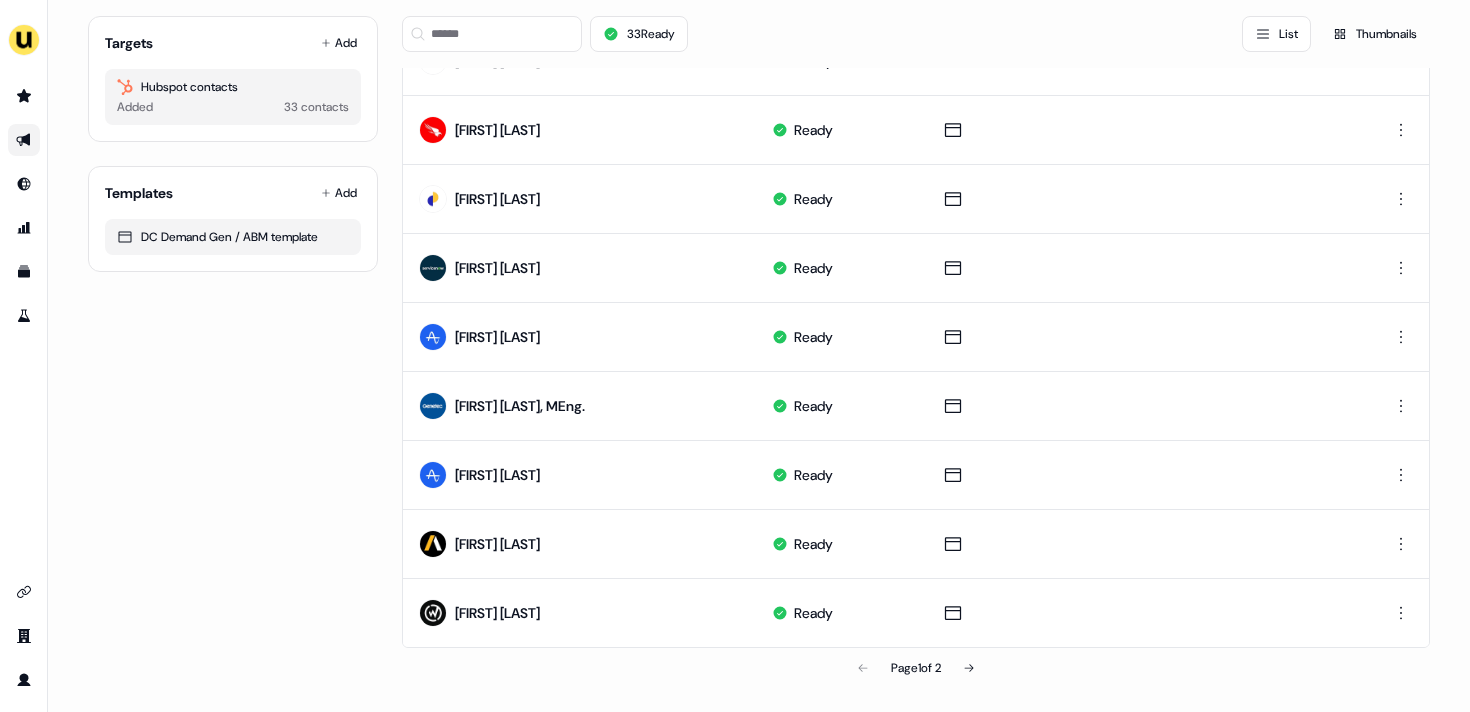 click on "Page  1  of 2" at bounding box center [916, 668] 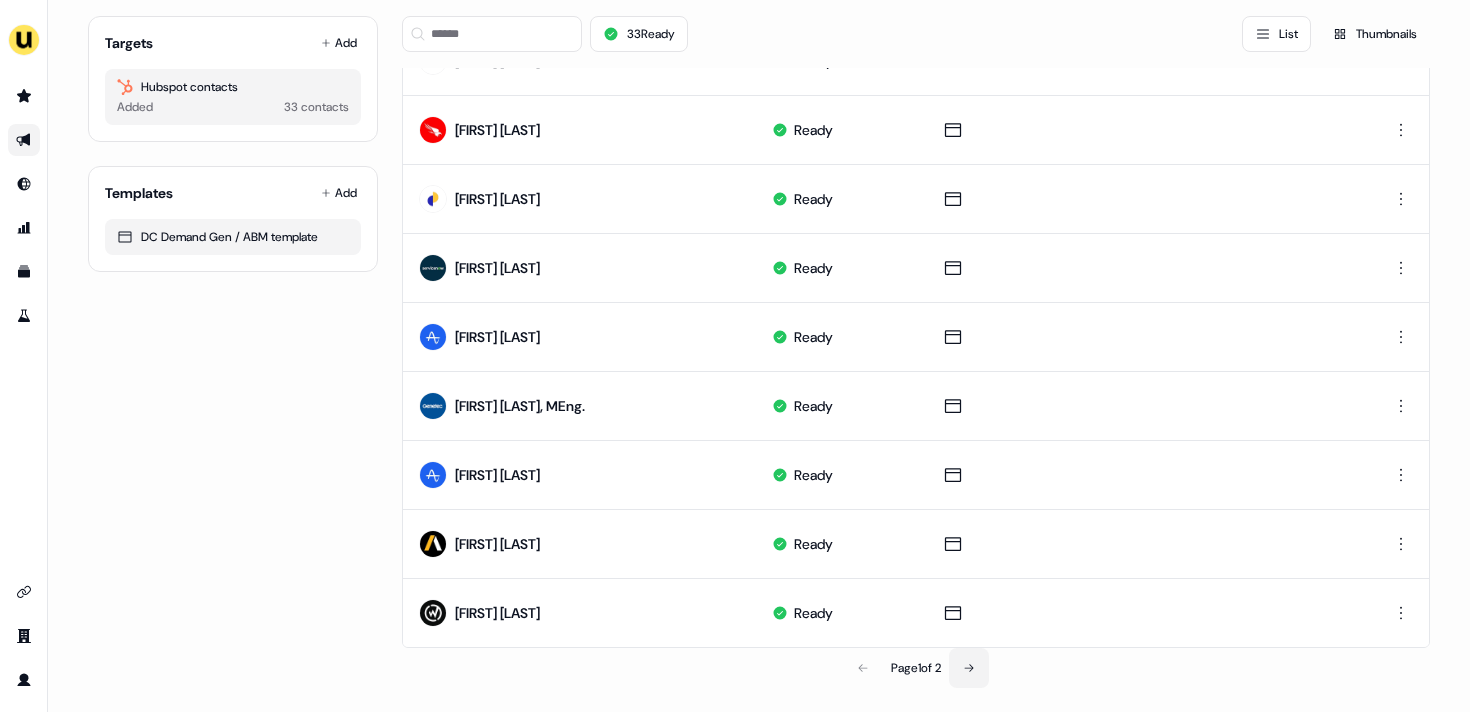 click at bounding box center (969, 668) 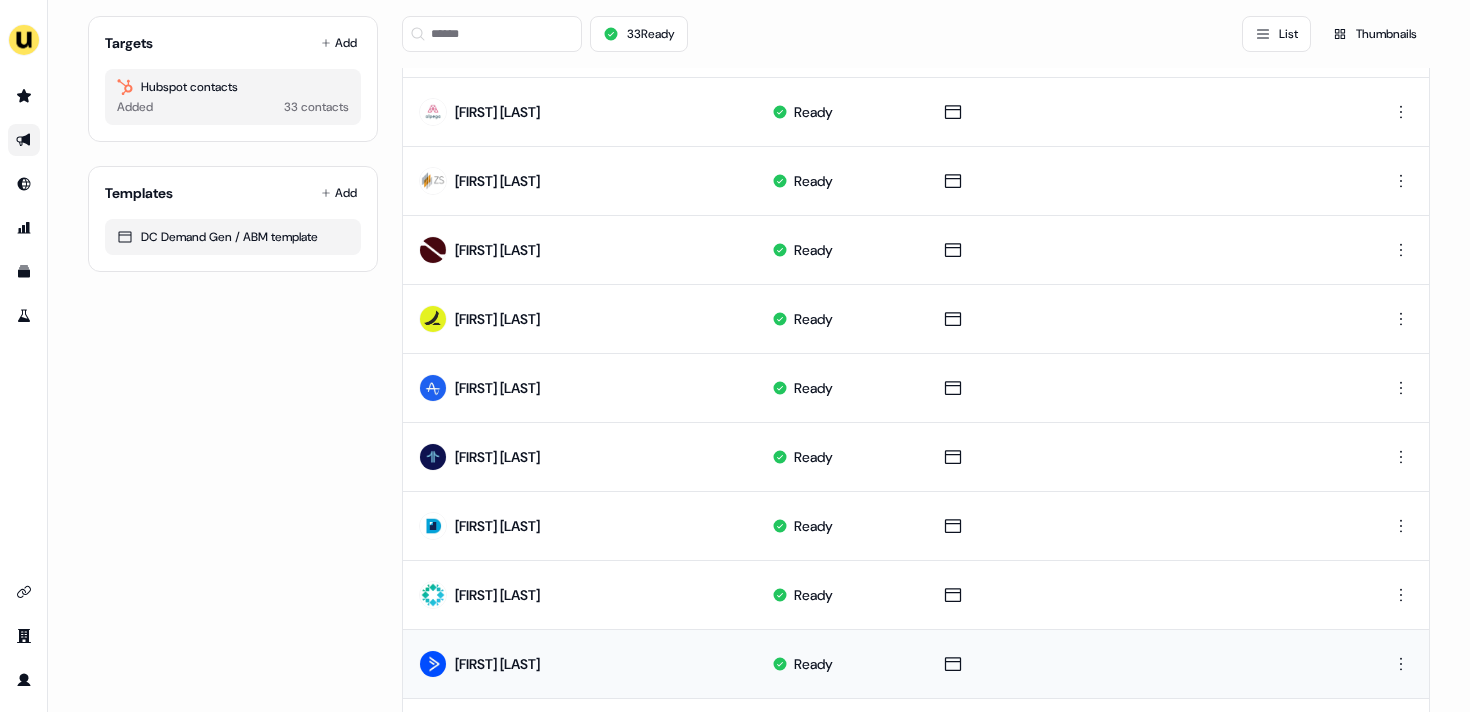 scroll, scrollTop: 517, scrollLeft: 0, axis: vertical 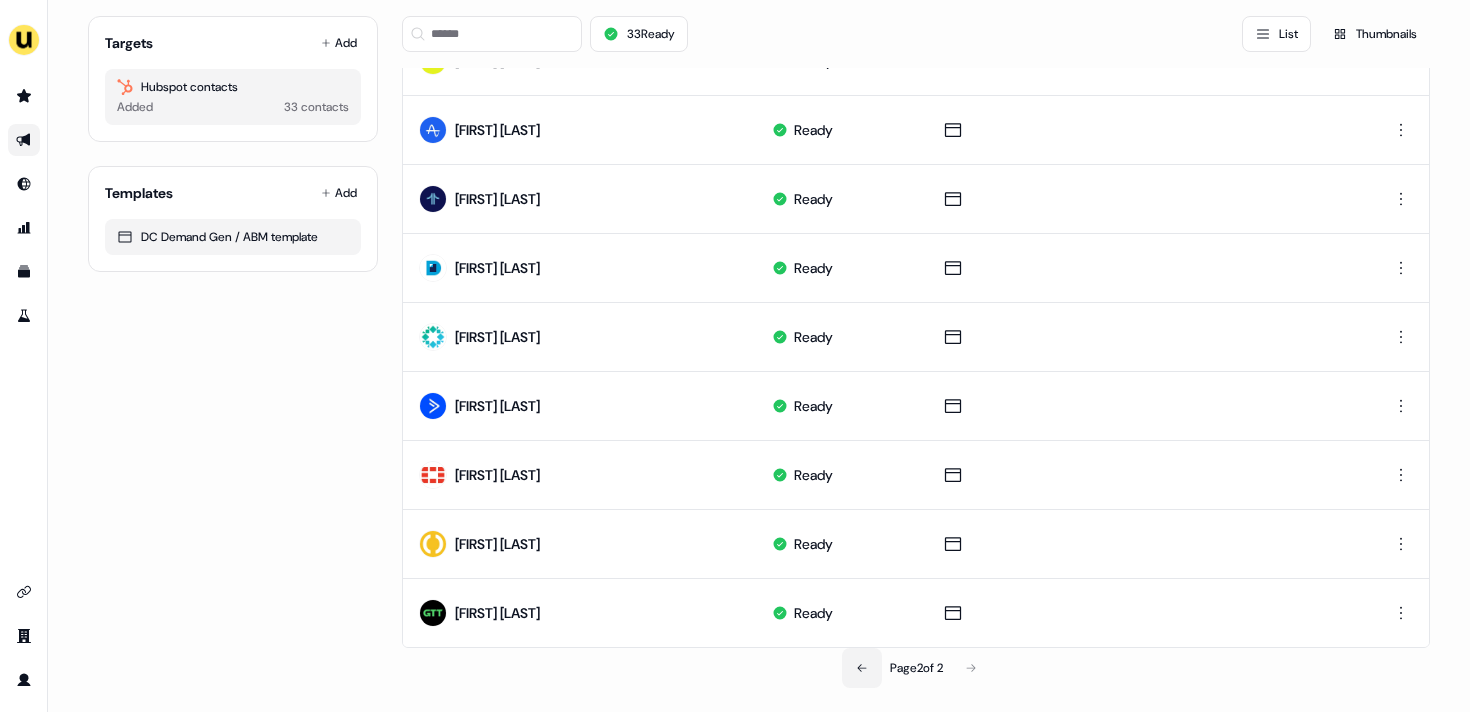 click at bounding box center [862, 668] 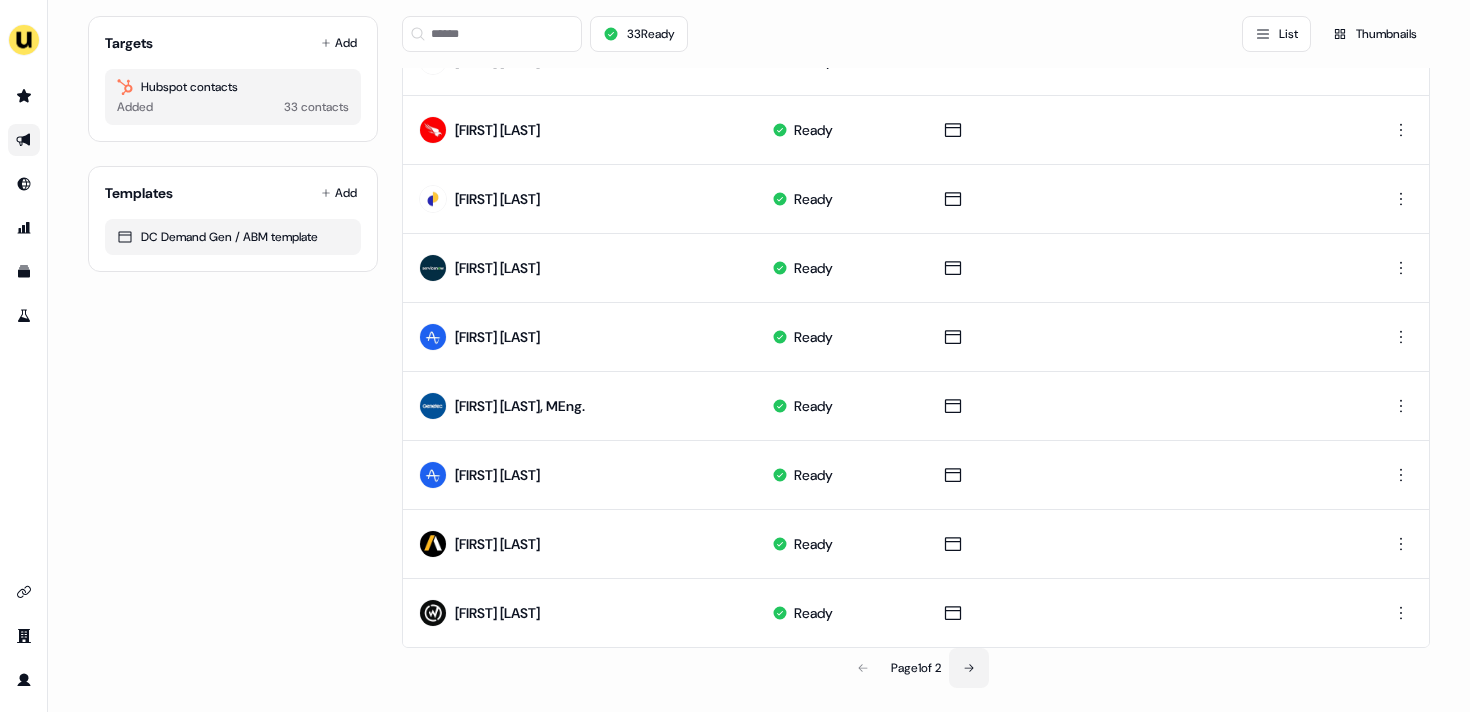 click at bounding box center [969, 668] 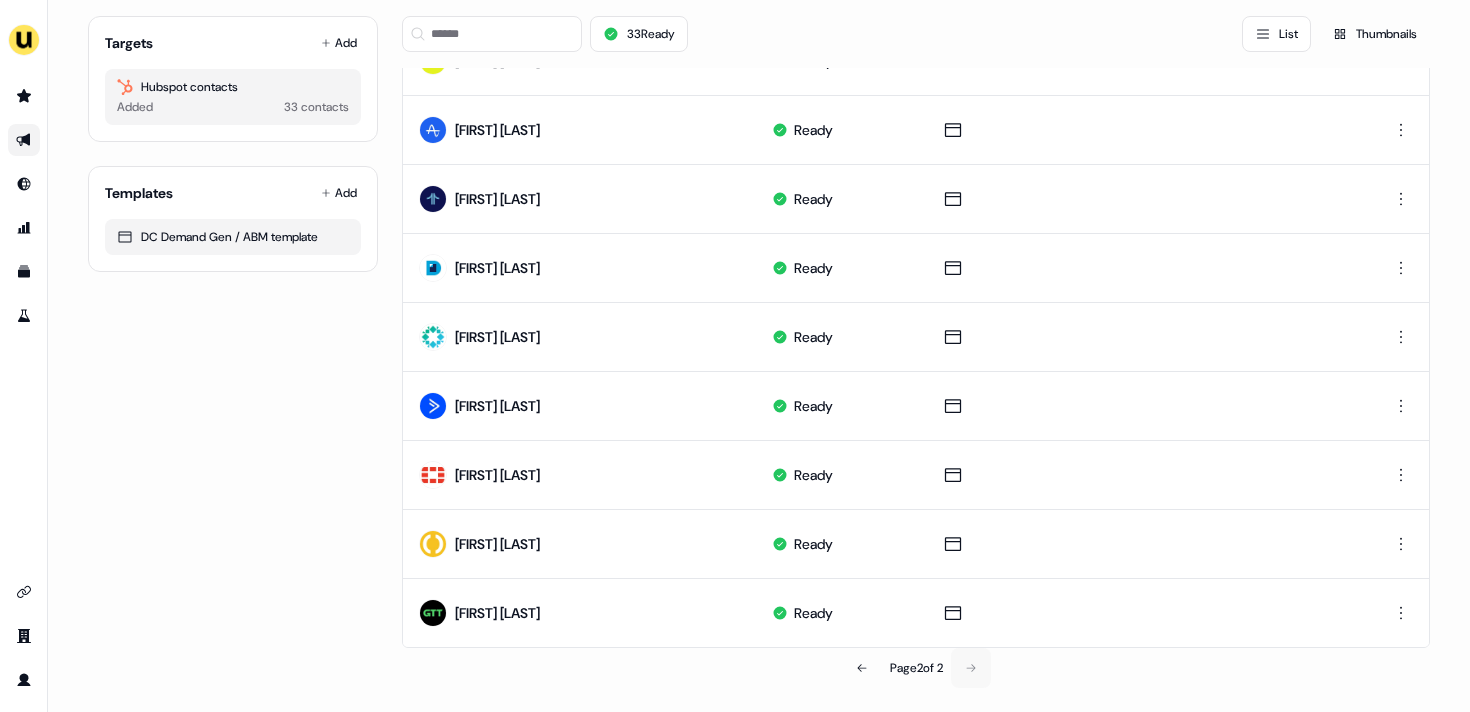 scroll, scrollTop: 517, scrollLeft: 0, axis: vertical 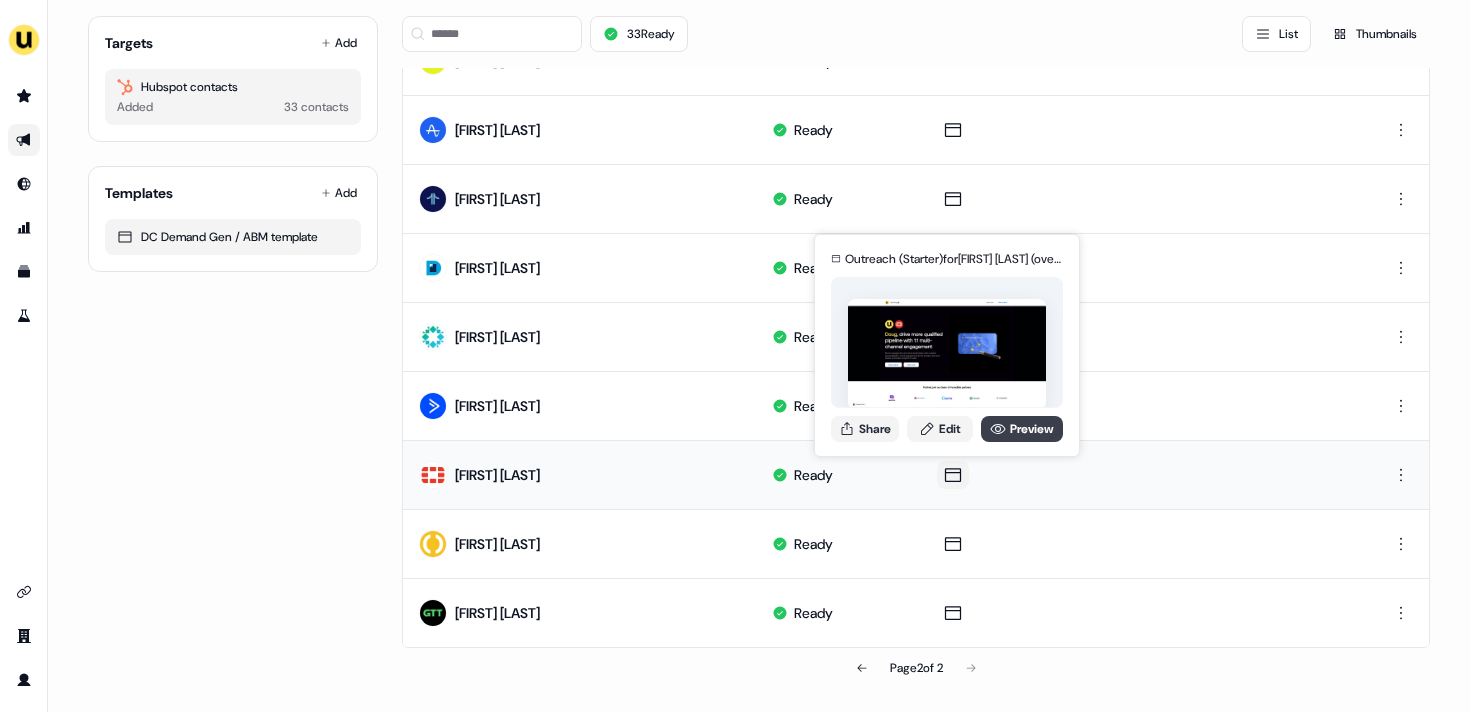 click 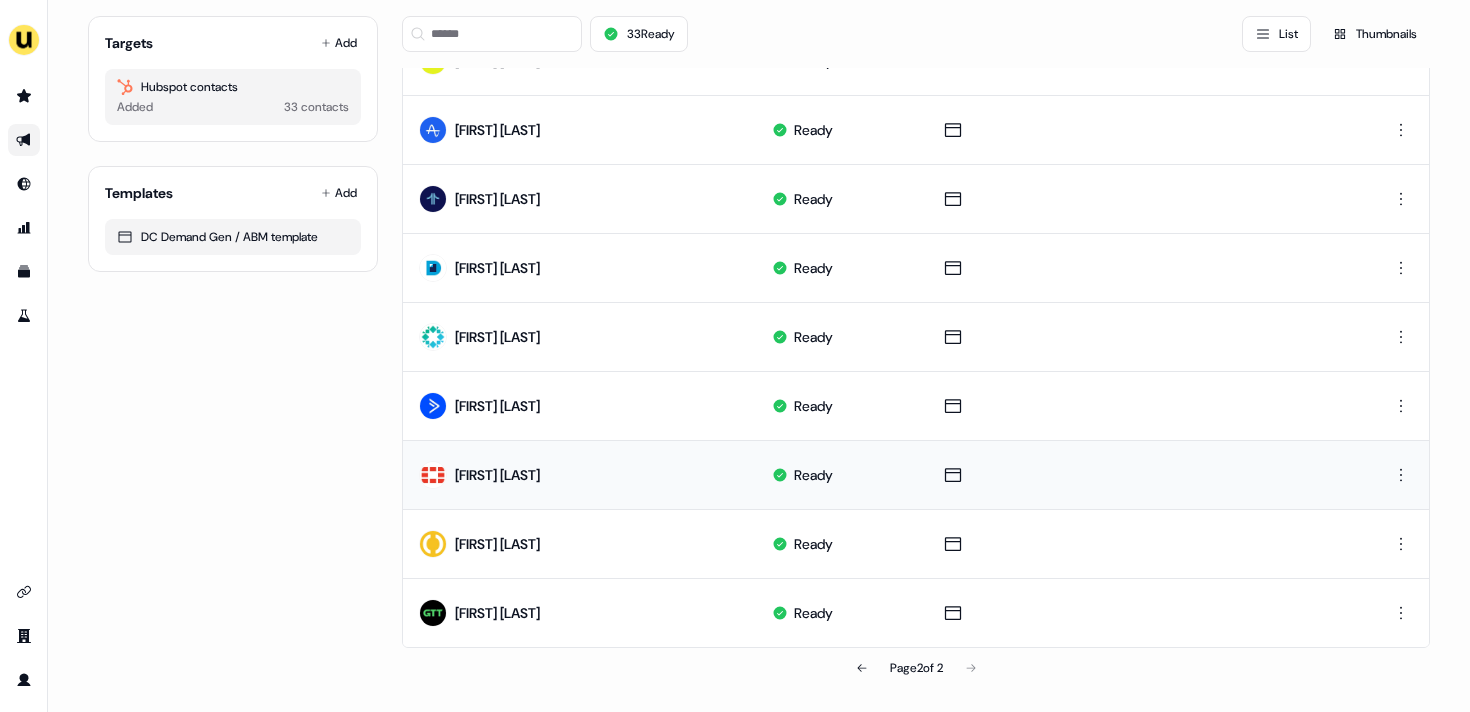scroll, scrollTop: 517, scrollLeft: 0, axis: vertical 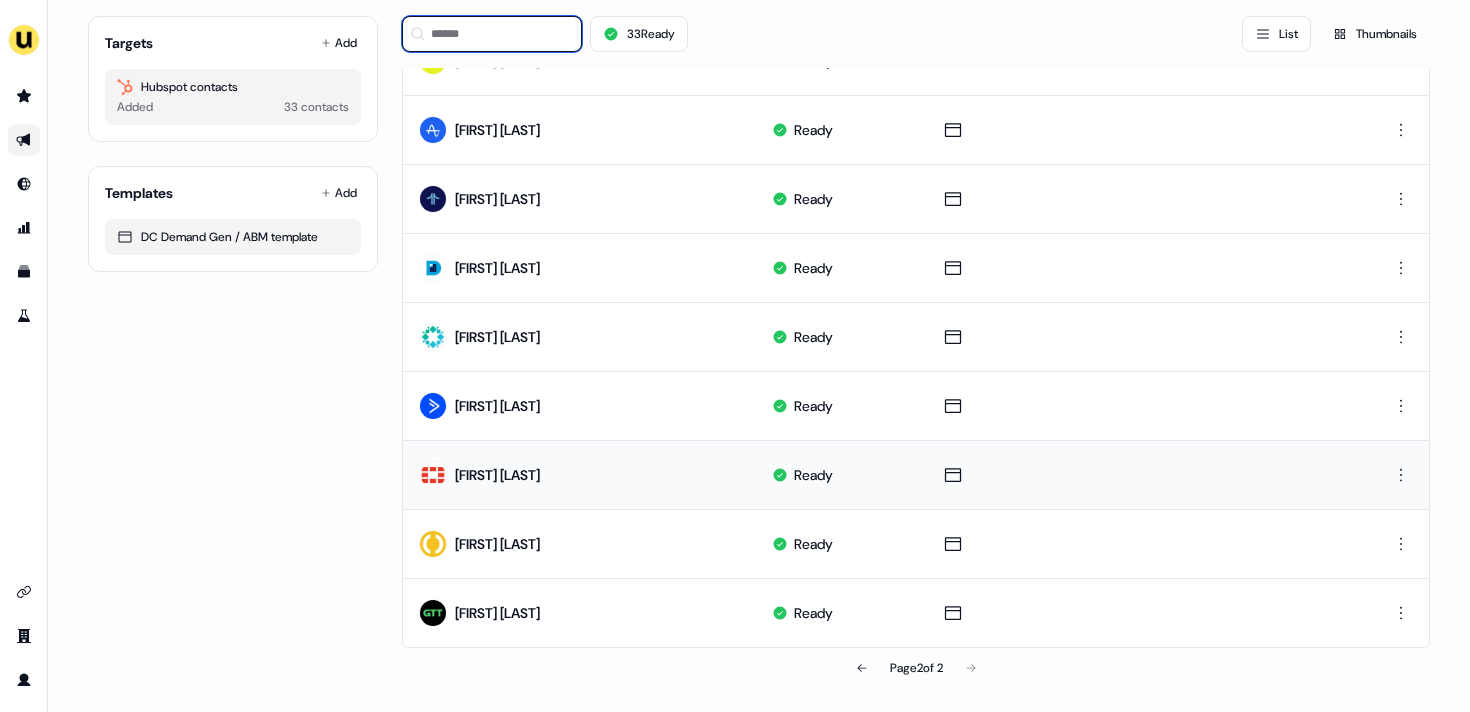 click at bounding box center (492, 34) 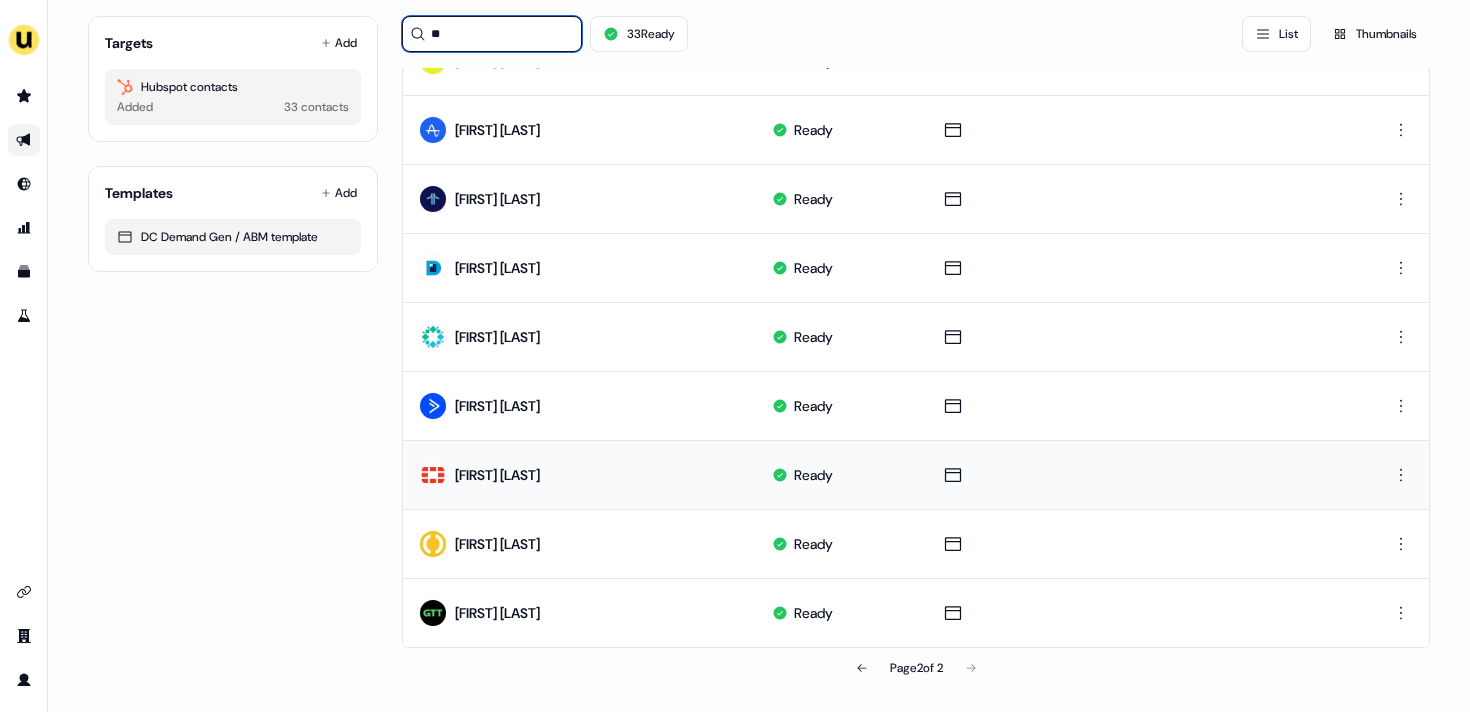 scroll, scrollTop: 0, scrollLeft: 0, axis: both 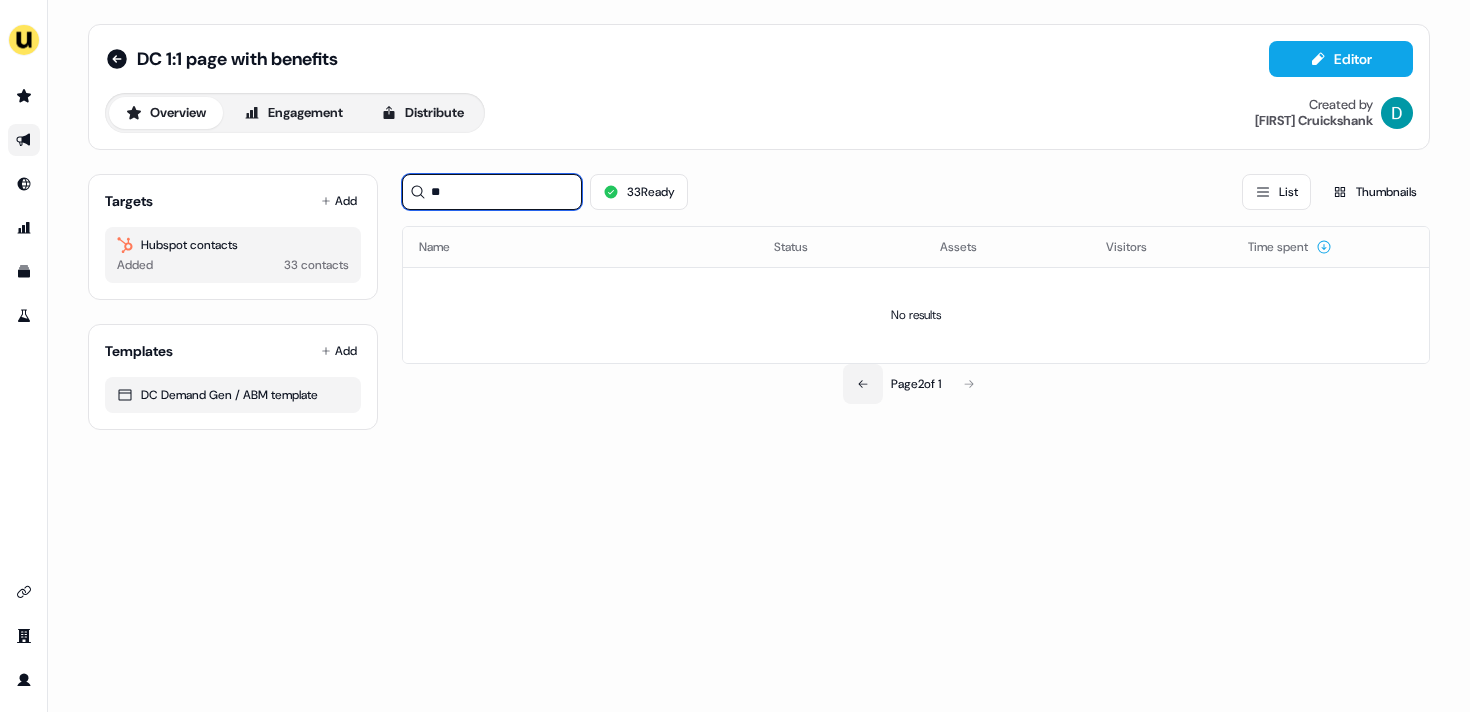 type on "**" 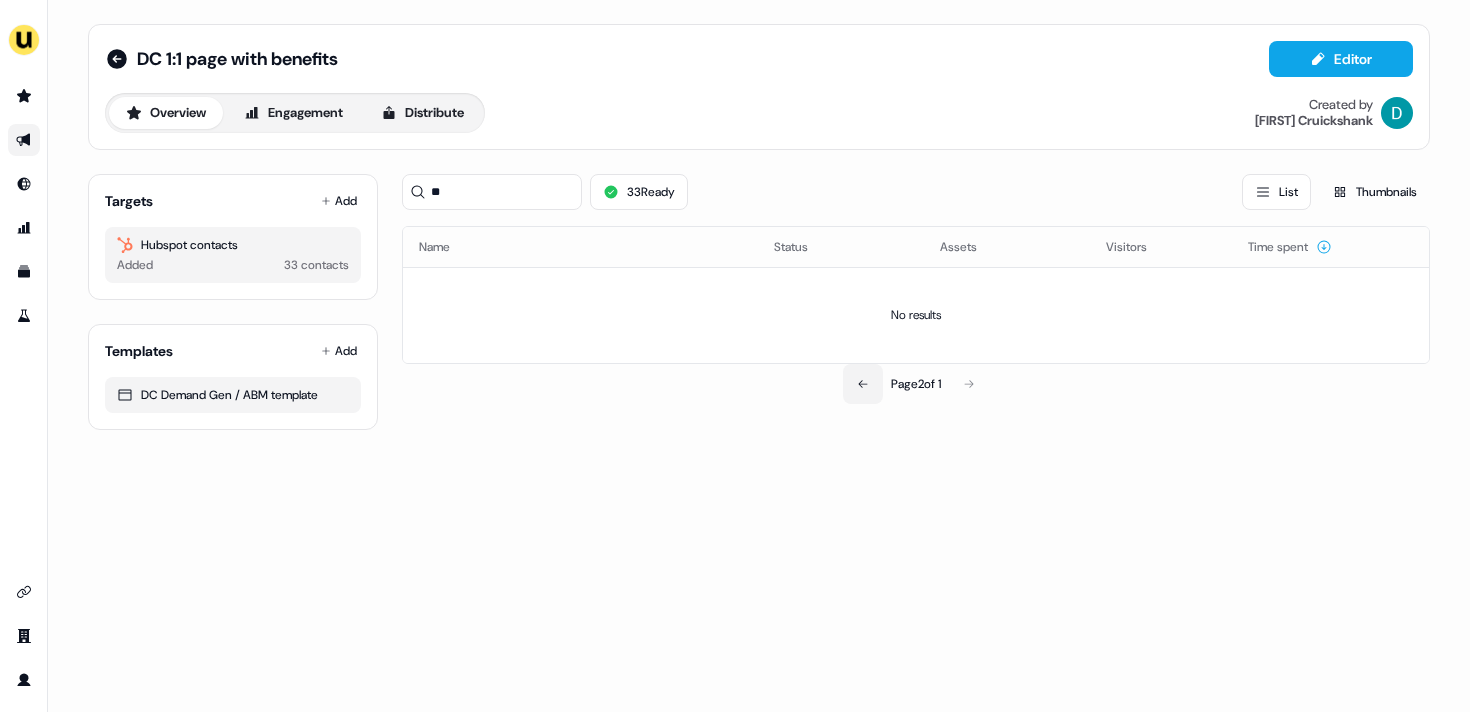 click at bounding box center [863, 384] 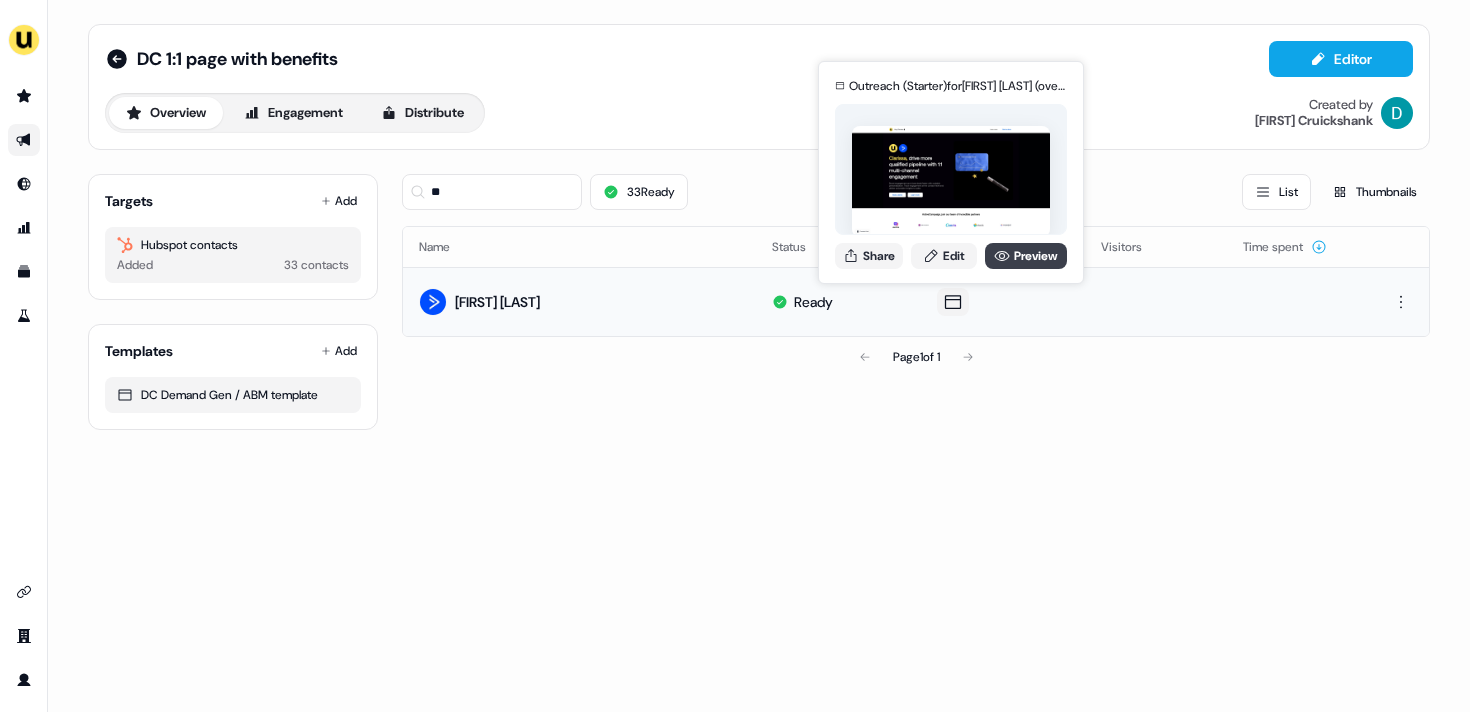 click 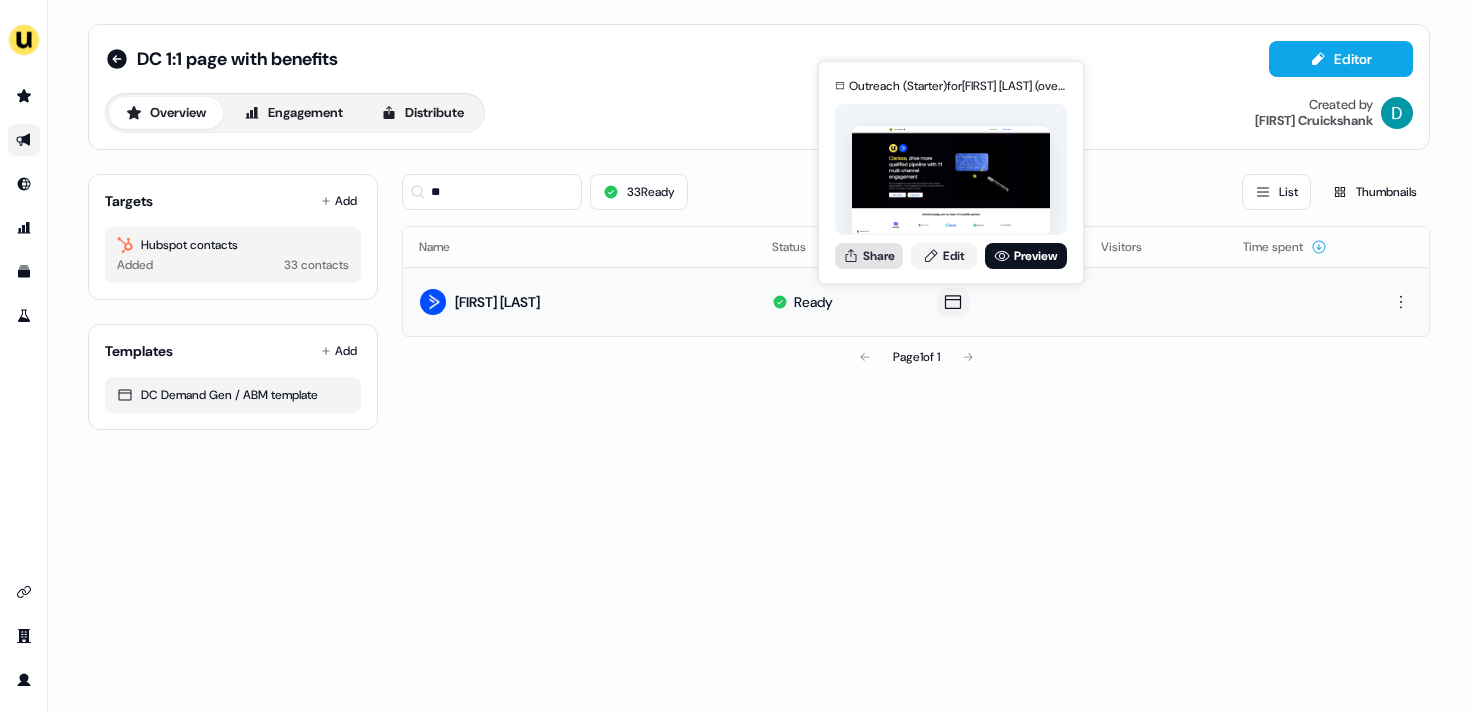 click on "Share" at bounding box center (869, 256) 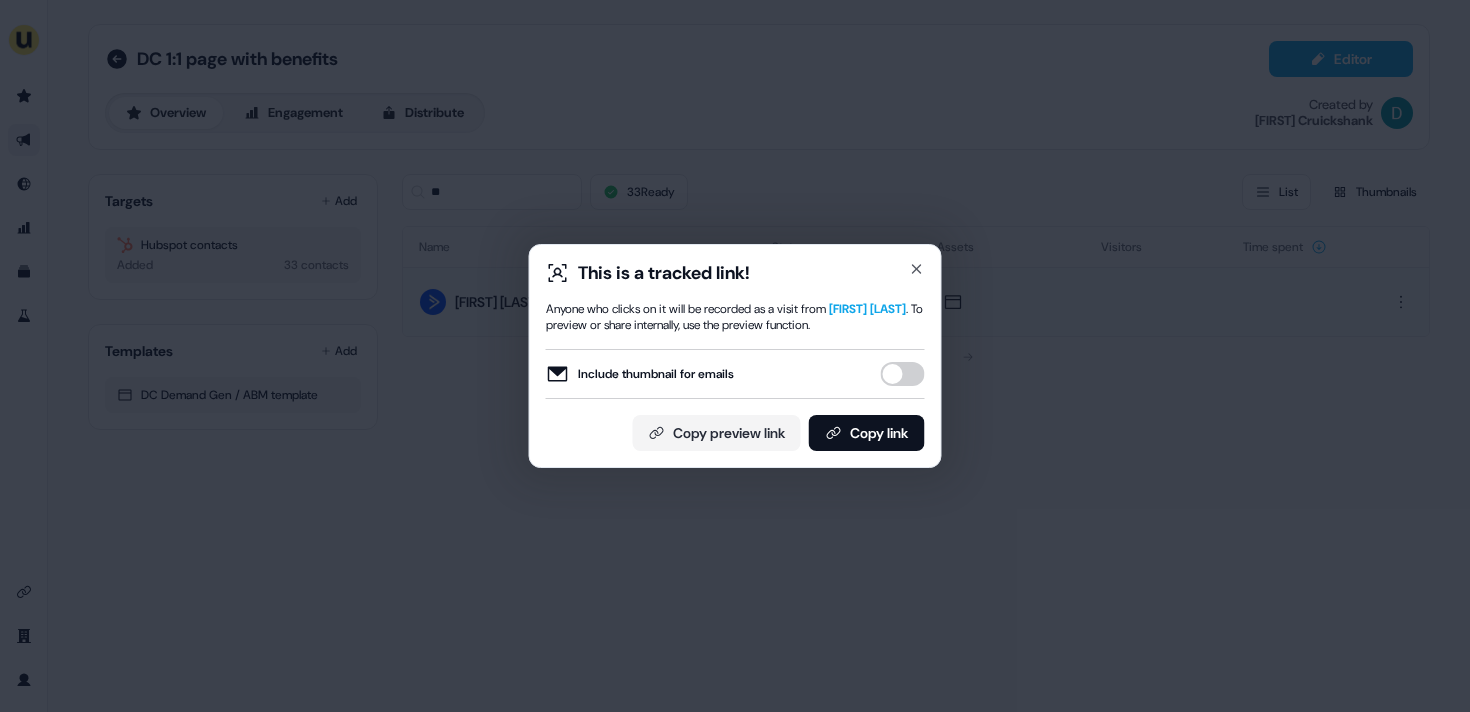 click on "This is a tracked link! Anyone who clicks on it will be recorded as a visit from   Clarissa De Angelis . To preview or share internally, use the preview function. Include thumbnail for emails Copy preview link Copy link" at bounding box center [735, 356] 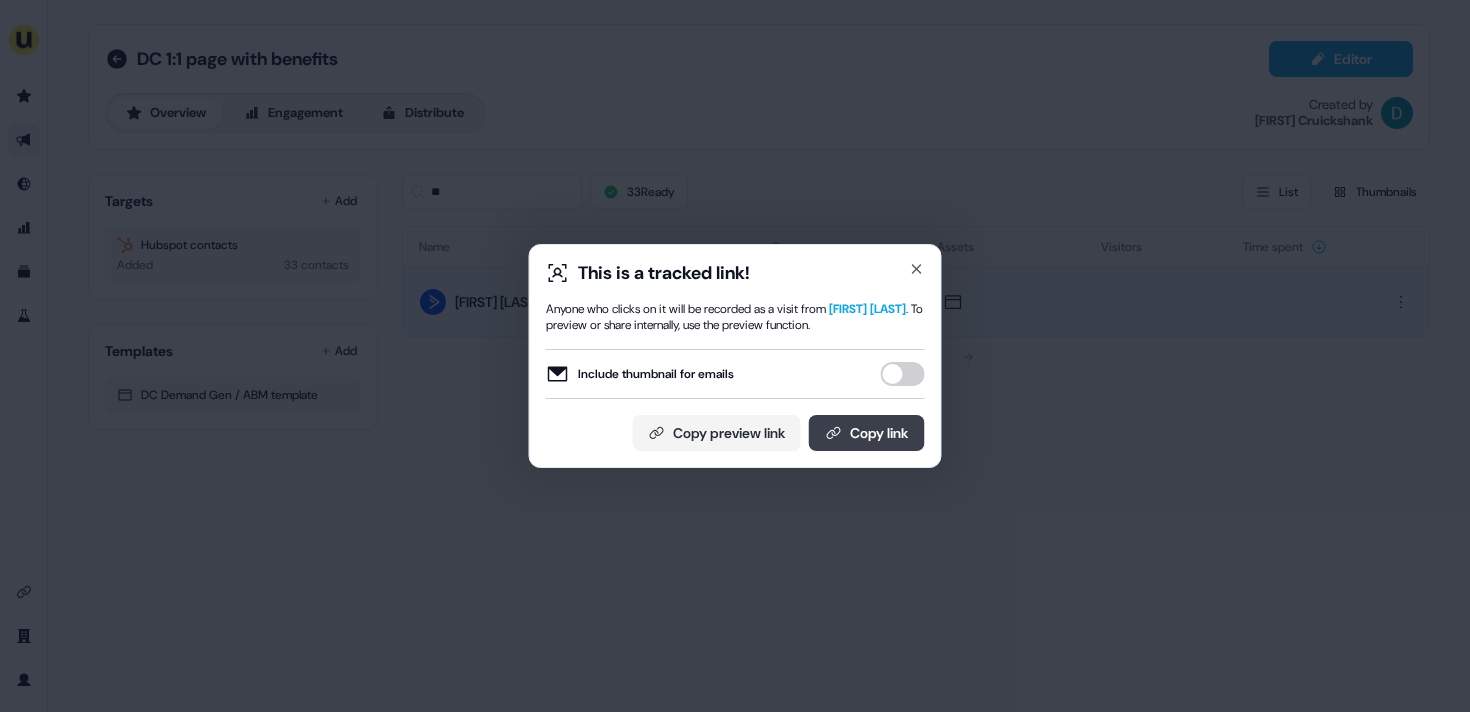 click on "Copy link" at bounding box center [867, 433] 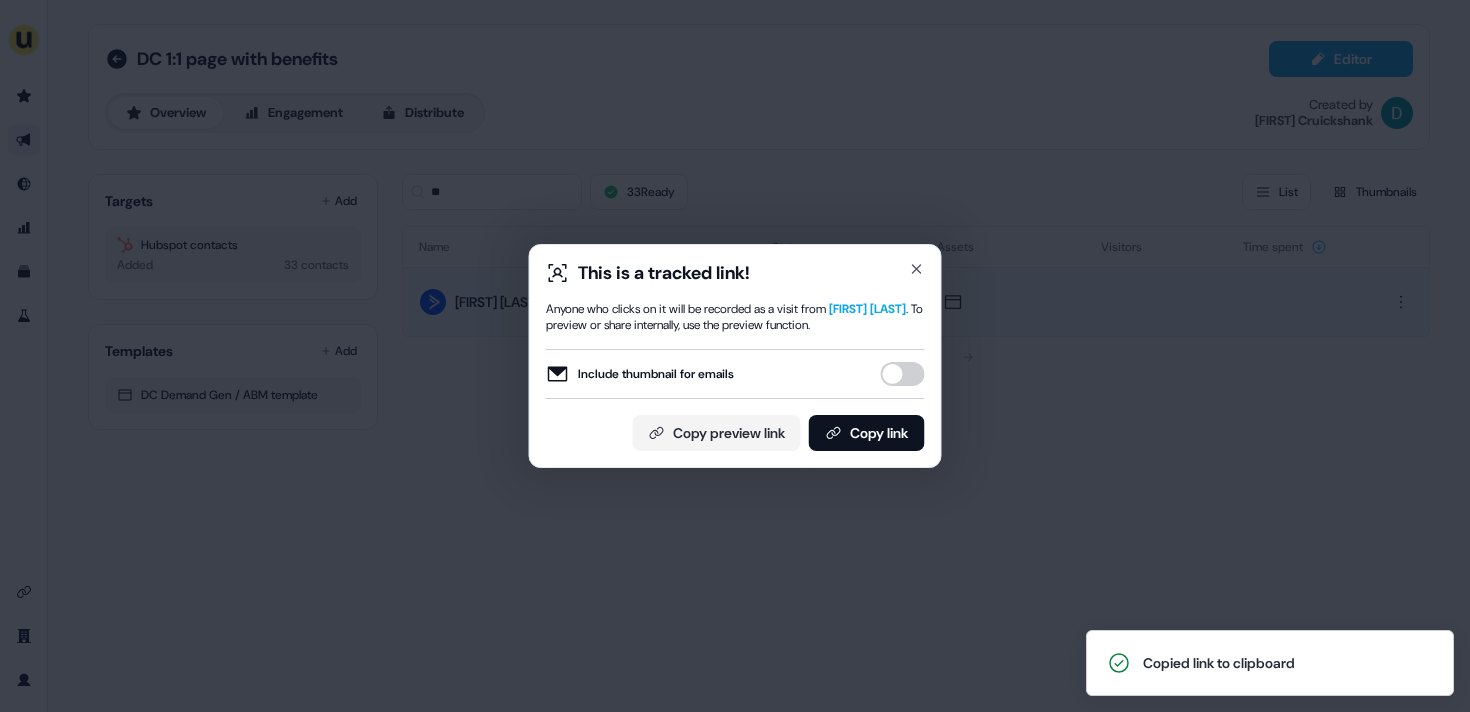 type 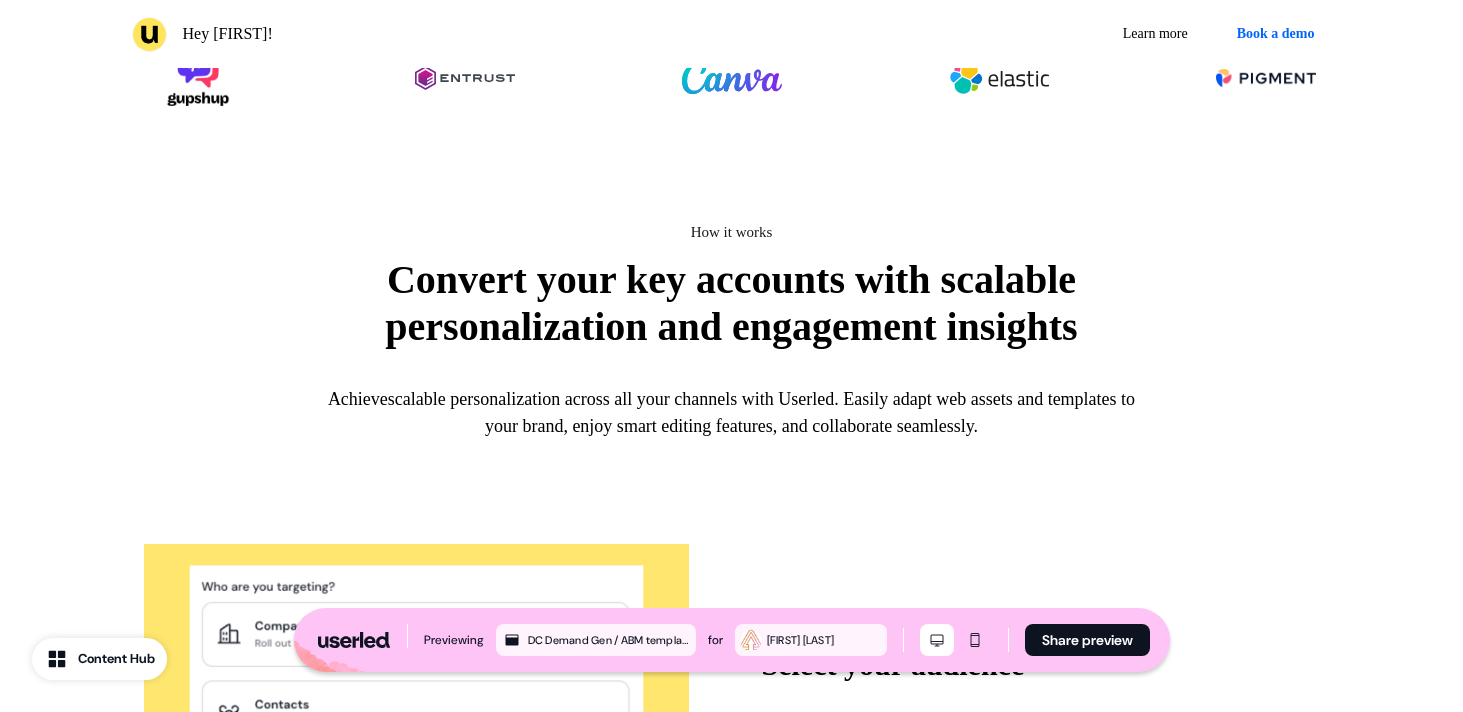 scroll, scrollTop: 1094, scrollLeft: 0, axis: vertical 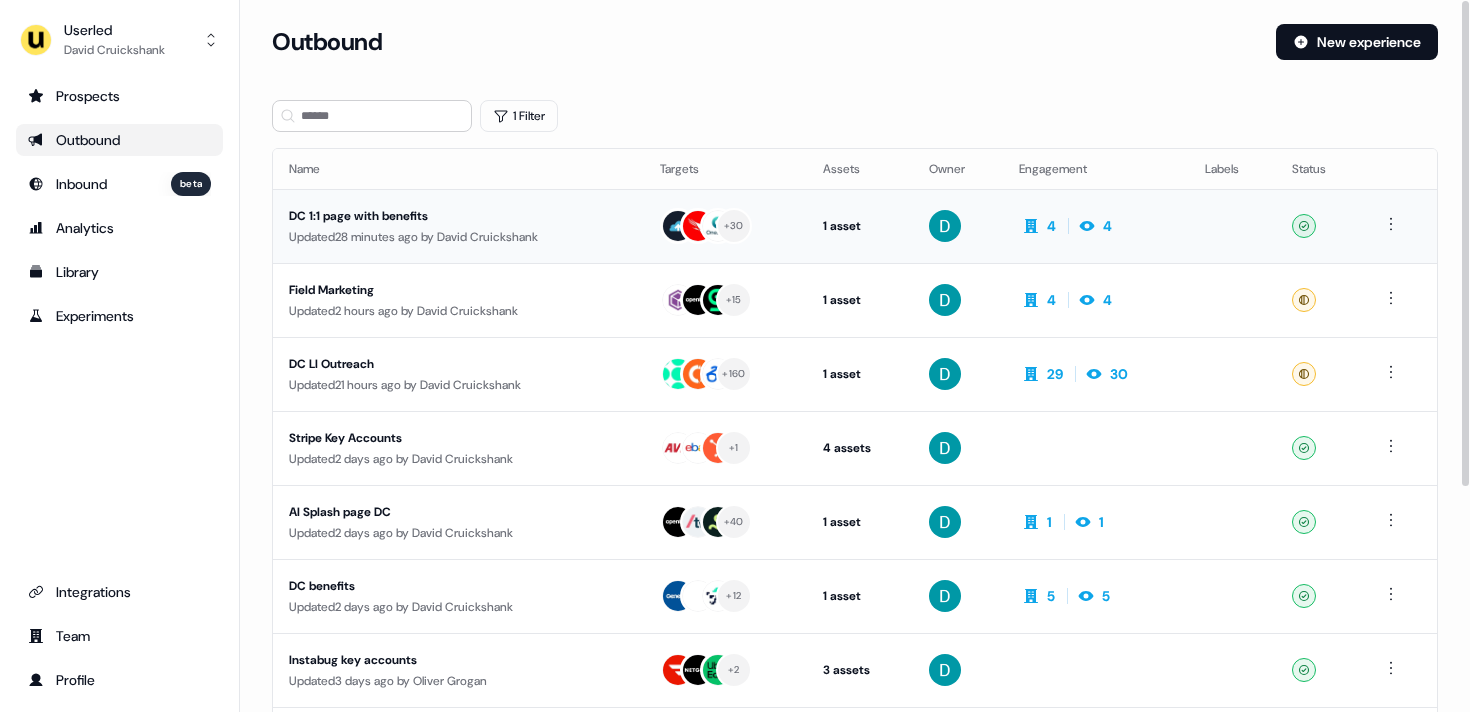 click on "DC 1:1 page with benefits" at bounding box center [458, 216] 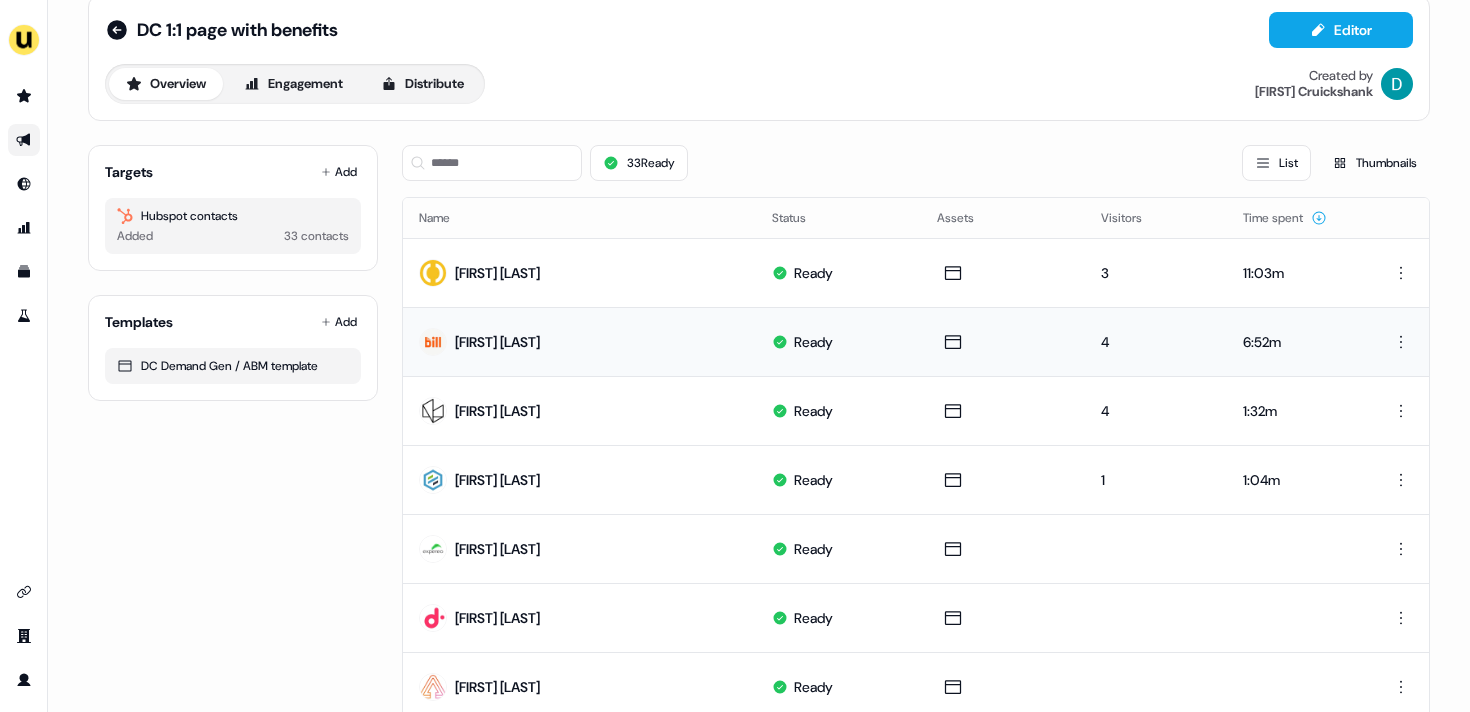 scroll, scrollTop: 31, scrollLeft: 0, axis: vertical 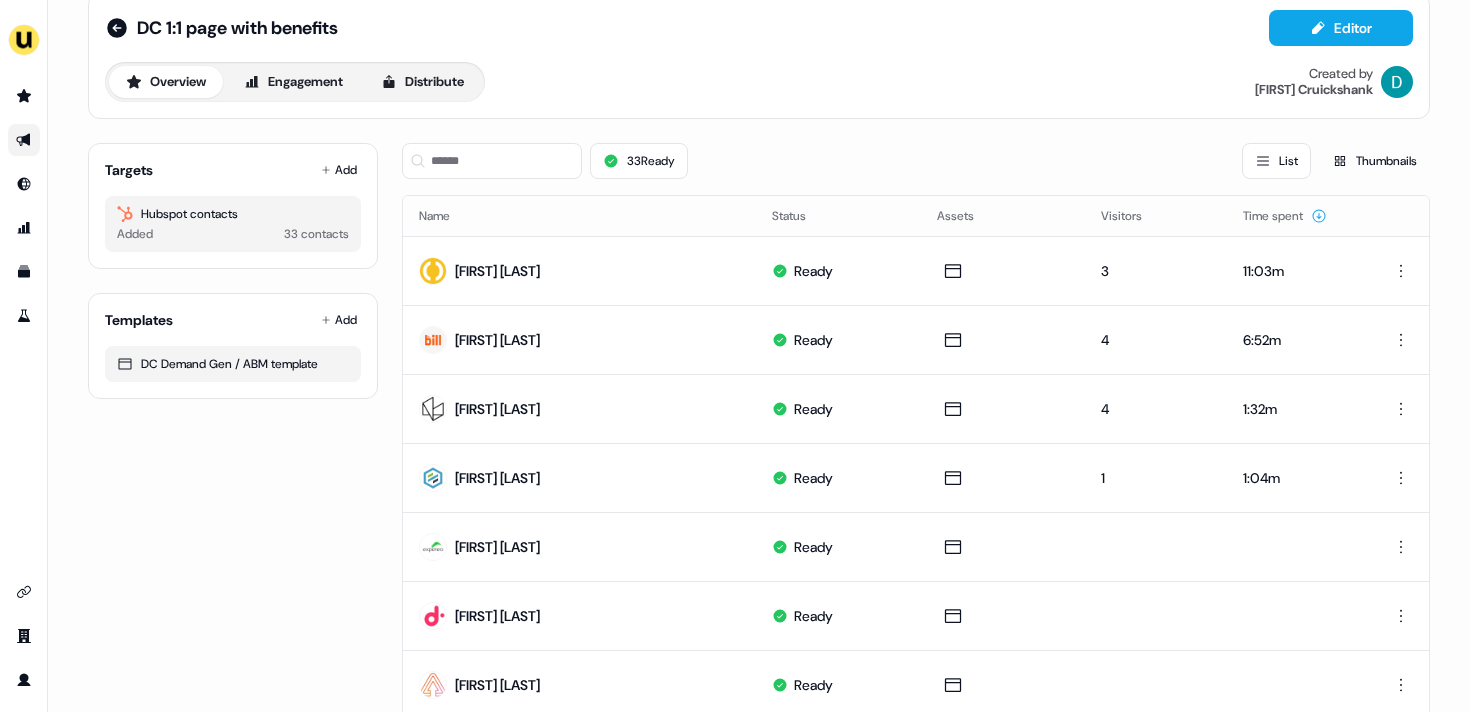 click on "DC 1:1 page with benefits Editor" at bounding box center (759, 28) 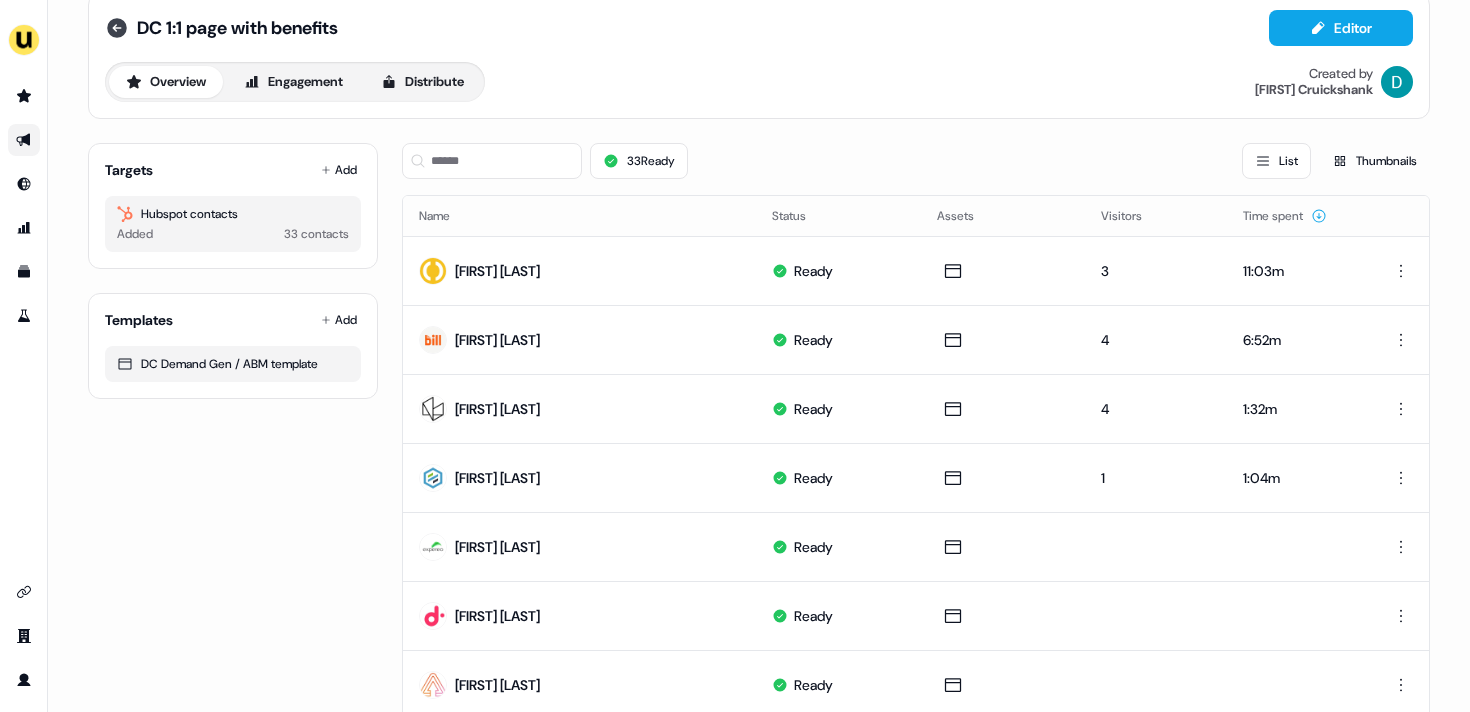 click 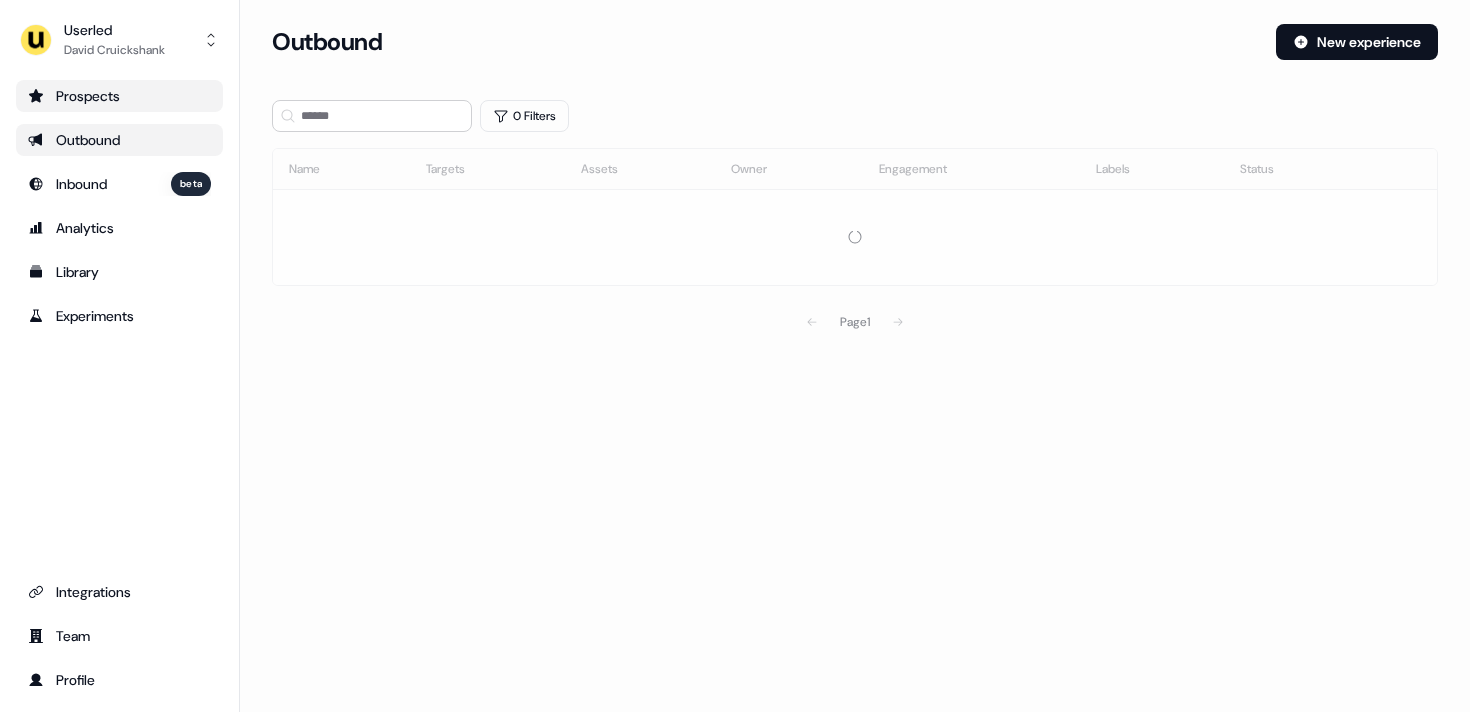 scroll, scrollTop: 0, scrollLeft: 0, axis: both 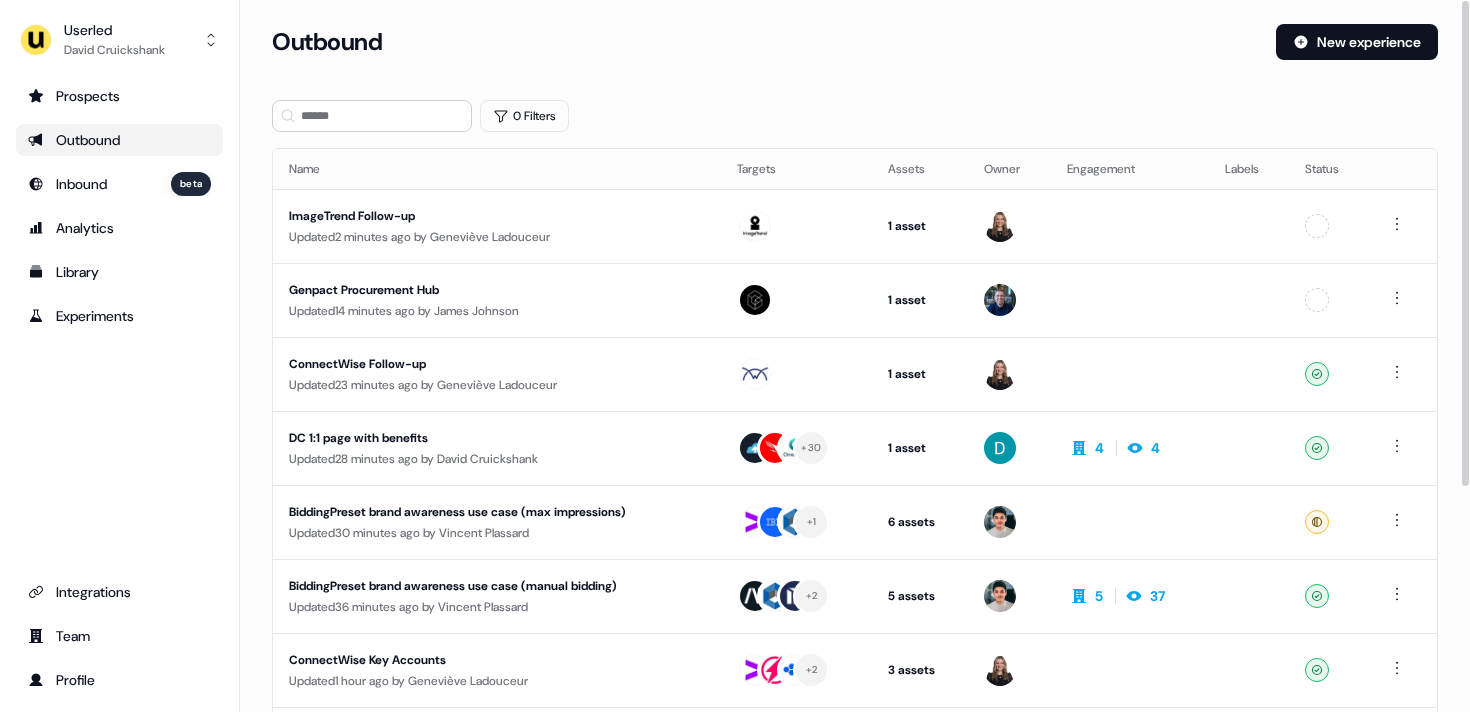 click on "Loading... Outbound New experience 0 Filters Name Targets Assets Owner Engagement Labels Status ImageTrend Follow-up Updated 2 minutes ago by [FIRST] [LAST] 1 asset Post-demo follow-up Unconfigured Genpact Procurement Hub Updated 14 minutes ago by [FIRST] [LAST] 1 asset Web page Unconfigured ConnectWise Follow-up Updated 23 minutes ago by [FIRST] [LAST] 1 asset Post-demo follow-up Ready DC 1:1 page with benefits Updated 28 minutes ago by [FIRST] [LAST] + 30 1 asset Outreach (Starter) 4 4 Ready BiddingPreset brand awareness use case (max impressions) Updated 30 minutes ago by [FIRST] [LAST] + 1 6 assets Outreach (Starter), LinkedIn Square, LinkedIn Square, LinkedIn Square, LinkedIn Square, LinkedIn Square Ready BiddingPreset brand awareness use case (manual bidding) Updated 36 minutes ago by [FIRST] [LAST] + 2 5 assets Outreach (Starter), LinkedIn Square, LinkedIn Square, LinkedIn Square, LinkedIn Square 5 37 Ready ConnectWise Key Accounts" at bounding box center [855, 533] 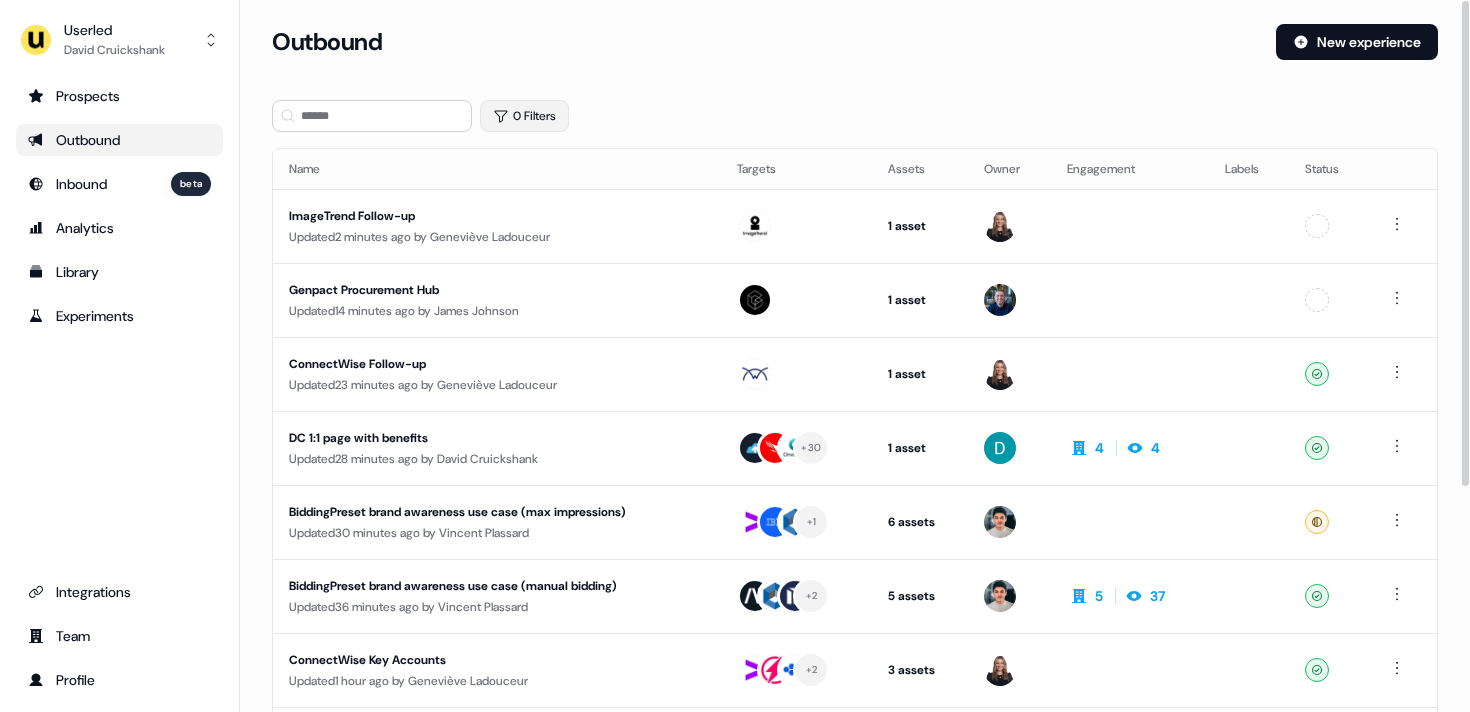 click on "0   Filters" at bounding box center [524, 116] 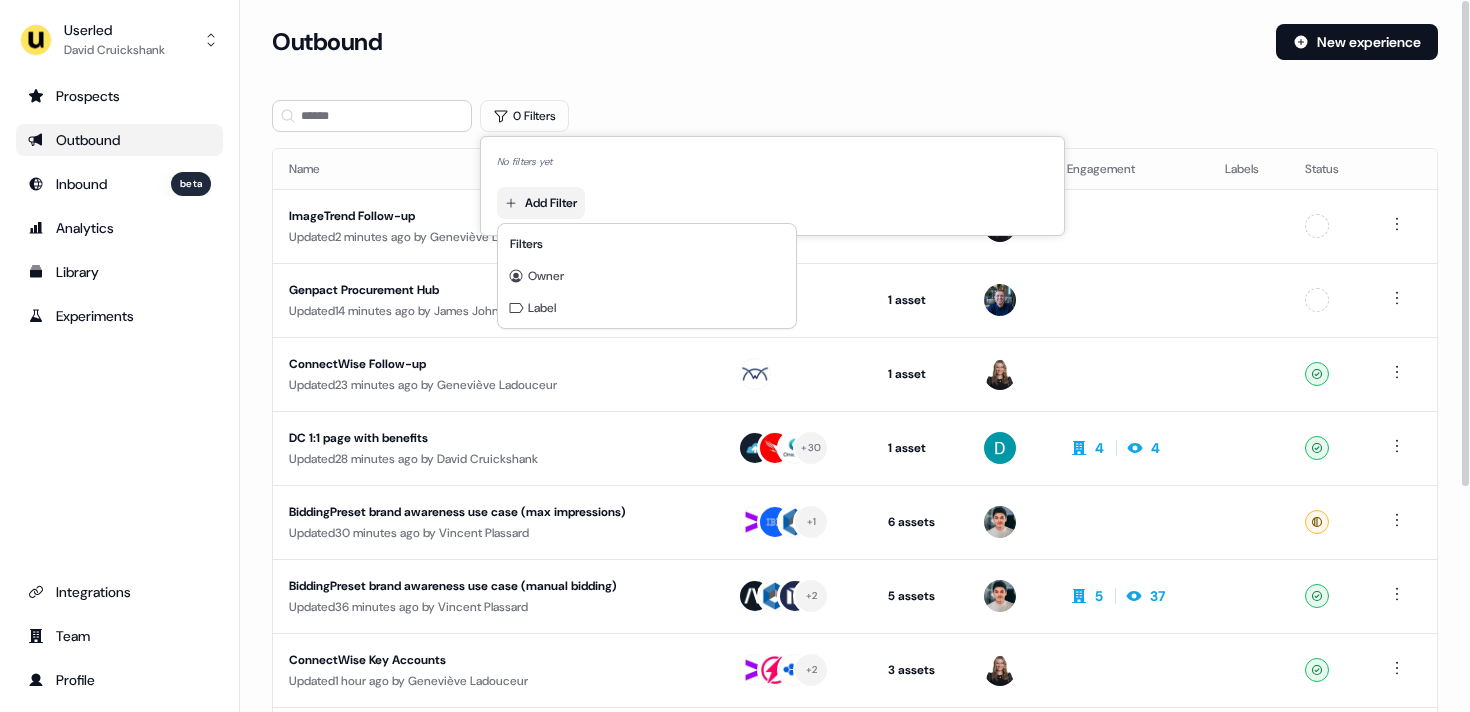 click on "For the best experience switch devices to a bigger screen. Go to Userled.io Userled [FIRST] [LAST] Prospects Outbound Inbound beta Analytics Library Experiments Integrations Team Profile Loading... Outbound New experience 0   Filters Name Targets Assets Owner Engagement Labels Status ImageTrend Follow-up Updated  2 minutes ago   by   [FIRST] [LAST] 1   asset Post-demo follow-up Unconfigured Genpact Procurement Hub Updated  14 minutes ago   by   [FIRST] [LAST] 1   asset Web page Unconfigured ConnectWise Follow-up Updated  23 minutes ago   by   [FIRST] [LAST] 1   asset Post-demo follow-up Ready DC 1:1 page with benefits Updated  28 minutes ago   by   [FIRST] [LAST] + 30 1   asset Outreach (Starter) 4 4 Ready BiddingPreset brand awareness use case (max impressions) Updated  30 minutes ago   by   [FIRST] [LAST] + 1 6   assets Outreach (Starter), LinkedIn Square, LinkedIn Square, LinkedIn Square, LinkedIn Square, LinkedIn Square Ready BiddingPreset brand awareness use case (manual bidding)" at bounding box center (735, 356) 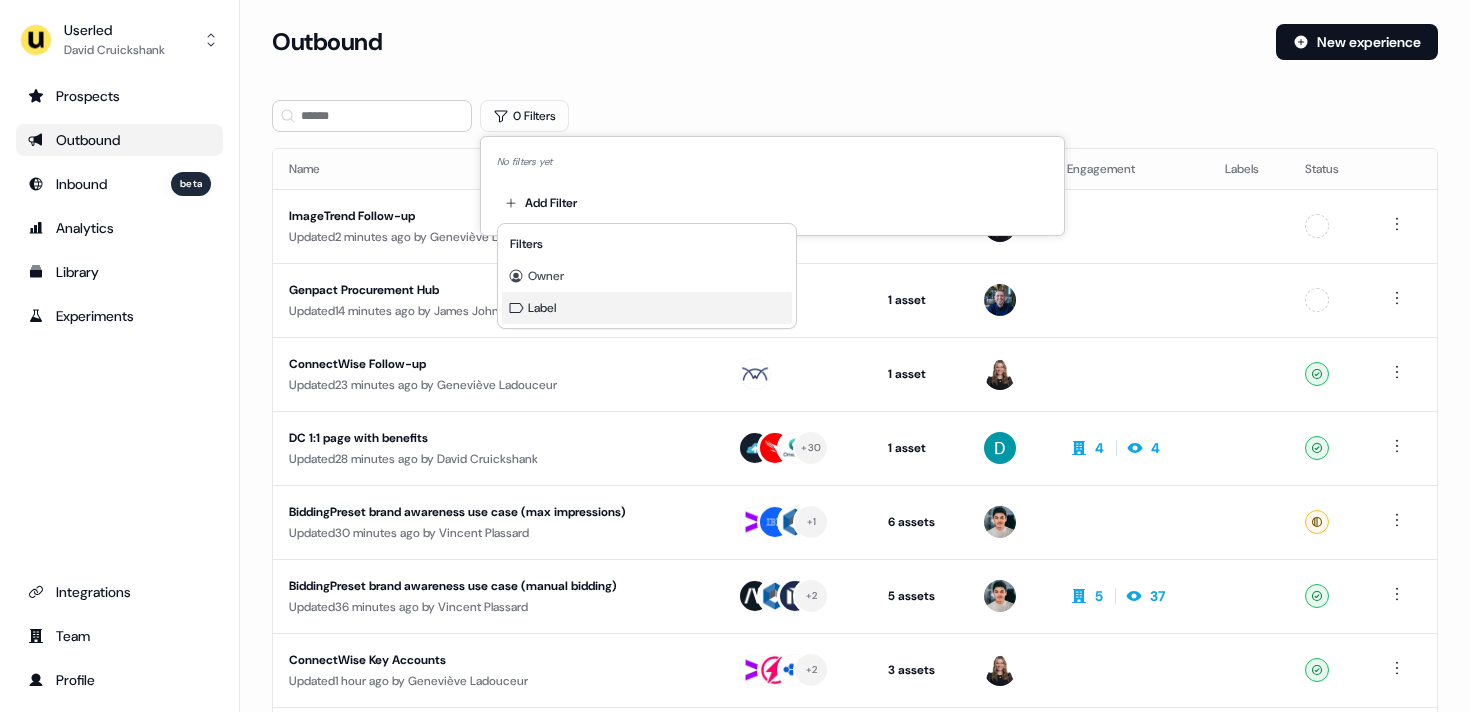 click on "Label" at bounding box center [647, 308] 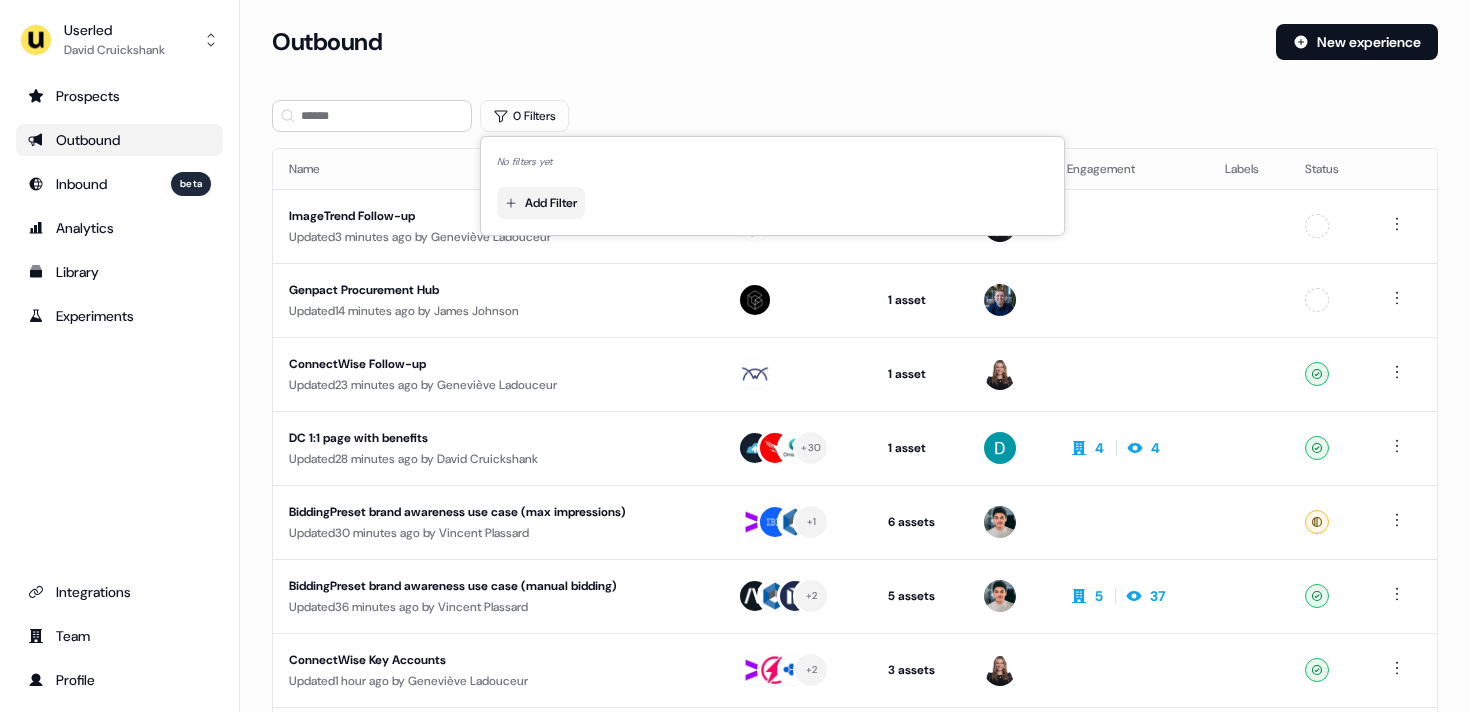 click on "For the best experience switch devices to a bigger screen. Go to Userled.io Userled [FIRST] [LAST] Prospects Outbound Inbound beta Analytics Library Experiments Integrations Team Profile Loading... Outbound New experience 0   Filters Name Targets Assets Owner Engagement Labels Status ImageTrend Follow-up Updated  3 minutes ago   by   [FIRST] [LAST] 1   asset Post-demo follow-up Unconfigured Genpact Procurement Hub Updated  14 minutes ago   by   [FIRST] [LAST] 1   asset Web page Unconfigured ConnectWise Follow-up Updated  23 minutes ago   by   [FIRST] [LAST] 1   asset Post-demo follow-up Ready DC 1:1 page with benefits Updated  28 minutes ago   by   [FIRST] [LAST] + 30 1   asset Outreach (Starter) 4 4 Ready BiddingPreset brand awareness use case (max impressions) Updated  30 minutes ago   by   [FIRST] [LAST] + 1 6   assets Outreach (Starter), LinkedIn Square, LinkedIn Square, LinkedIn Square, LinkedIn Square, LinkedIn Square Ready BiddingPreset brand awareness use case (manual bidding)" at bounding box center (735, 356) 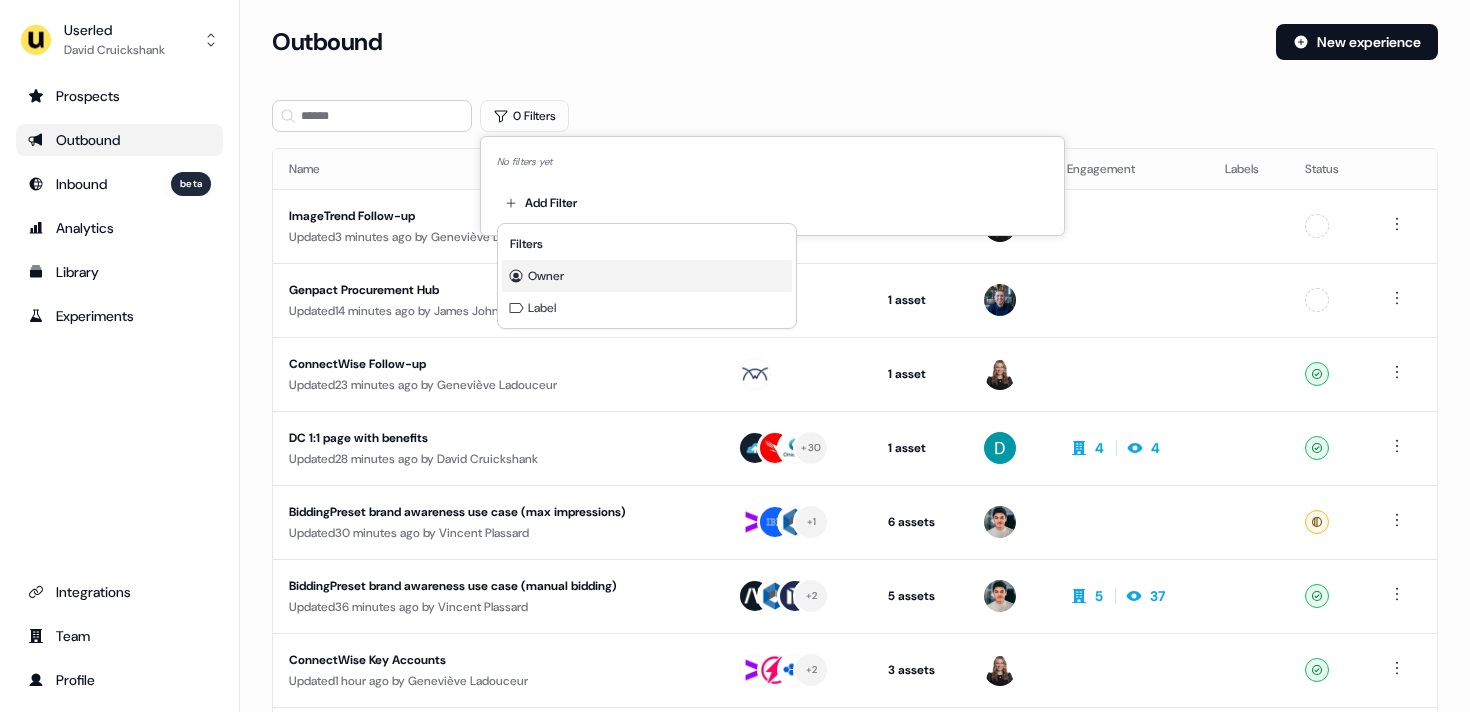 click on "Owner" at bounding box center (647, 276) 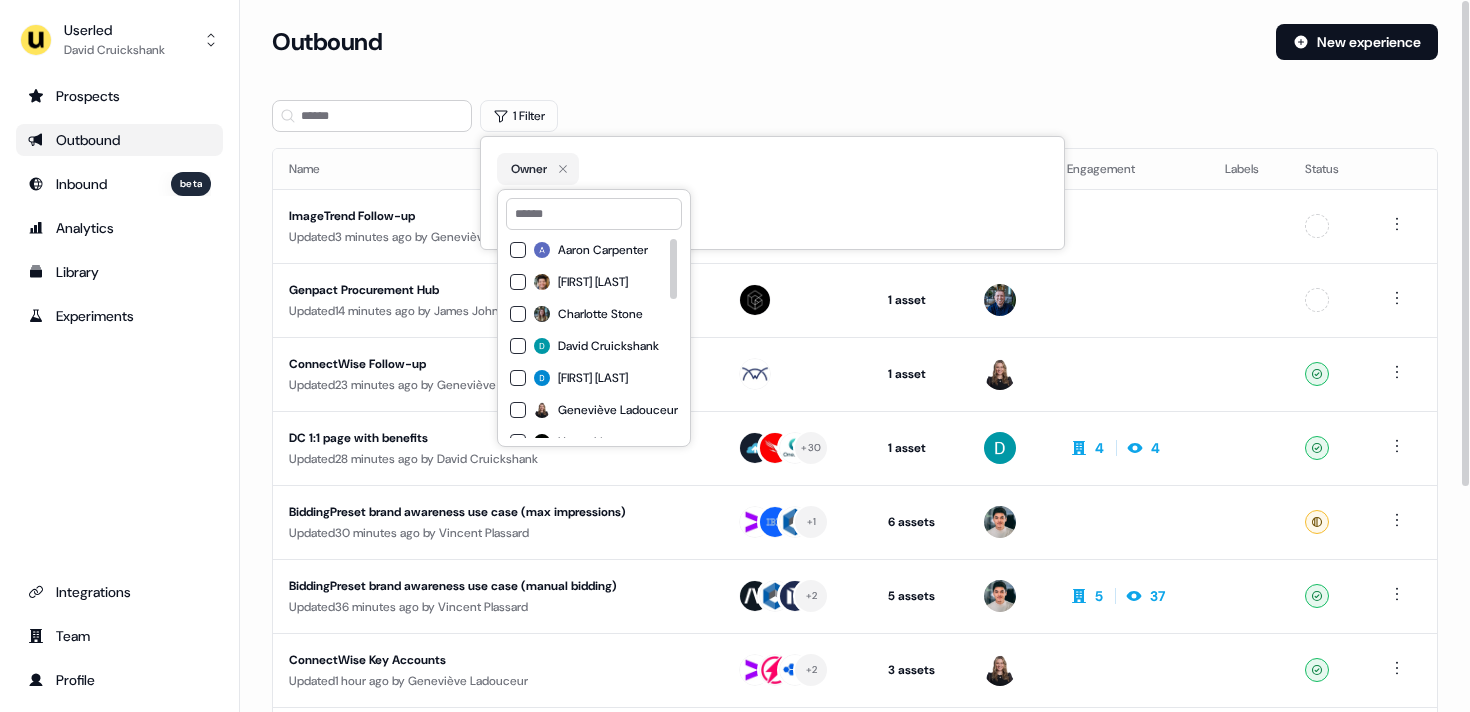 click on "1   Filter" at bounding box center (855, 116) 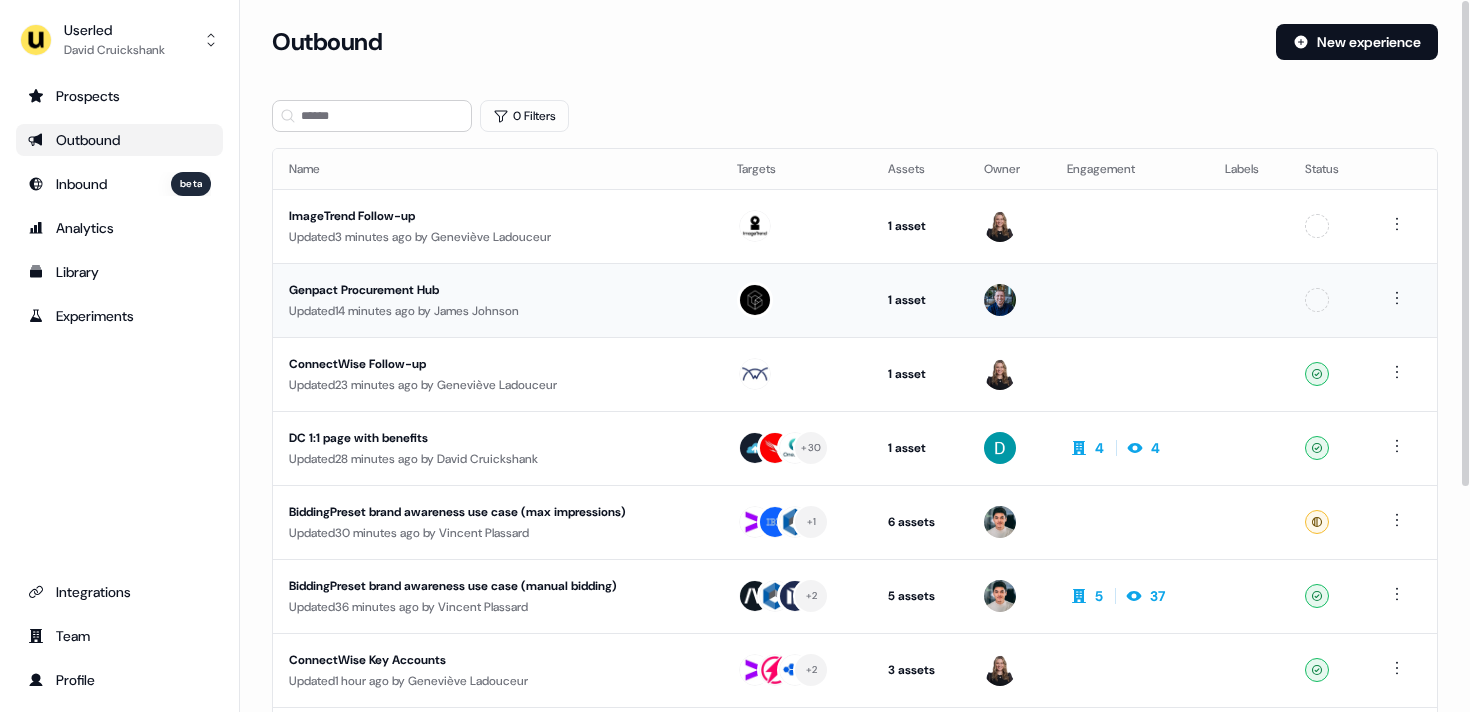 click on "Genpact Procurement Hub" at bounding box center (473, 290) 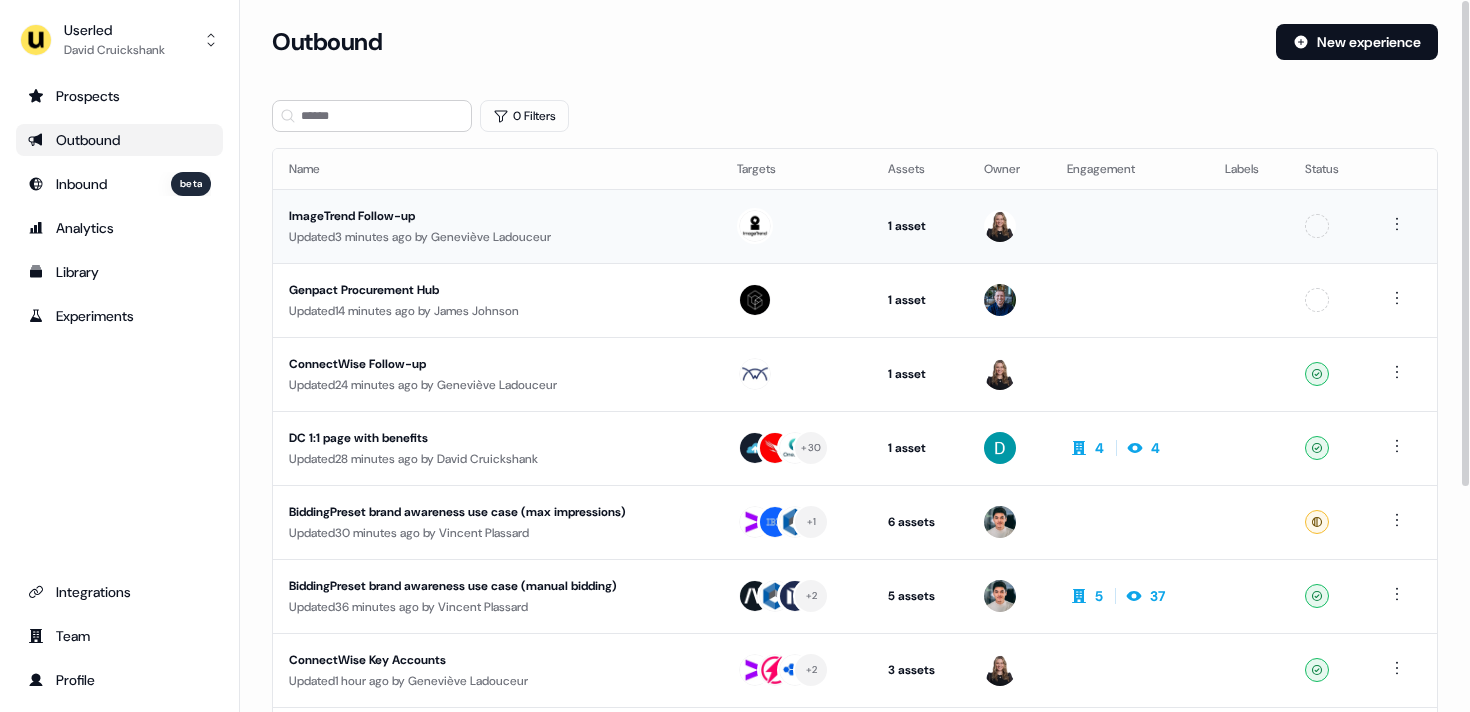 click on "ImageTrend Follow-up" at bounding box center (473, 216) 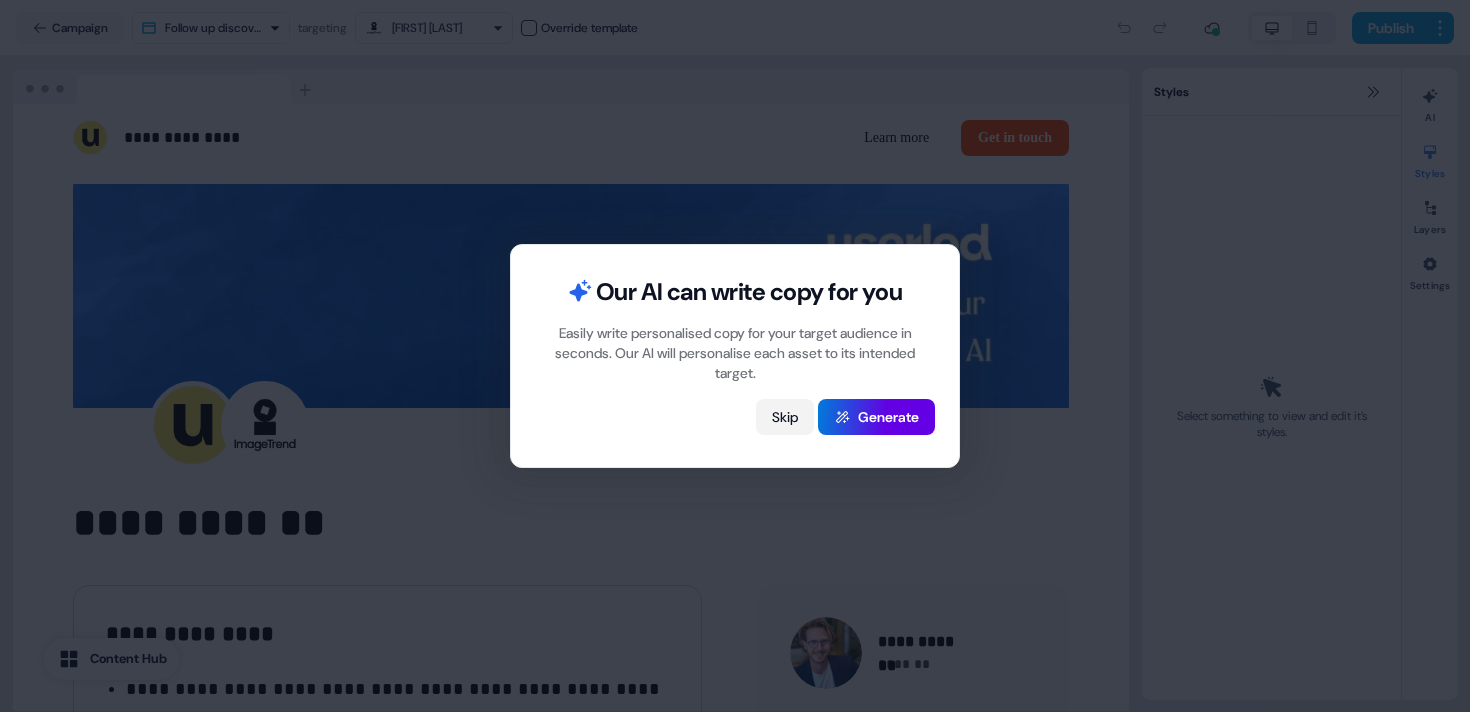 click on "Skip" at bounding box center (785, 417) 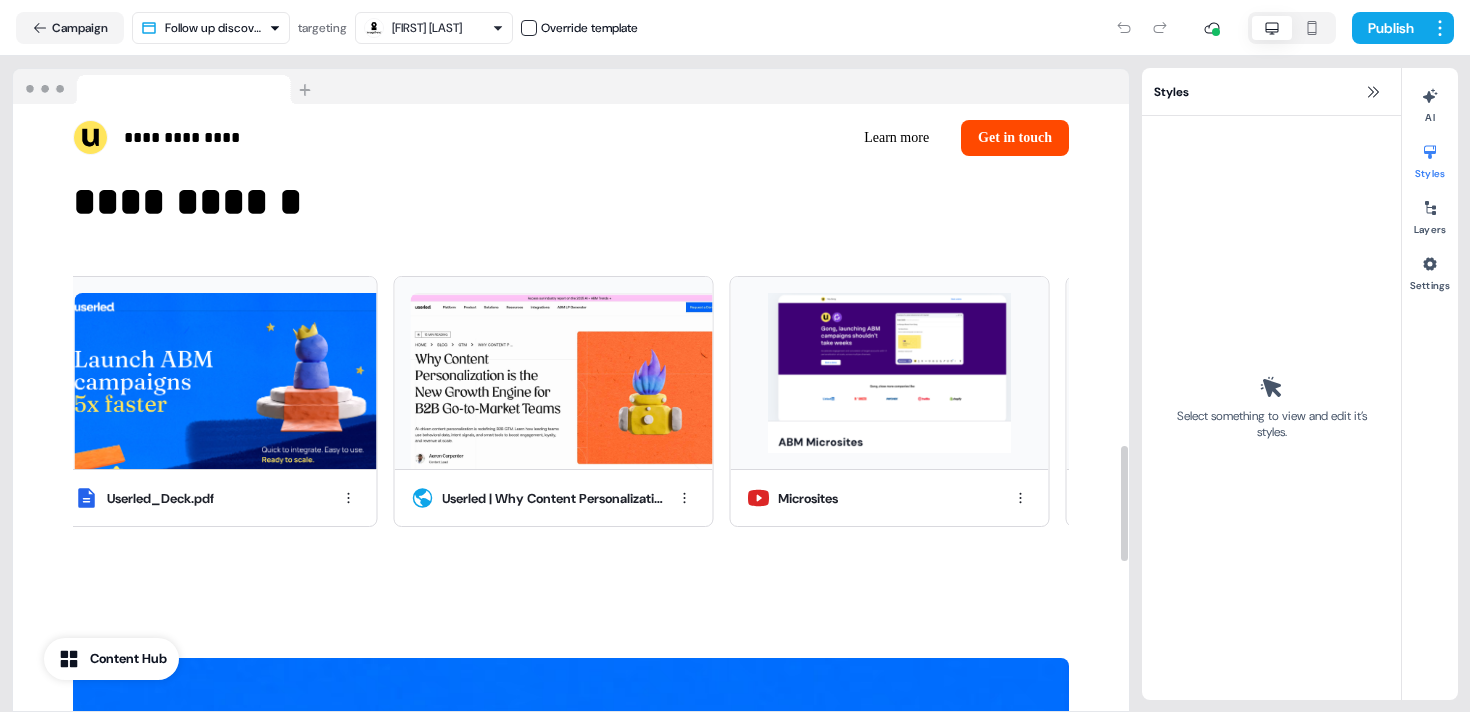 scroll, scrollTop: 1795, scrollLeft: 0, axis: vertical 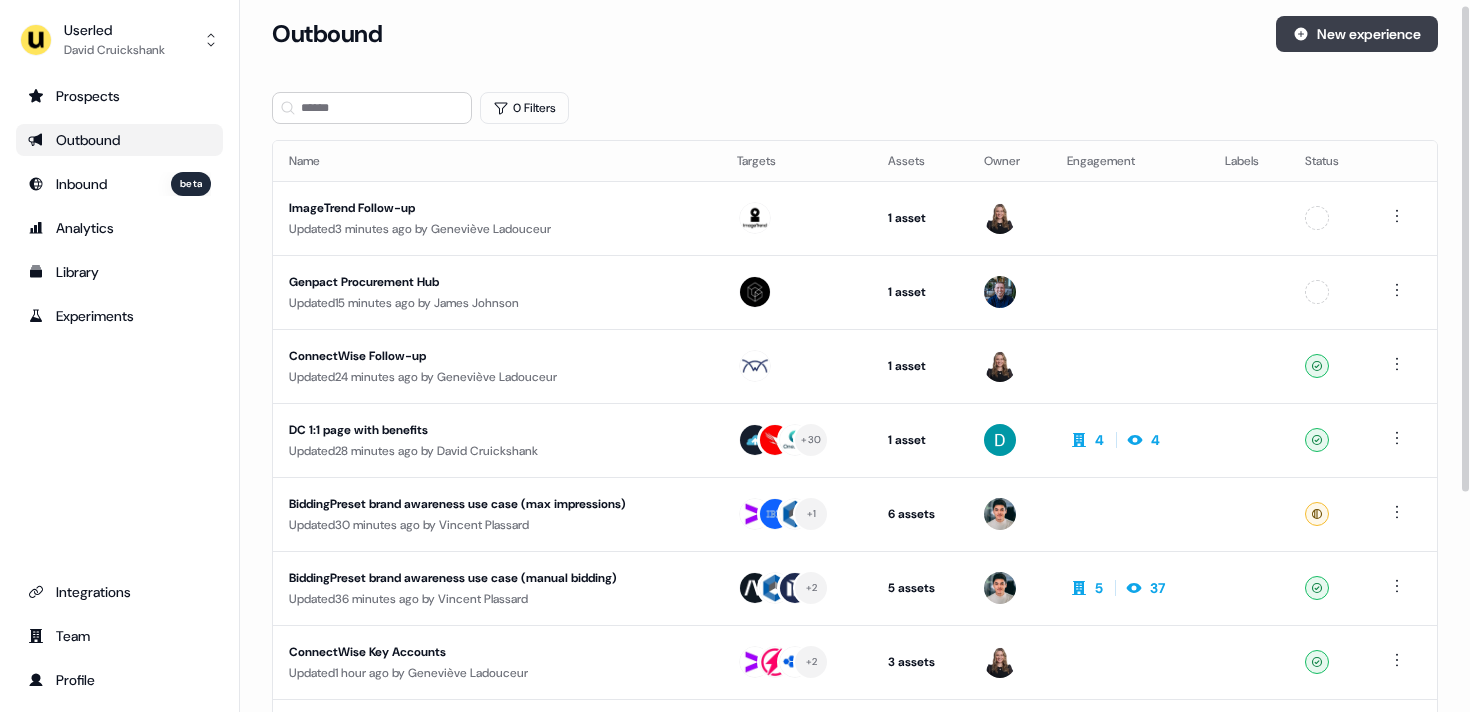 click on "New experience" at bounding box center [1357, 34] 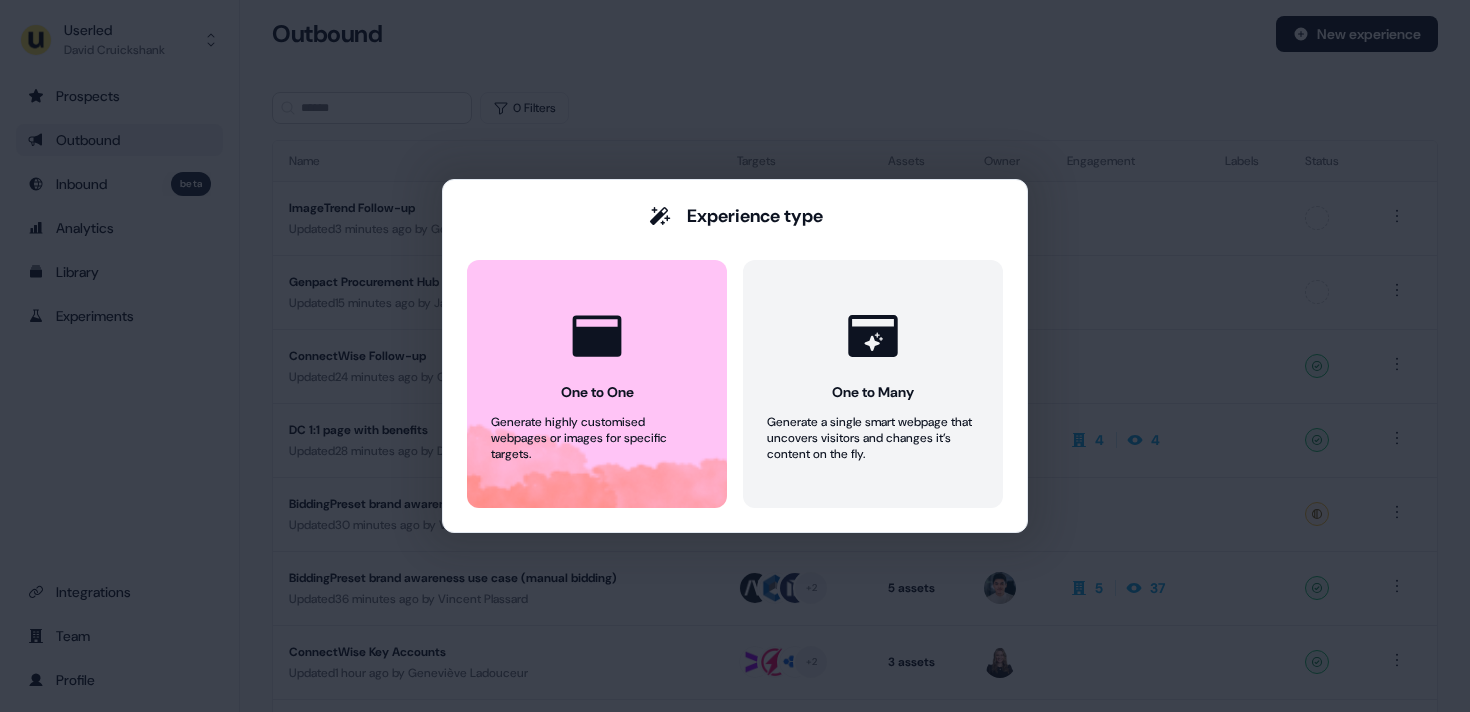 click on "Experience type One to One Generate highly customised webpages or images for specific targets. One to Many Generate a single smart webpage that uncovers visitors and changes it’s content on the fly." at bounding box center (735, 356) 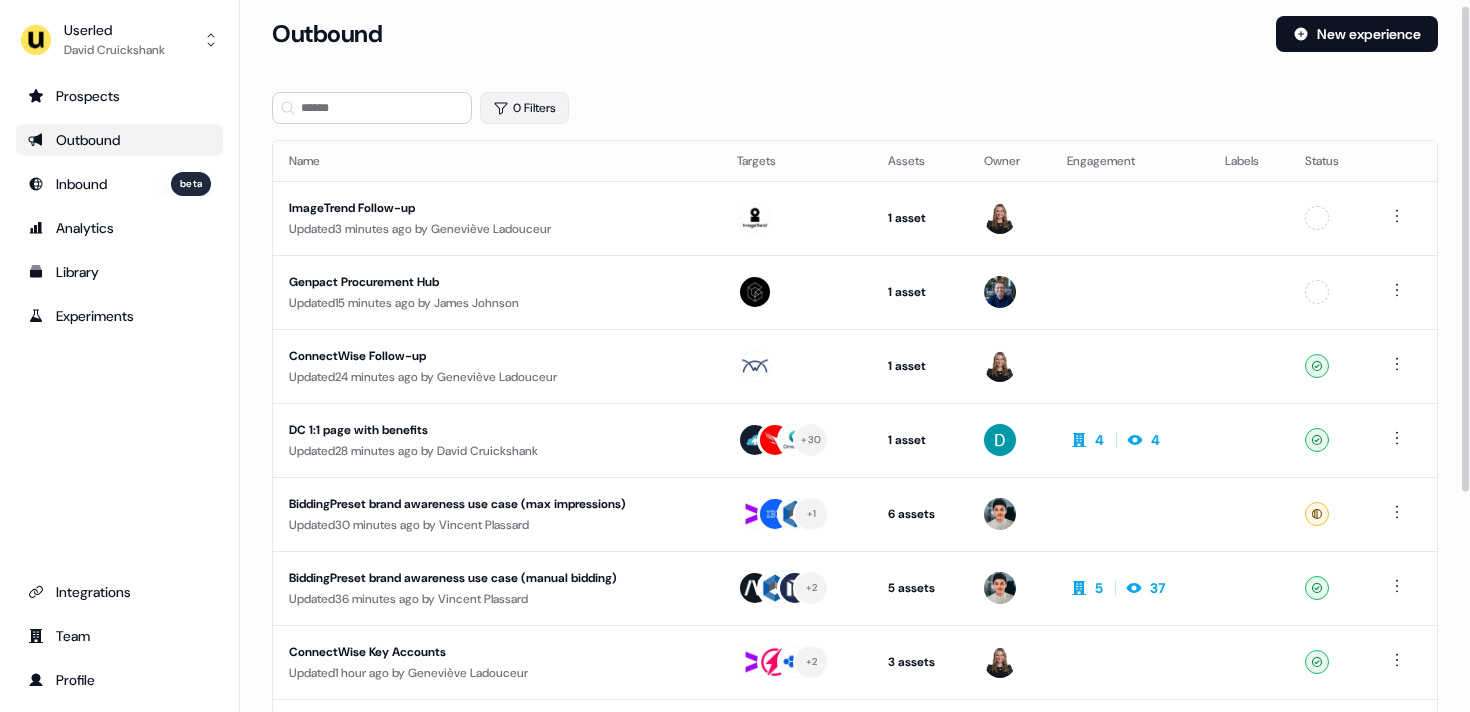 click on "0   Filters" at bounding box center (524, 108) 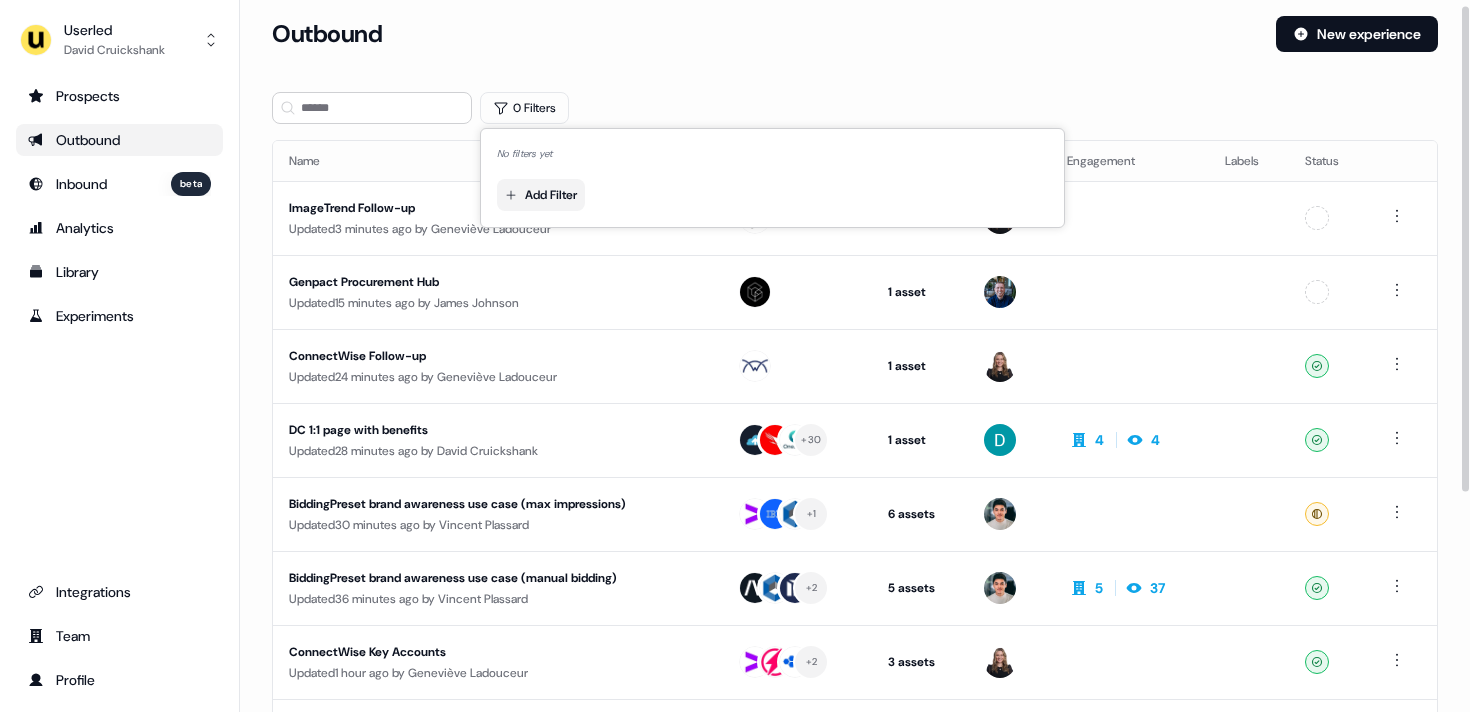 click on "For the best experience switch devices to a bigger screen. Go to Userled.io Userled [FIRST] [LAST] Prospects Outbound Inbound beta Analytics Library Experiments Integrations Team Profile Loading... Outbound New experience 0   Filters Name Targets Assets Owner Engagement Labels Status ImageTrend Follow-up Updated  3 minutes ago   by   [FIRST] [LAST] 1   asset Post-demo follow-up Unconfigured Genpact Procurement Hub Updated  15 minutes ago   by   [FIRST] [LAST] 1   asset Web page Unconfigured ConnectWise Follow-up Updated  24 minutes ago   by   [FIRST] [LAST] 1   asset Post-demo follow-up Ready DC 1:1 page with benefits Updated  28 minutes ago   by   [FIRST] [LAST] + 30 1   asset Outreach (Starter) 4 4 Ready BiddingPreset brand awareness use case (max impressions) Updated  30 minutes ago   by   [FIRST] [LAST] + 1 6   assets Outreach (Starter), LinkedIn Square, LinkedIn Square, LinkedIn Square, LinkedIn Square, LinkedIn Square Ready BiddingPreset brand awareness use case (manual bidding)" at bounding box center [735, 356] 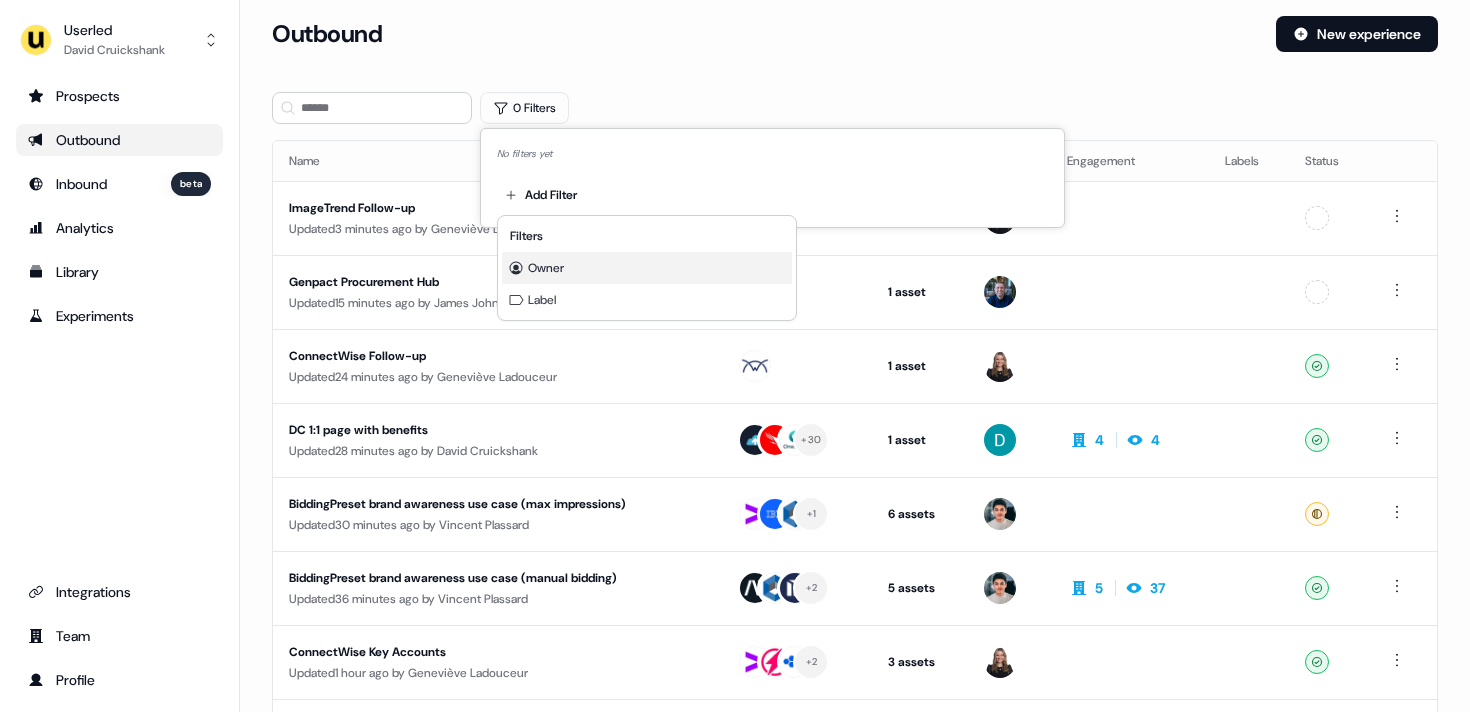 click on "Owner" at bounding box center (647, 268) 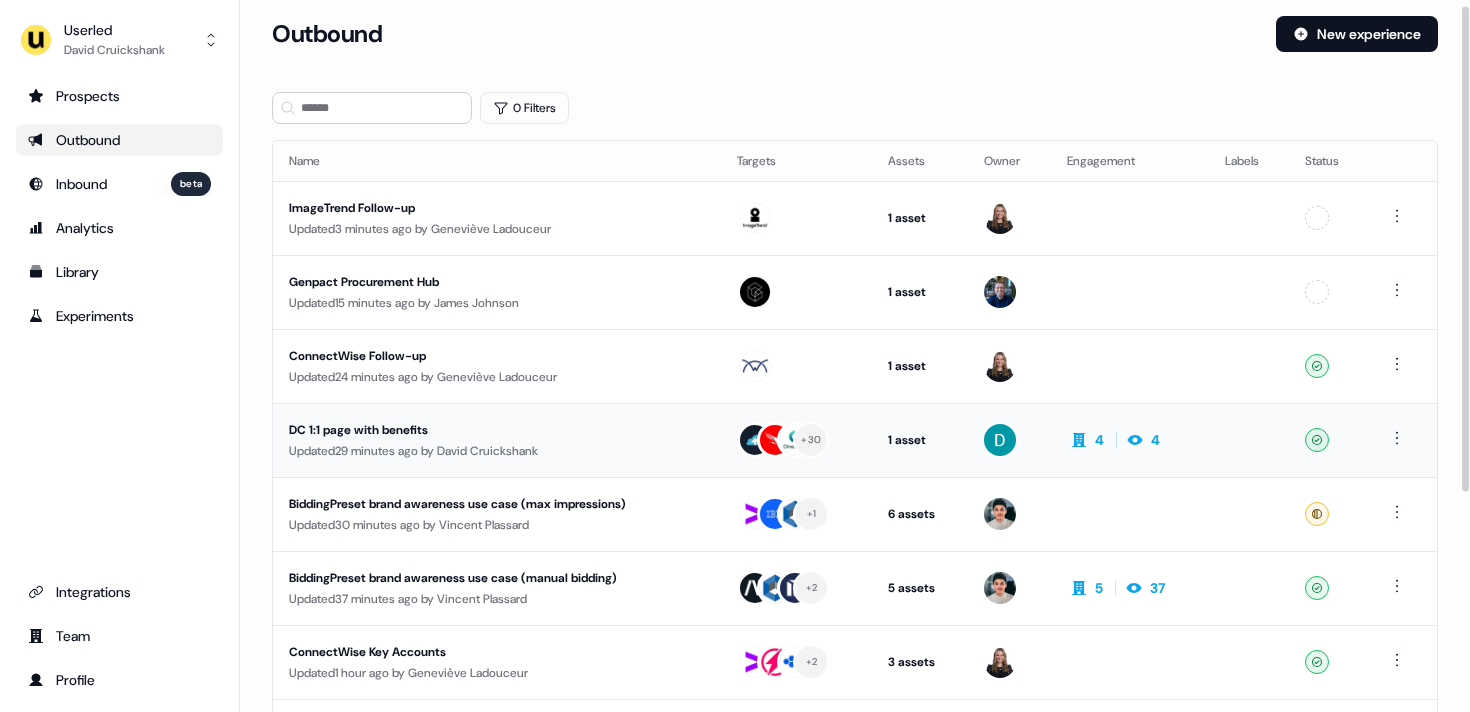 click on "DC 1:1 page with benefits" at bounding box center [473, 430] 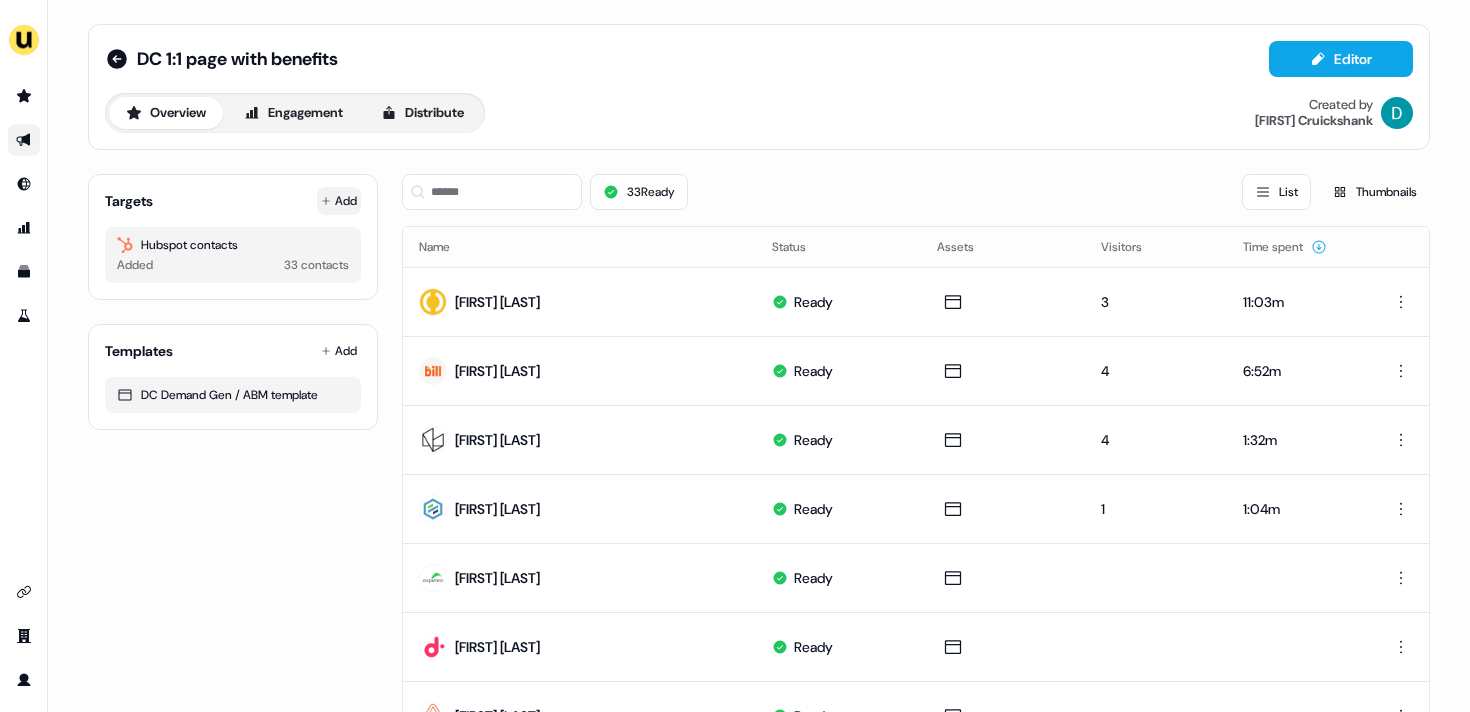 click 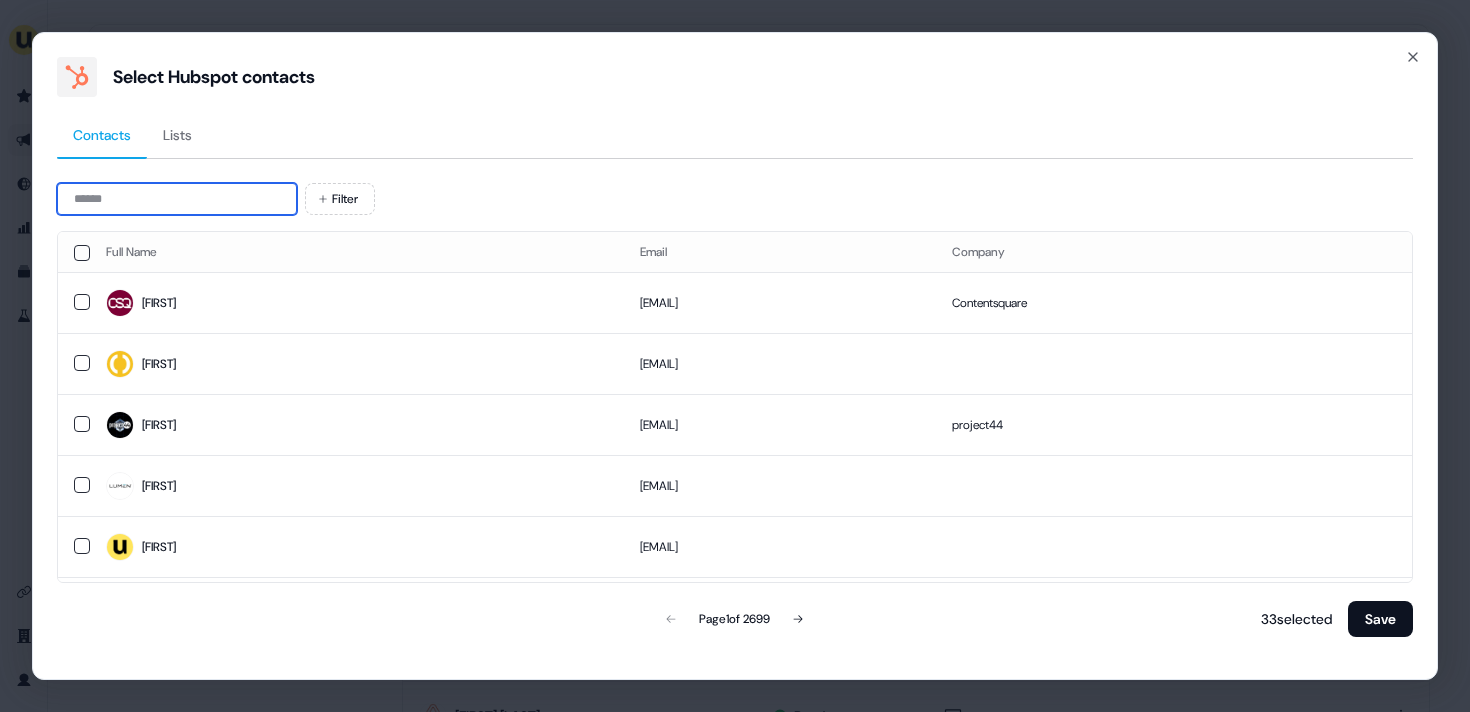 click at bounding box center (177, 199) 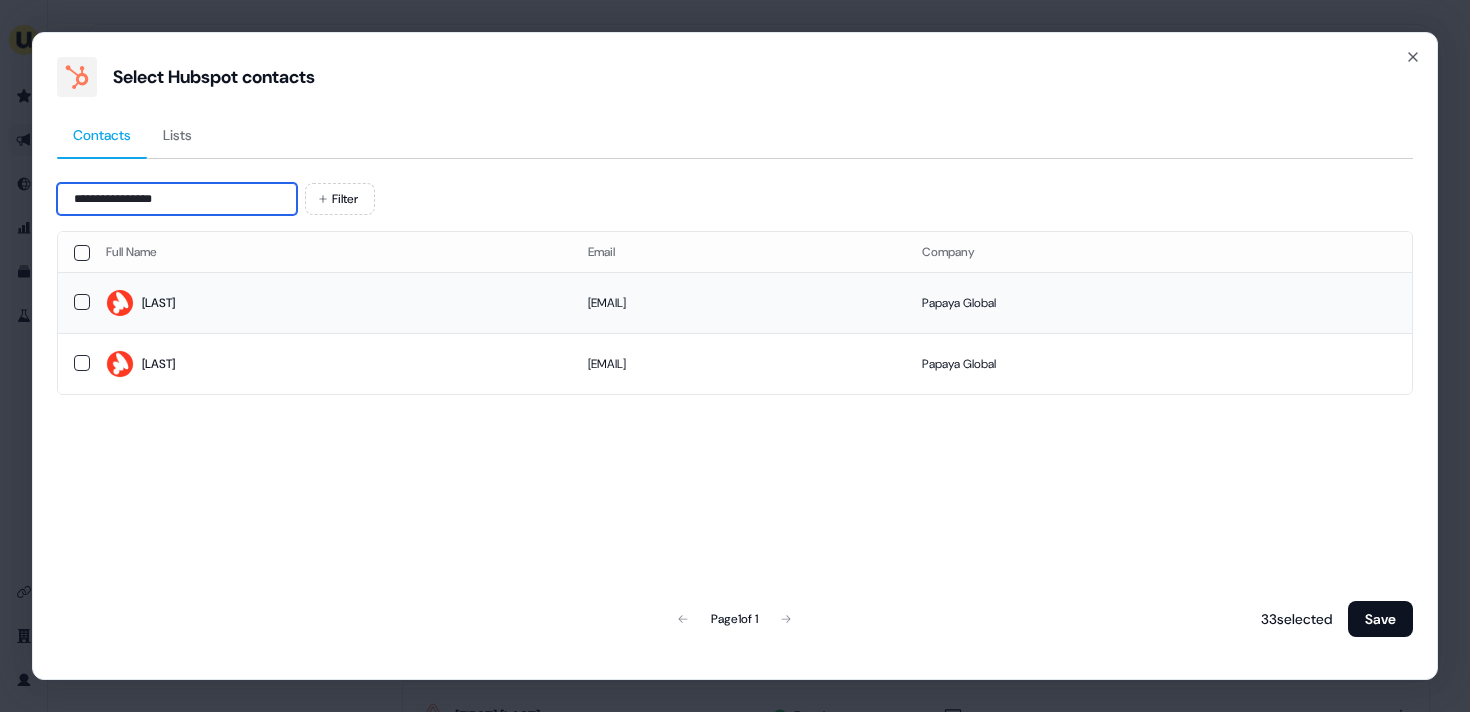 type on "**********" 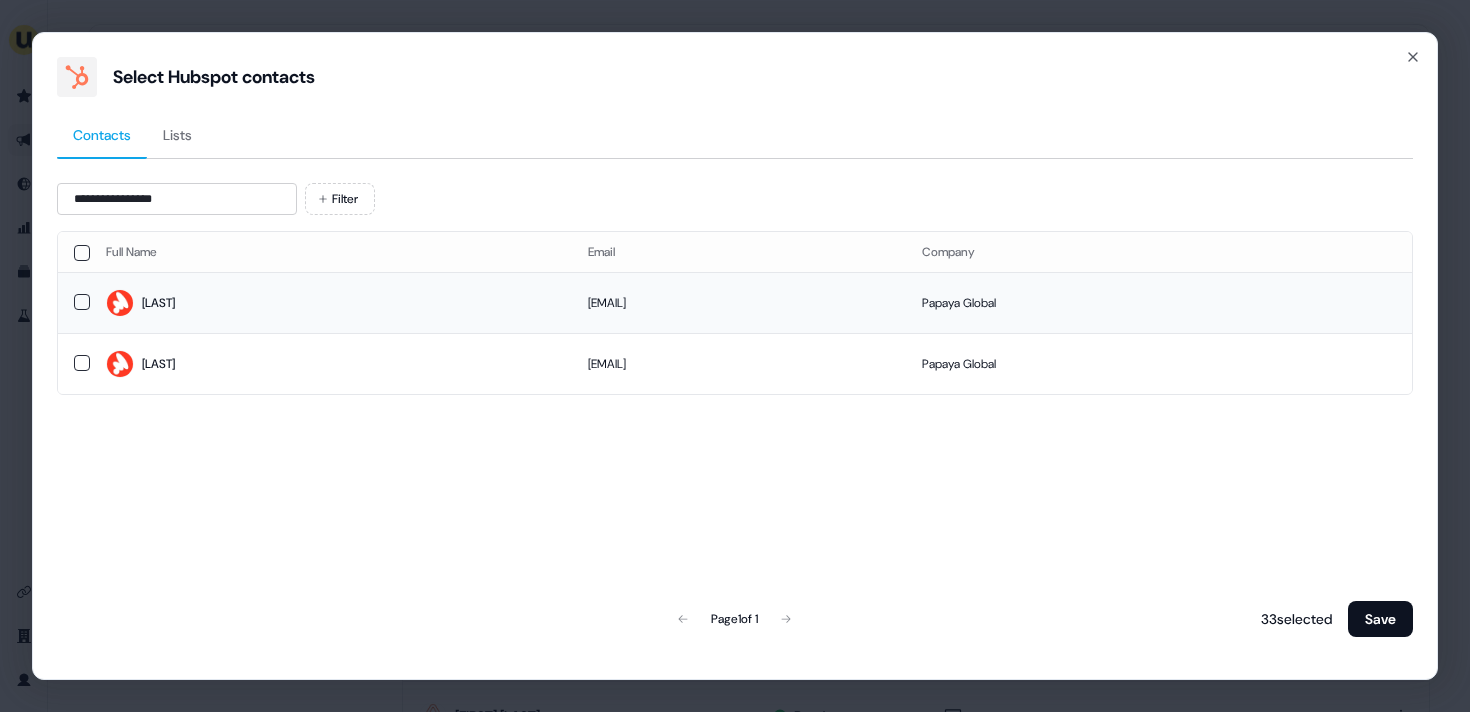 click on "[EMAIL]" at bounding box center (739, 302) 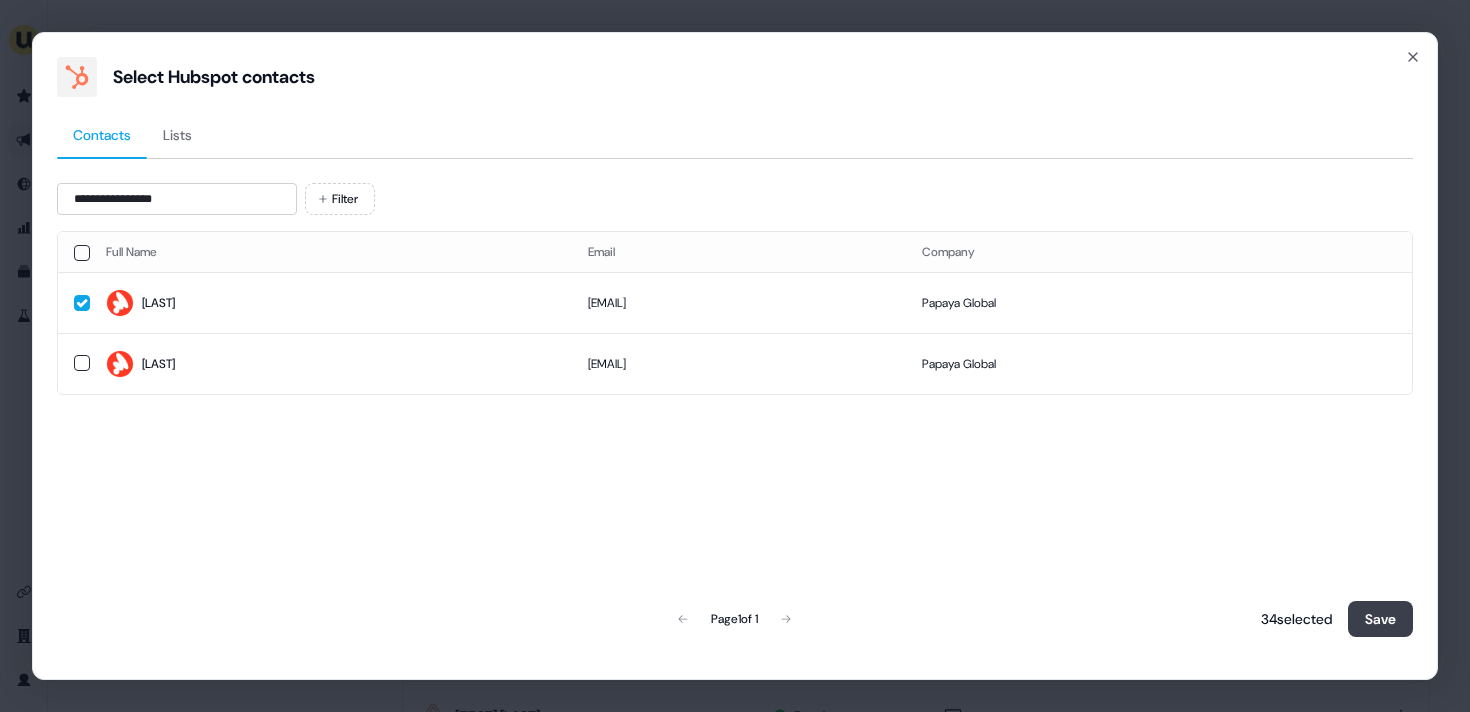 click on "Save" at bounding box center [1380, 619] 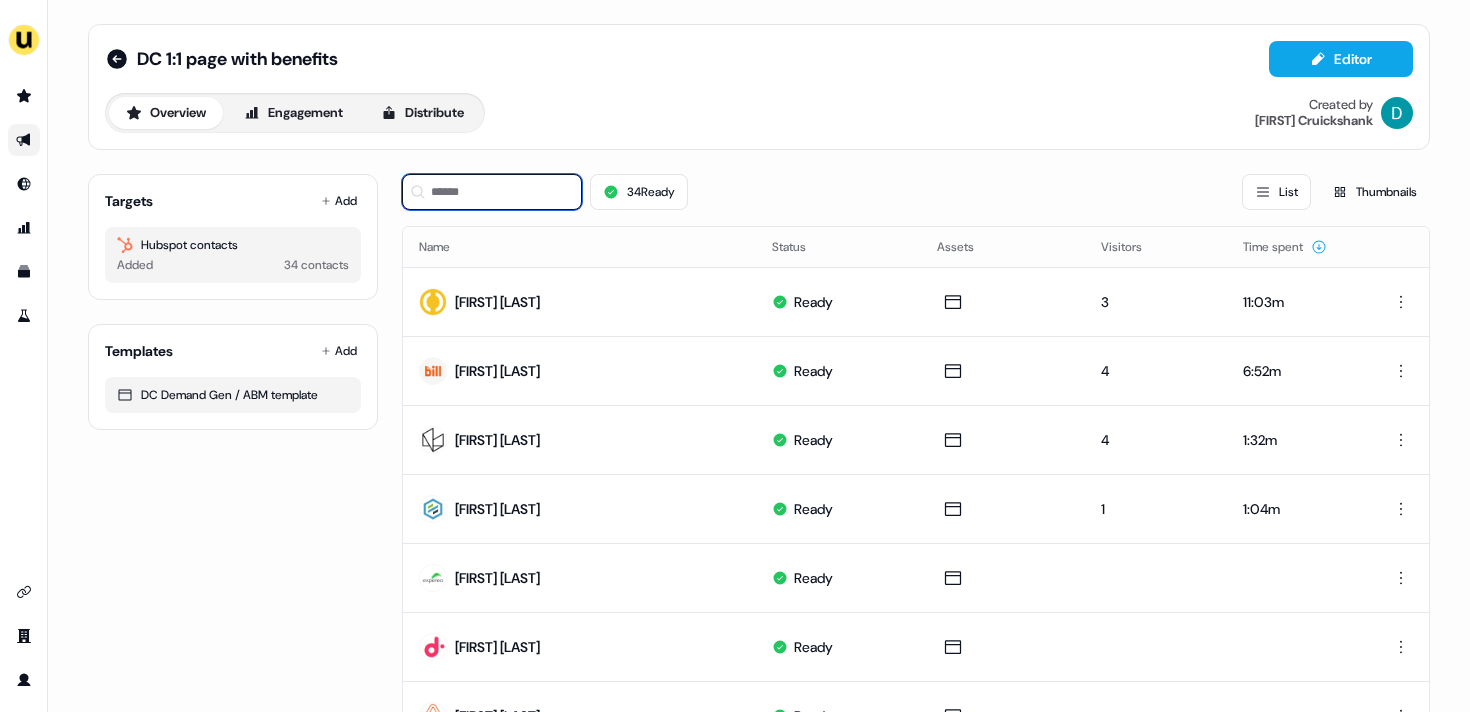 click at bounding box center [492, 192] 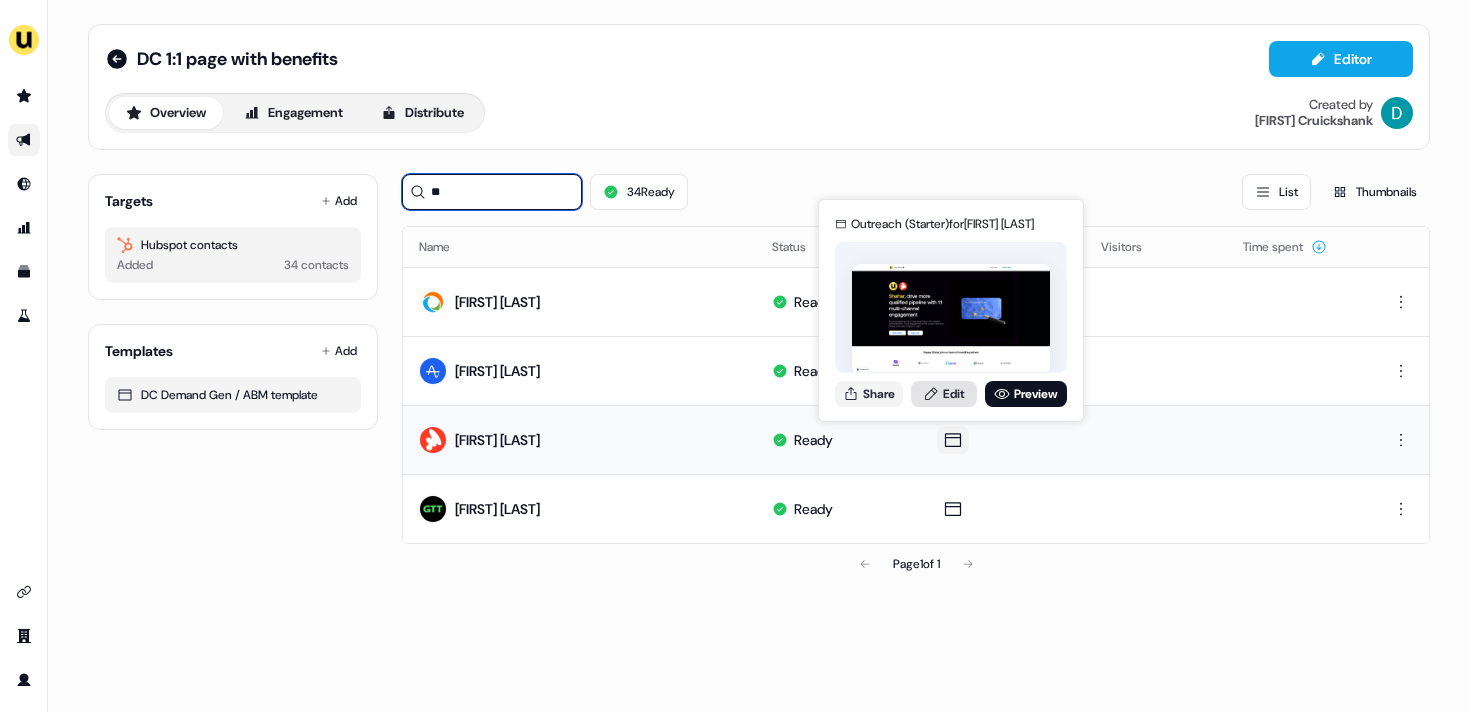 type on "**" 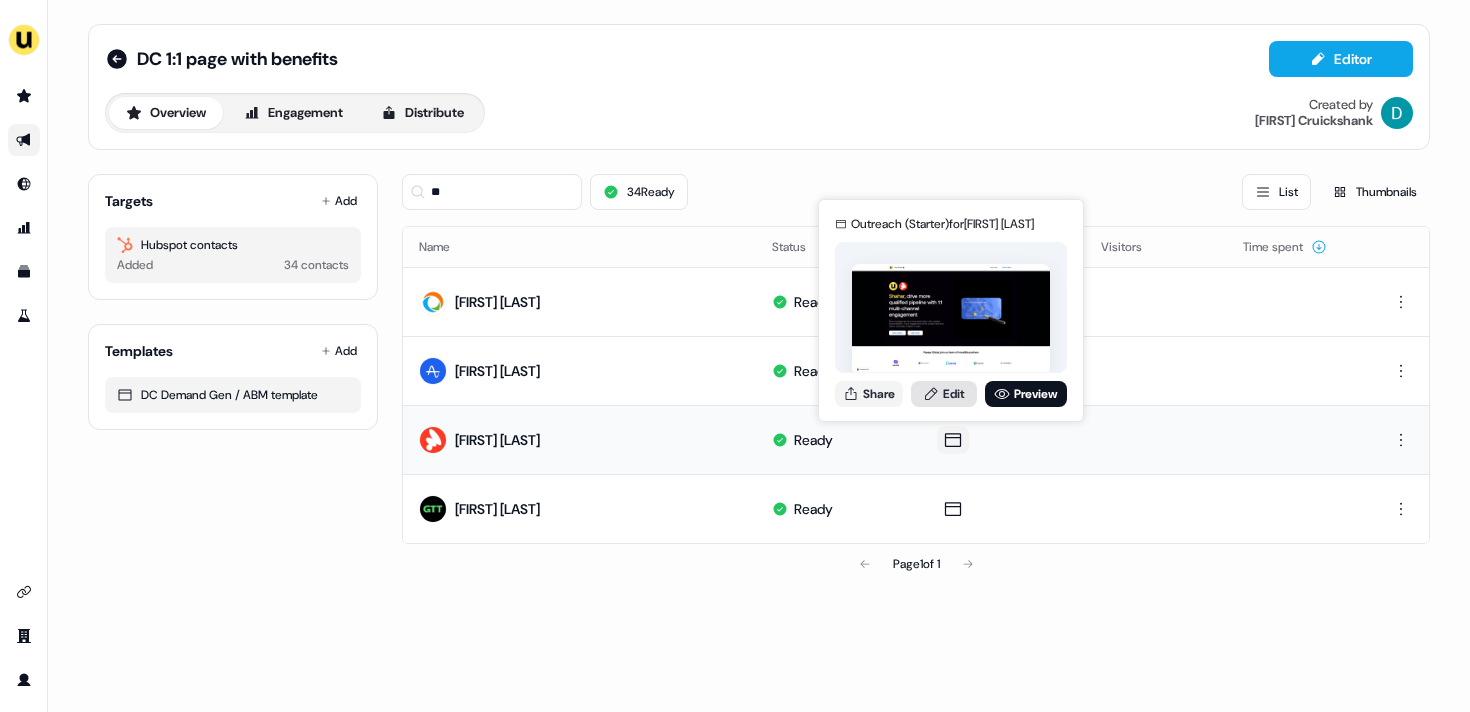 click 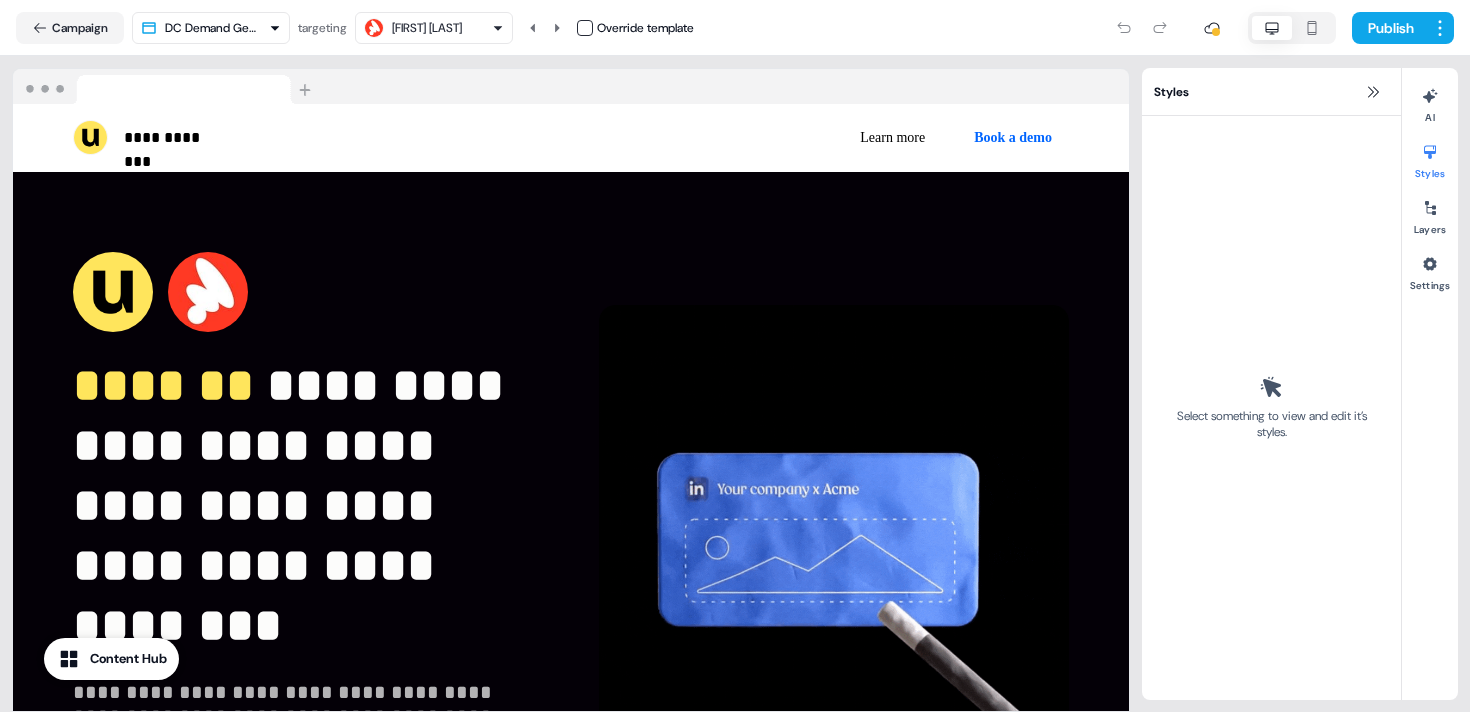 click at bounding box center [585, 28] 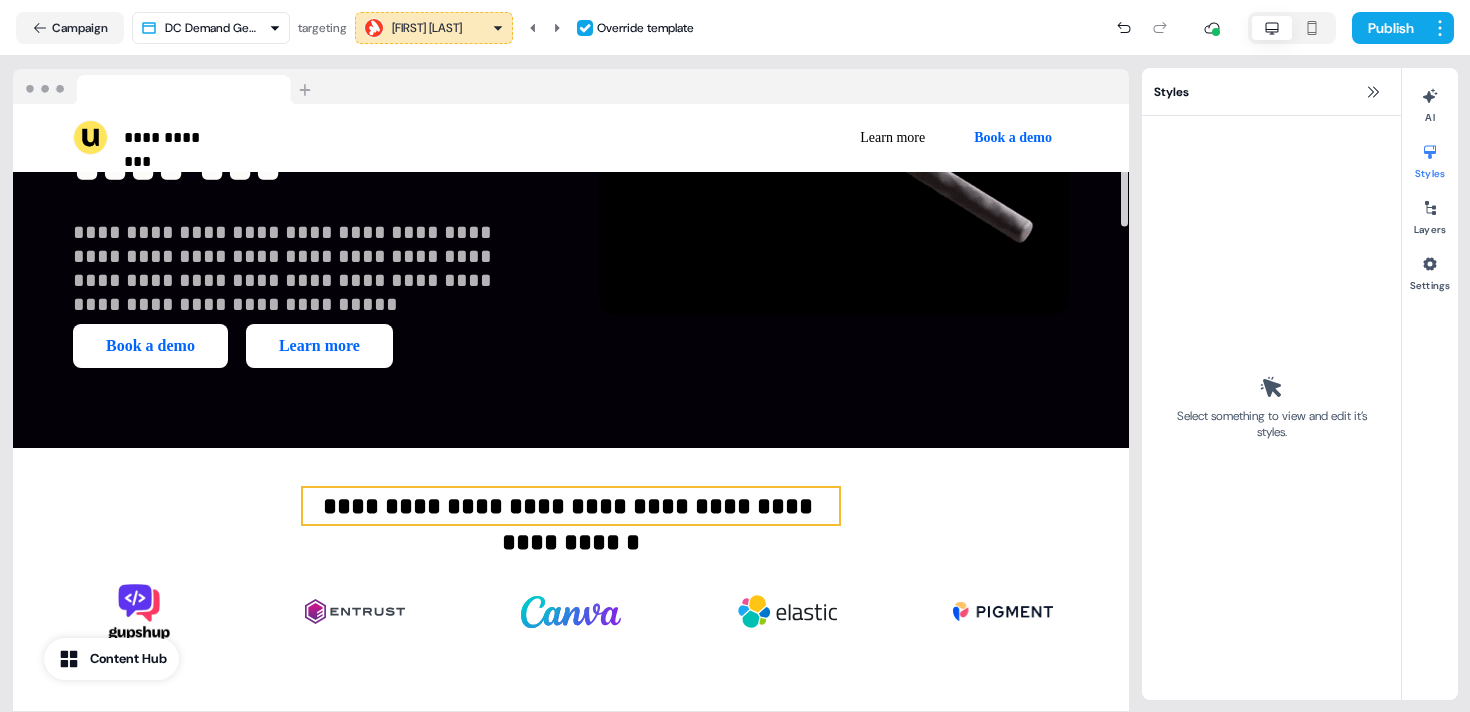 scroll, scrollTop: 575, scrollLeft: 0, axis: vertical 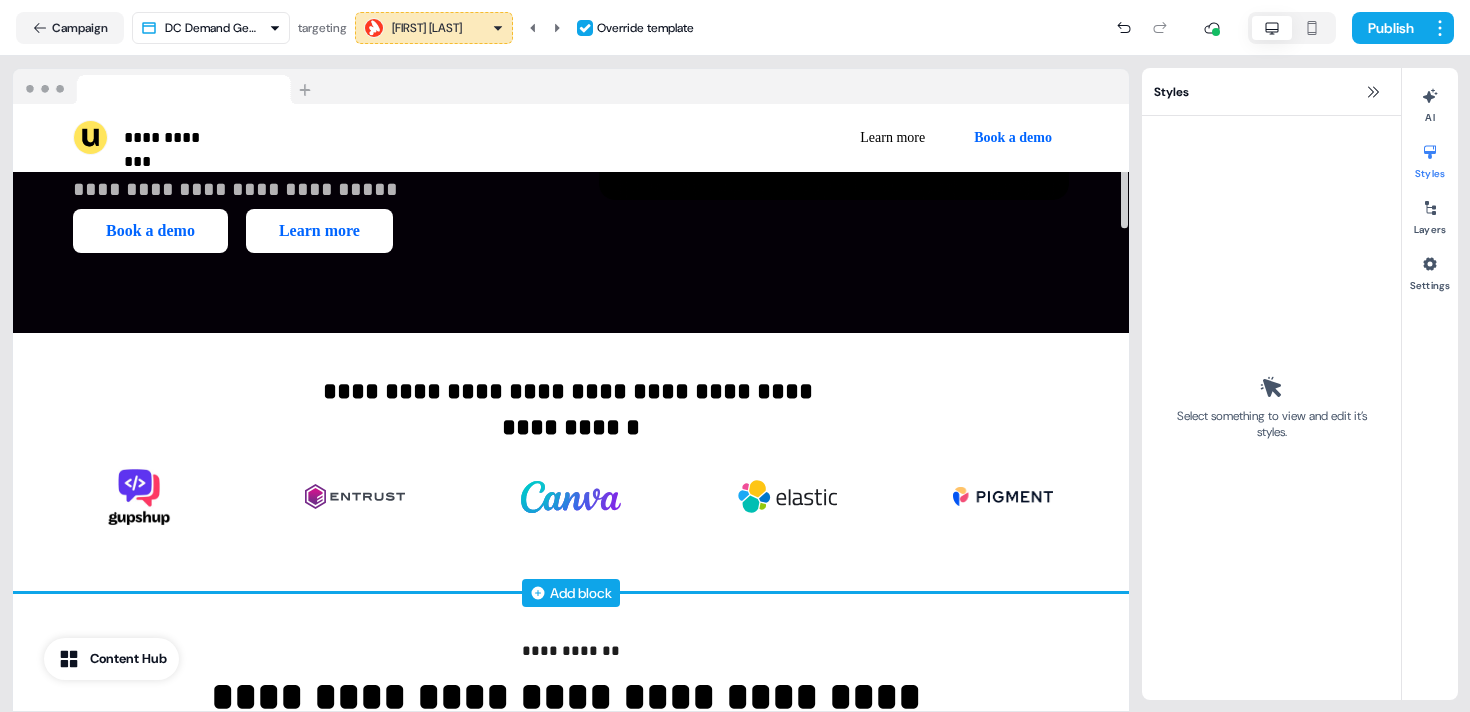 click on "Add block" at bounding box center [581, 593] 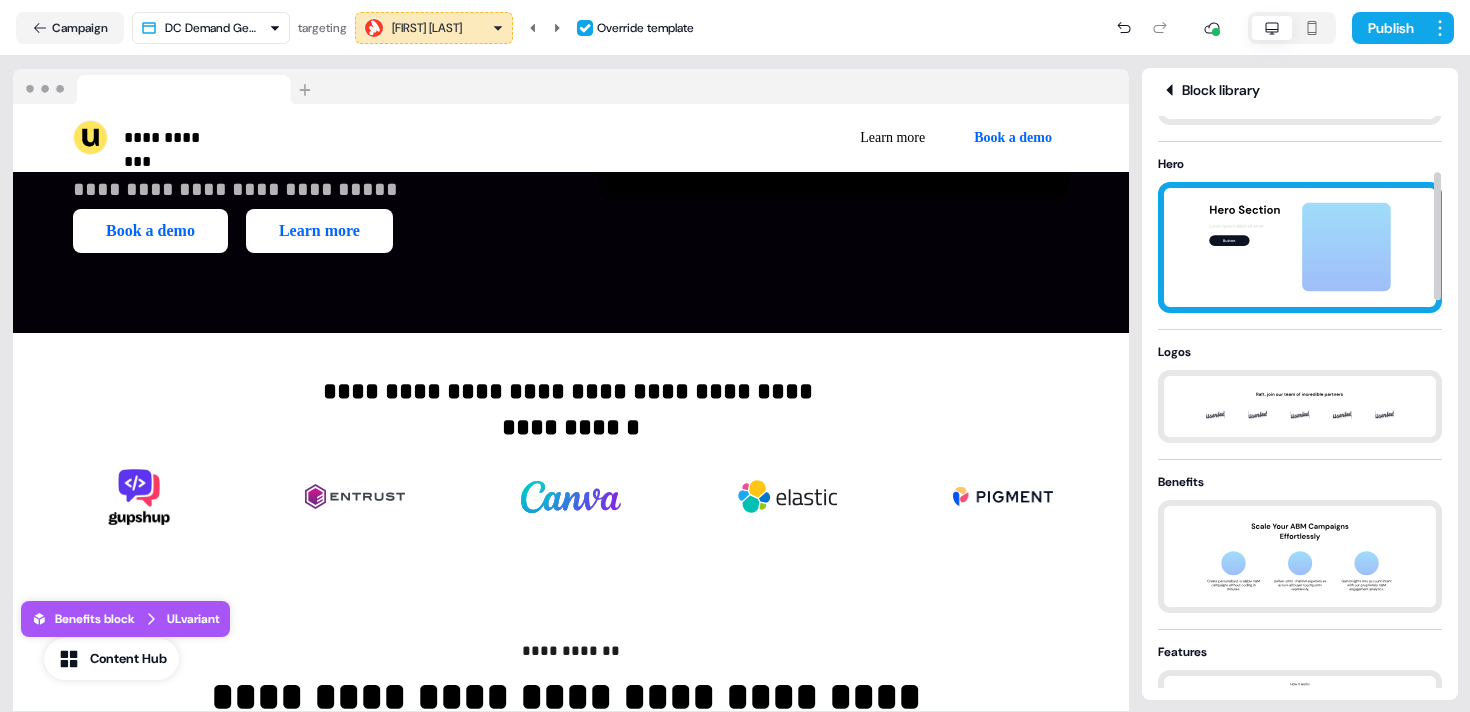 scroll, scrollTop: 247, scrollLeft: 0, axis: vertical 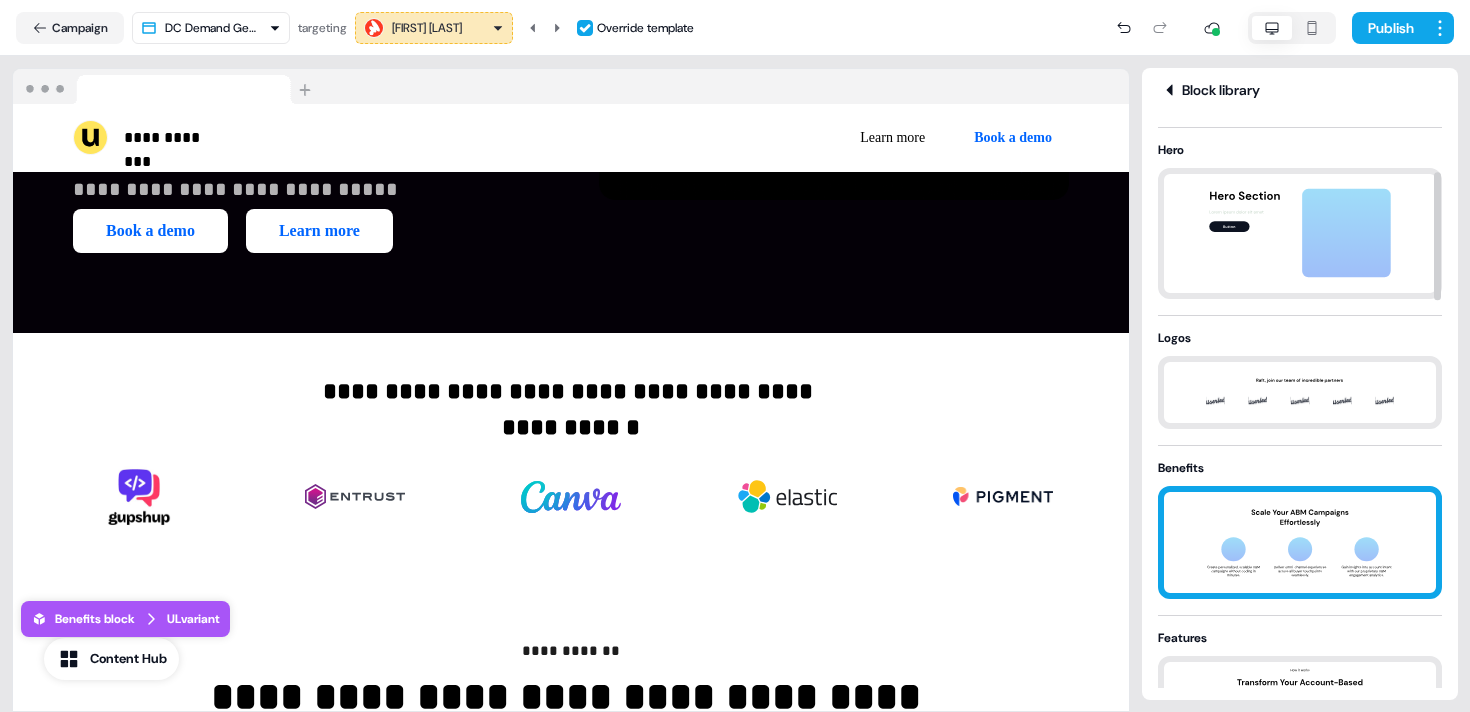 click at bounding box center (1300, 542) 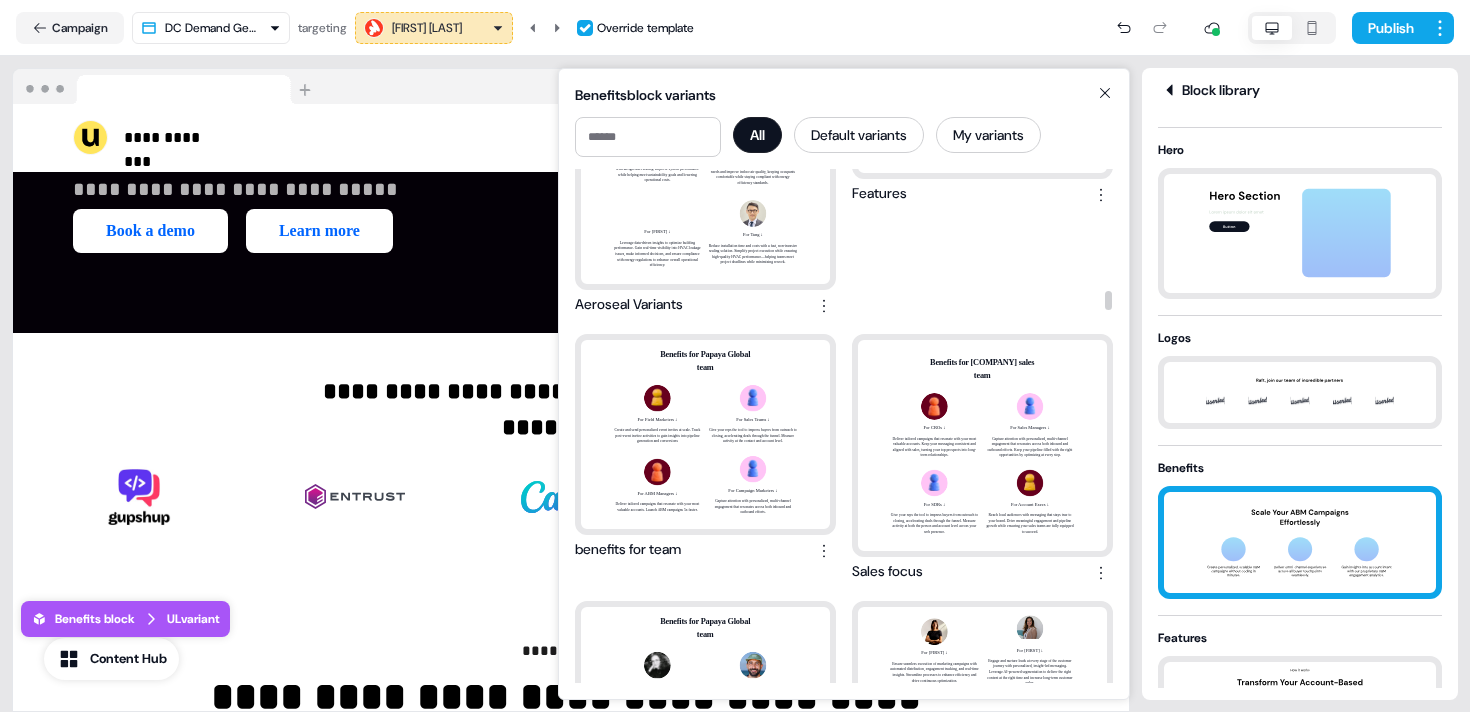 scroll, scrollTop: 3190, scrollLeft: 0, axis: vertical 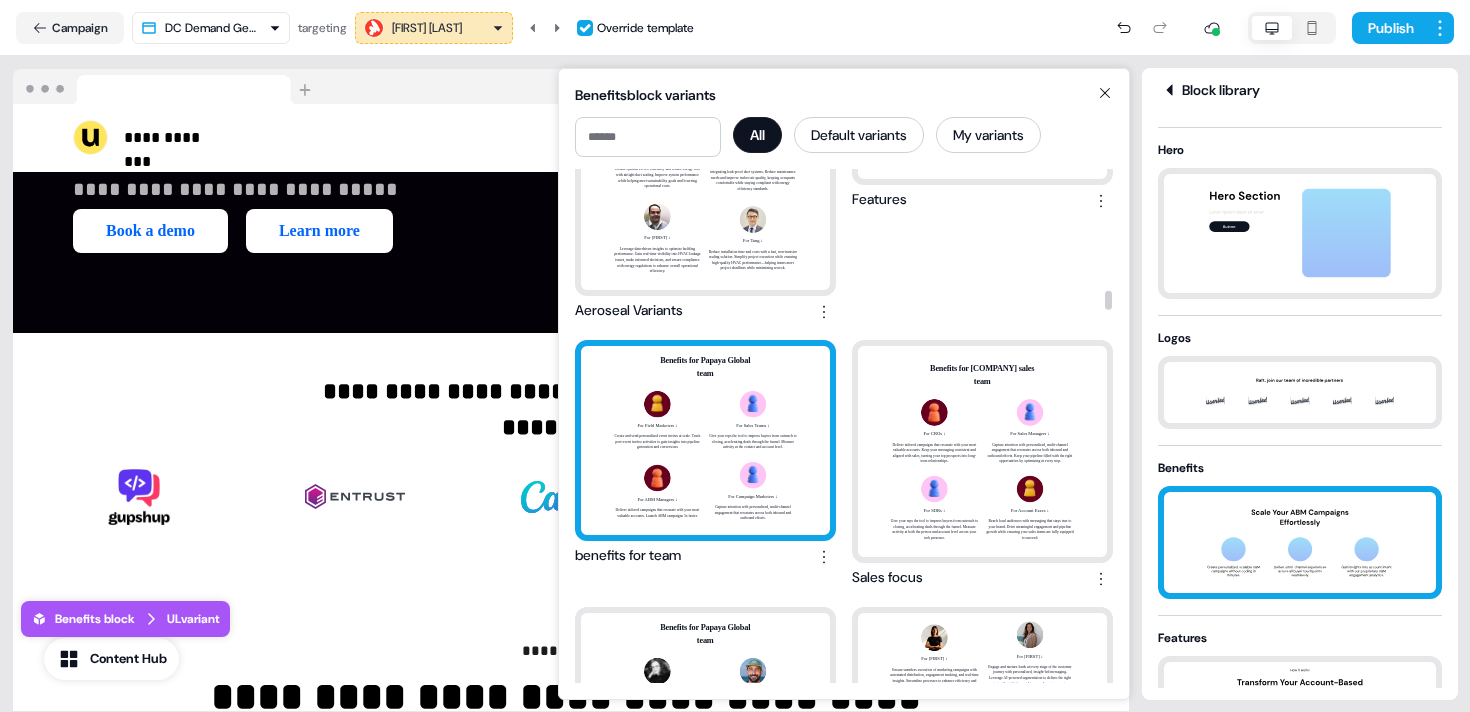 click on "Benefits for the Papaya Global team For Field Marketers ↓ Create and send personalized event invites at scale. Track post-event invitee activities to gain insights into pipeline generation and conversions For Sales Teams ↓ Give your reps the tool to impress buyers from outreach to closing, accelerating deals through the funnel. Measure activity at the contact and account level. For ABM Managers ↓ Deliver tailored campaigns that resonate with your most valuable accounts. Launch ABM campaigns 5x faster. For Campaign Marketers ↓ Capture attention with personalized, multi-channel engagement that resonates across both inbound and outbound efforts." at bounding box center (705, 440) 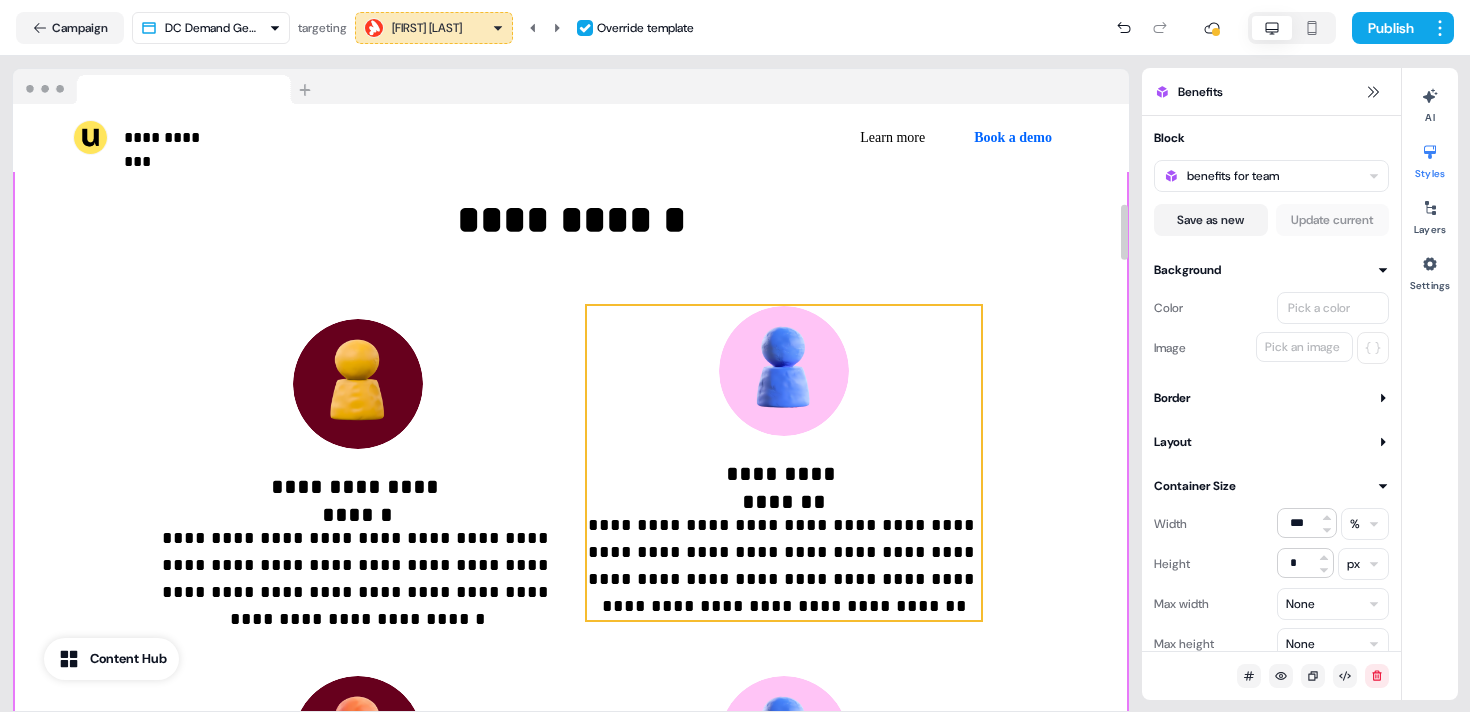 scroll, scrollTop: 1101, scrollLeft: 0, axis: vertical 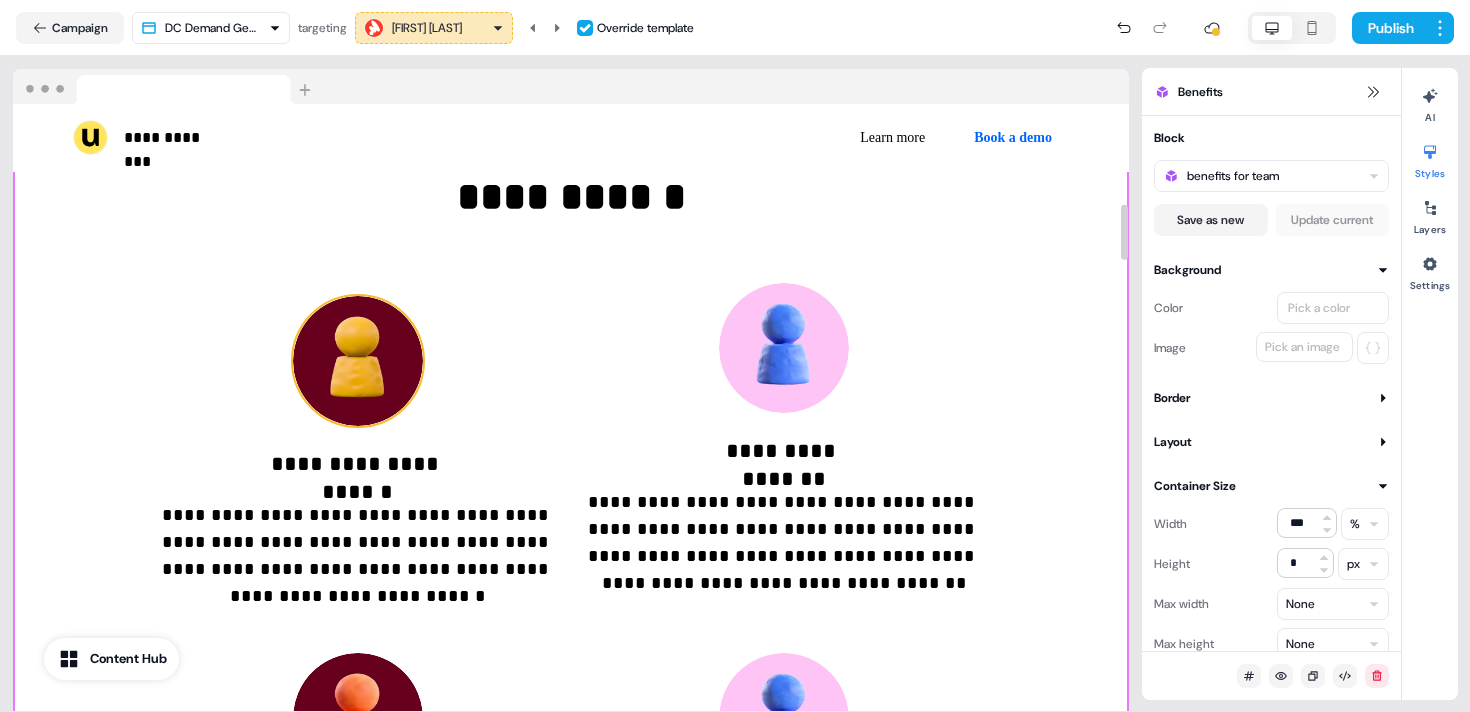 click at bounding box center (358, 361) 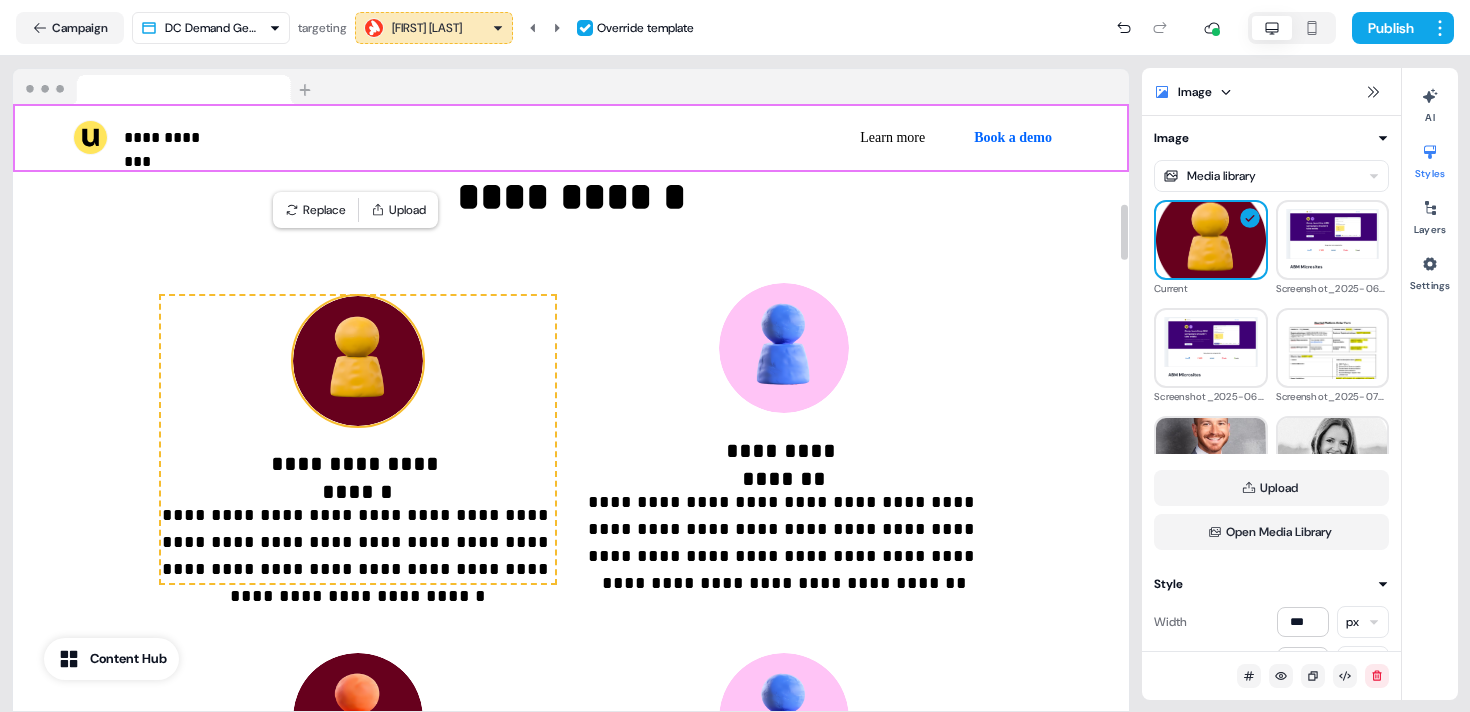 click on "Replace Upload" at bounding box center (355, 210) 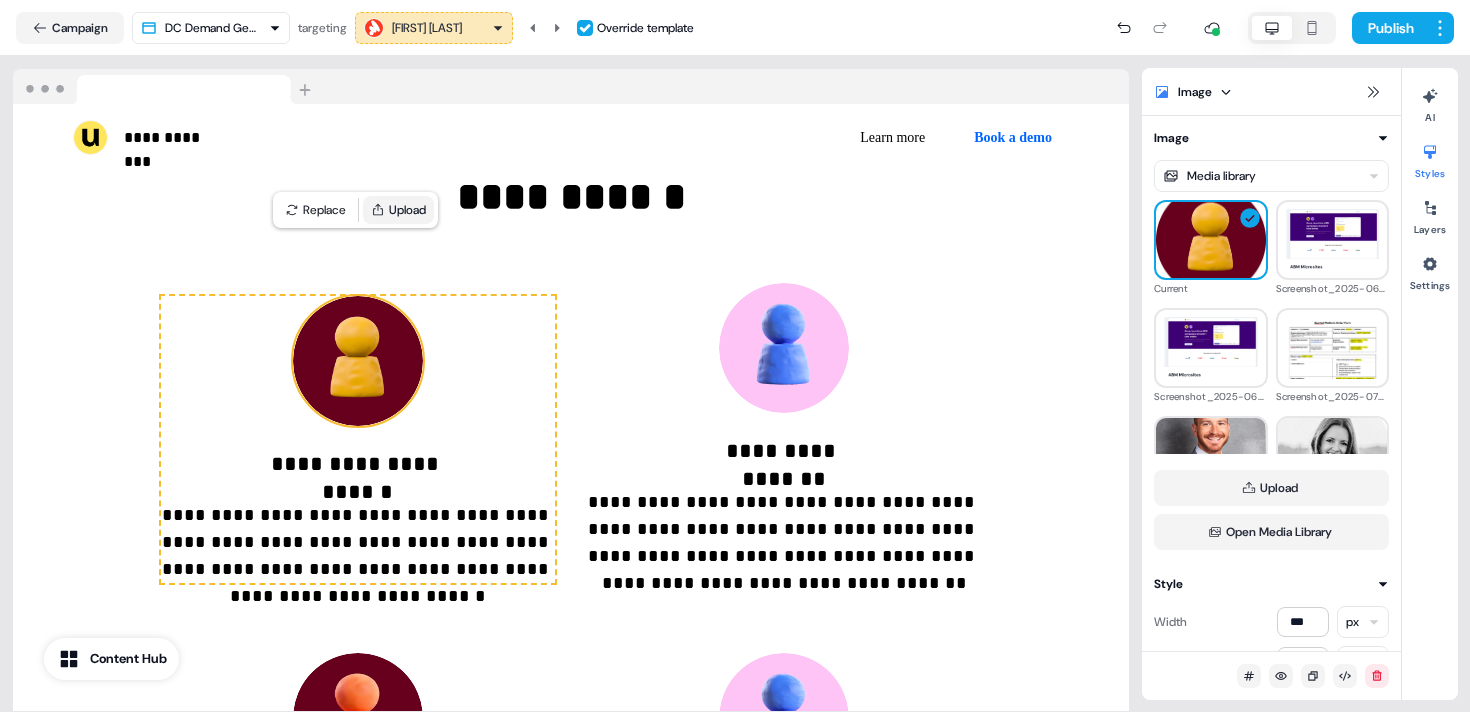 click on "Upload" at bounding box center (398, 210) 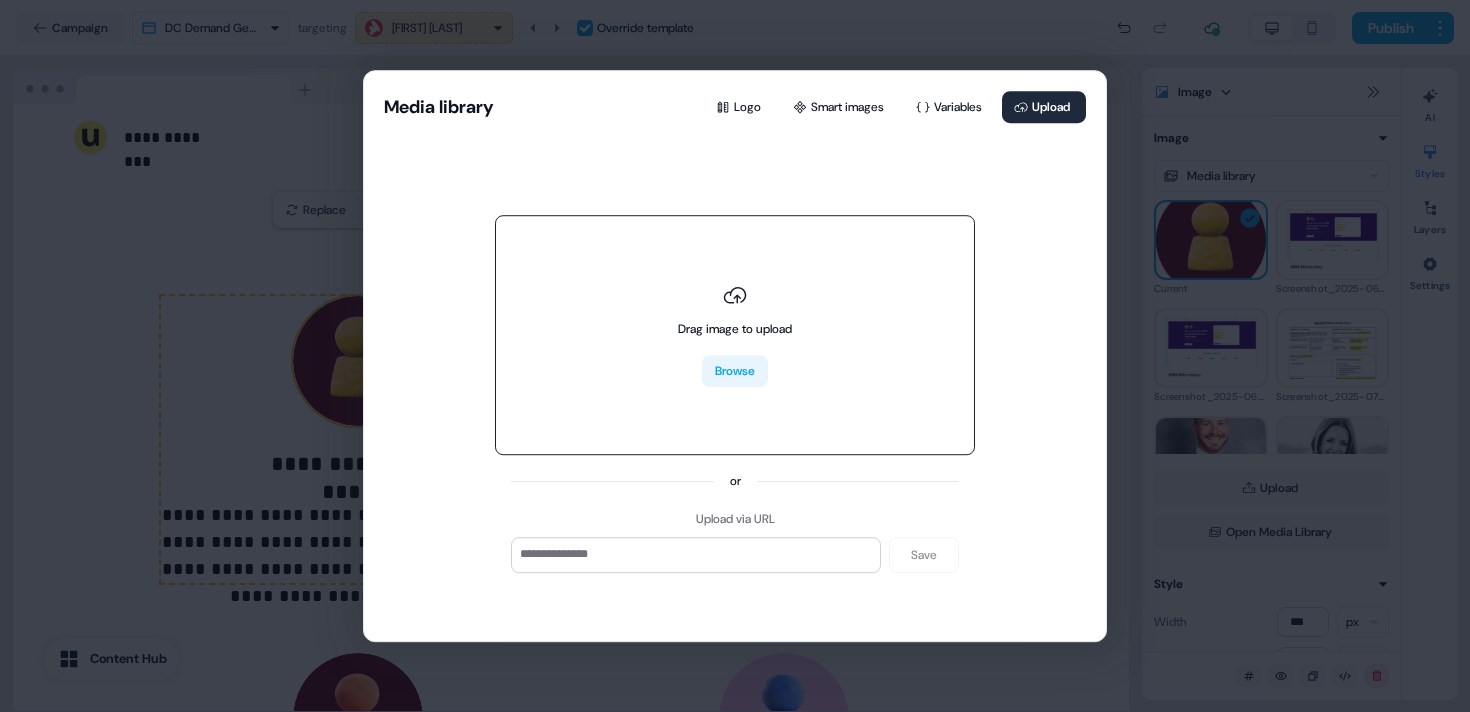 click on "Browse" at bounding box center [735, 371] 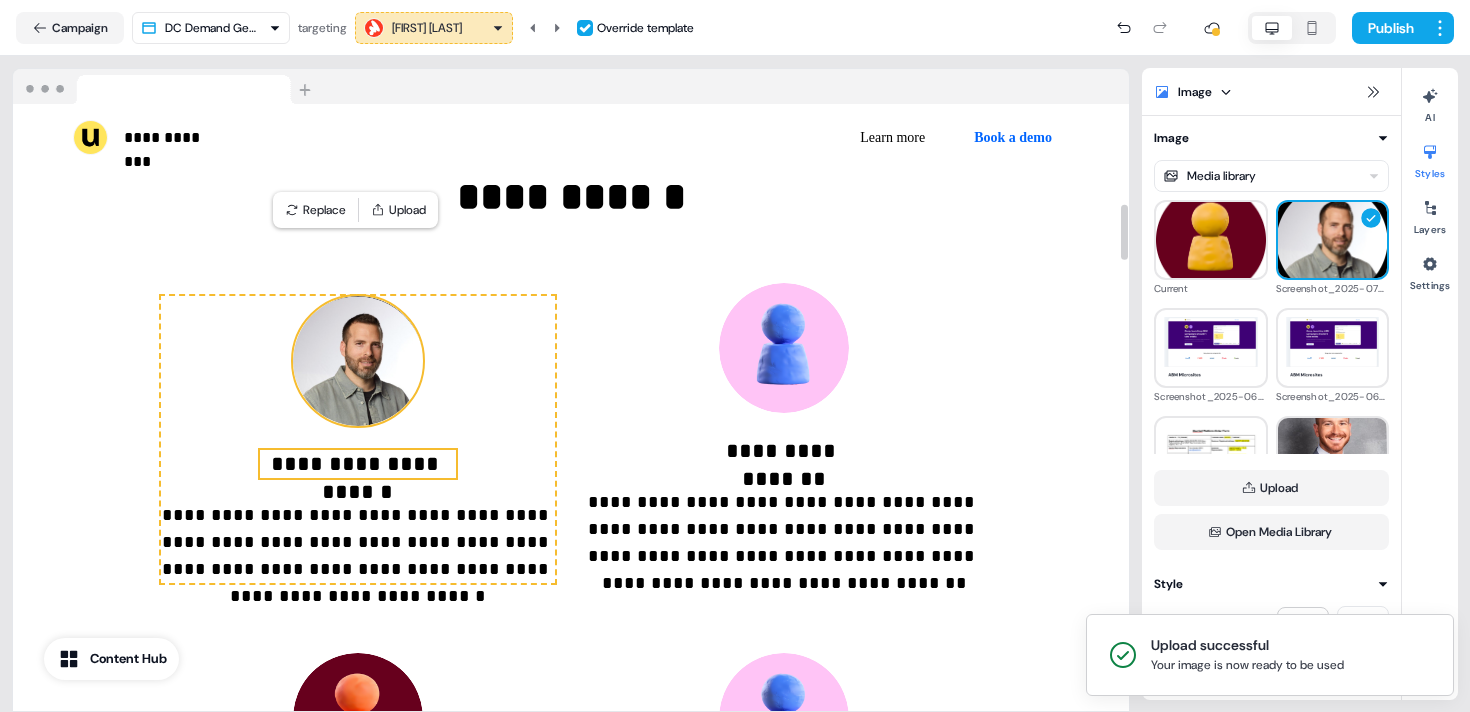 click on "**********" at bounding box center (358, 464) 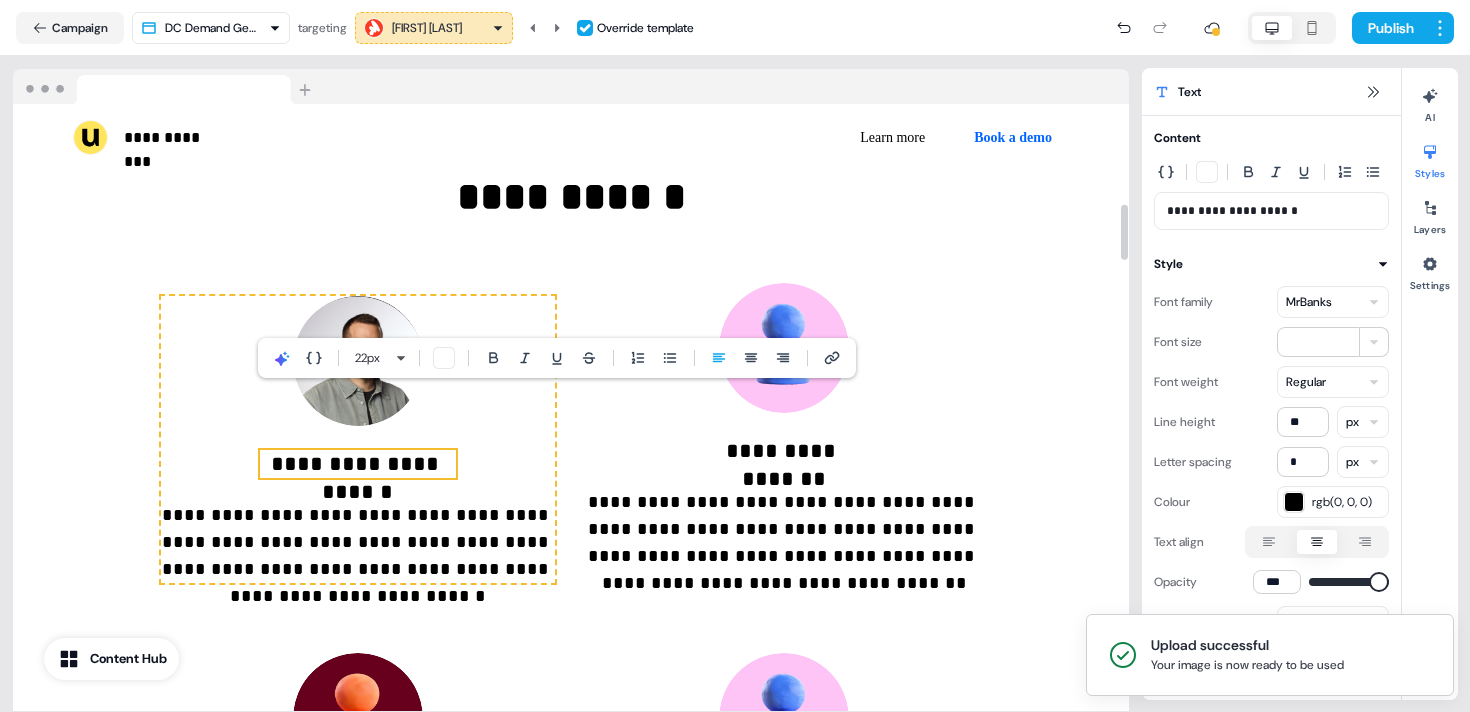 click on "**********" at bounding box center [358, 464] 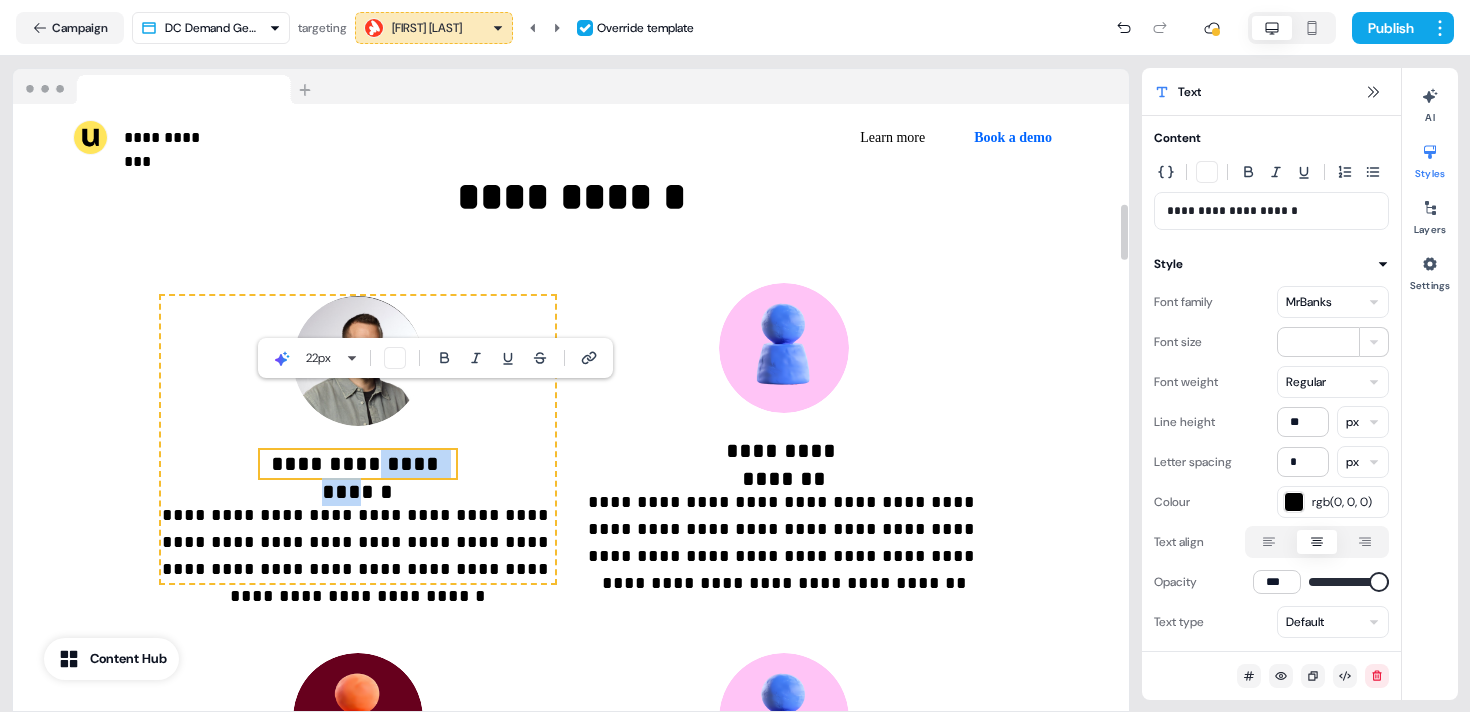 drag, startPoint x: 421, startPoint y: 403, endPoint x: 334, endPoint y: 403, distance: 87 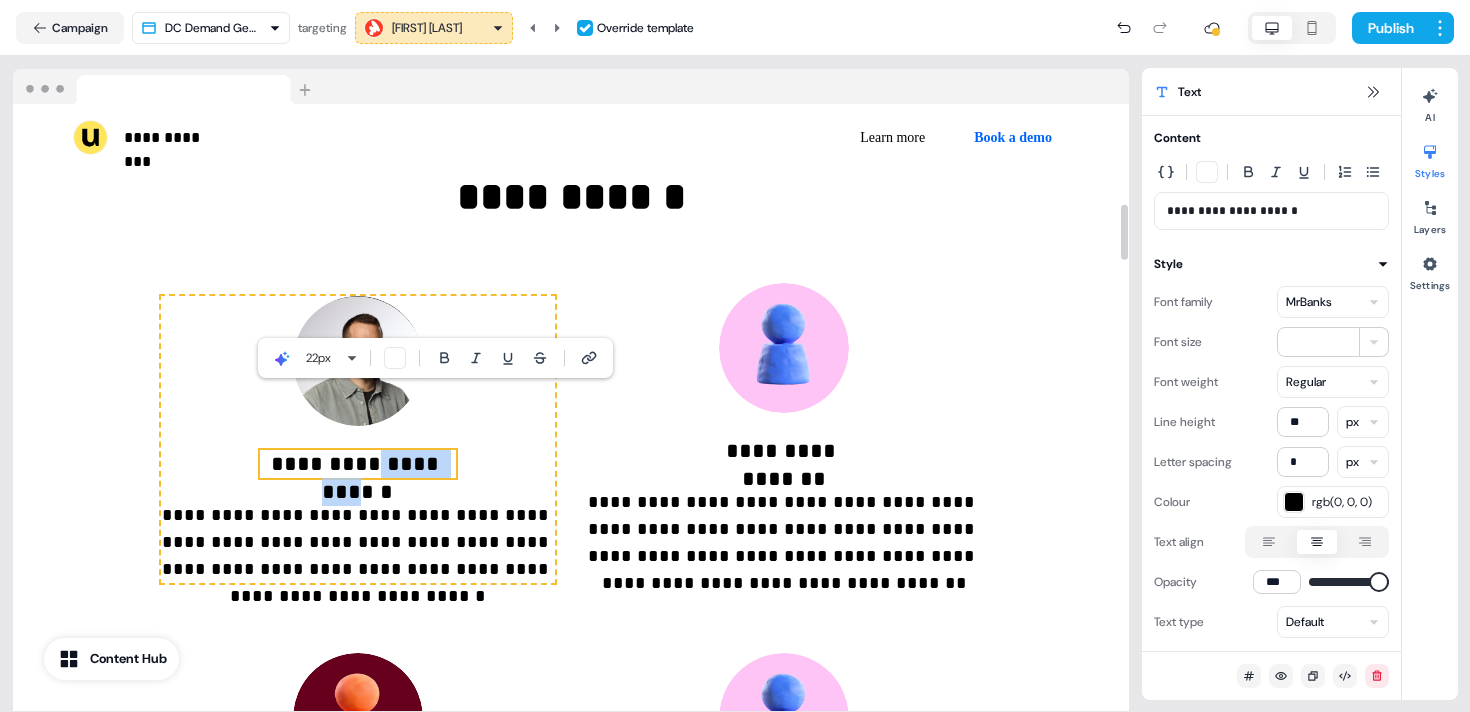 click on "**********" at bounding box center [358, 464] 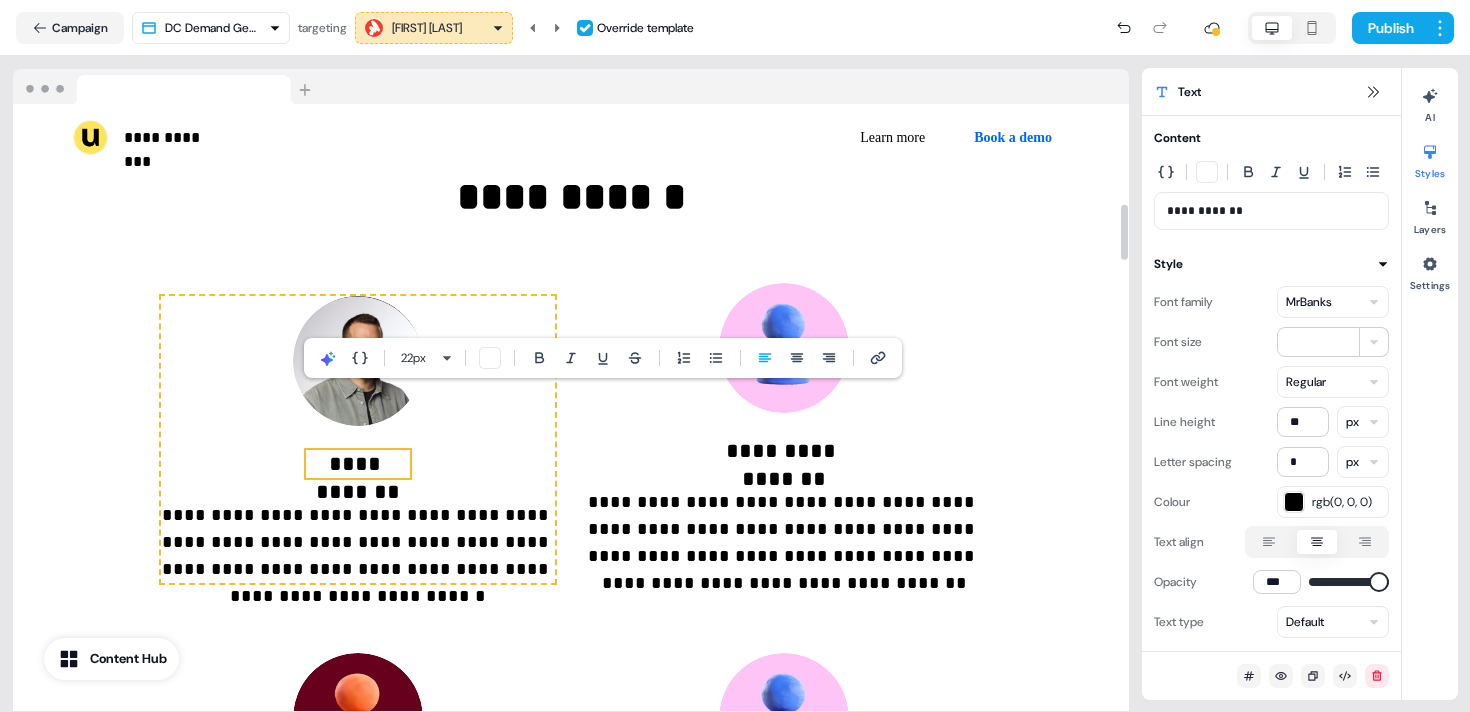 type 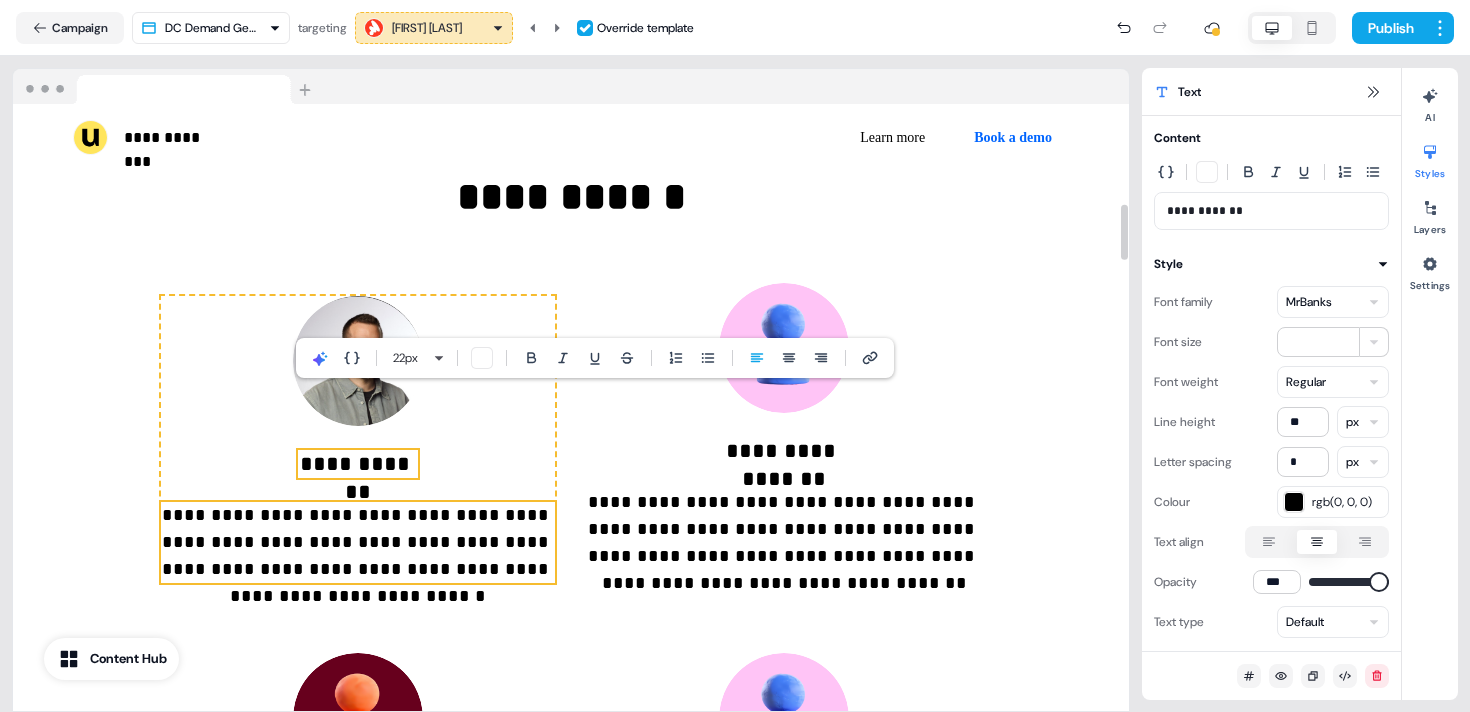 click on "**********" at bounding box center [358, 542] 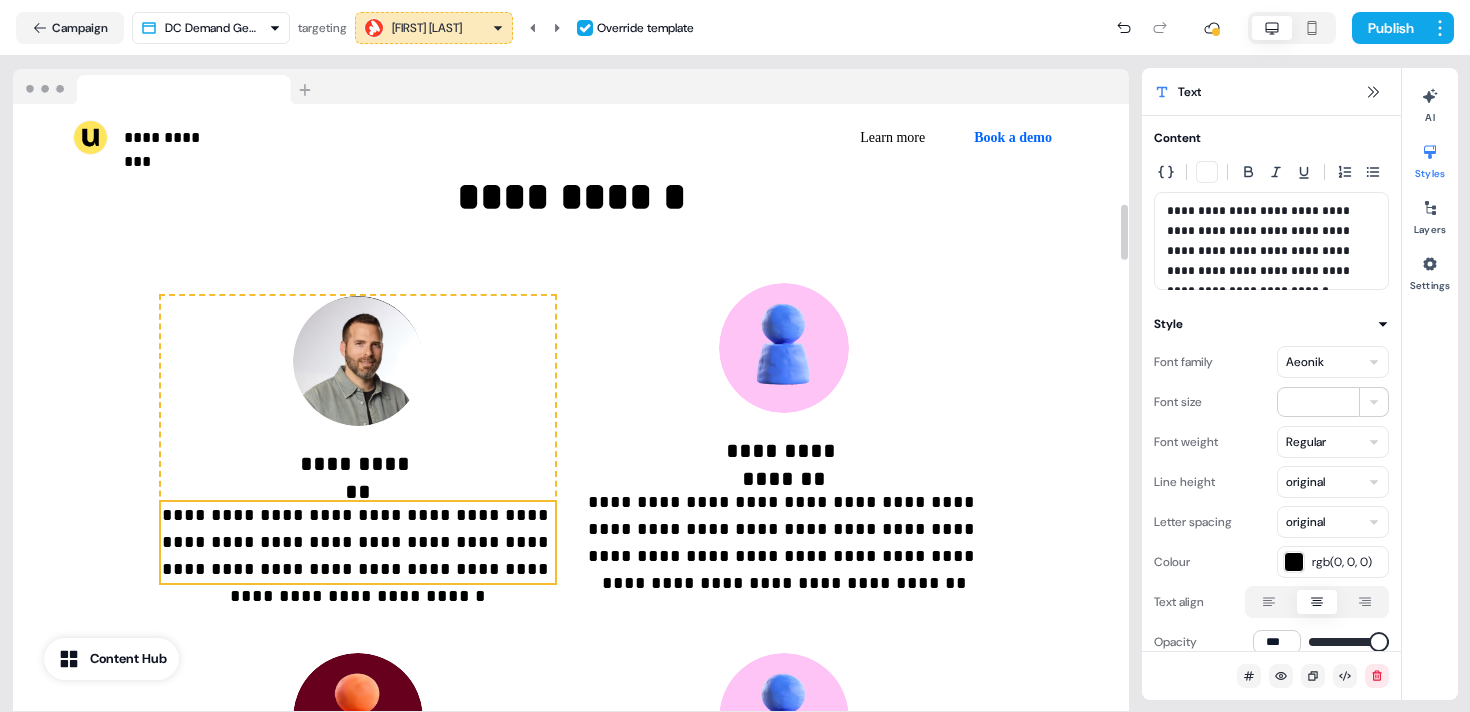 click on "**********" at bounding box center [358, 542] 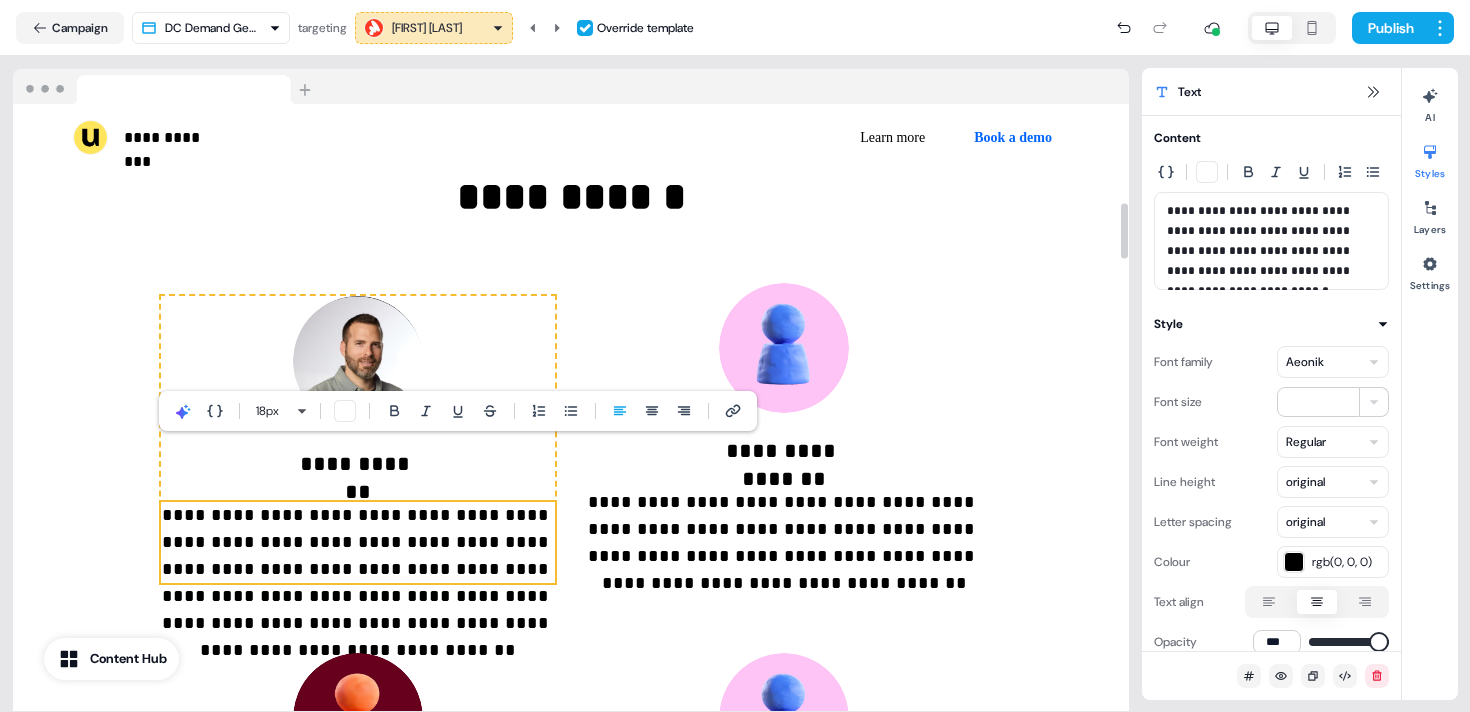scroll, scrollTop: 1087, scrollLeft: 0, axis: vertical 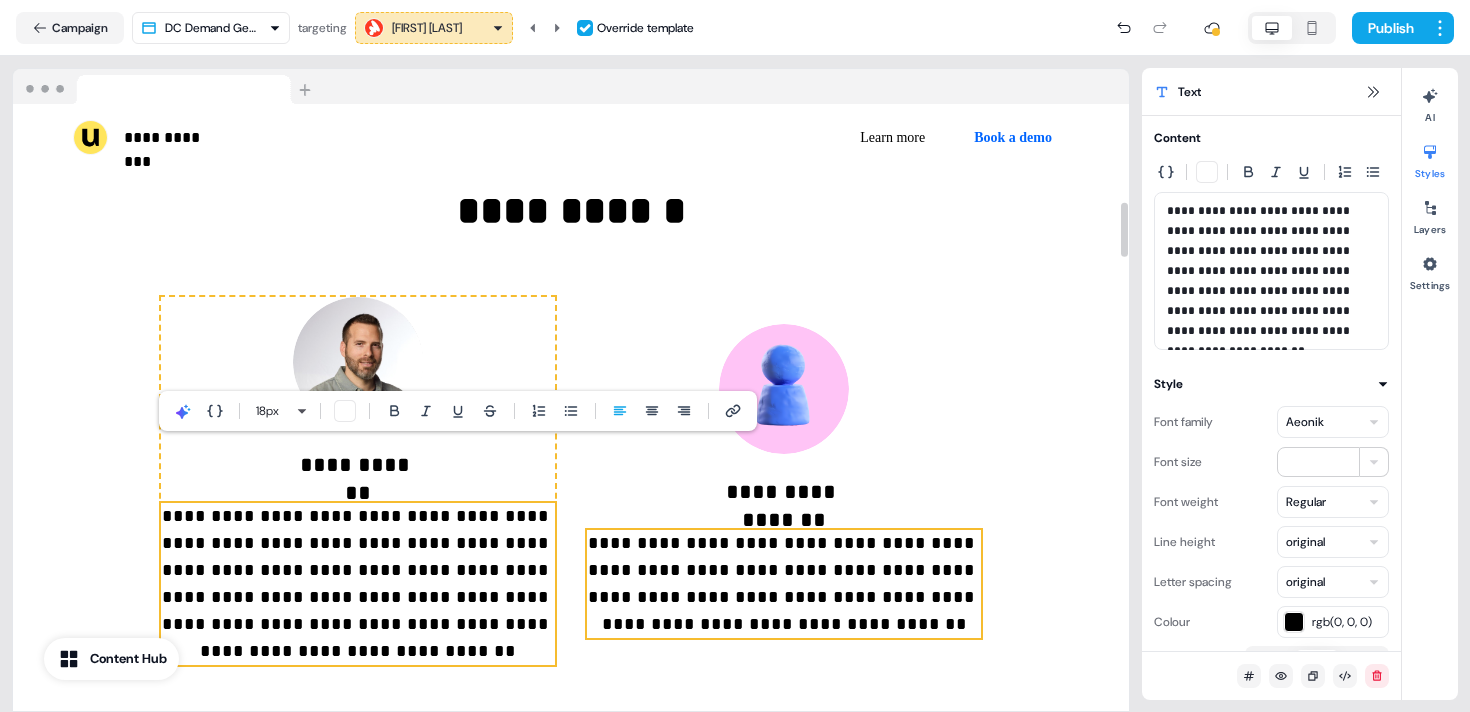 click on "**********" at bounding box center [784, 584] 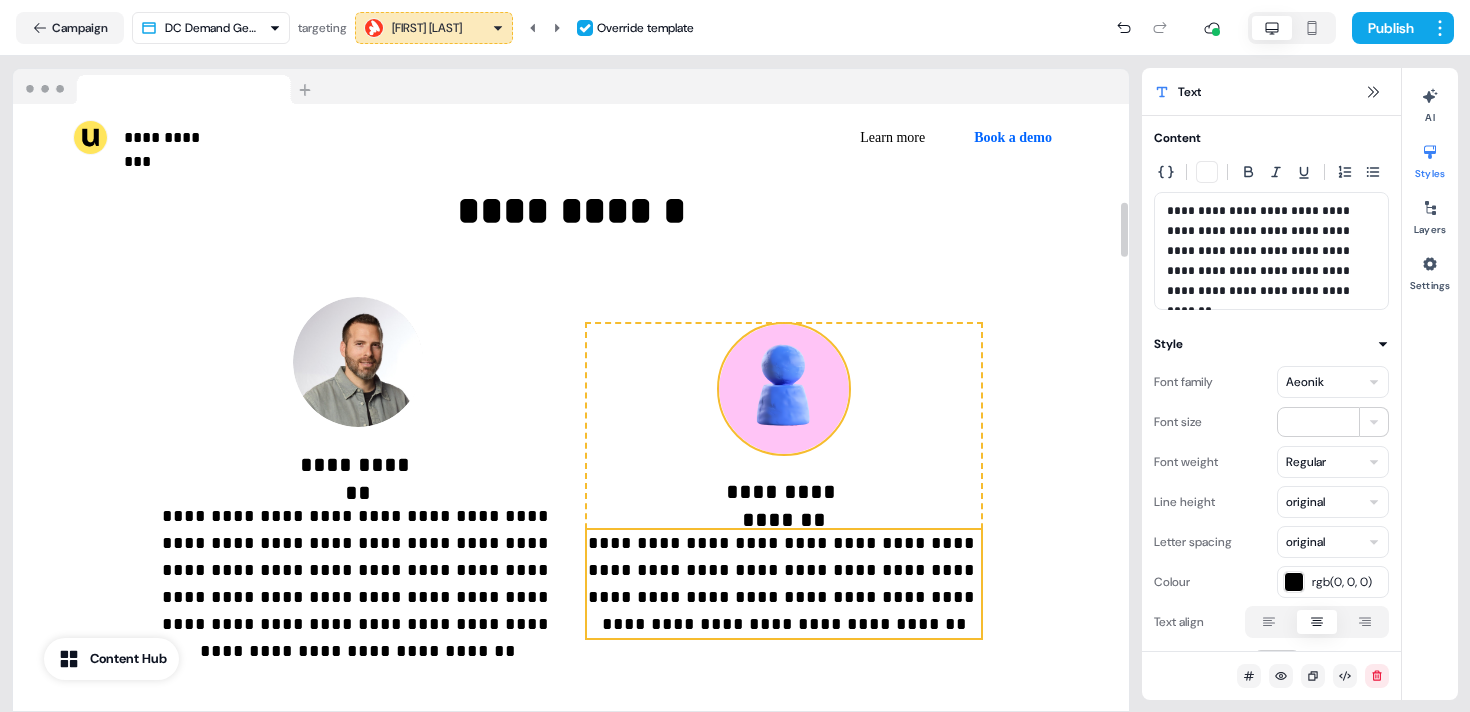 click at bounding box center [784, 389] 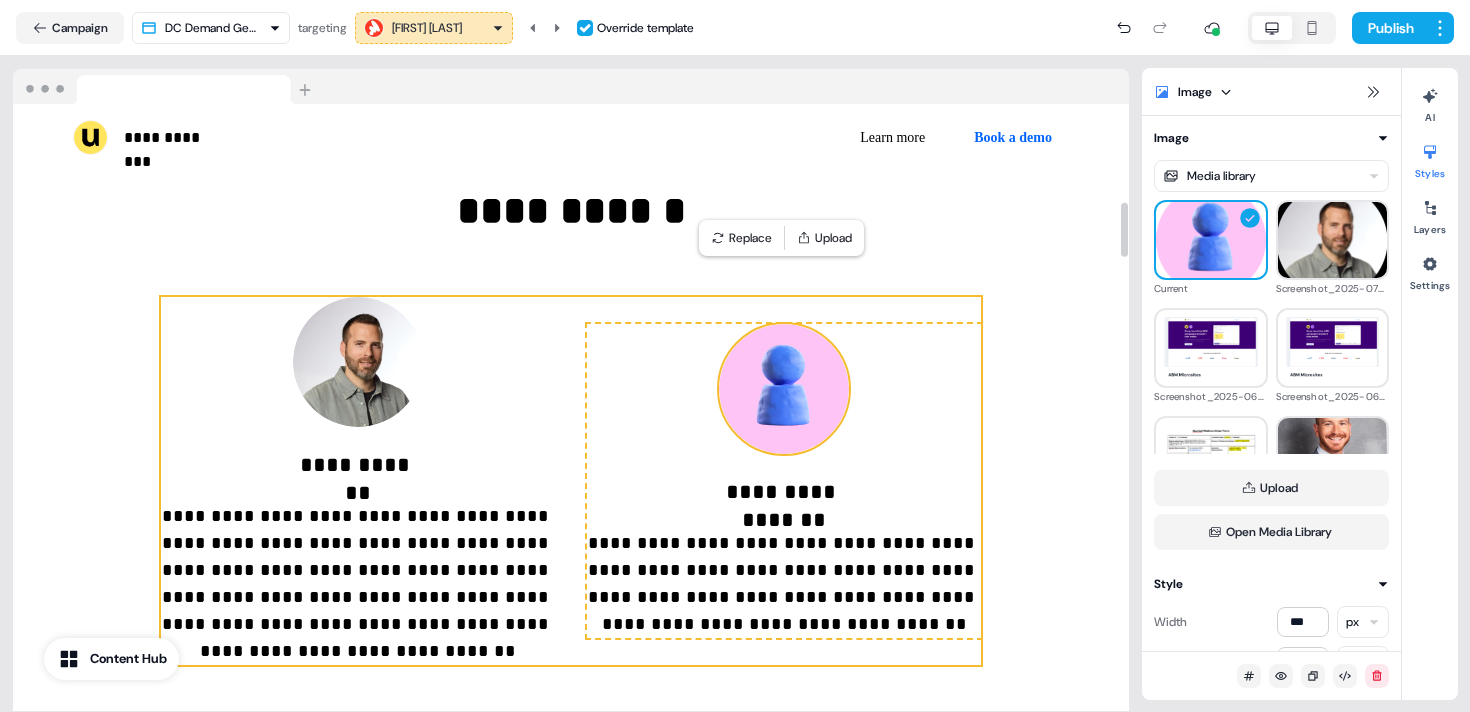 click on "**********" at bounding box center (571, 564) 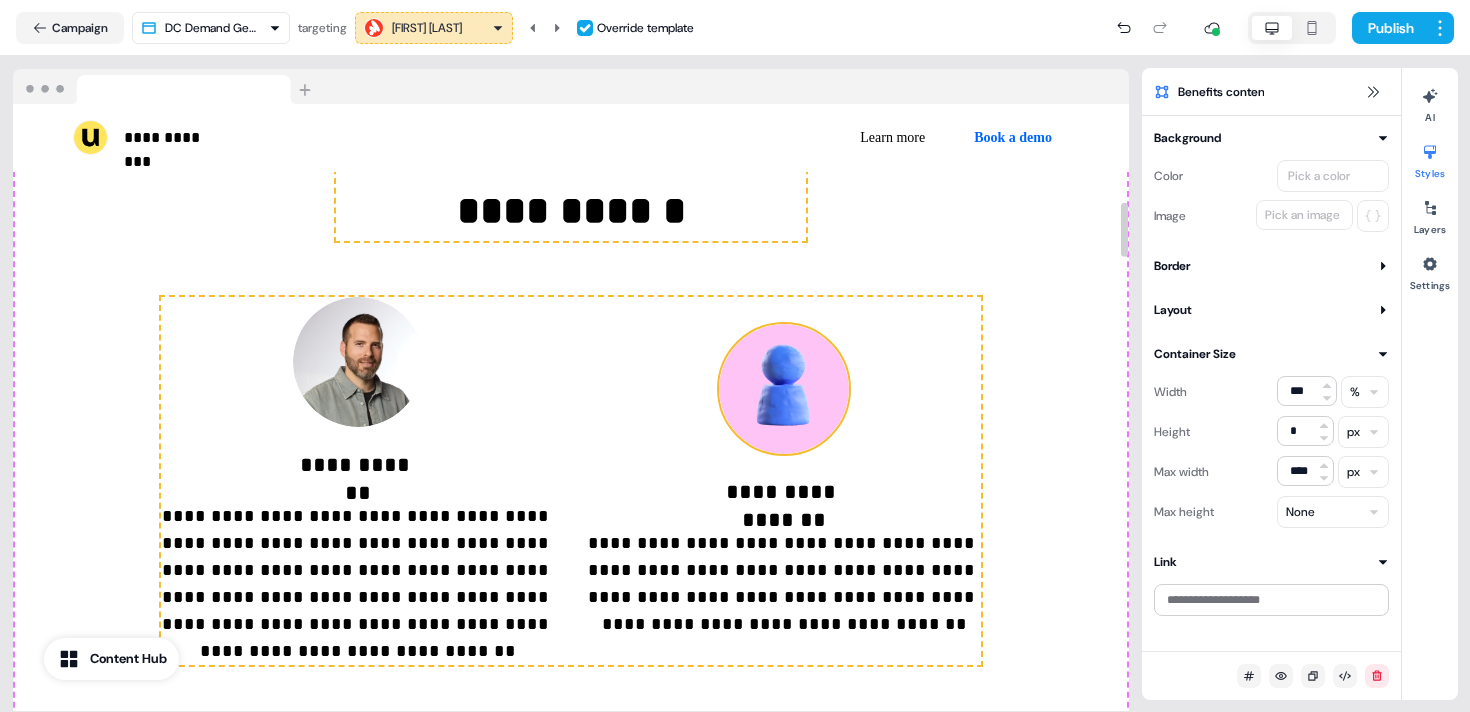 click at bounding box center (784, 389) 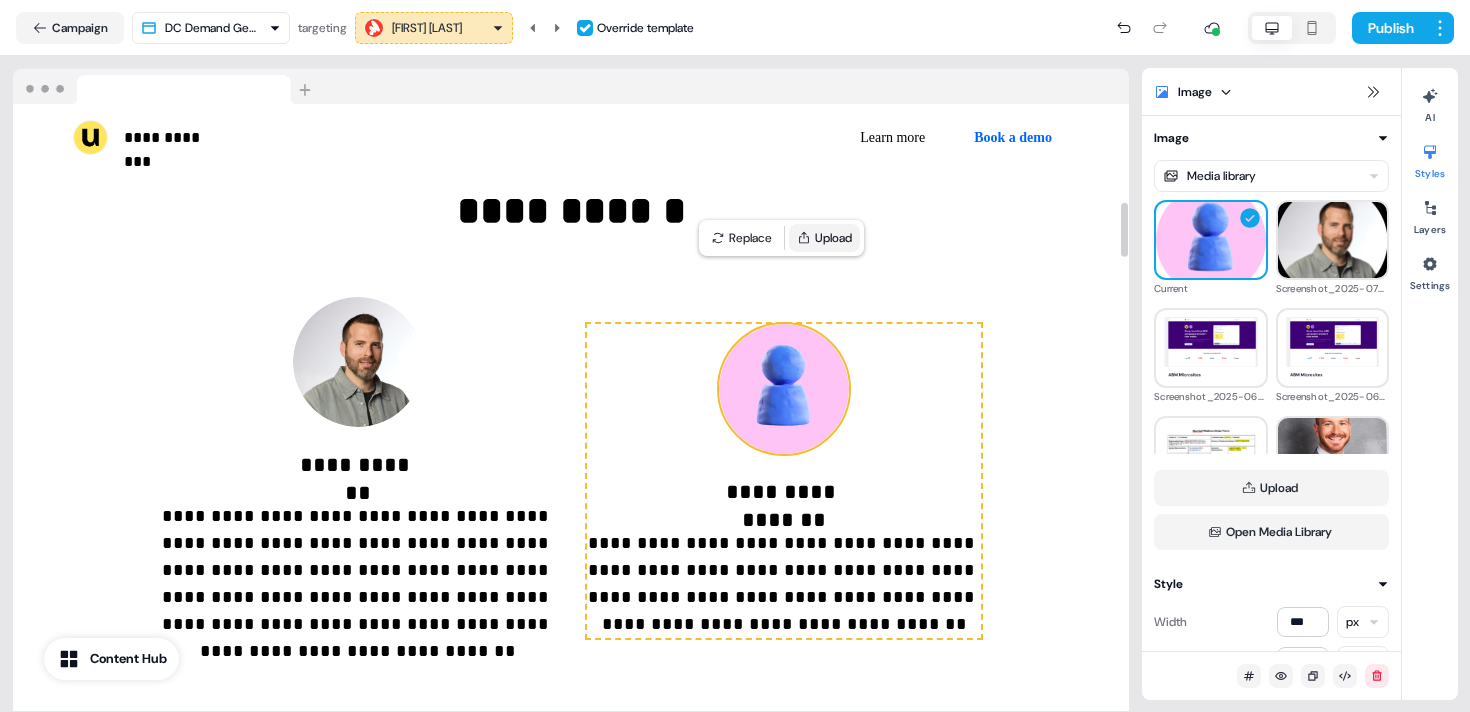 click on "Upload" at bounding box center (824, 238) 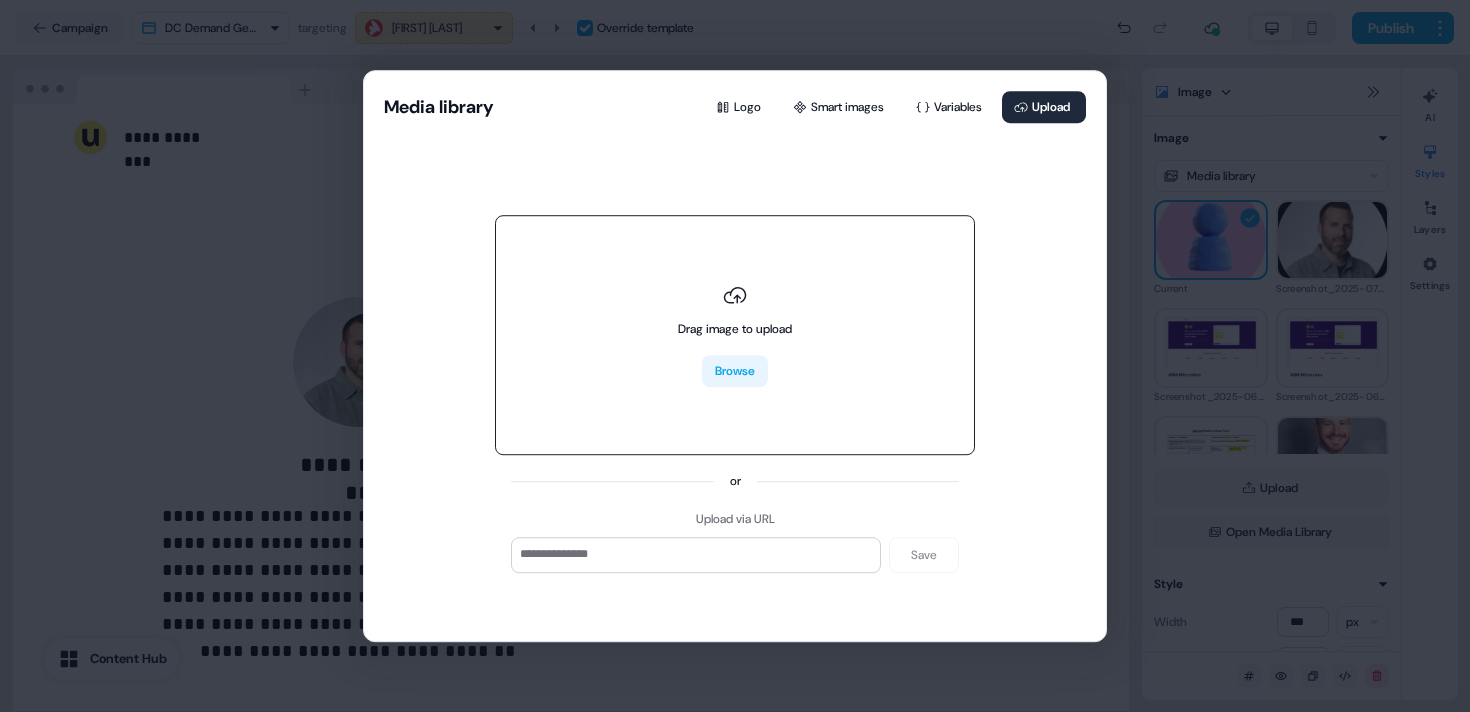 click on "Browse" at bounding box center [735, 371] 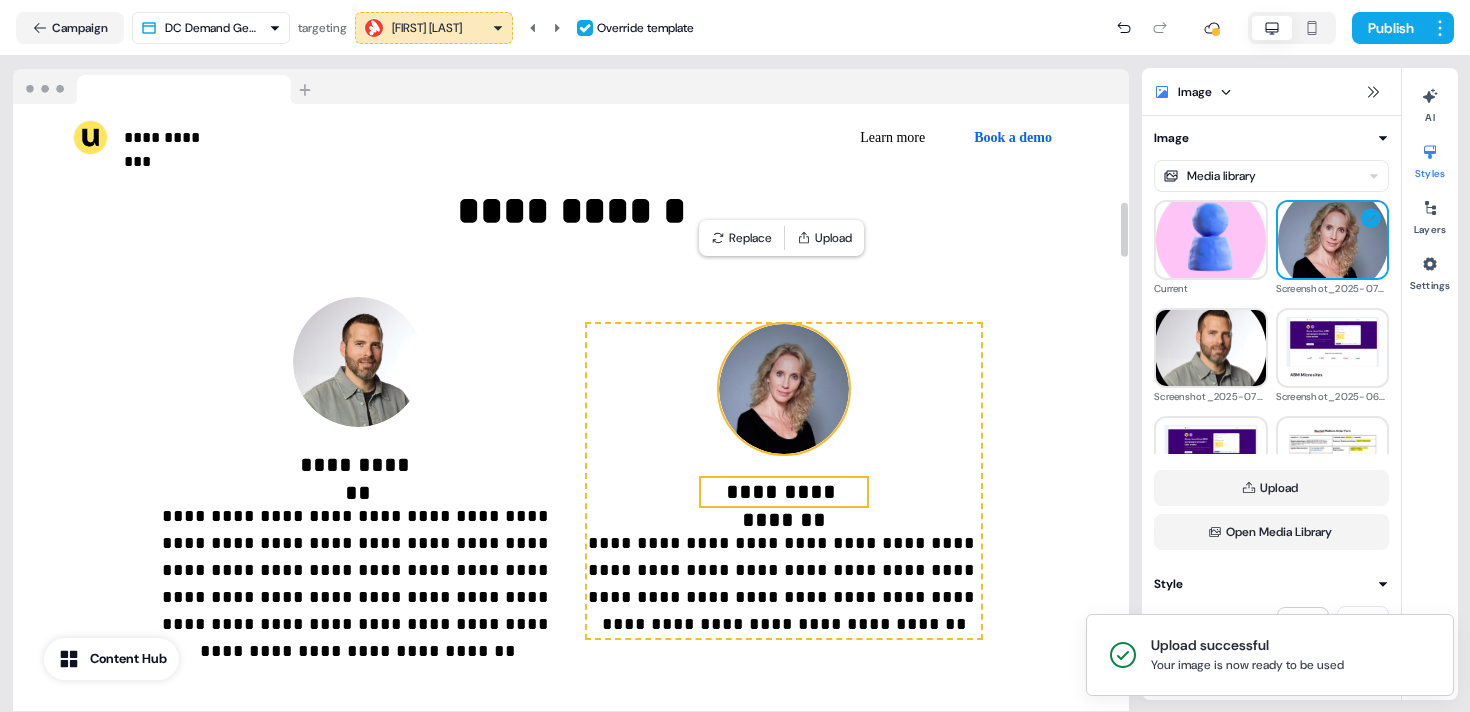 click on "**********" at bounding box center [784, 492] 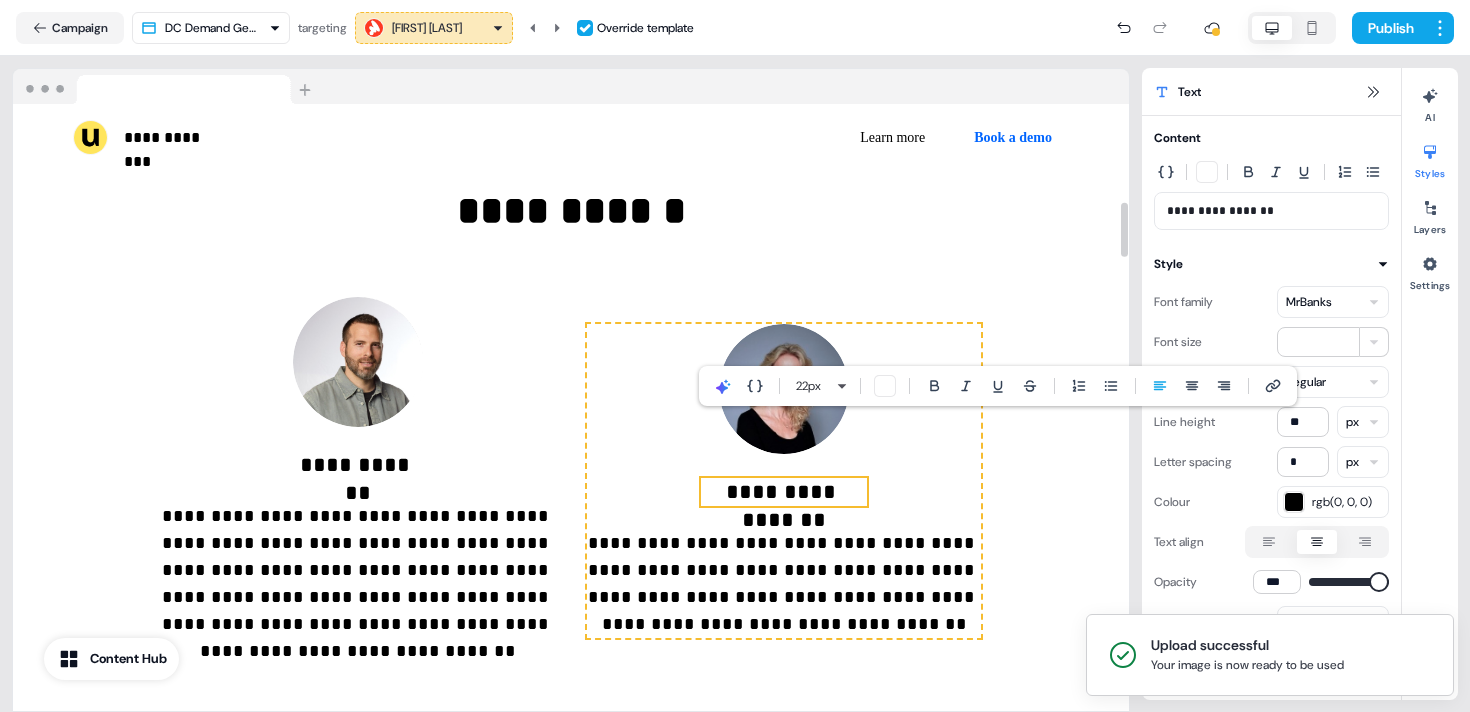 click on "**********" at bounding box center (784, 492) 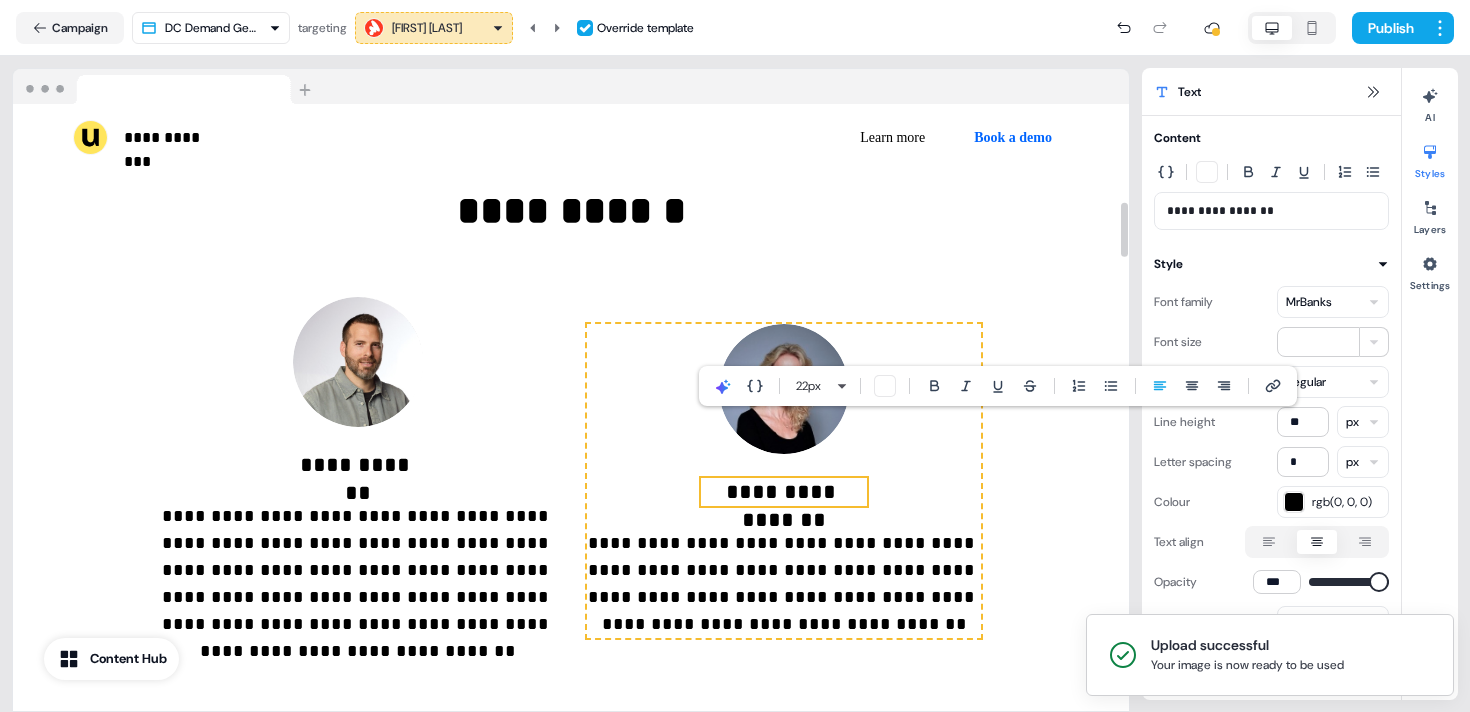 type 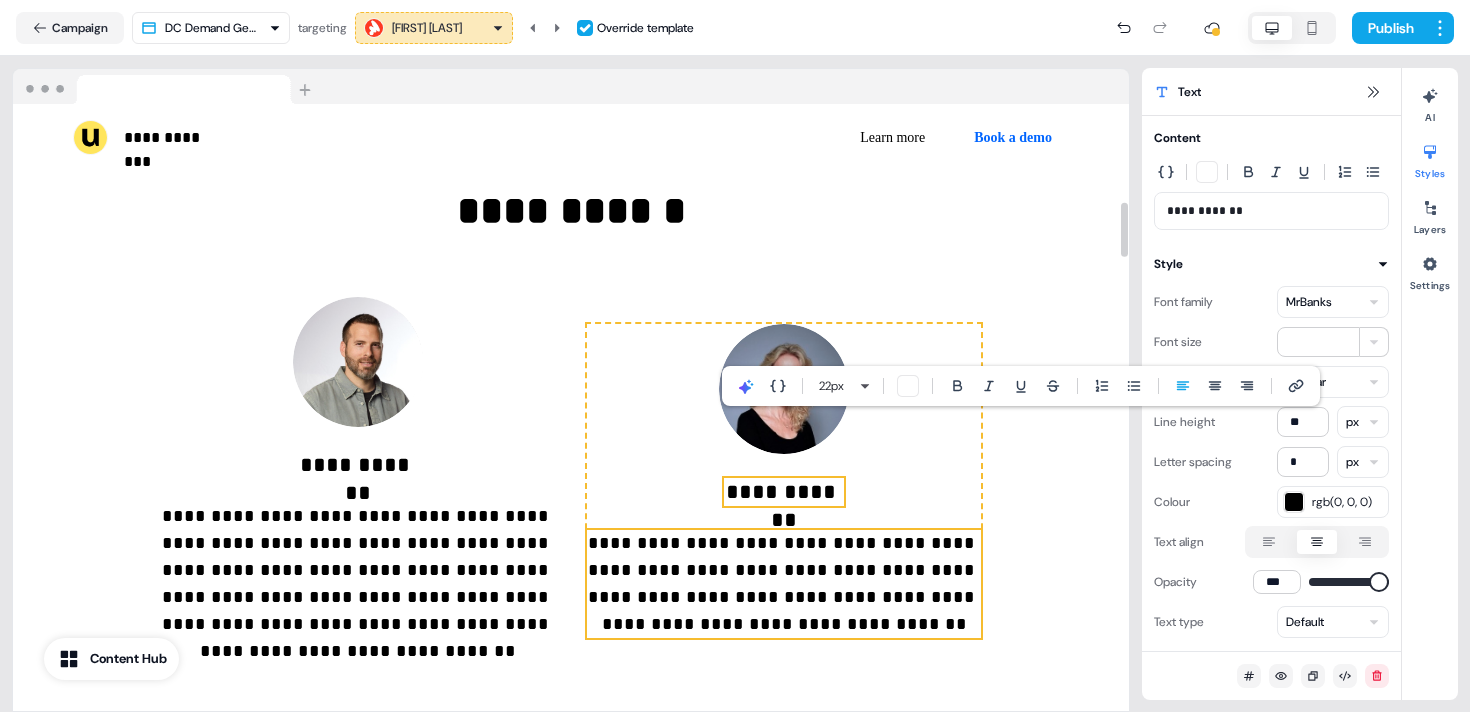 click on "**********" at bounding box center (784, 584) 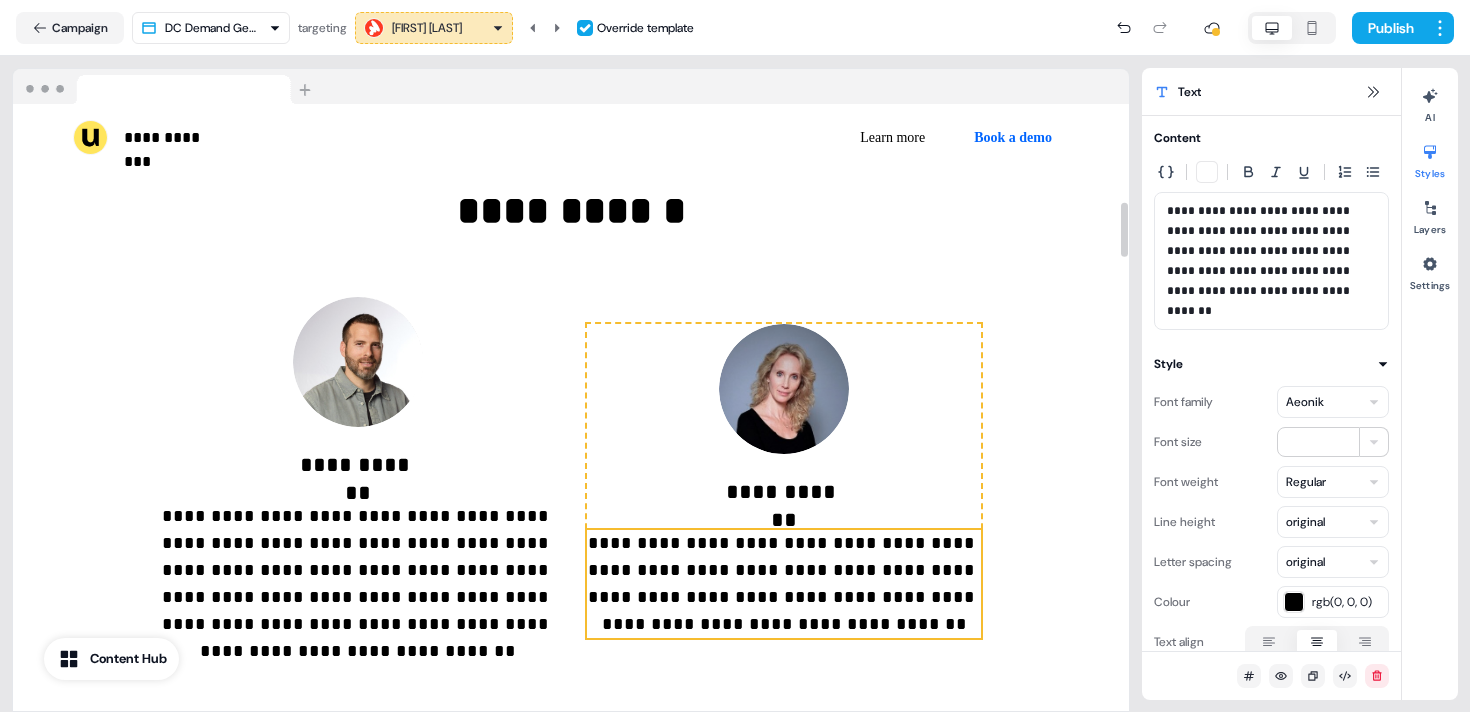 click on "**********" at bounding box center (784, 584) 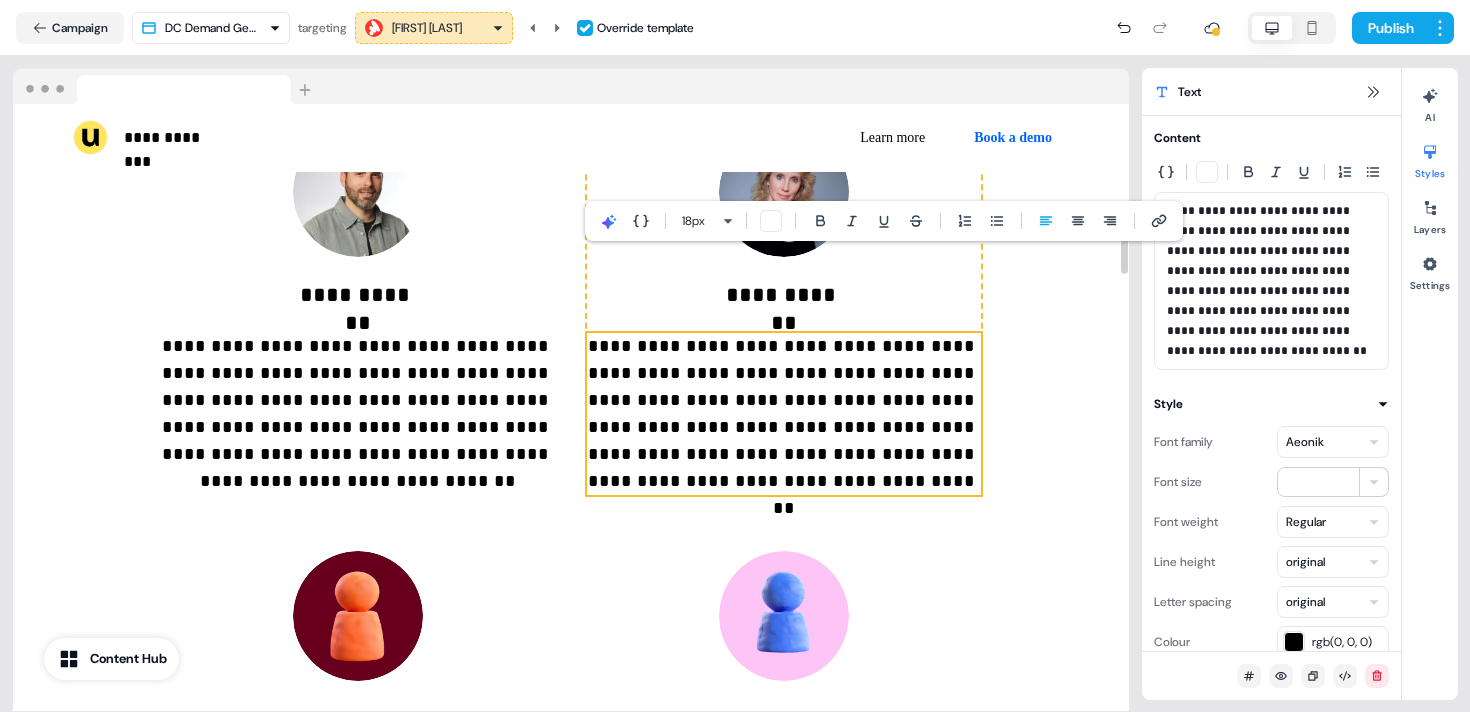 scroll, scrollTop: 1300, scrollLeft: 0, axis: vertical 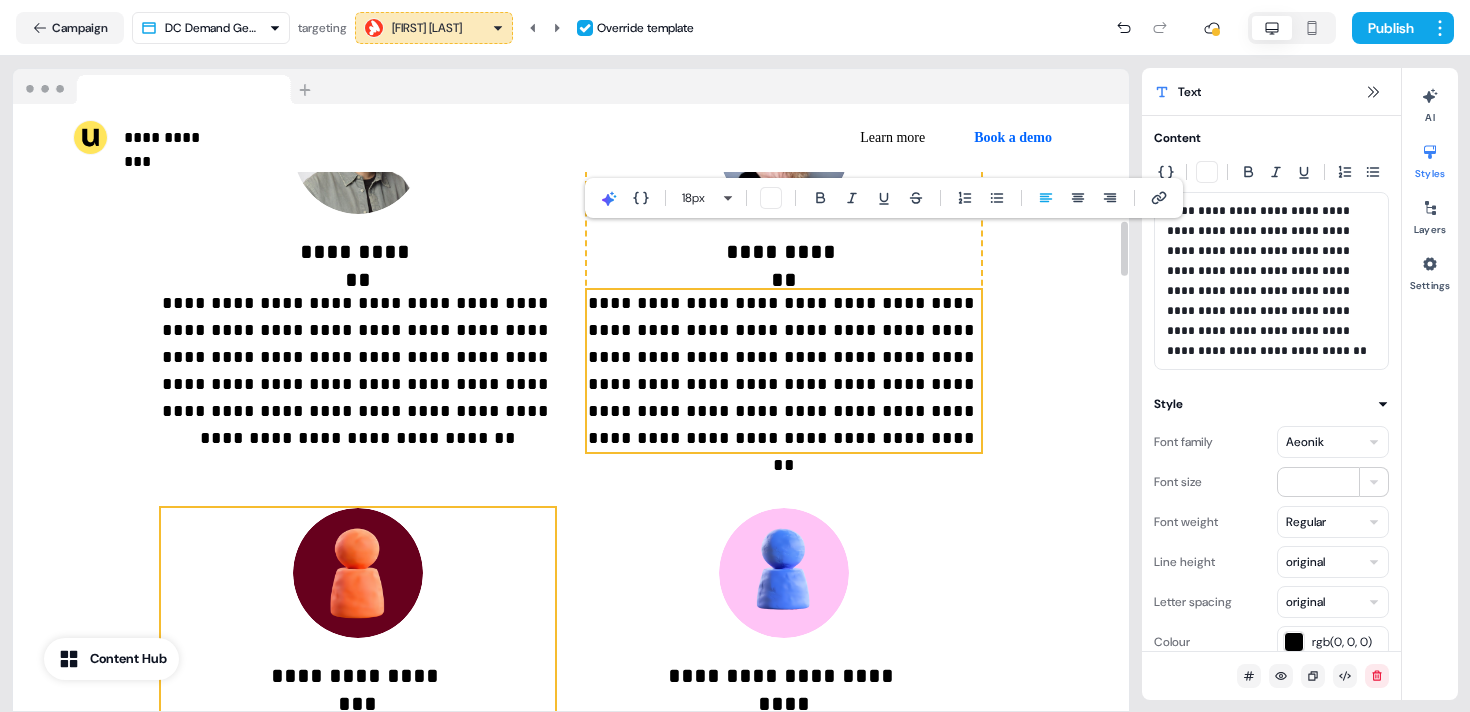 click on "**********" at bounding box center [358, 651] 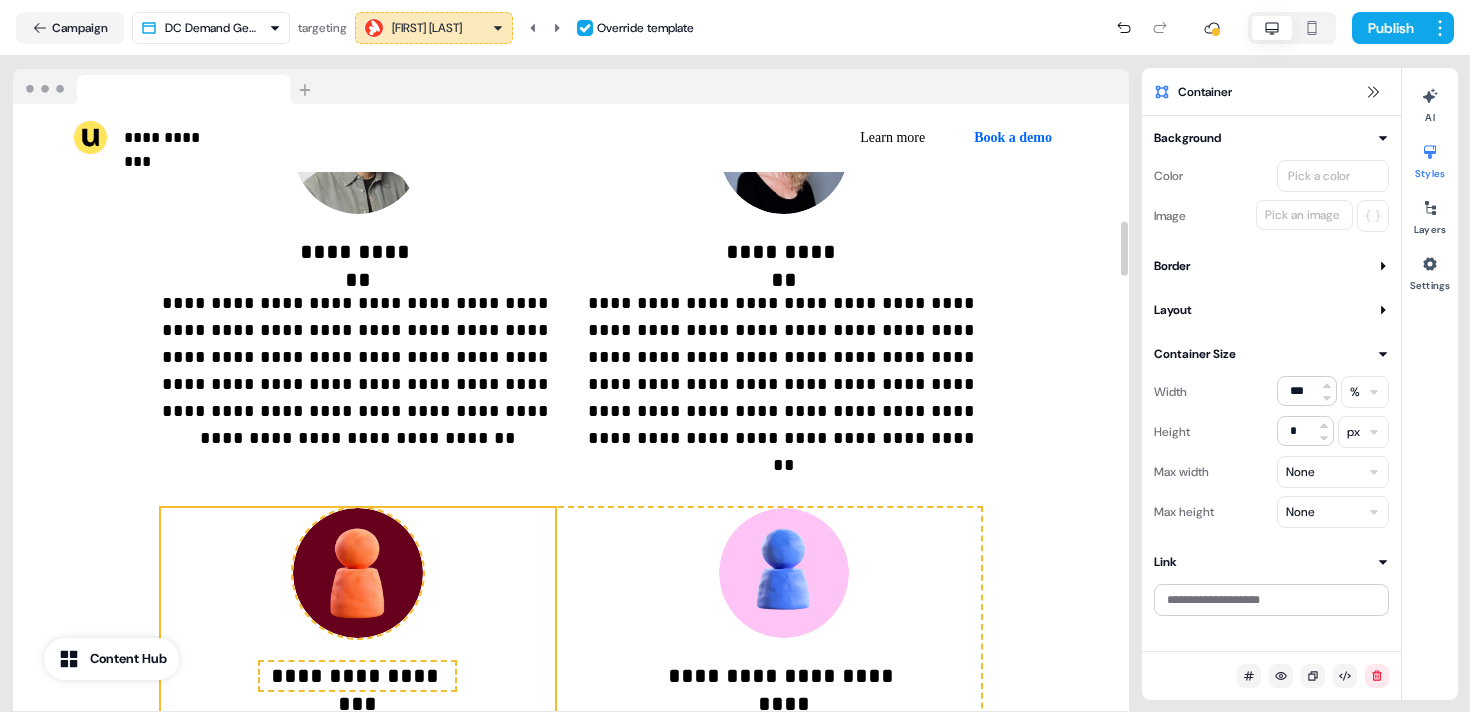 click at bounding box center [358, 573] 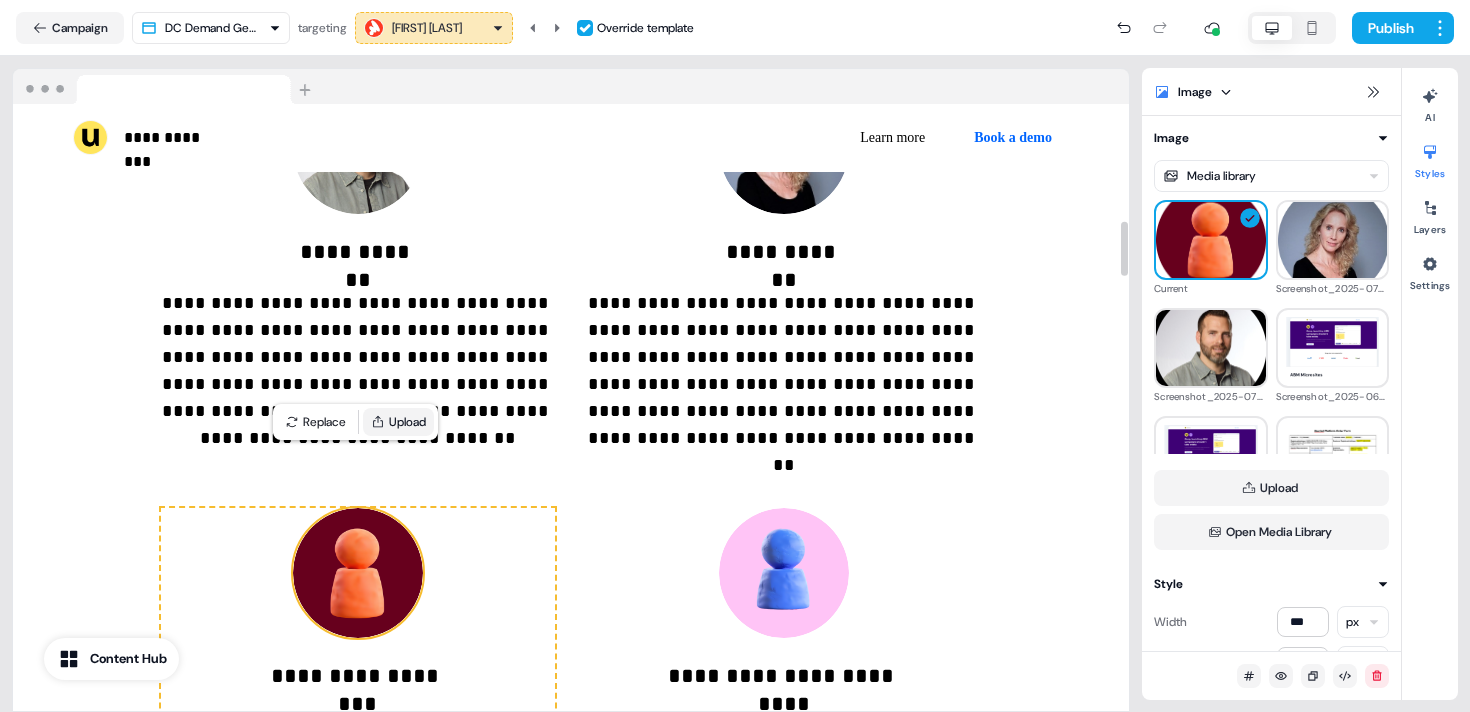 click on "Upload" at bounding box center [398, 422] 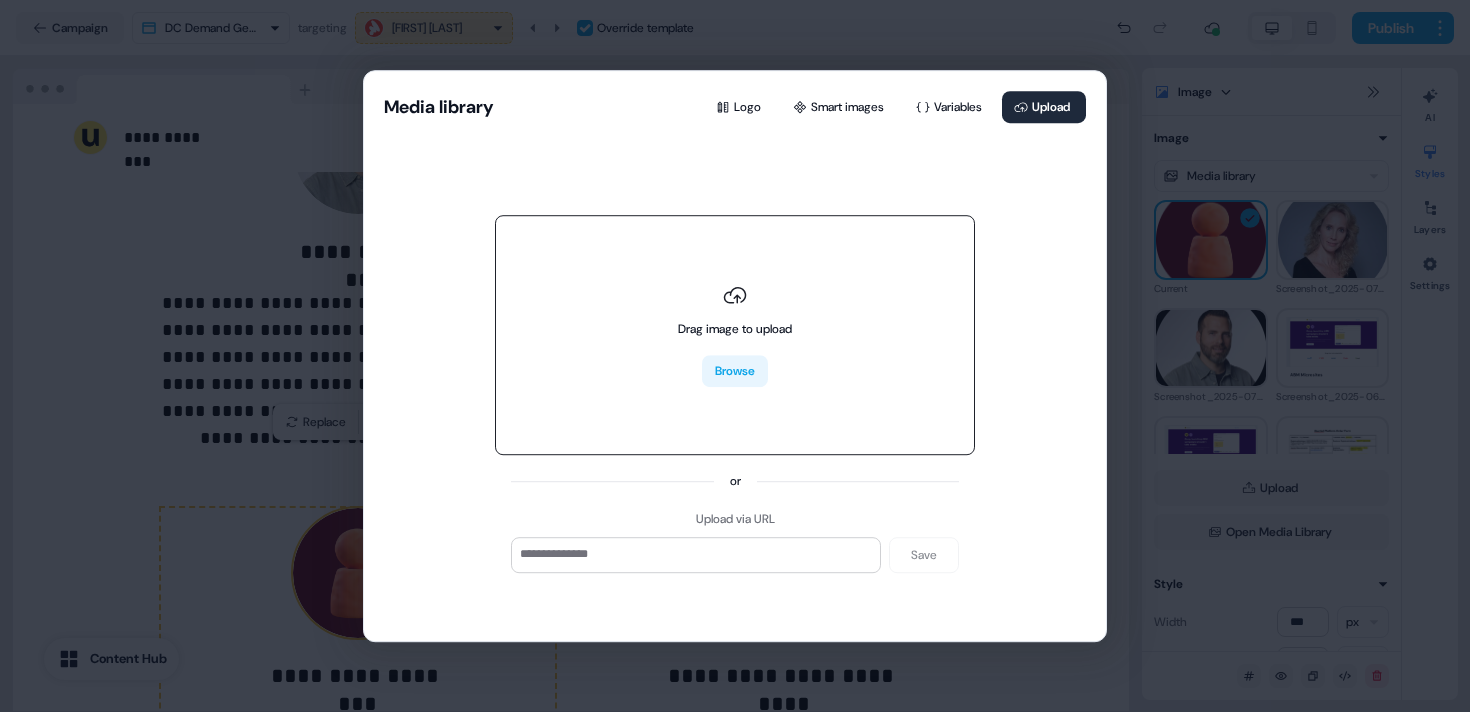 click on "Browse" at bounding box center [735, 371] 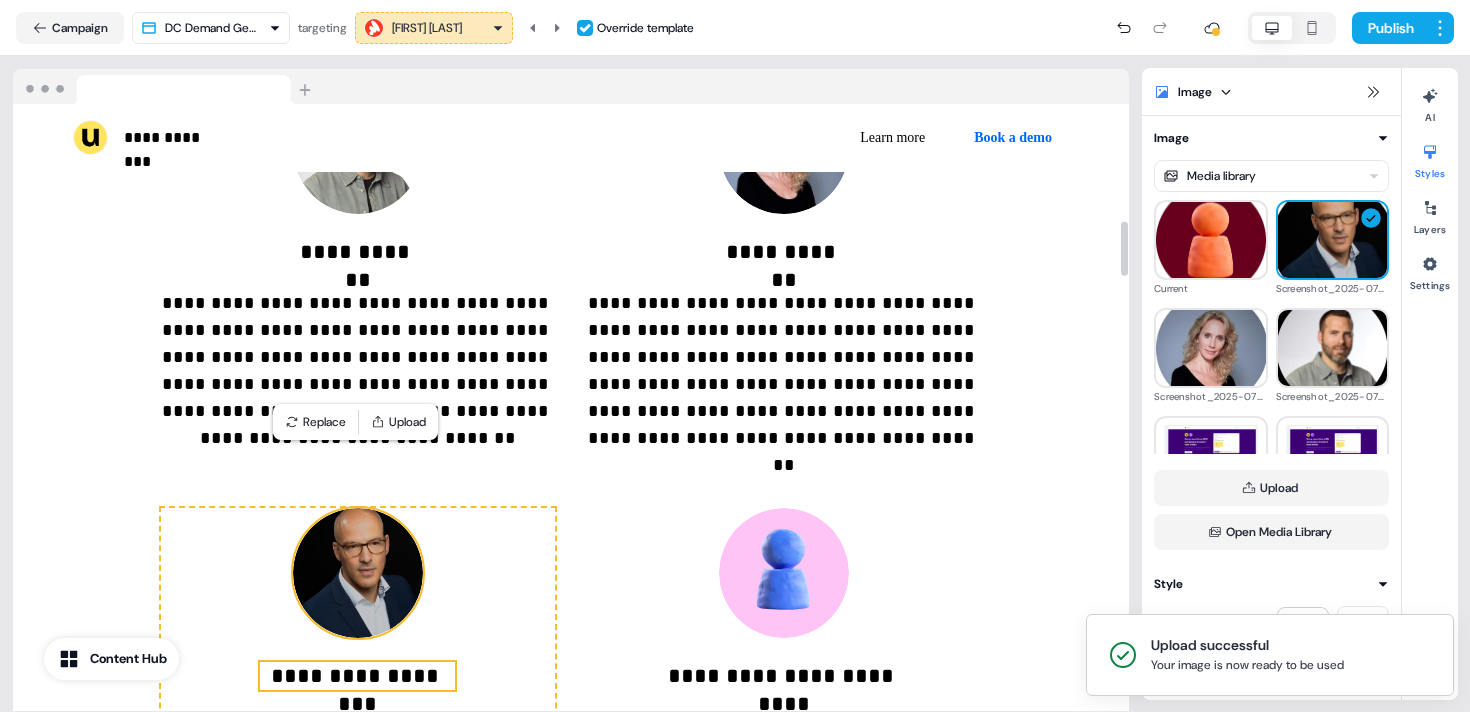 click on "**********" at bounding box center [357, 676] 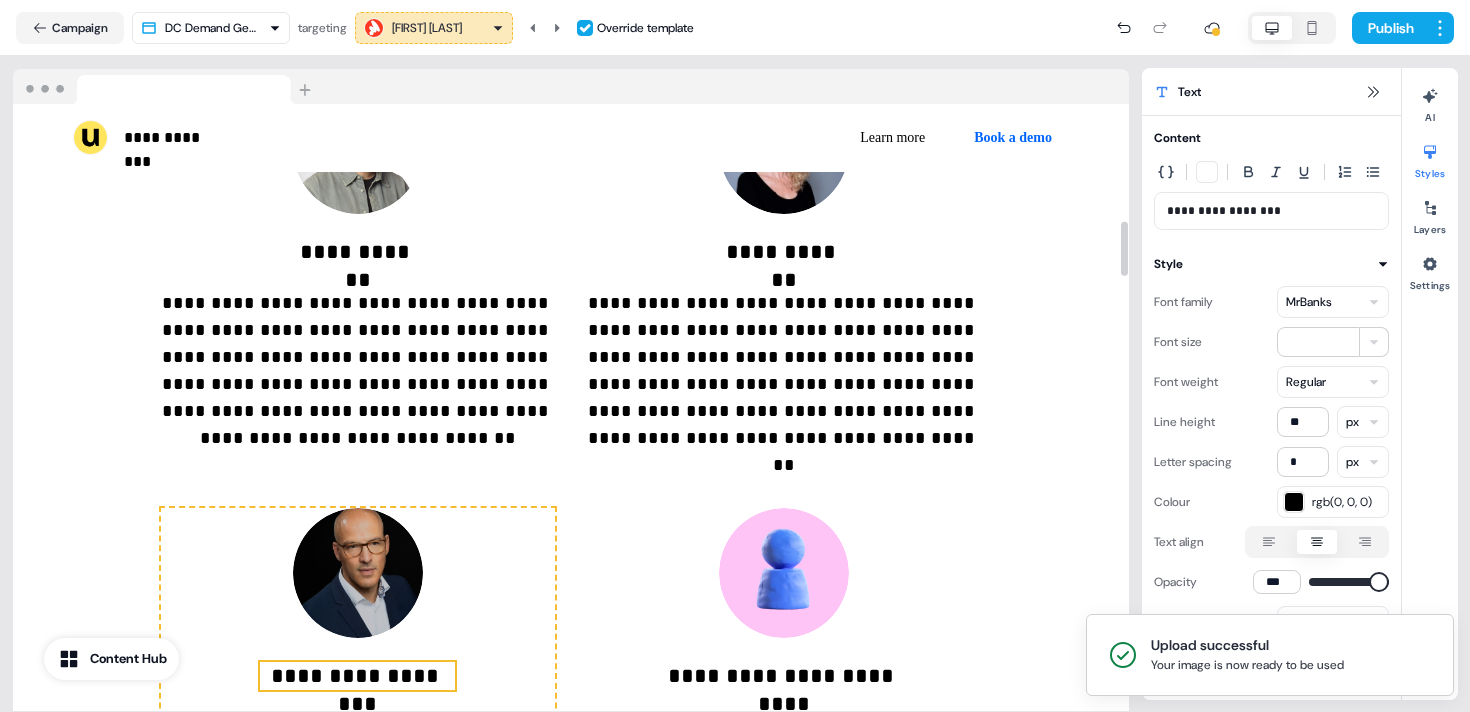 click on "**********" at bounding box center (357, 676) 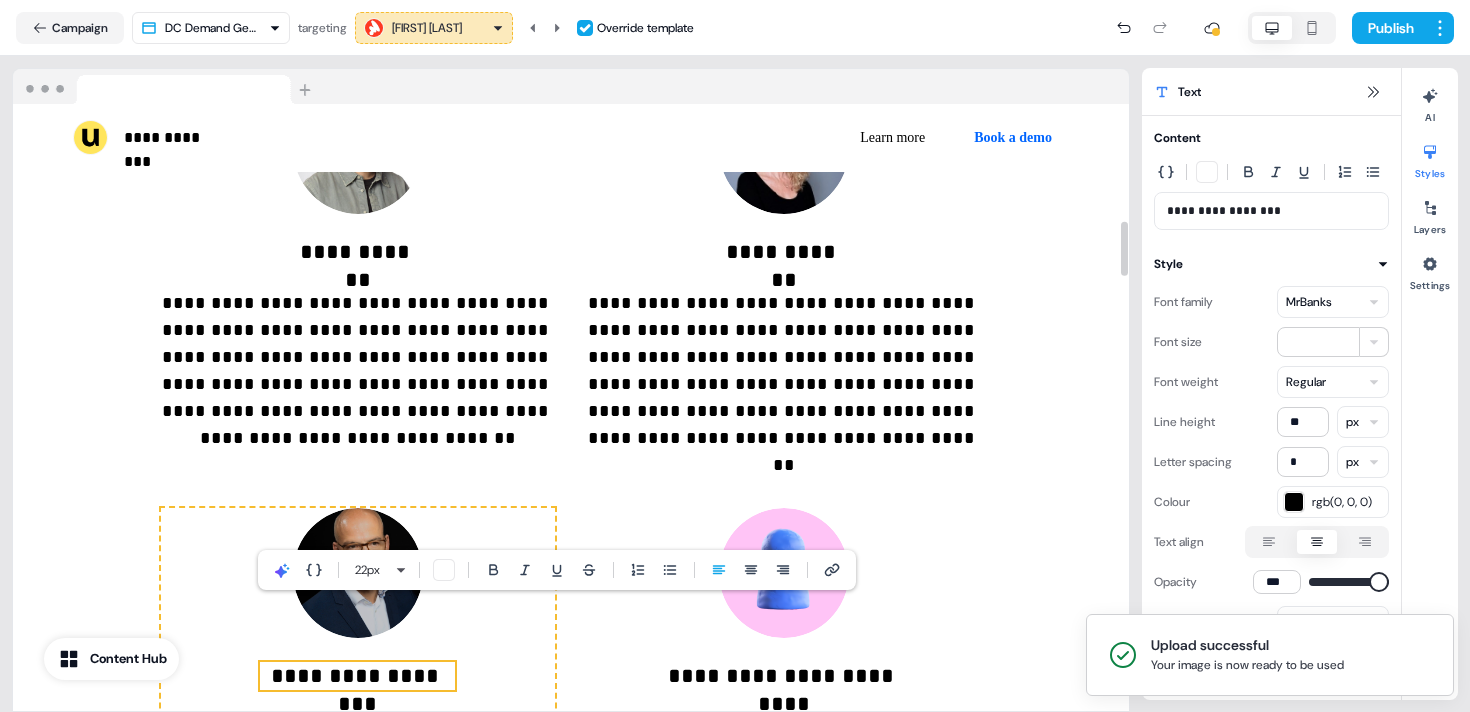 click on "**********" at bounding box center [357, 676] 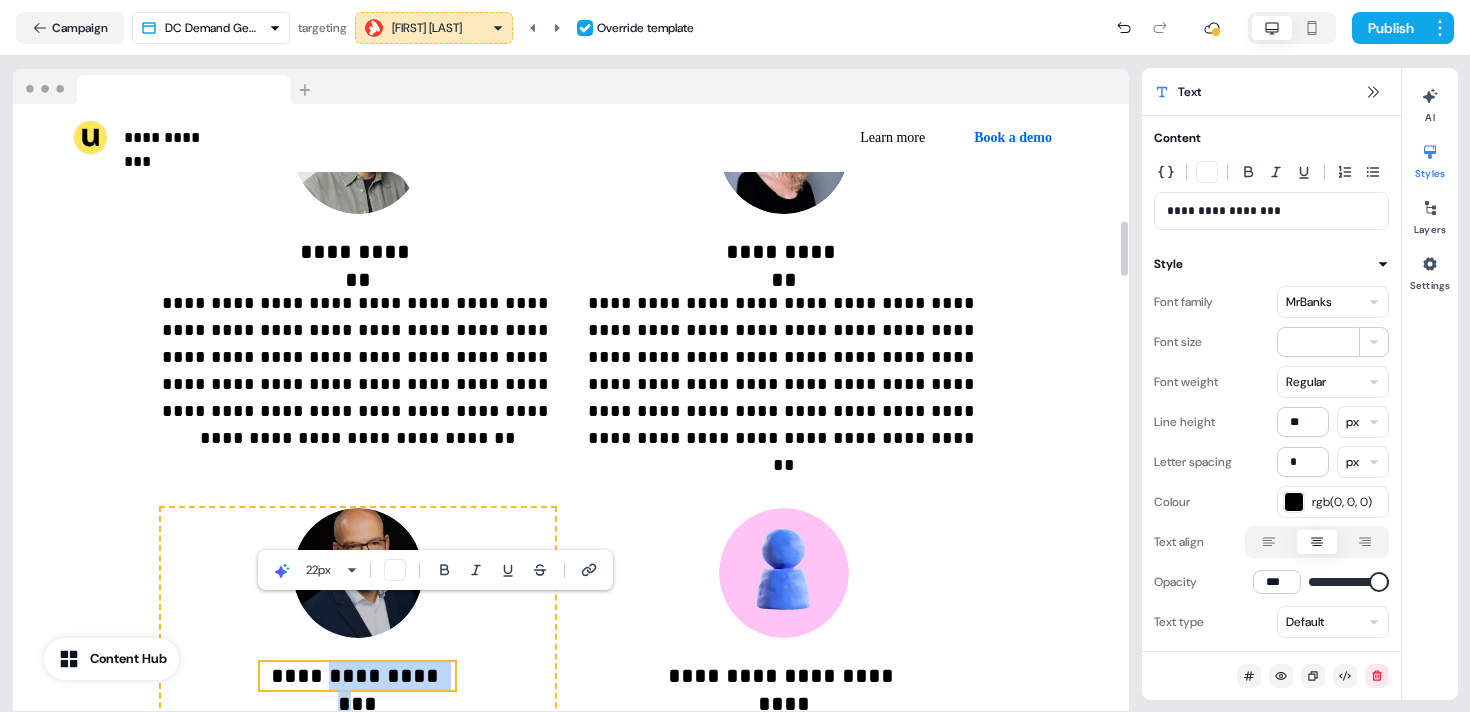 drag, startPoint x: 437, startPoint y: 617, endPoint x: 310, endPoint y: 619, distance: 127.01575 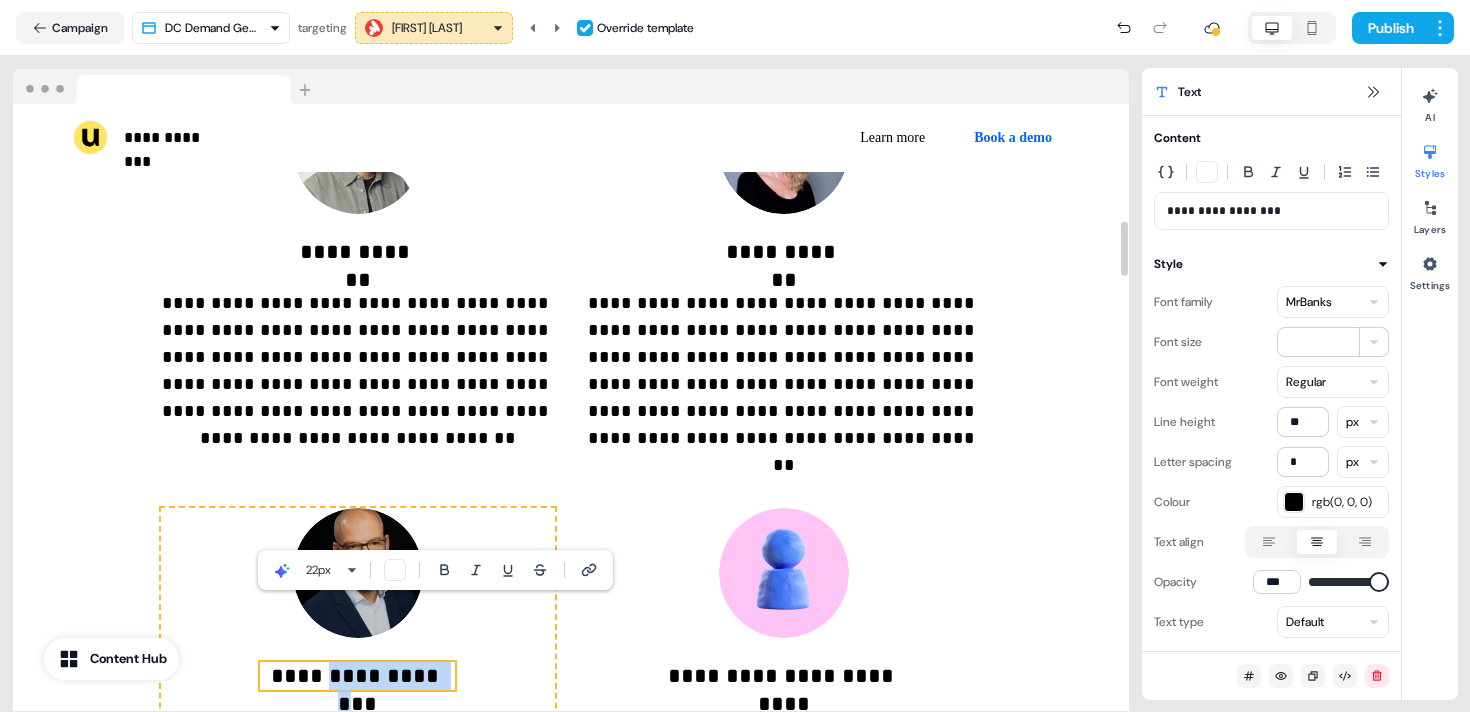 click on "**********" at bounding box center [357, 676] 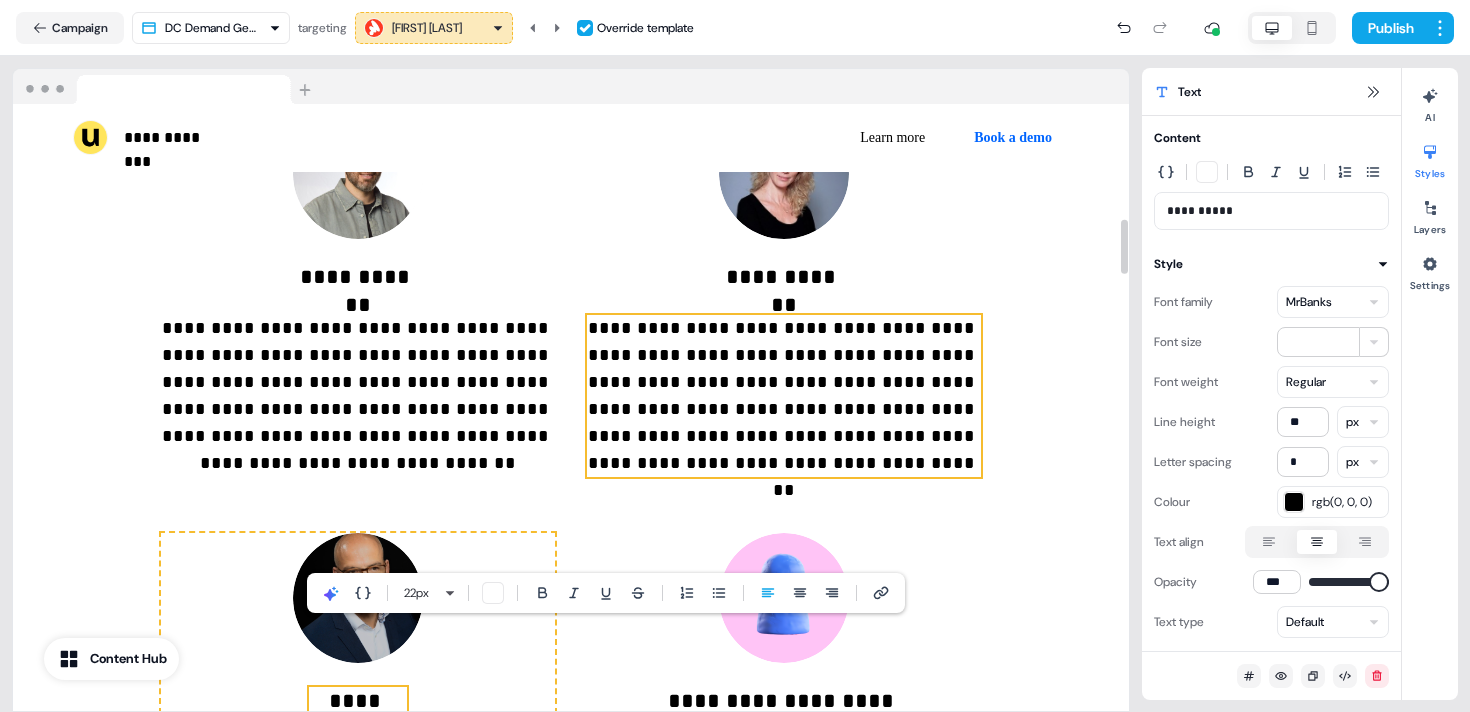 scroll, scrollTop: 1276, scrollLeft: 0, axis: vertical 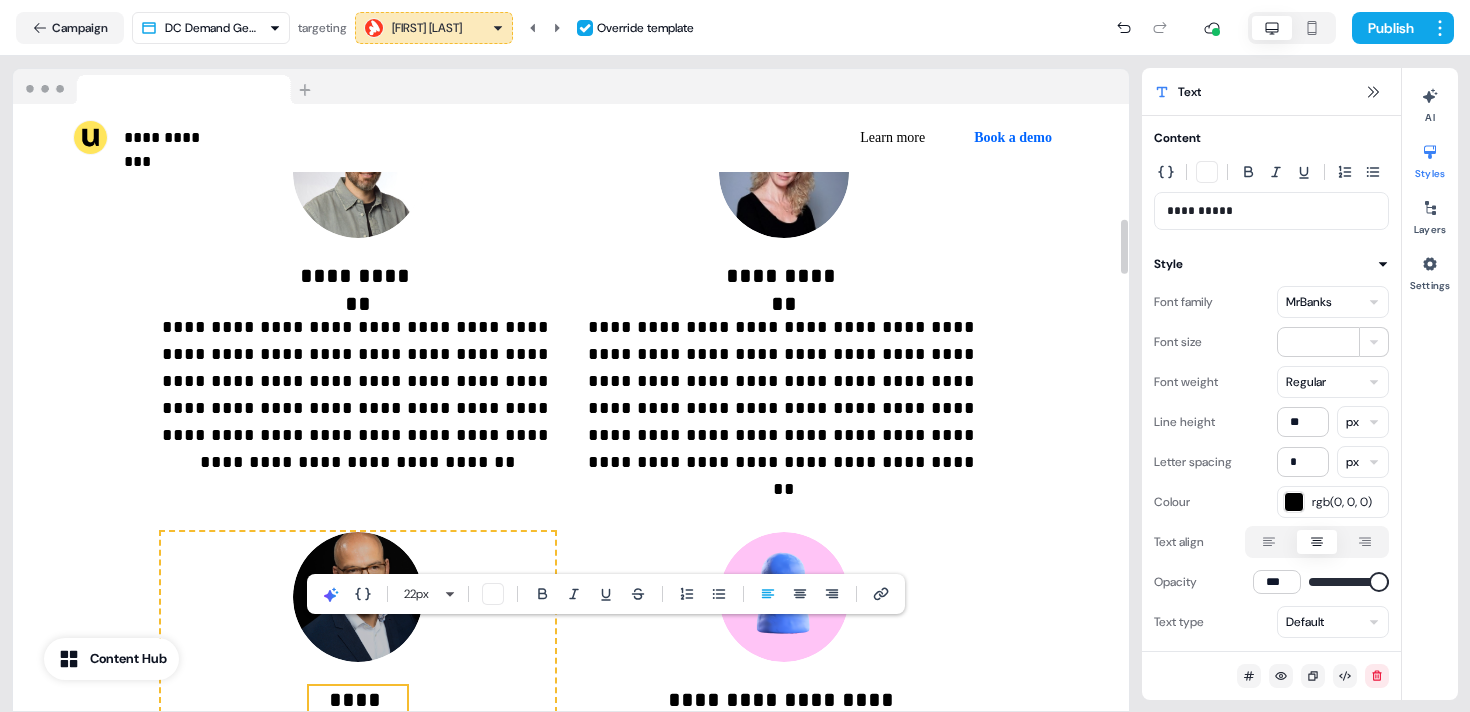 click on "**********" at bounding box center (571, 375) 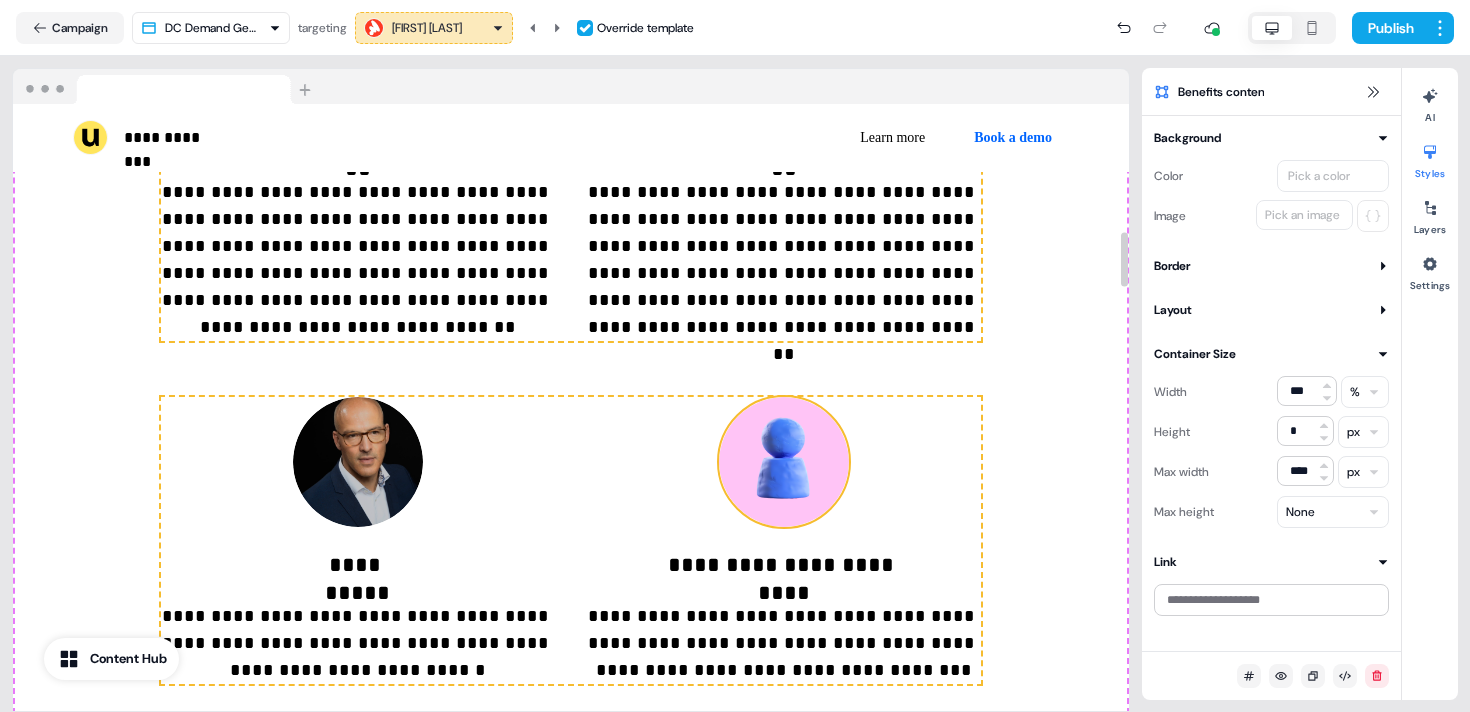 scroll, scrollTop: 1418, scrollLeft: 0, axis: vertical 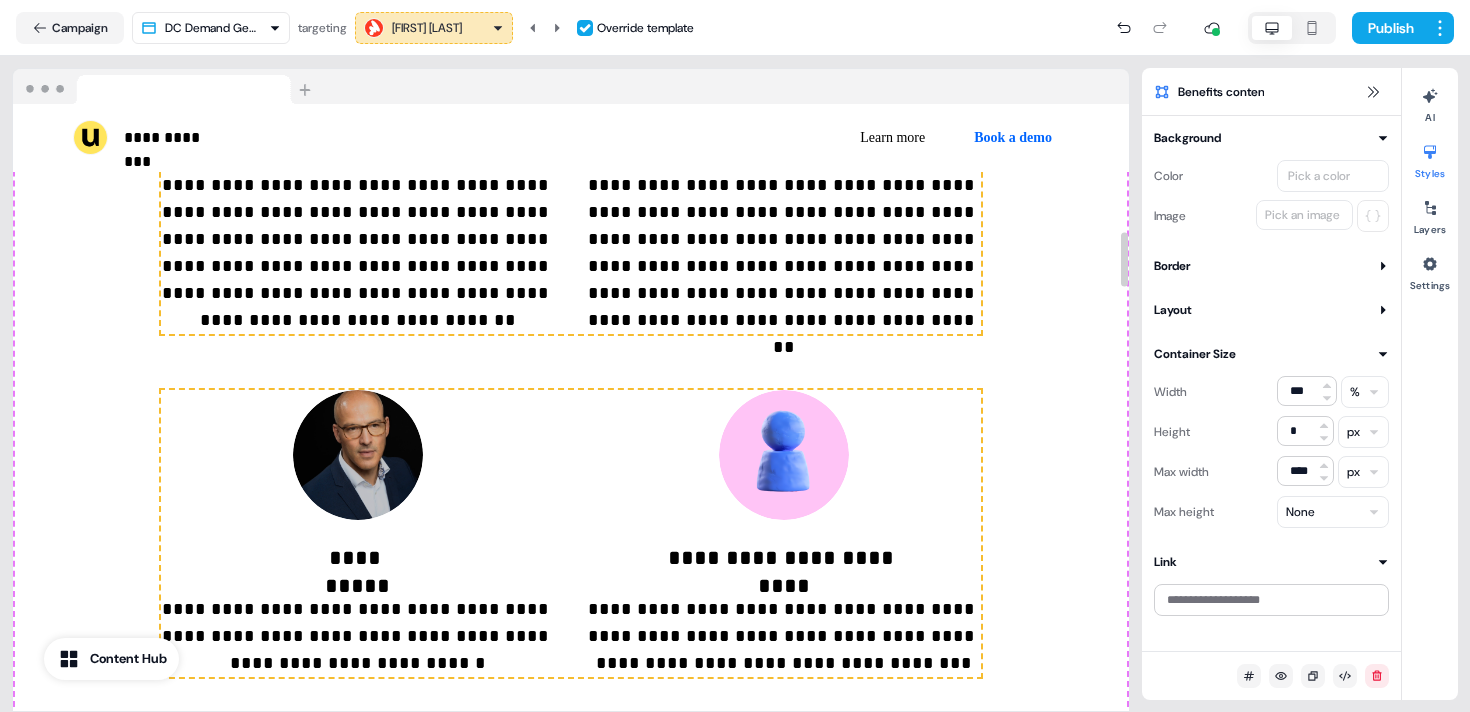 click on "**********" at bounding box center [358, 636] 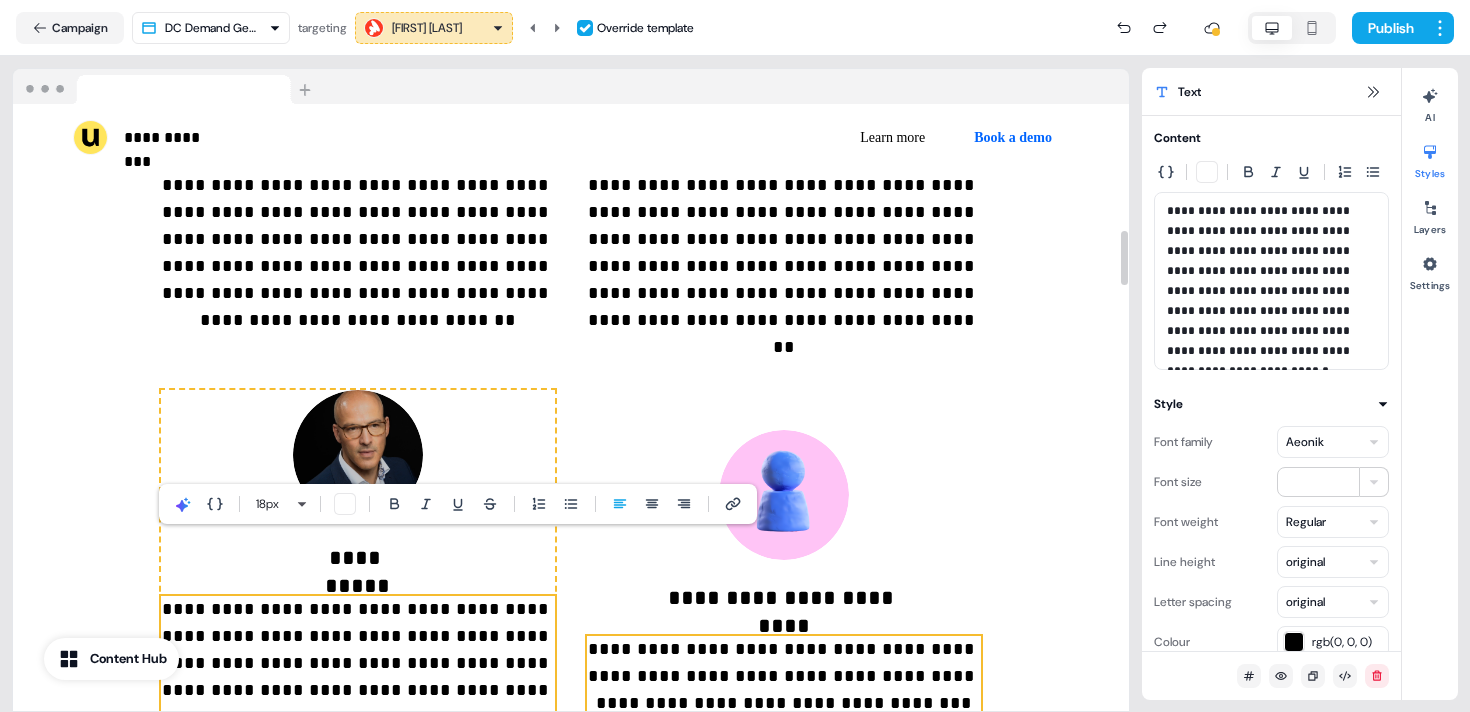 click on "**********" at bounding box center (784, 676) 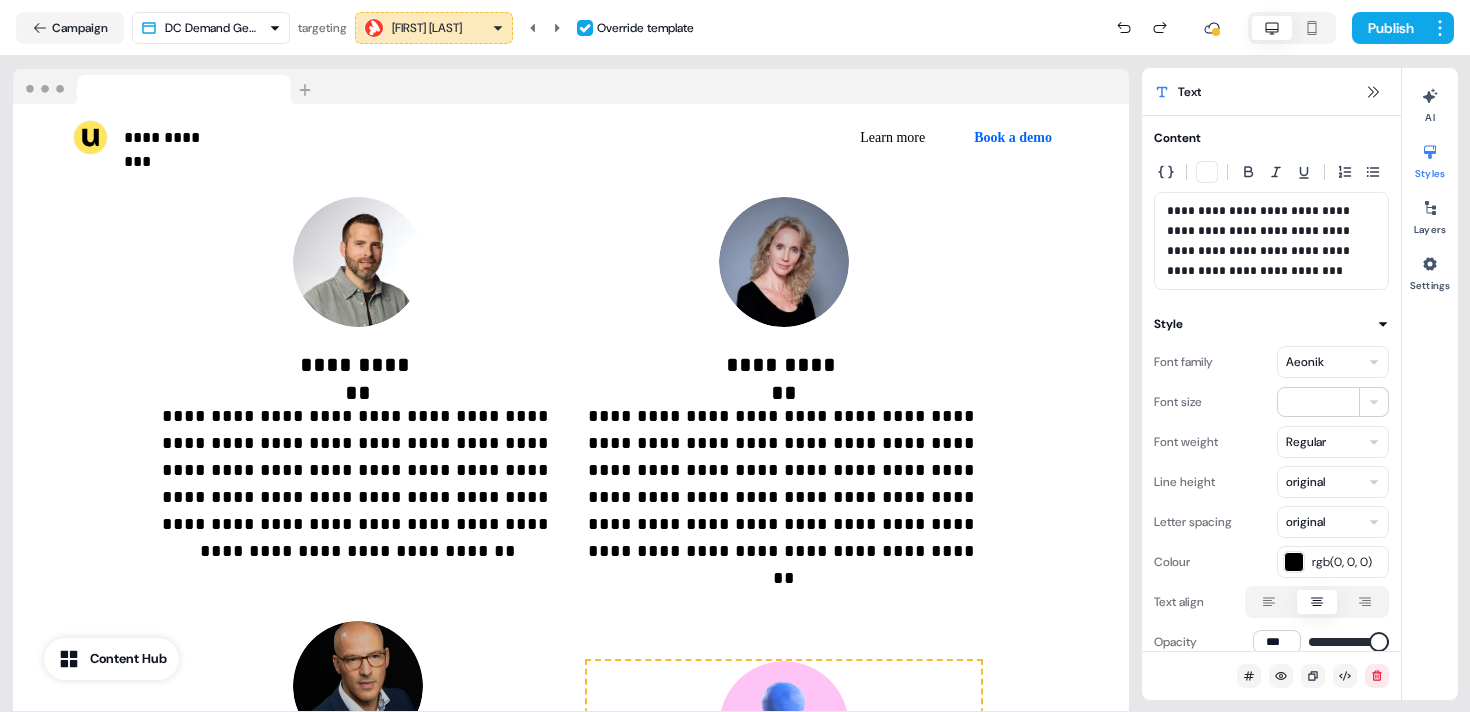scroll, scrollTop: 1356, scrollLeft: 0, axis: vertical 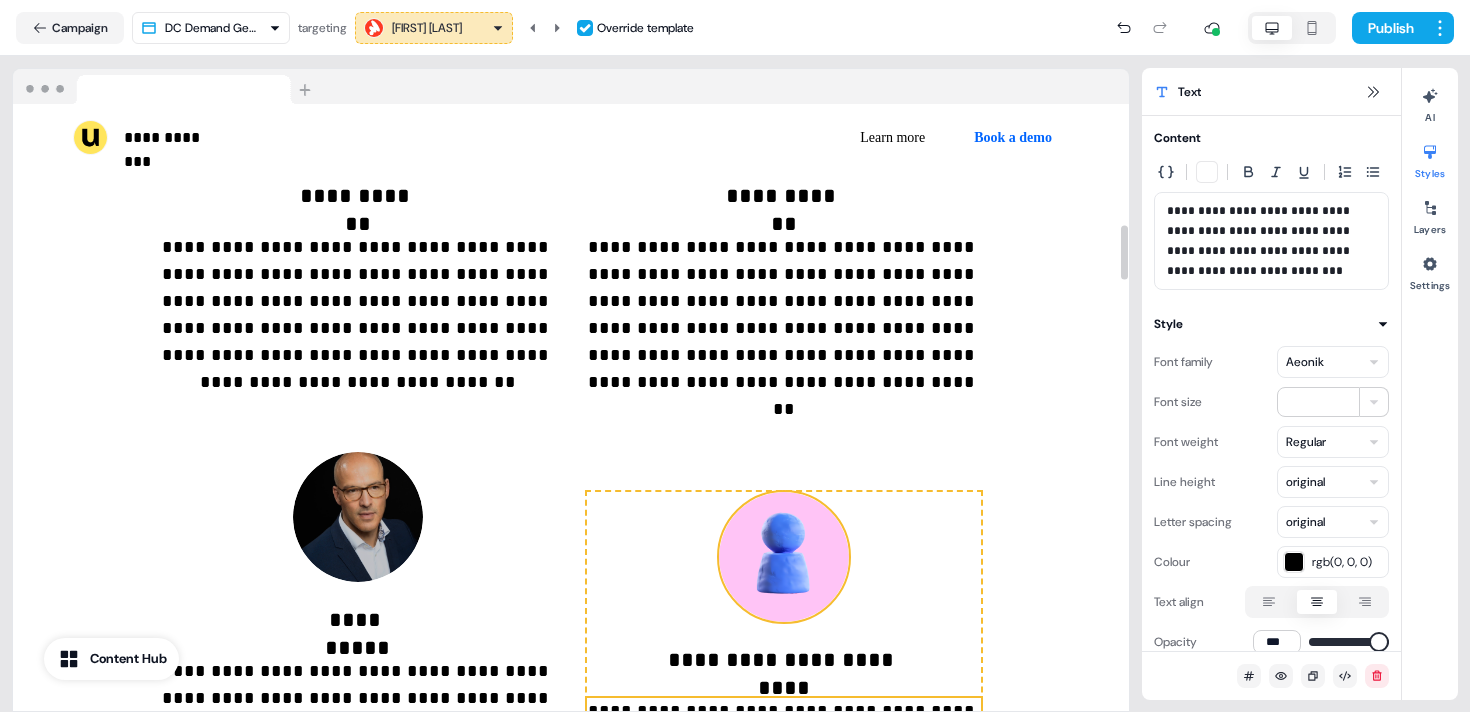 click at bounding box center [784, 557] 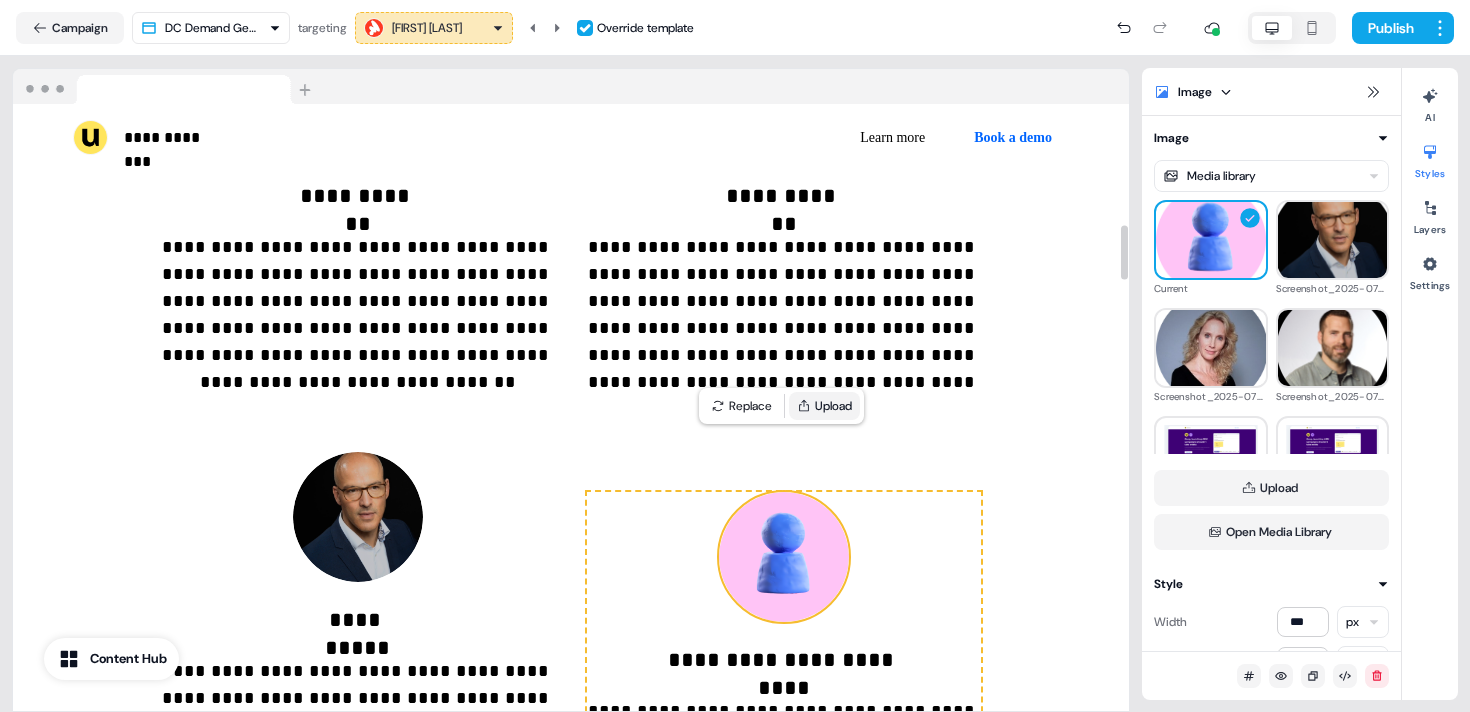 click on "Upload" at bounding box center (824, 406) 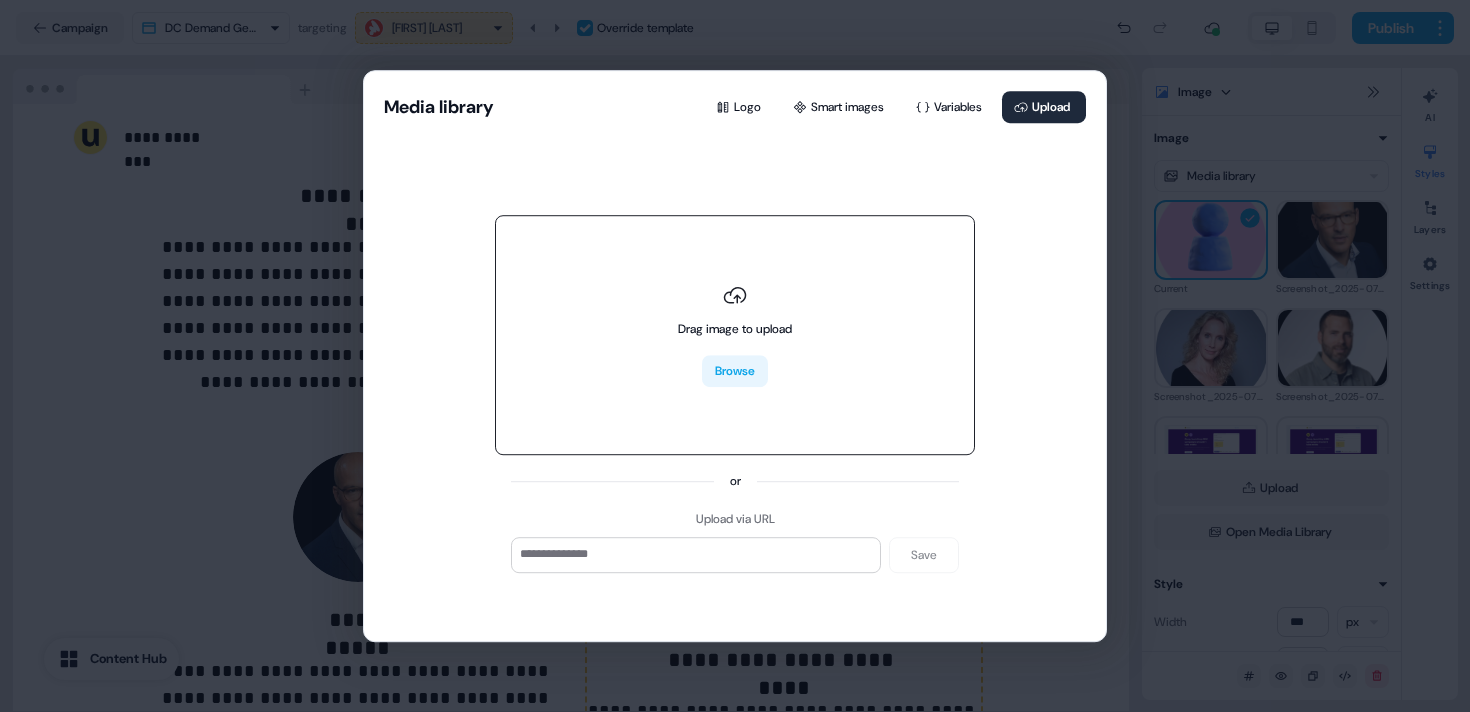 click on "Browse" at bounding box center [735, 371] 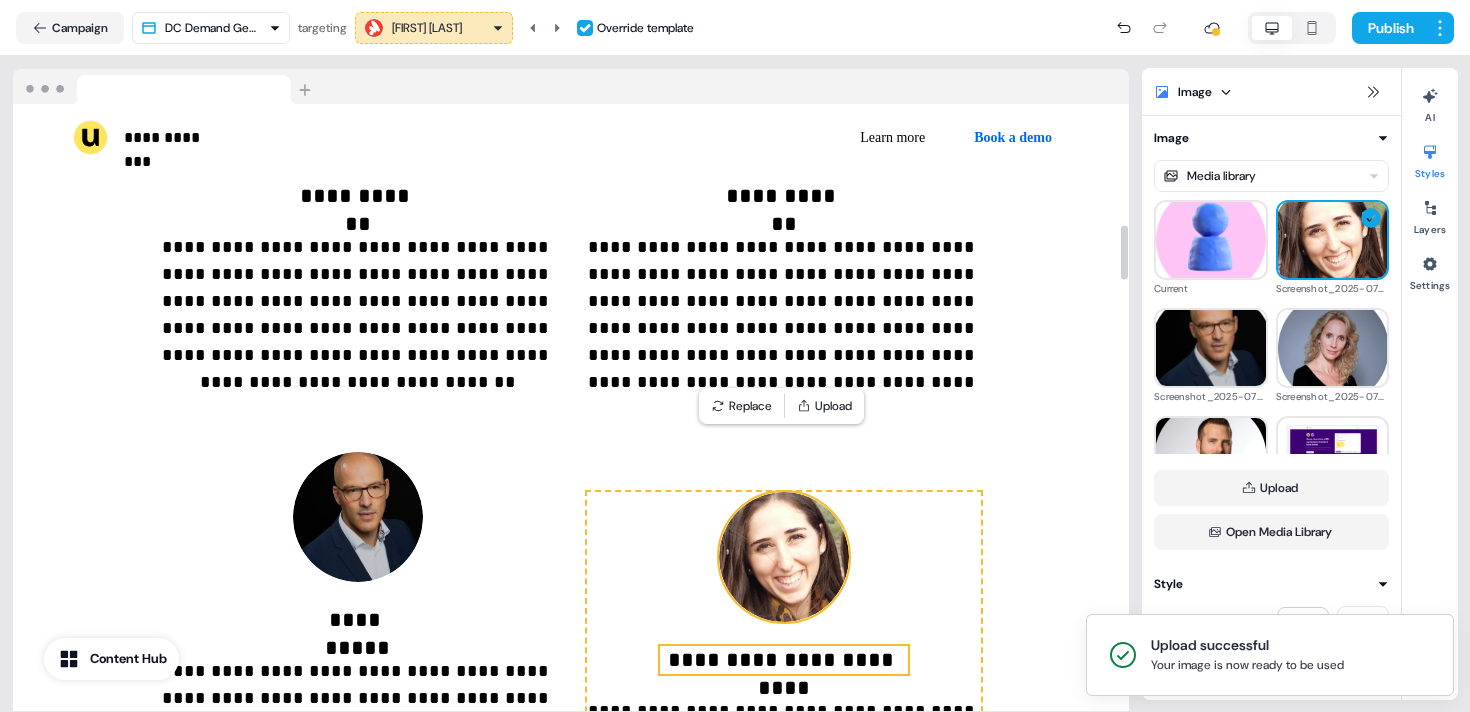 click on "**********" at bounding box center (784, 660) 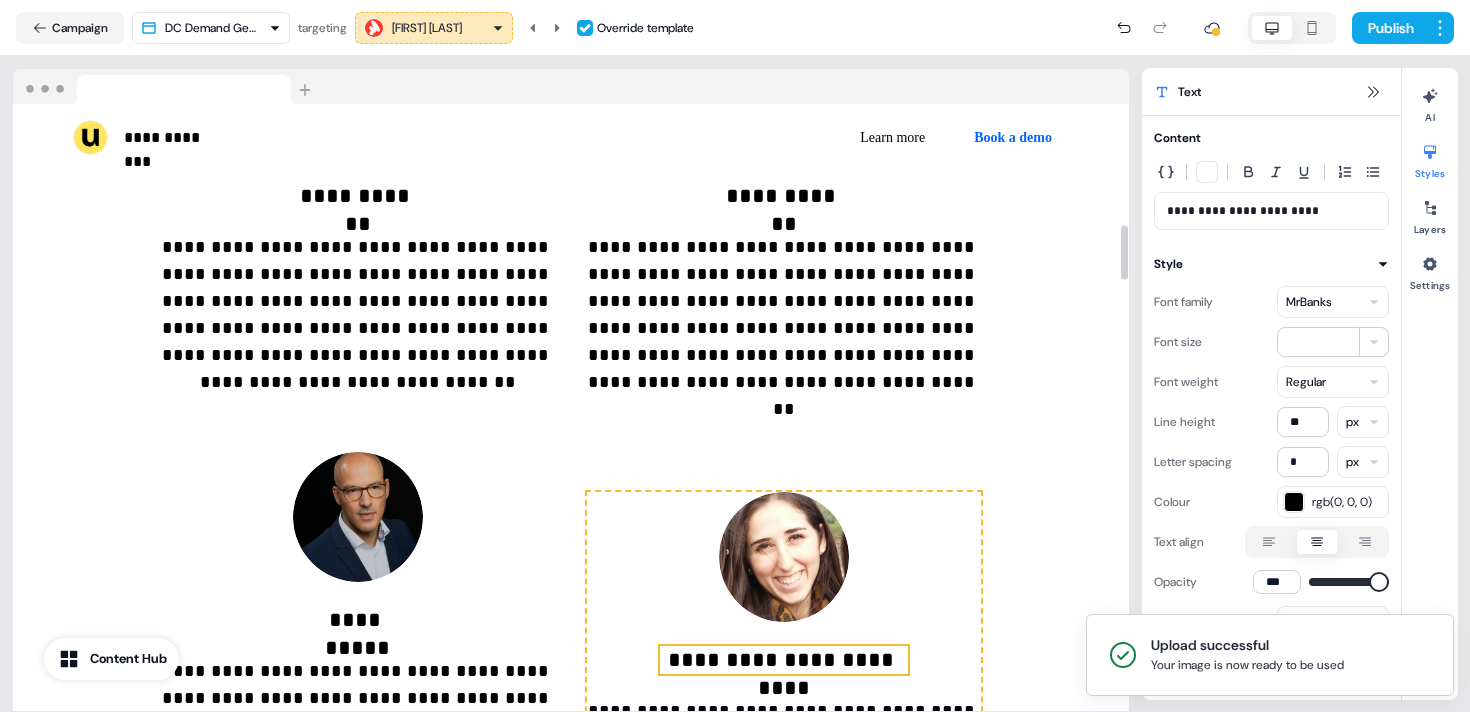 click on "**********" at bounding box center (784, 660) 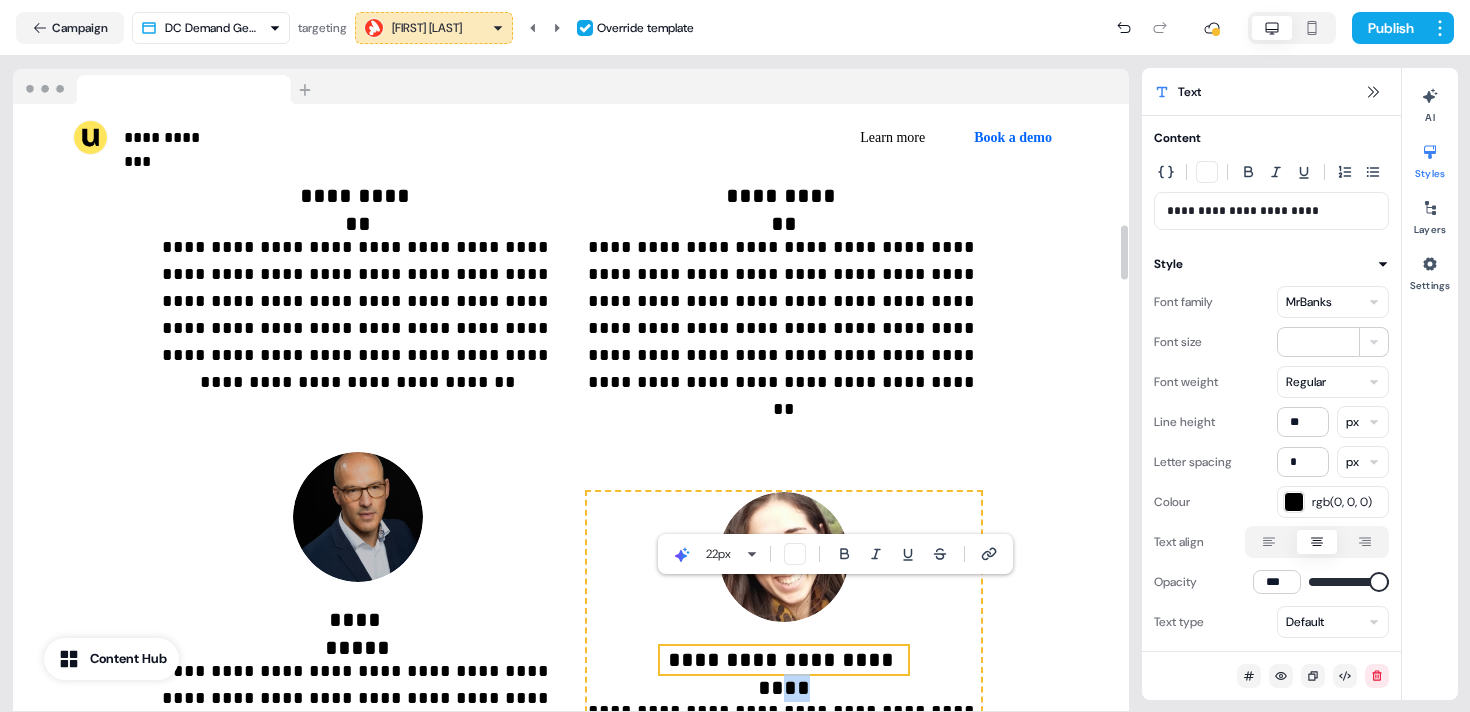 drag, startPoint x: 892, startPoint y: 603, endPoint x: 917, endPoint y: 591, distance: 27.730848 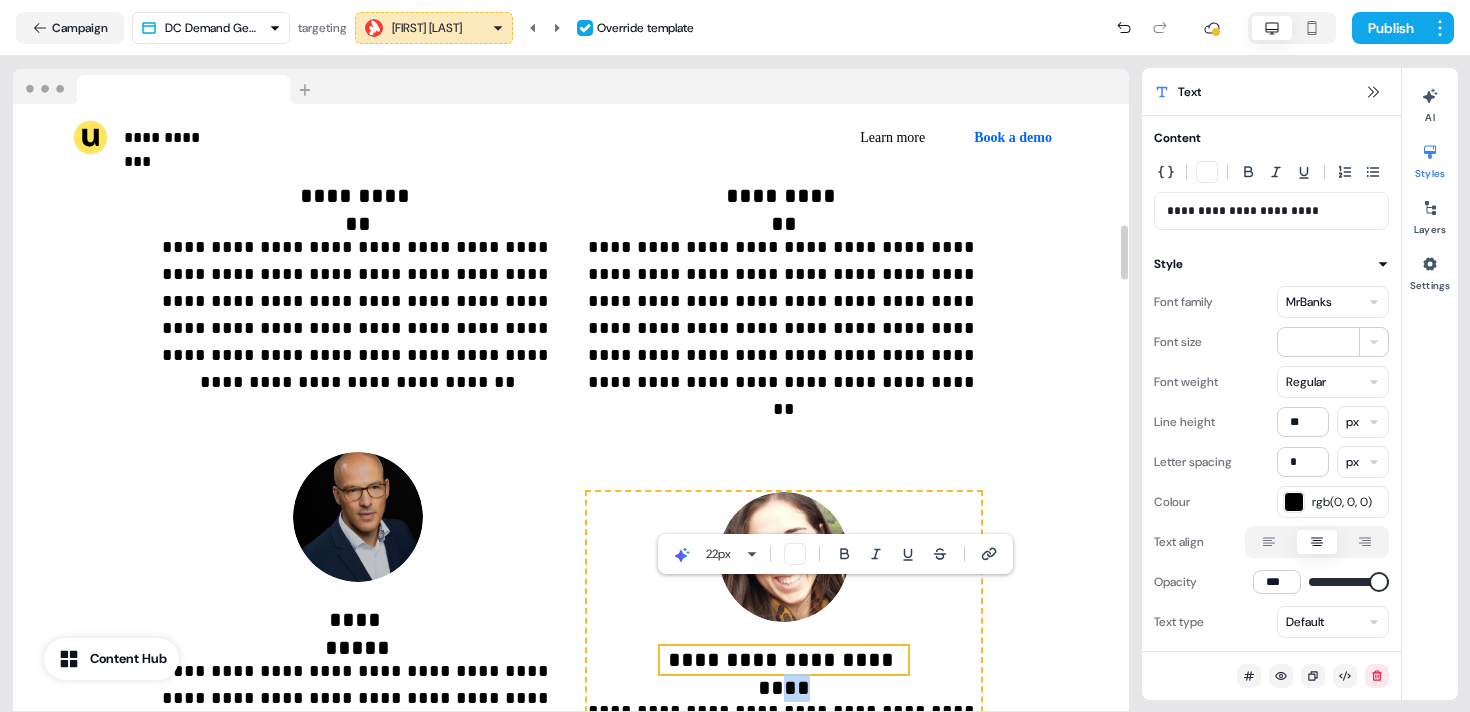 click on "**********" at bounding box center (784, 635) 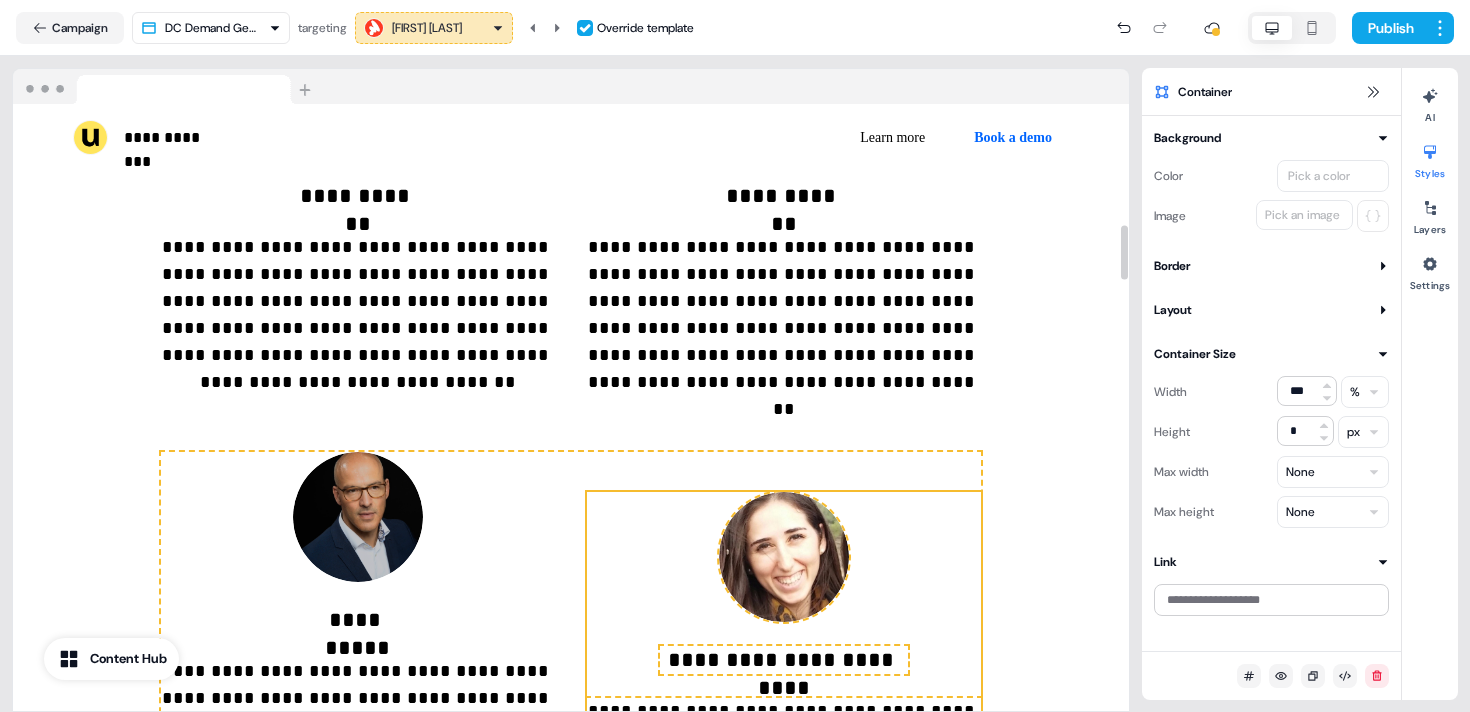 click on "**********" at bounding box center (784, 660) 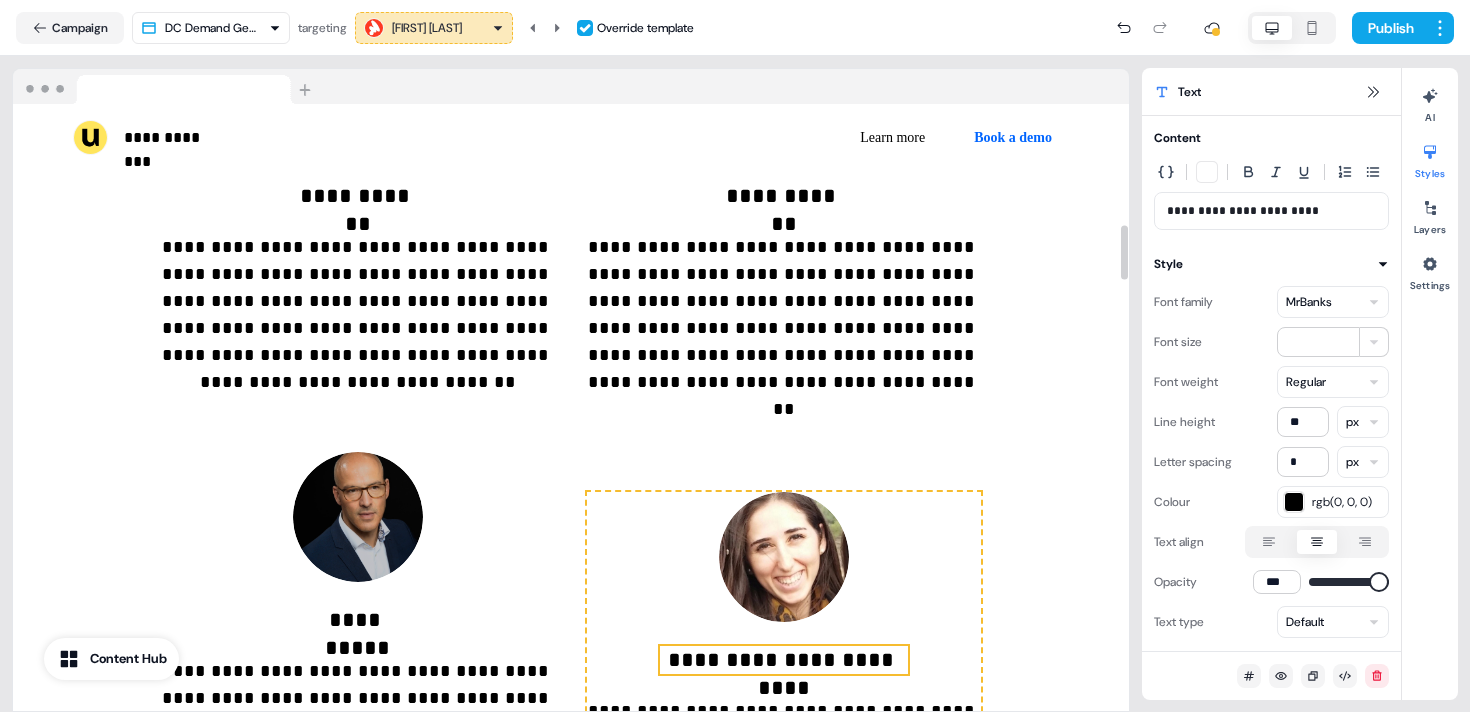 click on "**********" at bounding box center [784, 660] 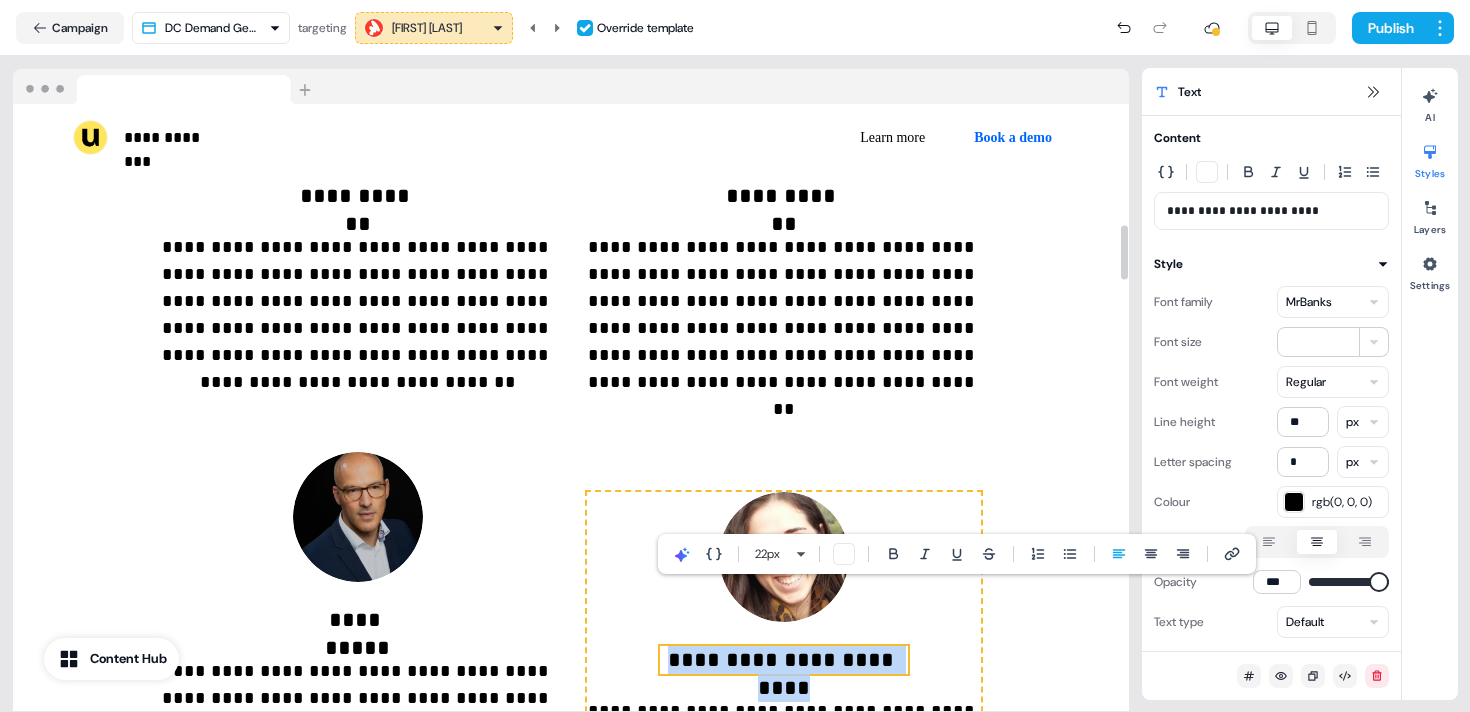 click on "**********" at bounding box center (784, 660) 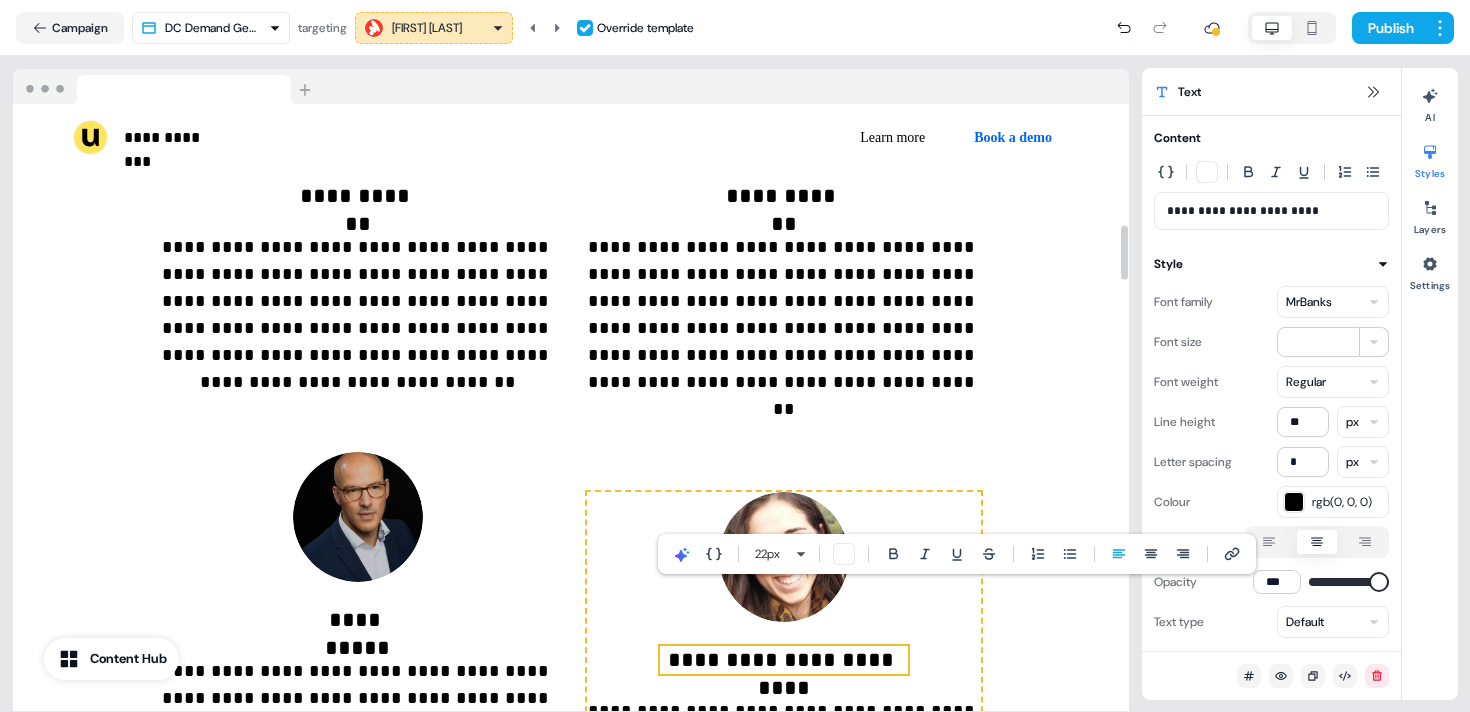 click on "**********" at bounding box center [784, 660] 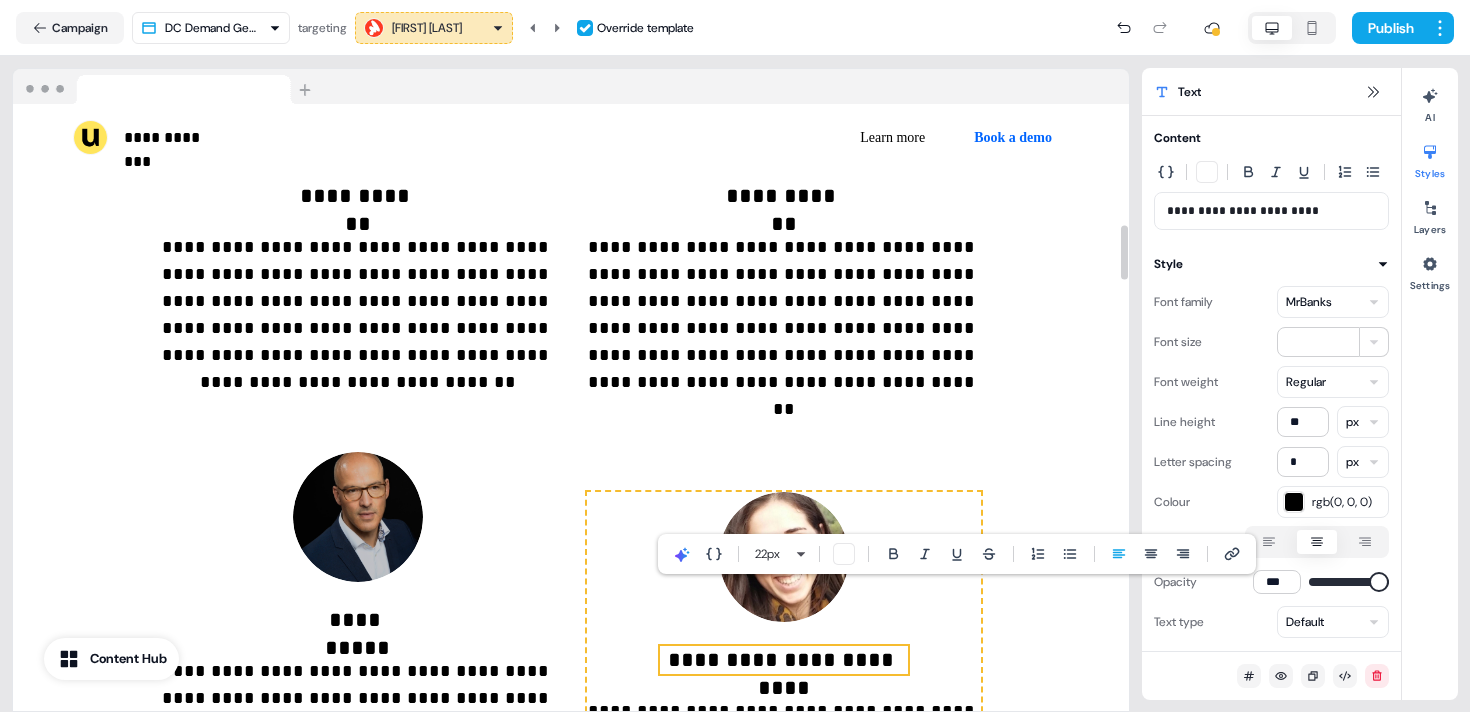 type 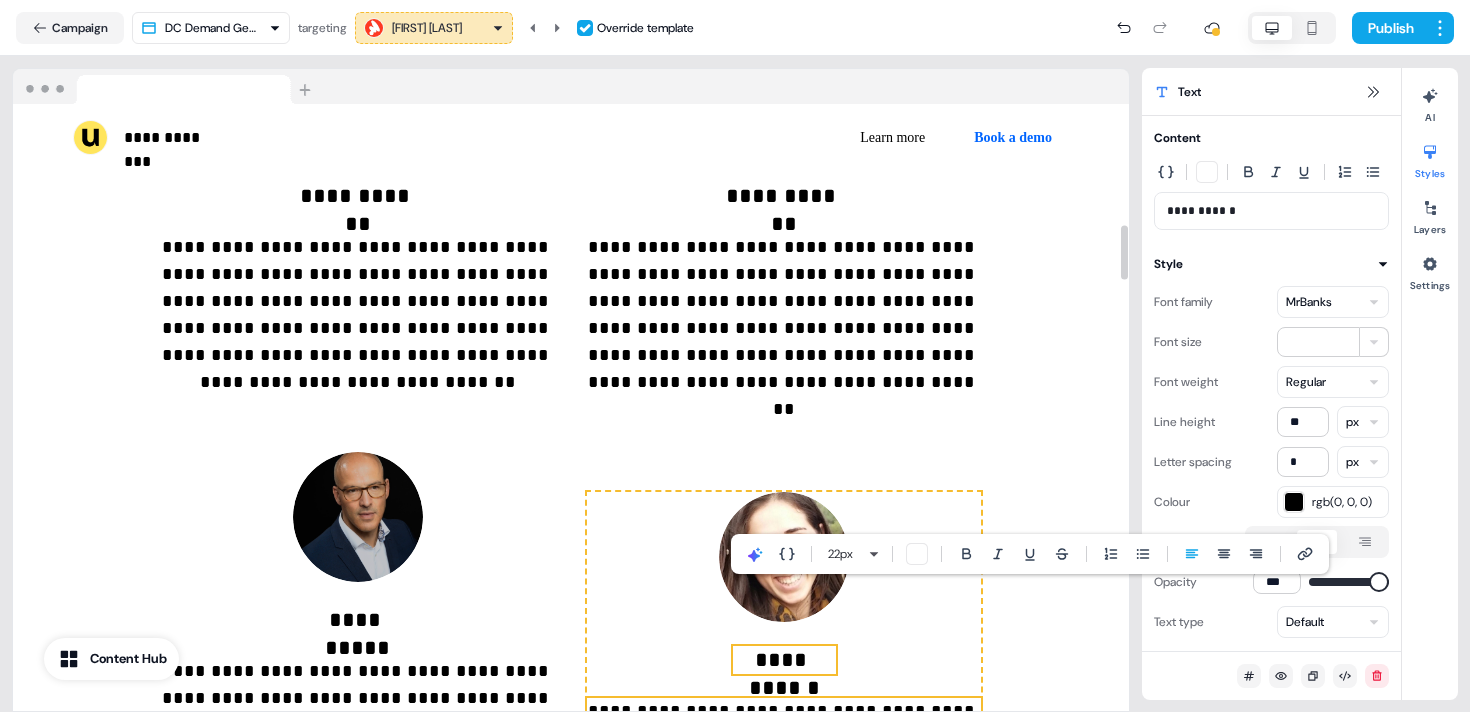 click on "**********" at bounding box center (784, 738) 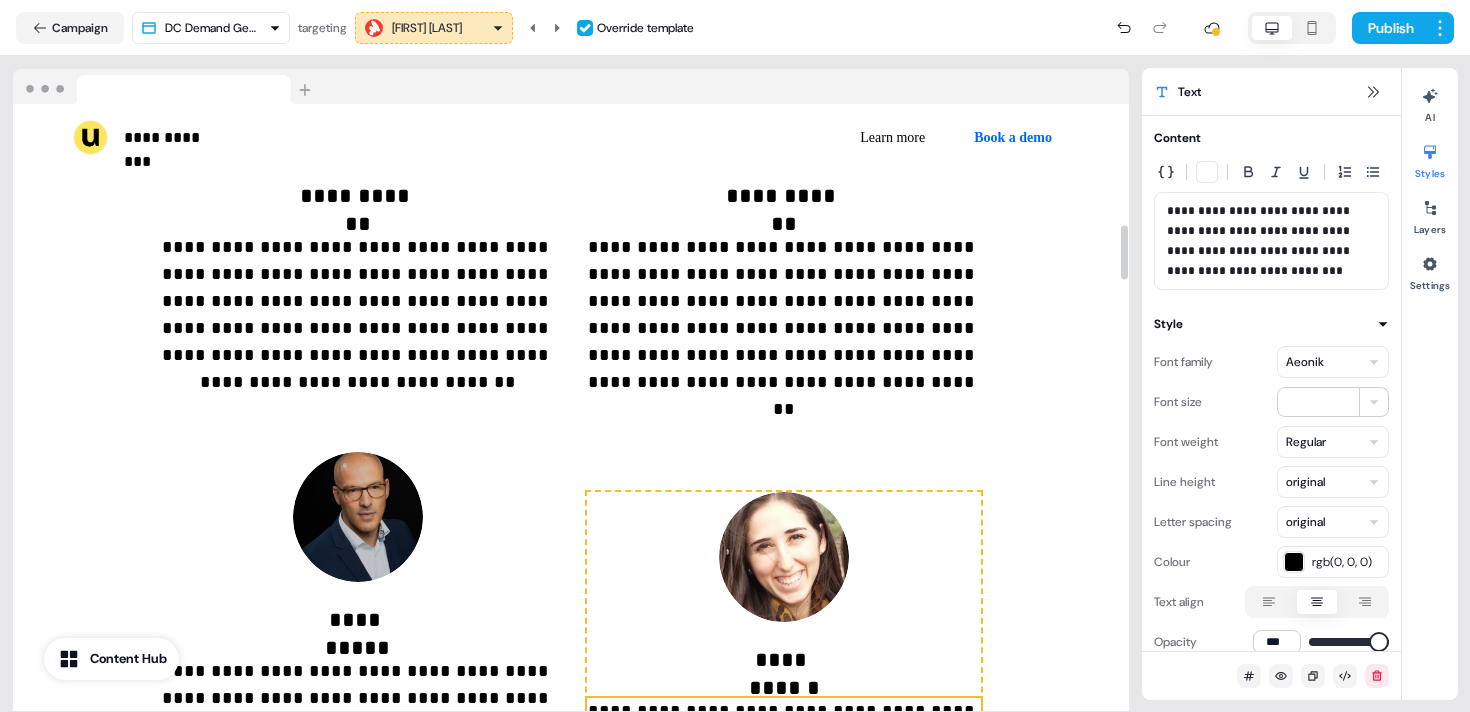 click on "**********" at bounding box center (784, 738) 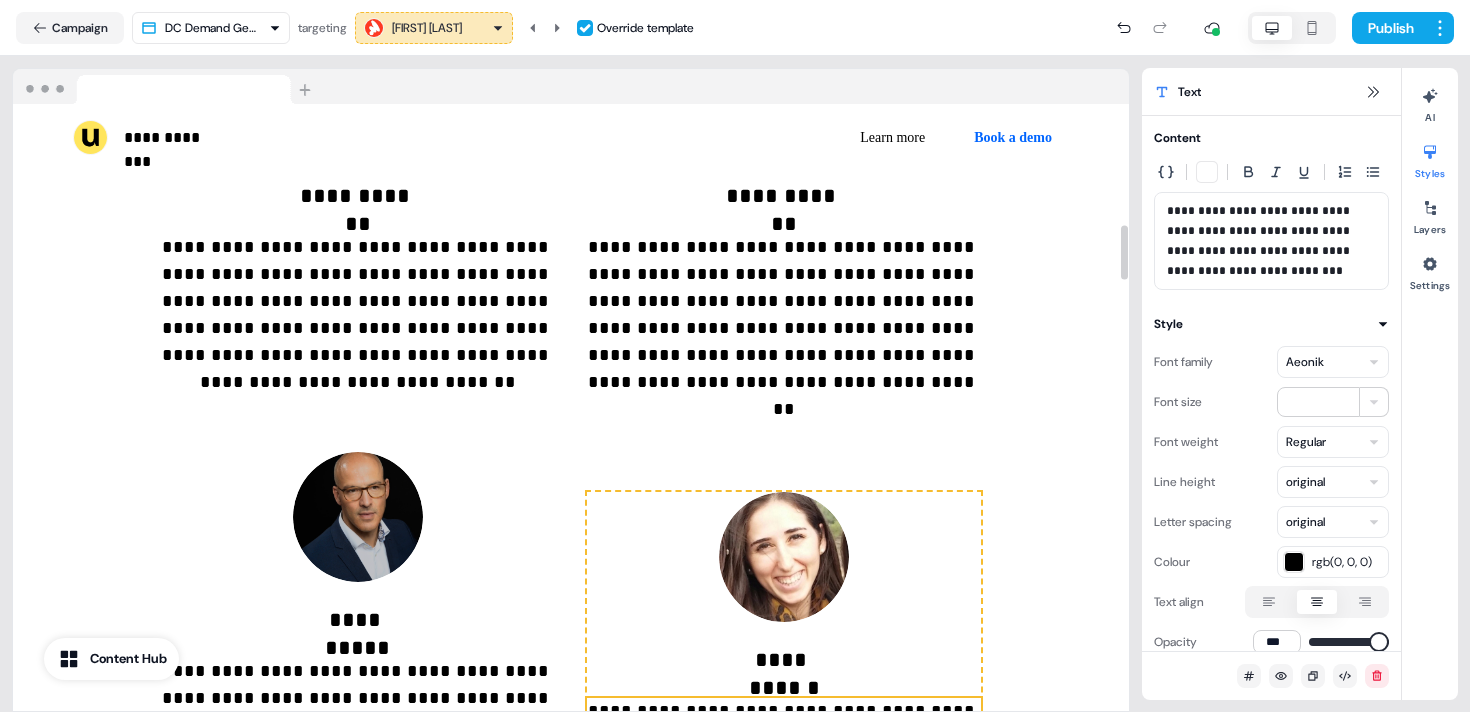 click on "**********" at bounding box center (784, 738) 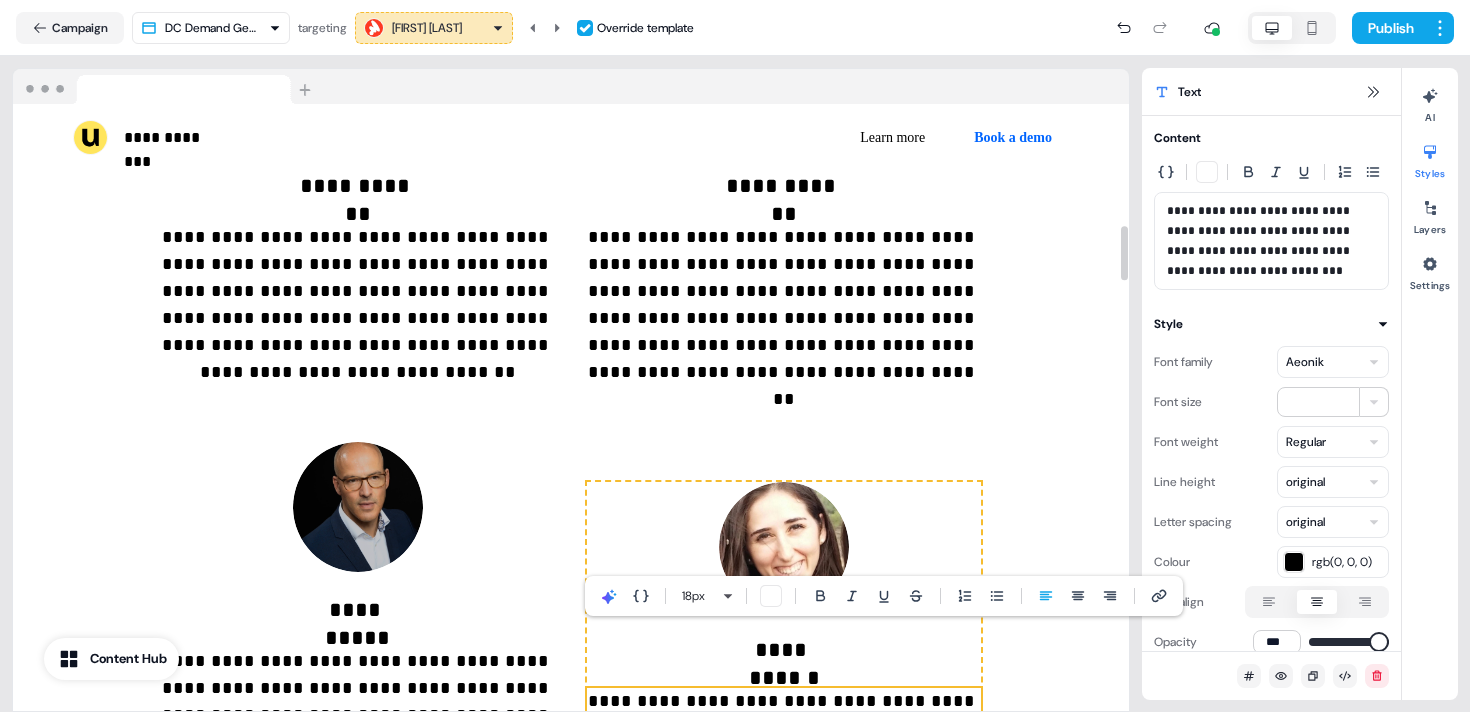 scroll, scrollTop: 1434, scrollLeft: 0, axis: vertical 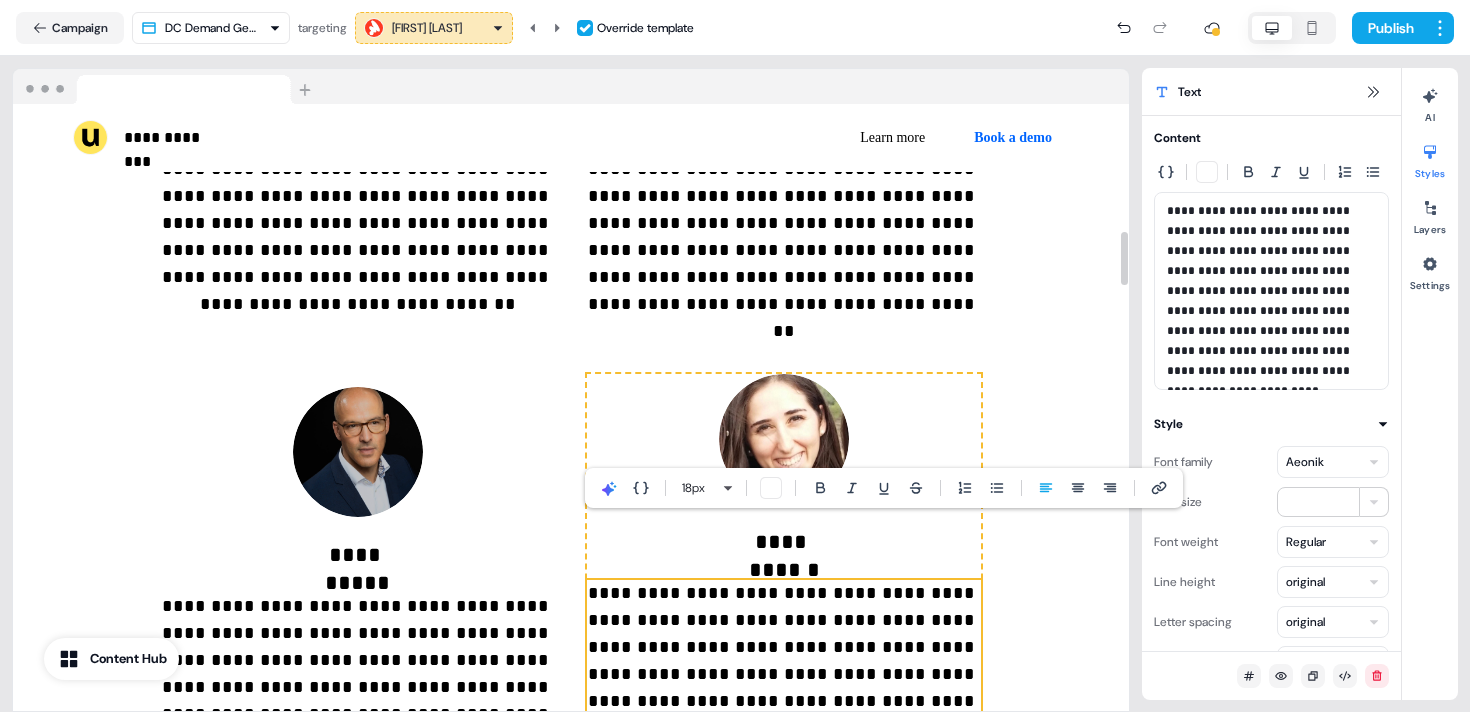 click on "**********" at bounding box center [571, 271] 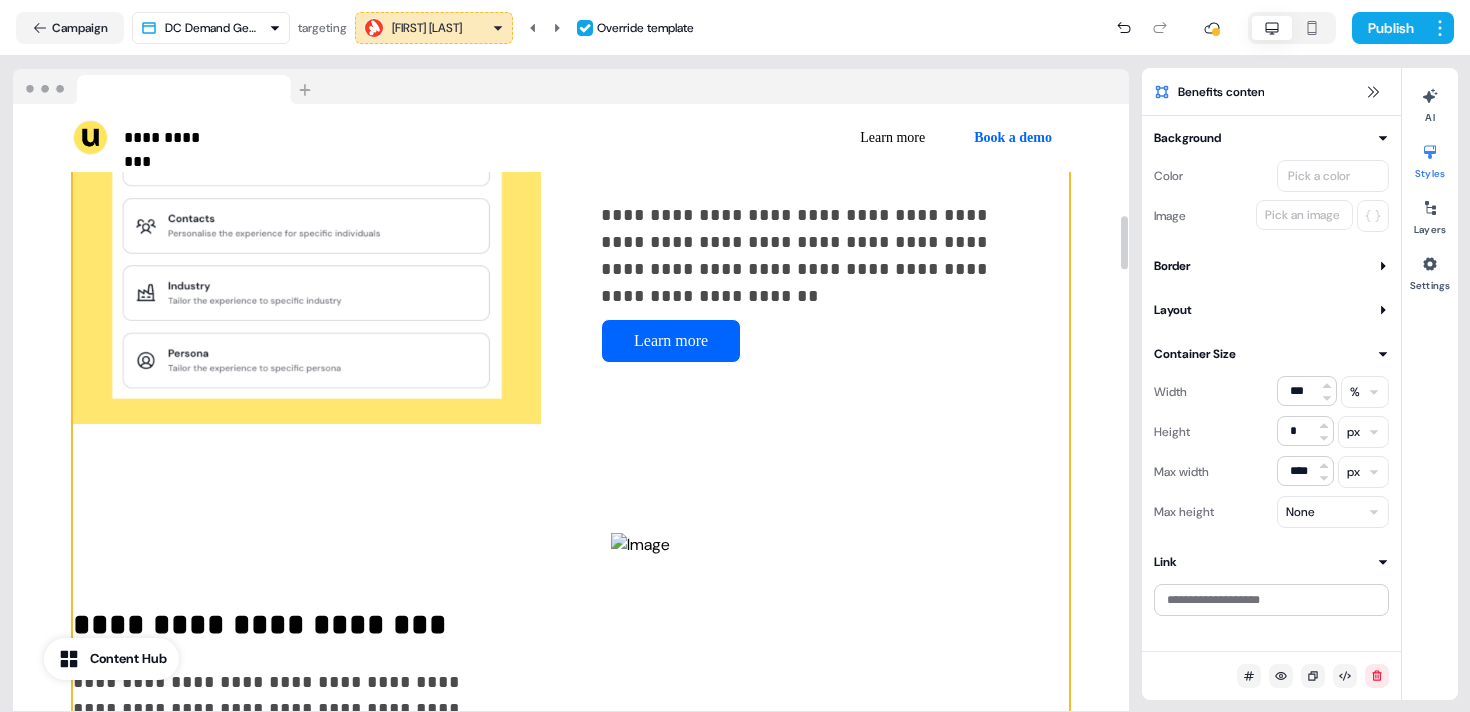 scroll, scrollTop: 0, scrollLeft: 0, axis: both 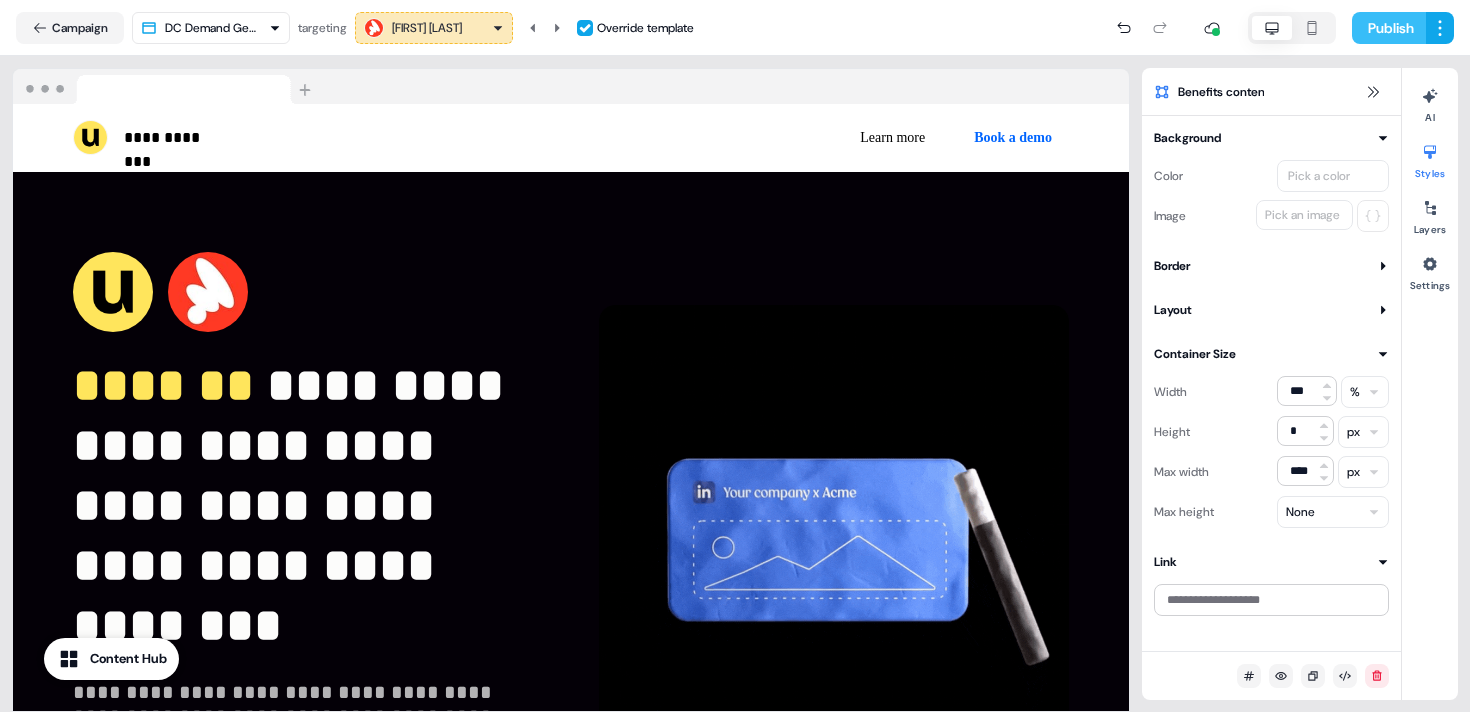 click on "Publish" at bounding box center [1389, 28] 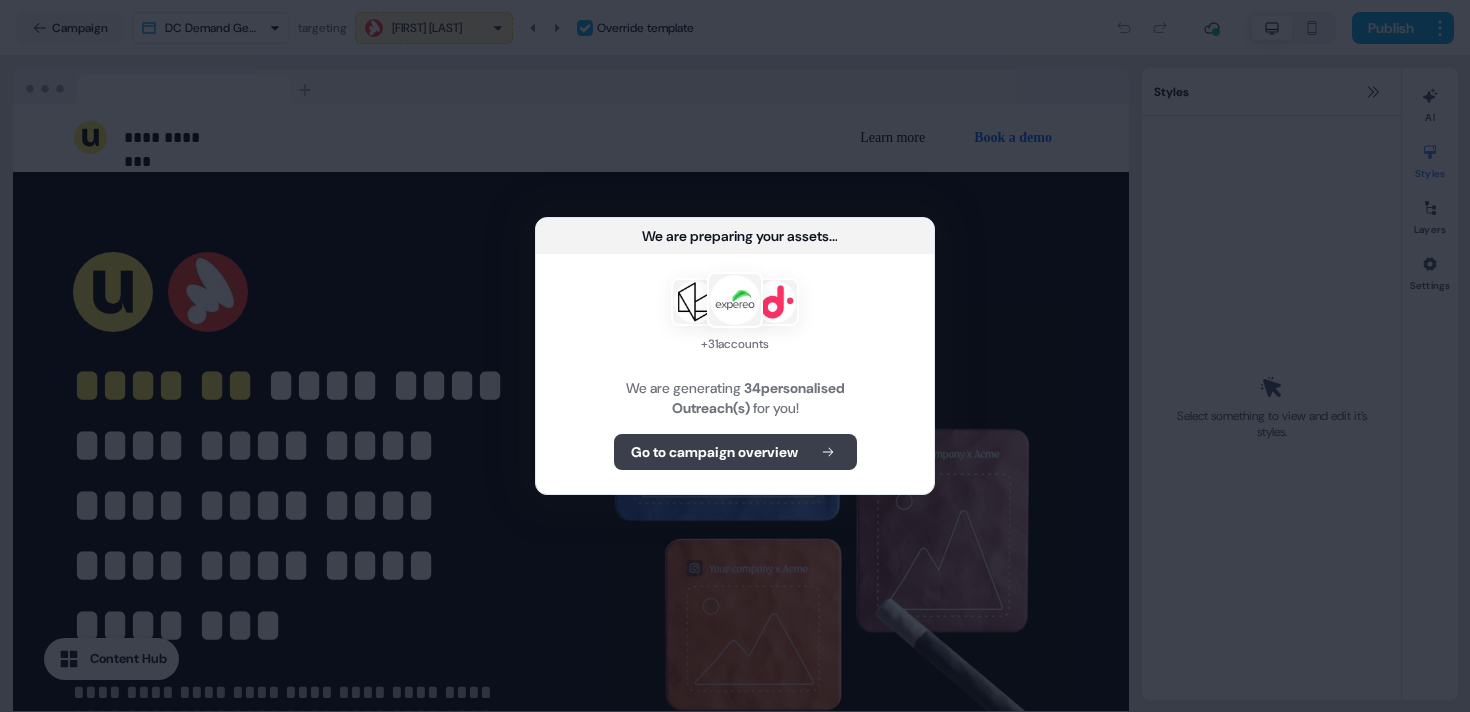 click on "Go to campaign overview" at bounding box center (714, 452) 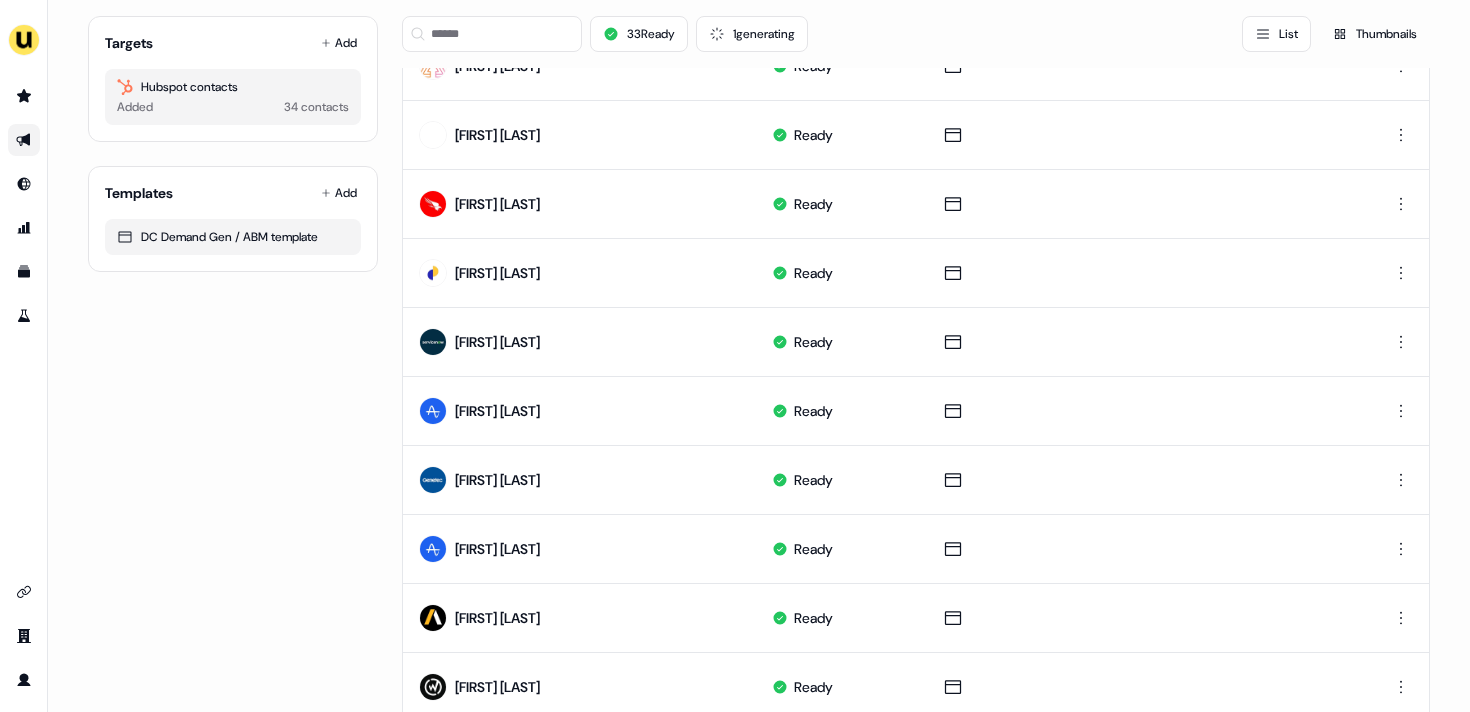 scroll, scrollTop: 1000, scrollLeft: 0, axis: vertical 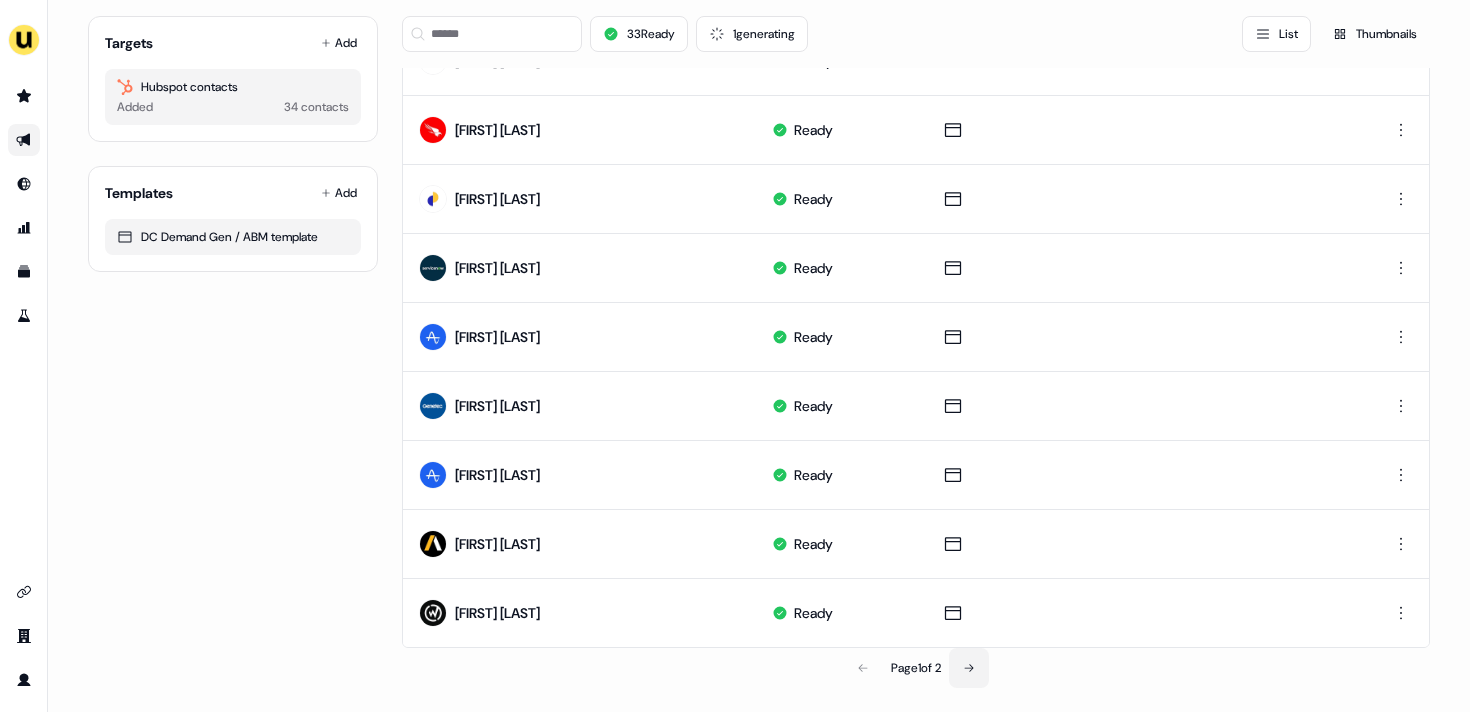 click 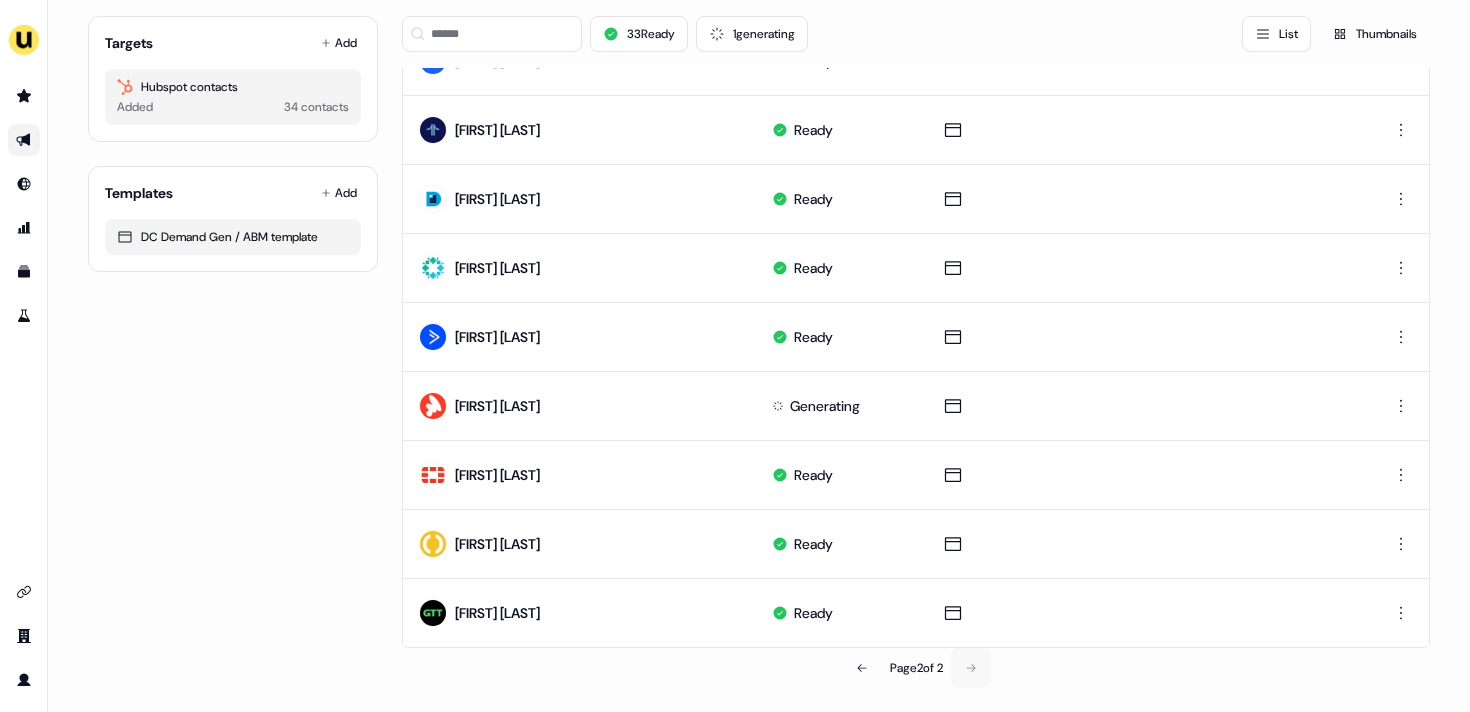 scroll, scrollTop: 586, scrollLeft: 0, axis: vertical 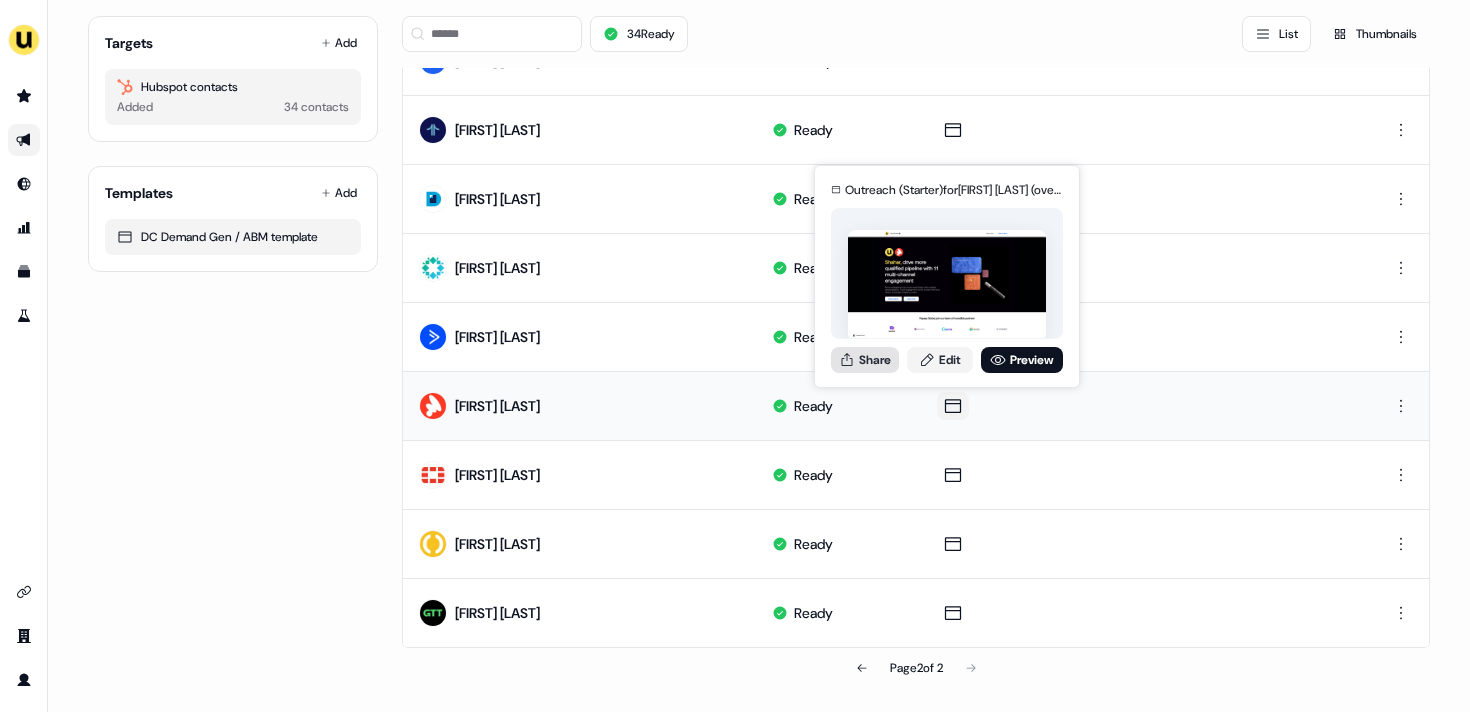 click on "Share" at bounding box center (865, 360) 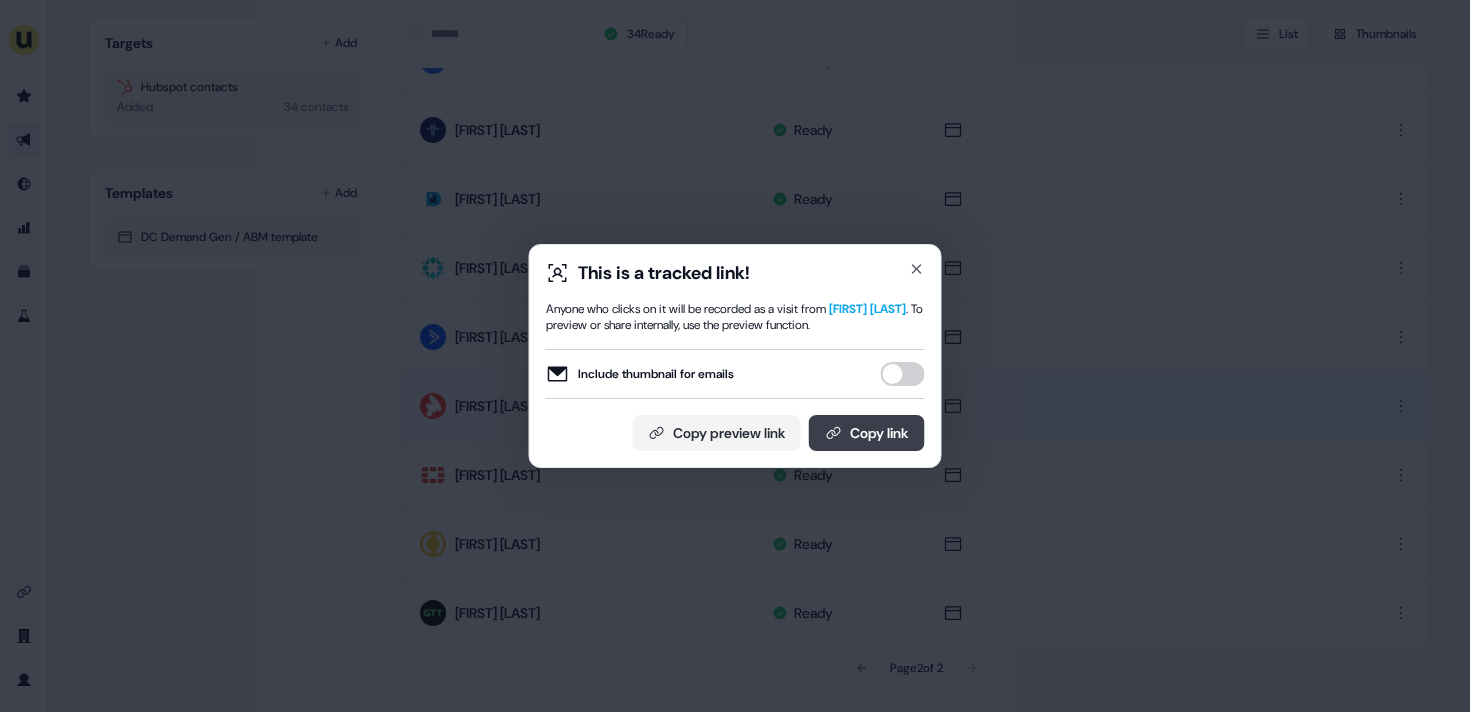 click on "Copy link" at bounding box center [867, 433] 